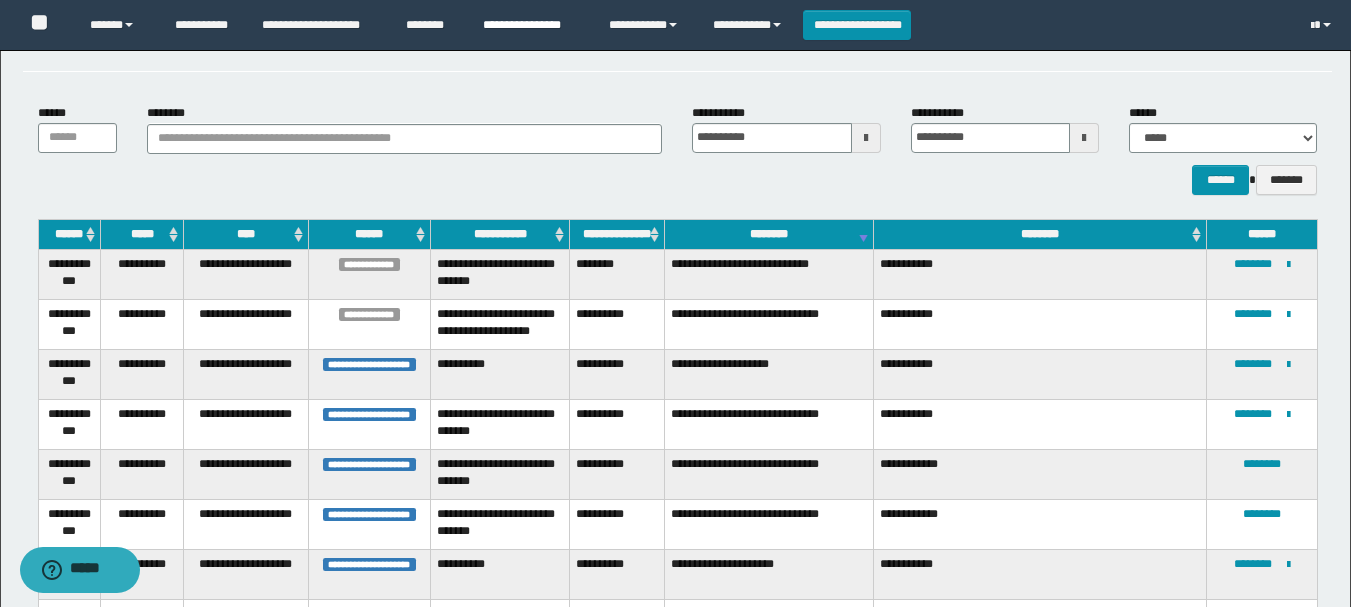 scroll, scrollTop: 0, scrollLeft: 0, axis: both 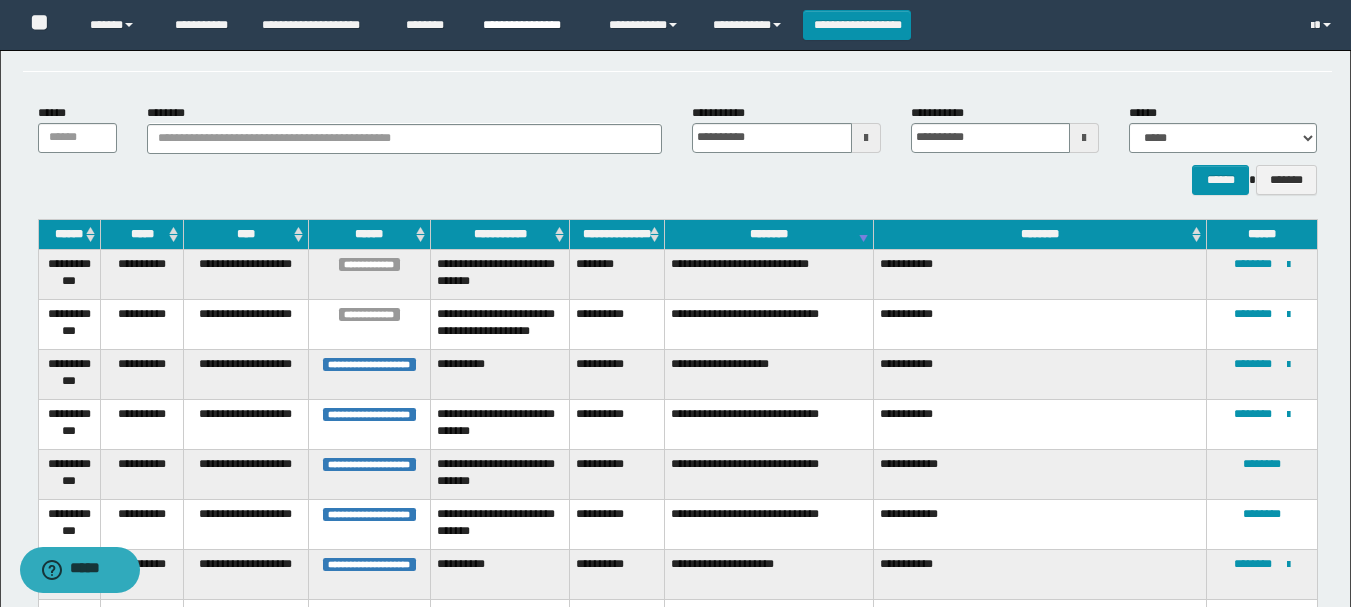 click on "**********" at bounding box center [531, 25] 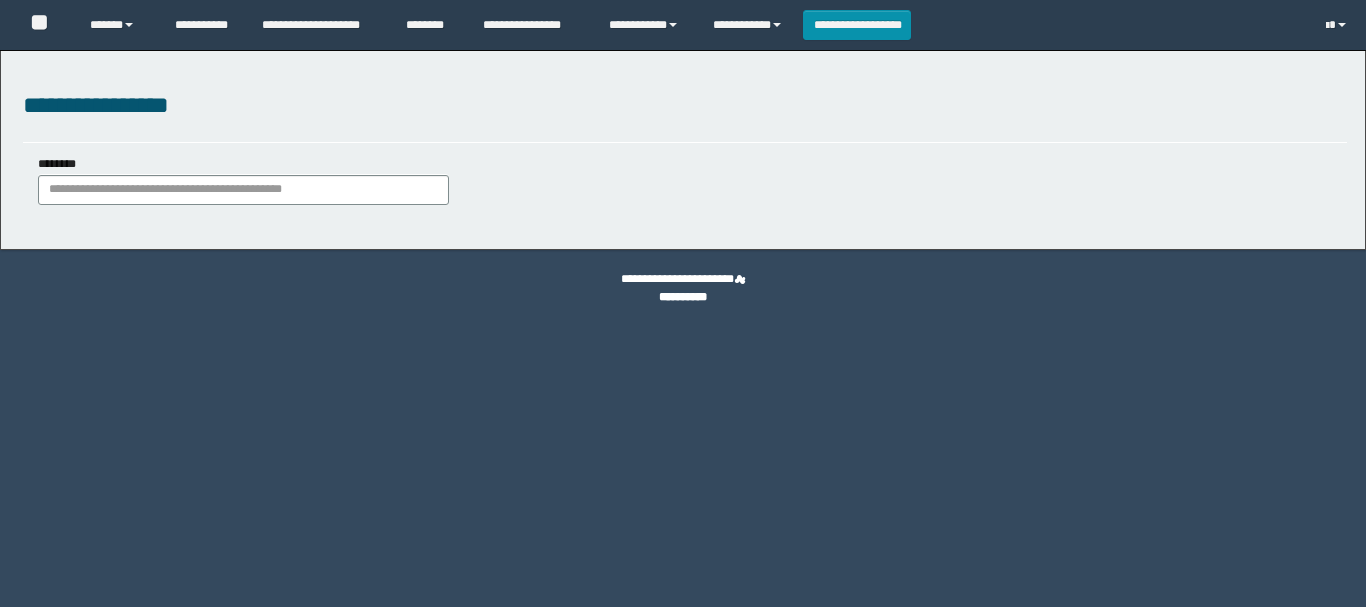 scroll, scrollTop: 0, scrollLeft: 0, axis: both 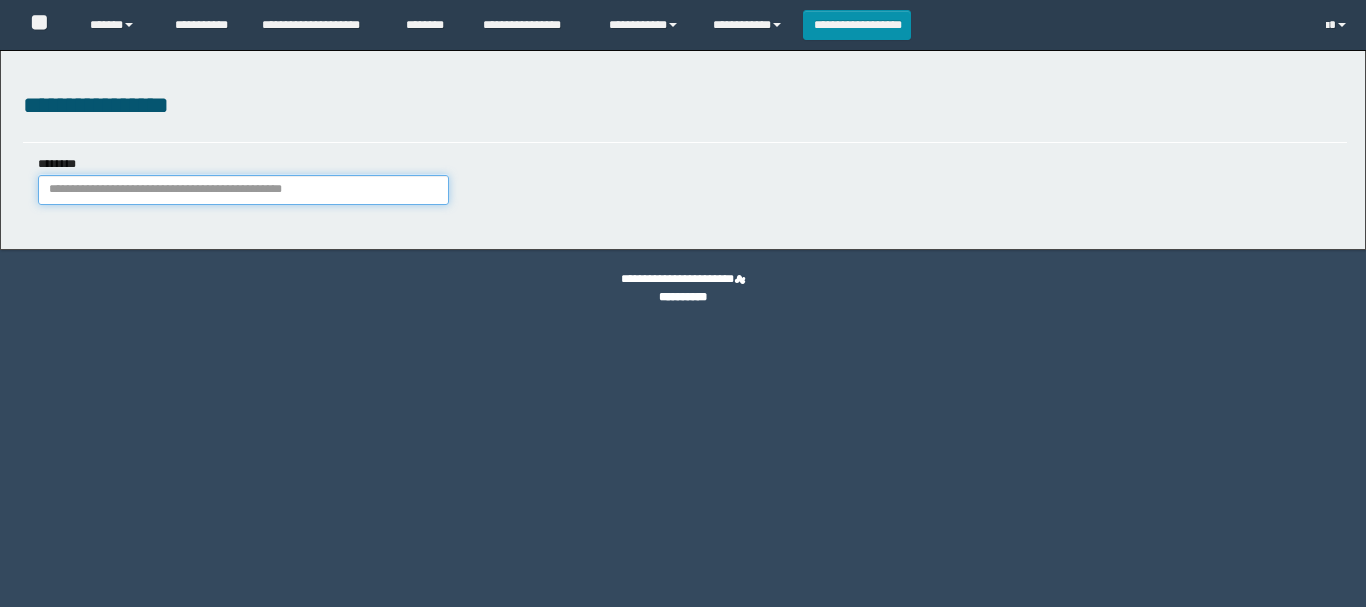 click on "********" at bounding box center (243, 190) 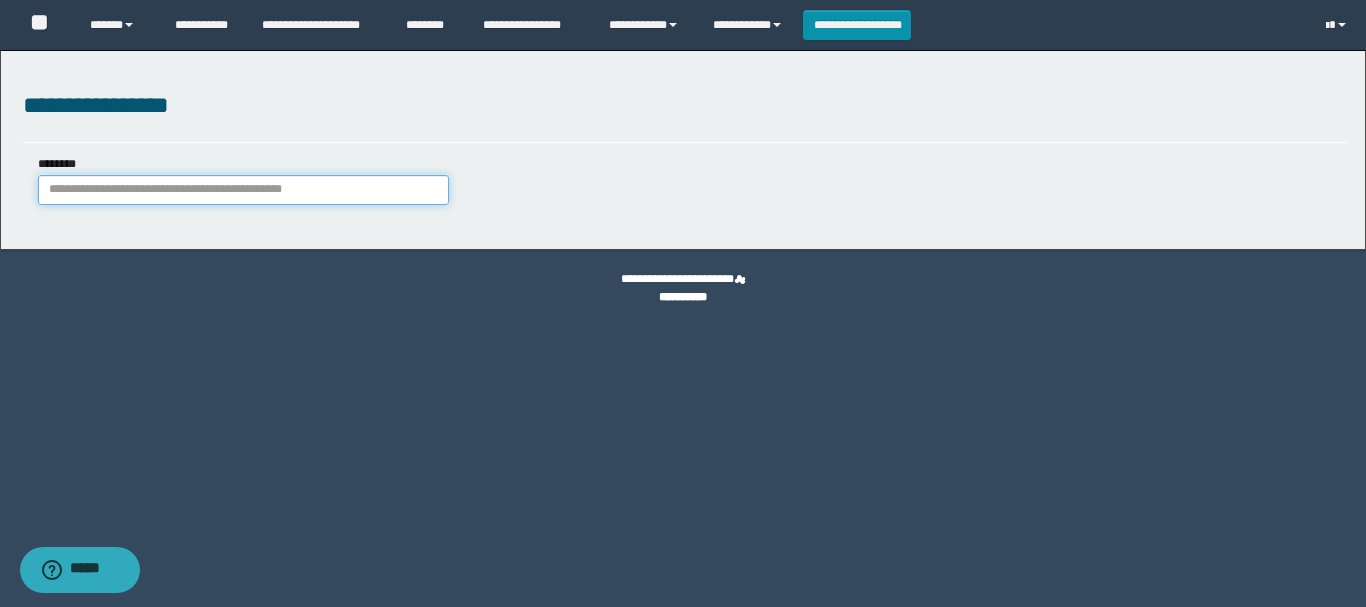 scroll, scrollTop: 0, scrollLeft: 0, axis: both 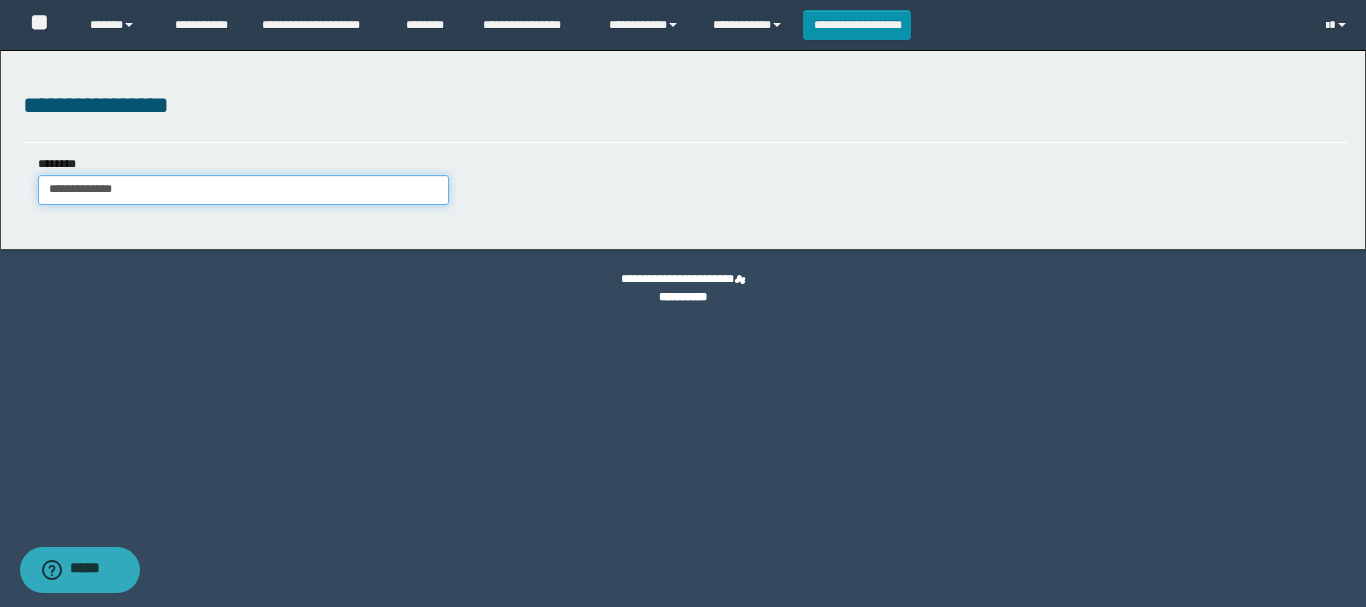 click on "**********" at bounding box center (243, 190) 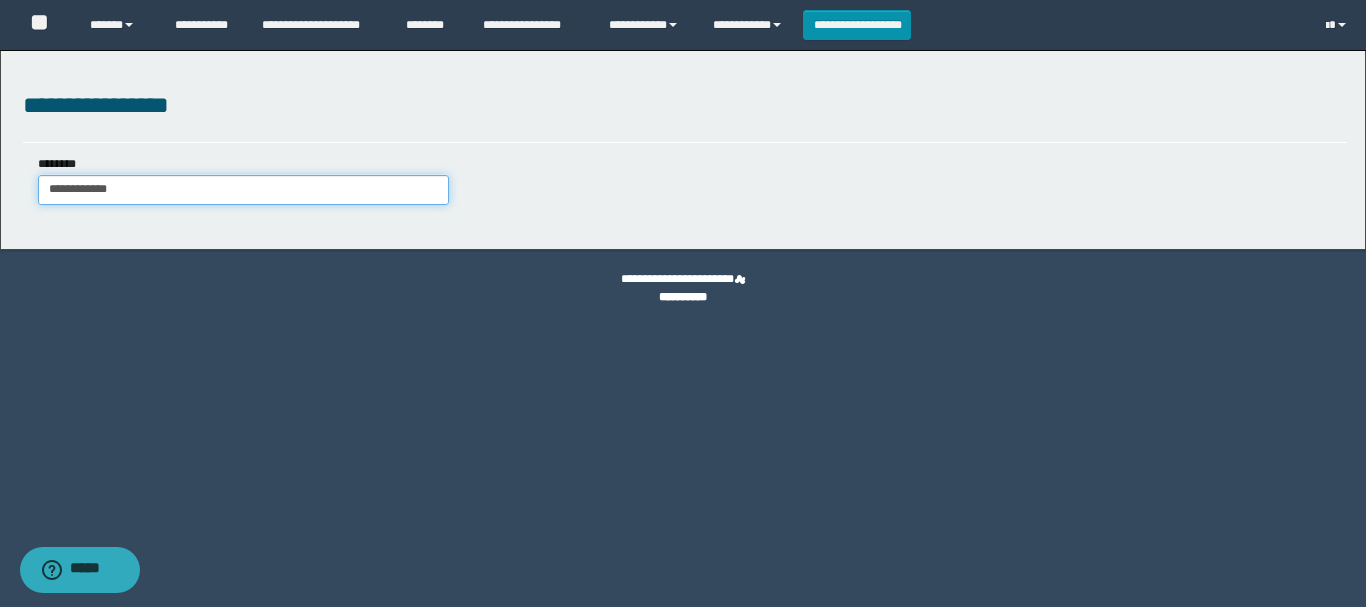 click on "**********" at bounding box center [243, 190] 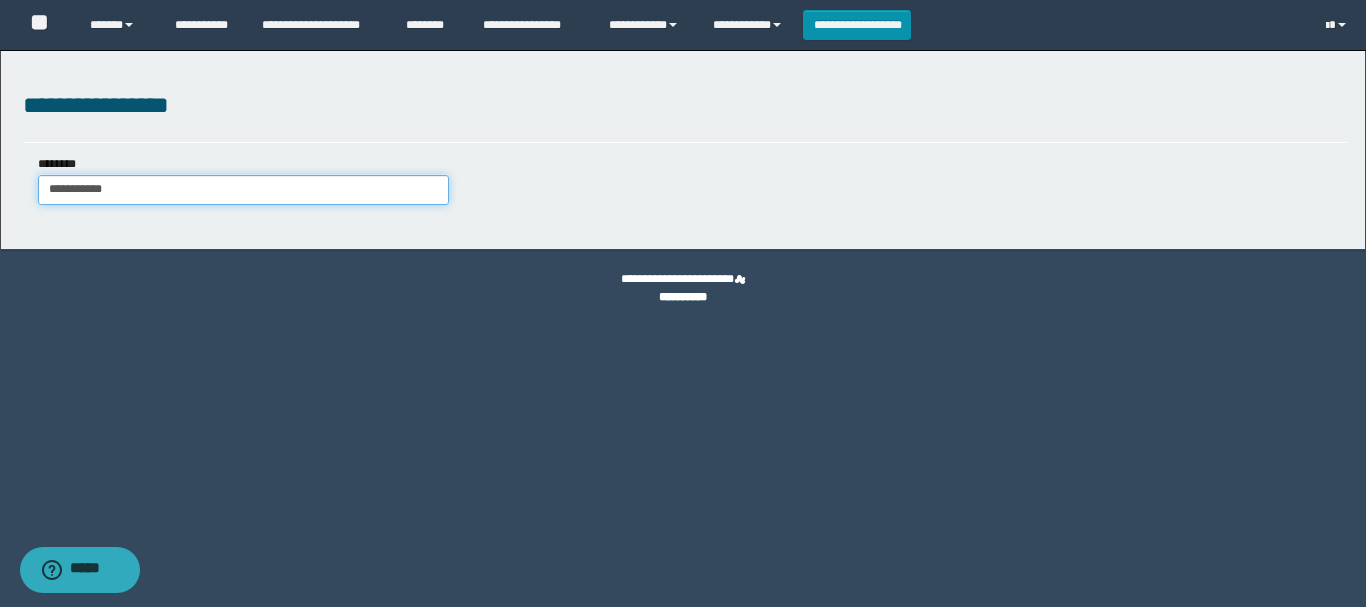 click on "**********" at bounding box center (243, 190) 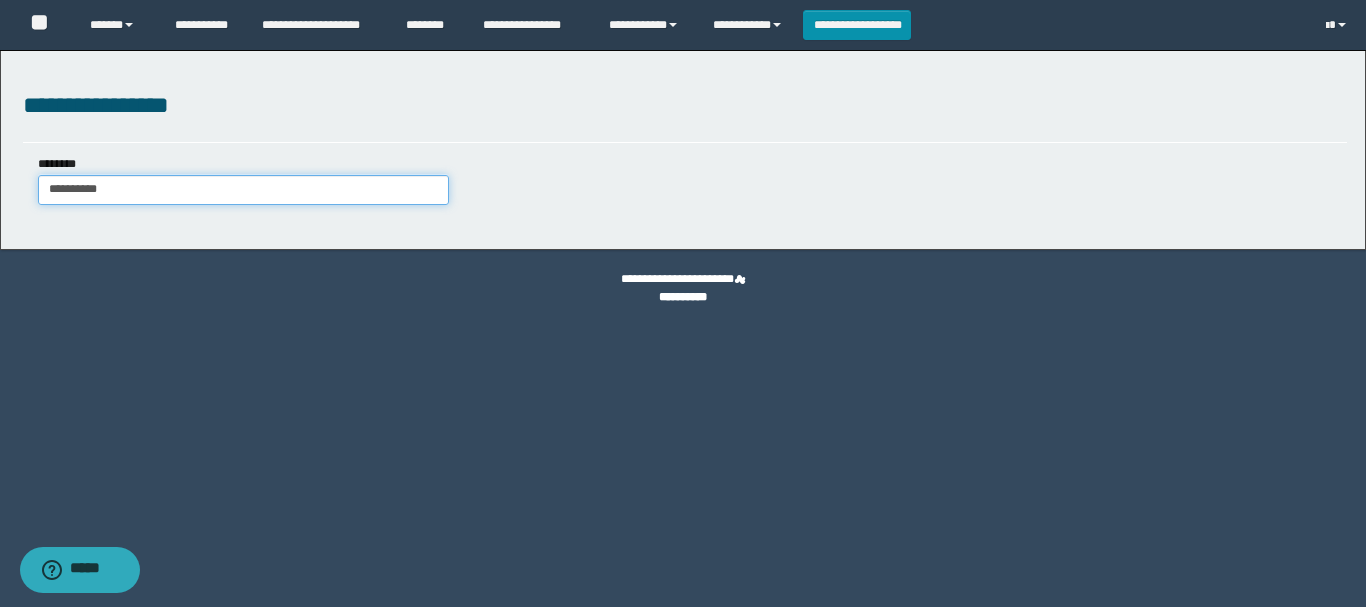 type on "**********" 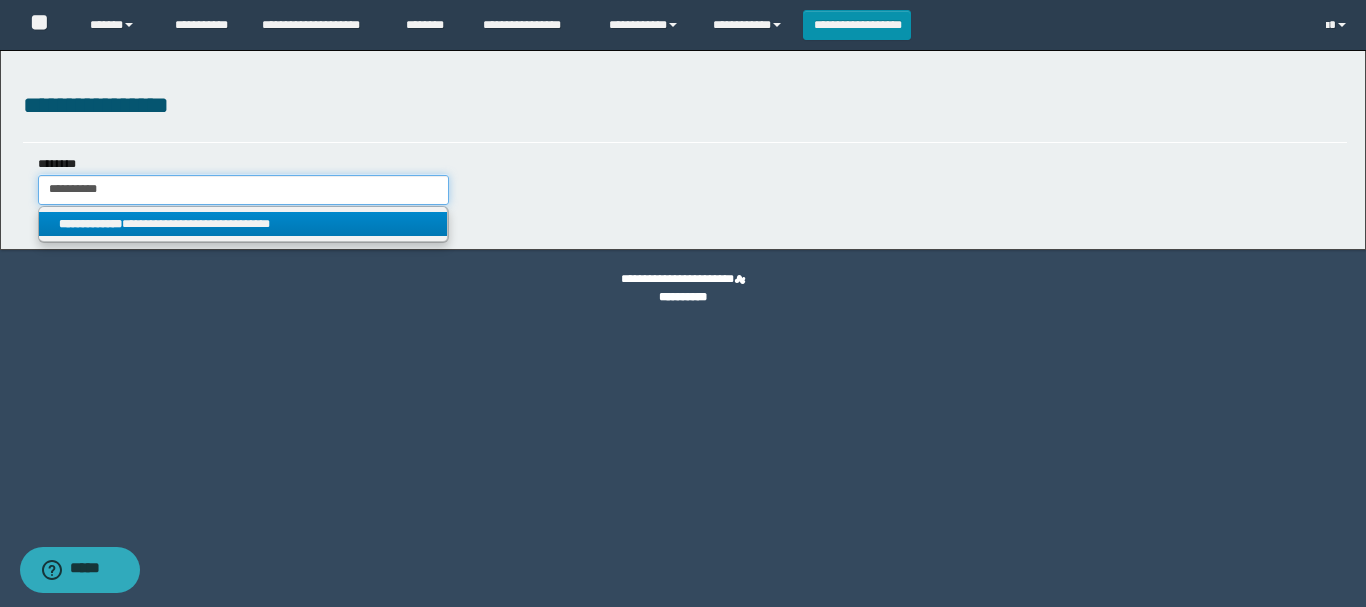 type on "**********" 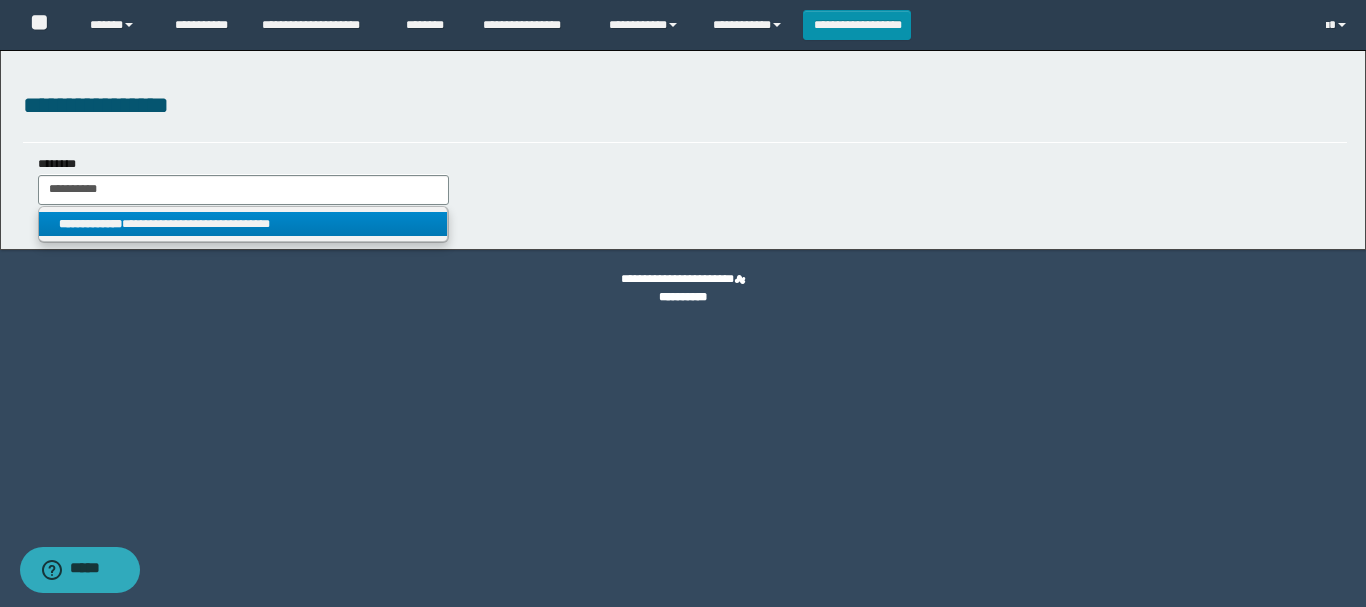 click on "**********" at bounding box center (243, 224) 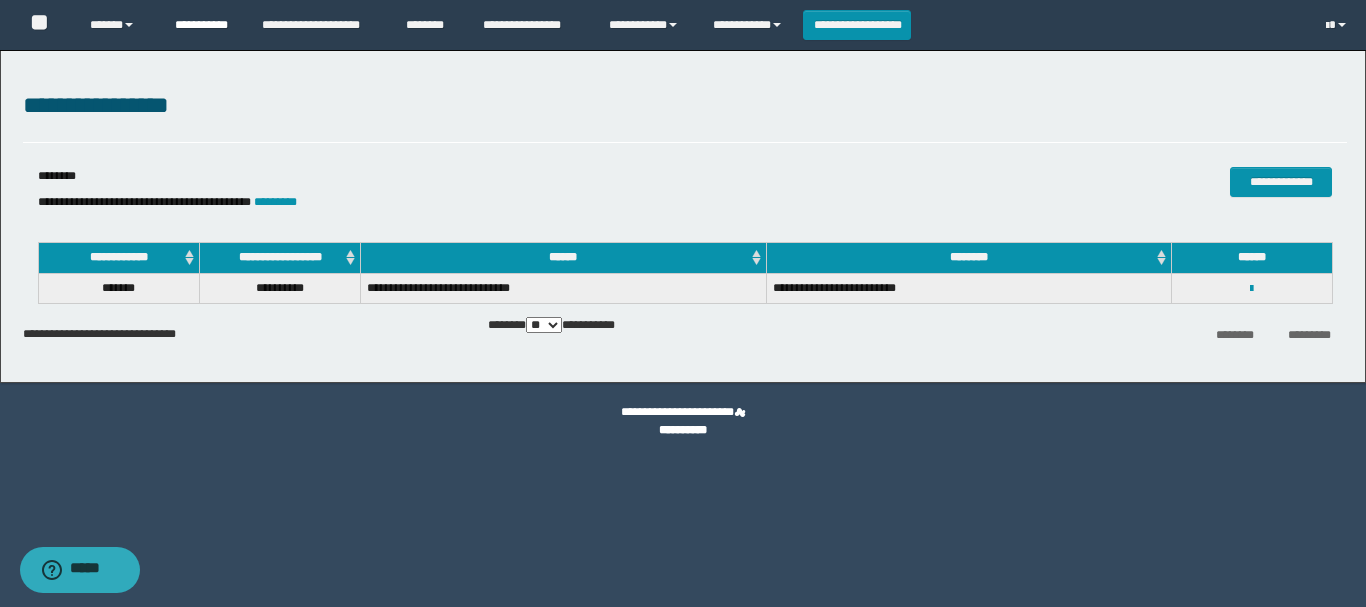 click on "**********" at bounding box center (203, 25) 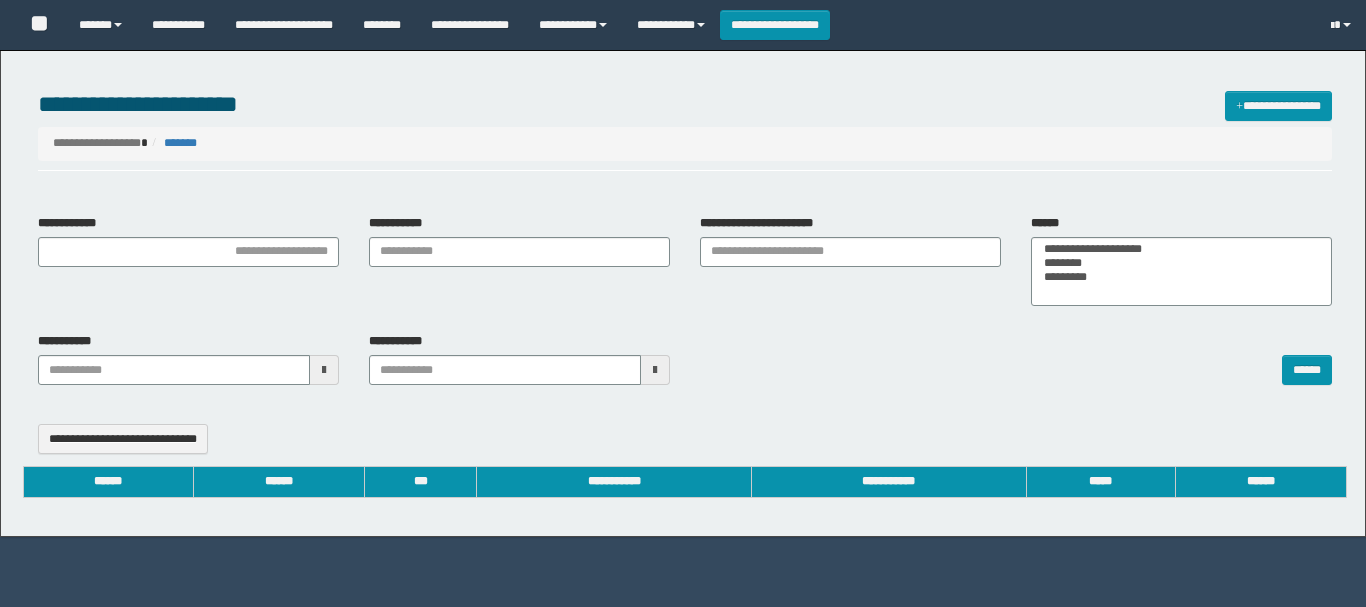 select 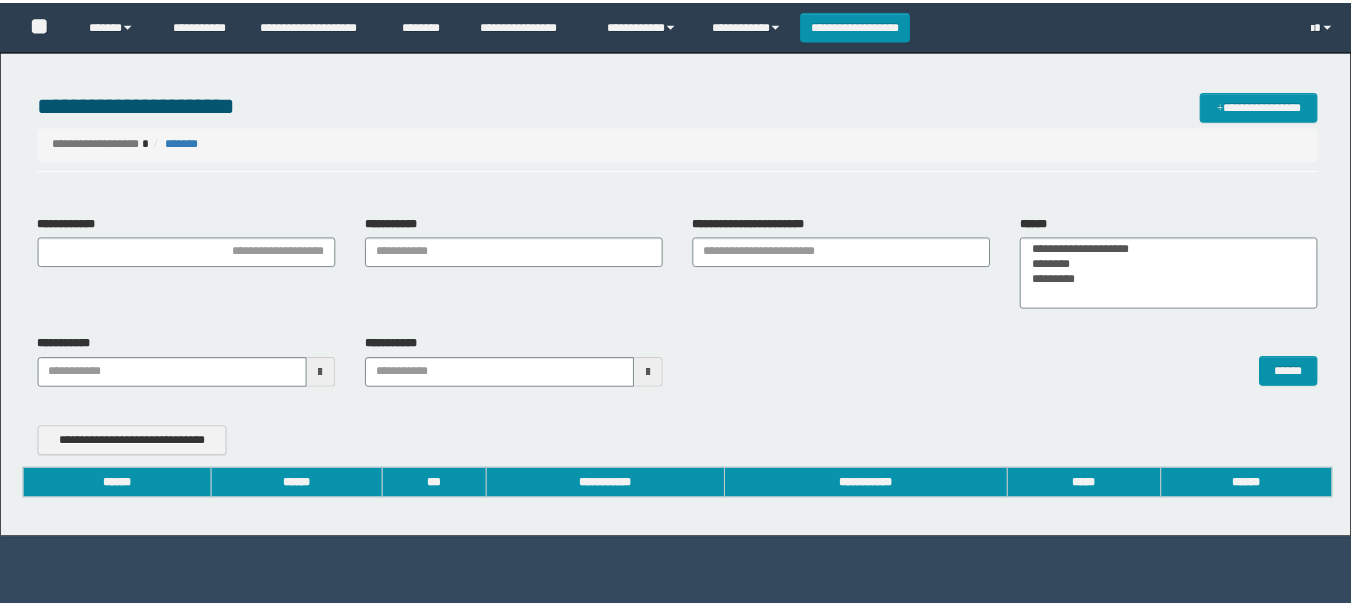 scroll, scrollTop: 0, scrollLeft: 0, axis: both 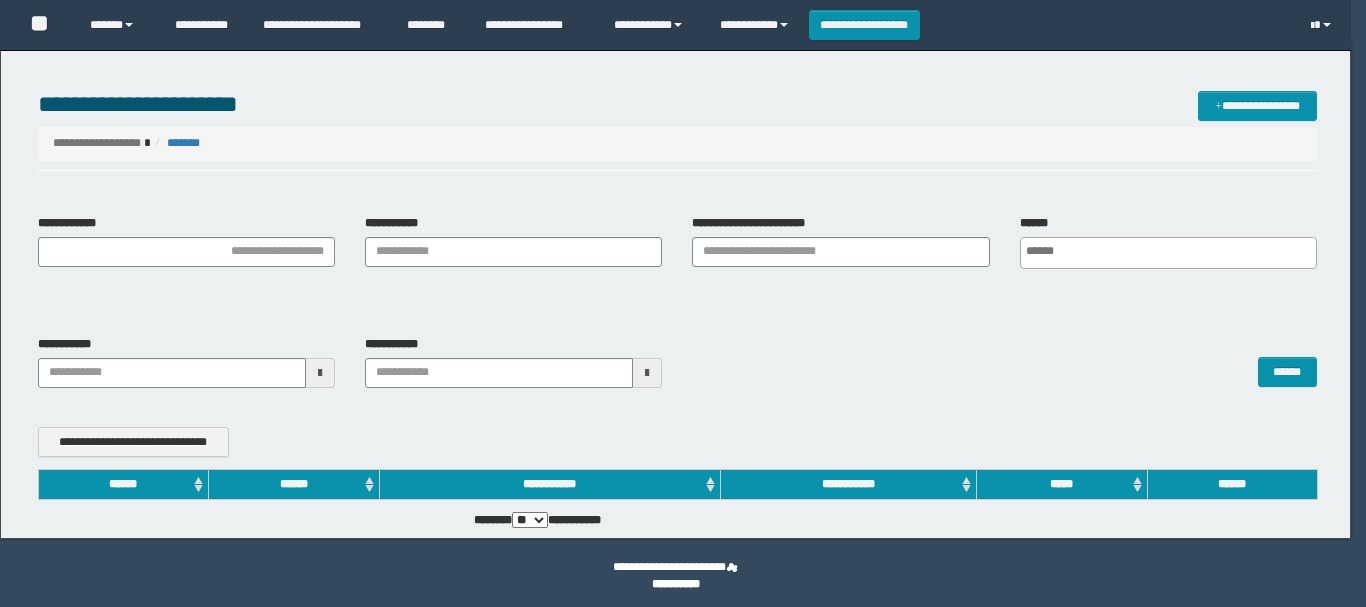 type on "**********" 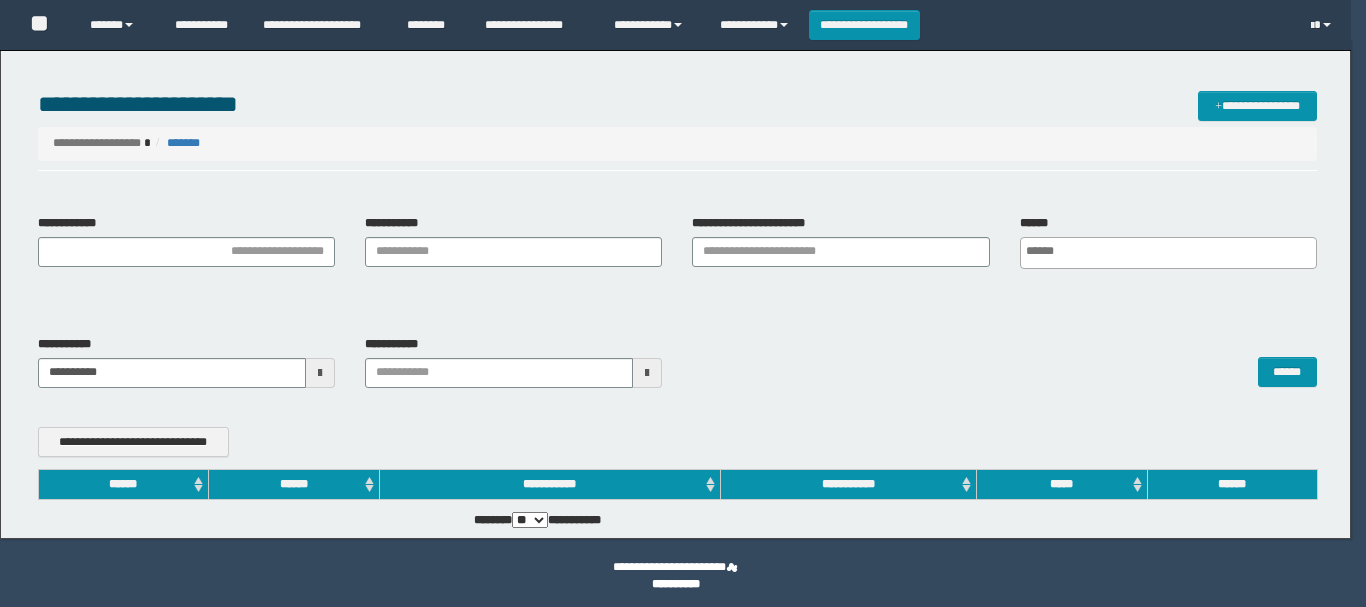 type on "**********" 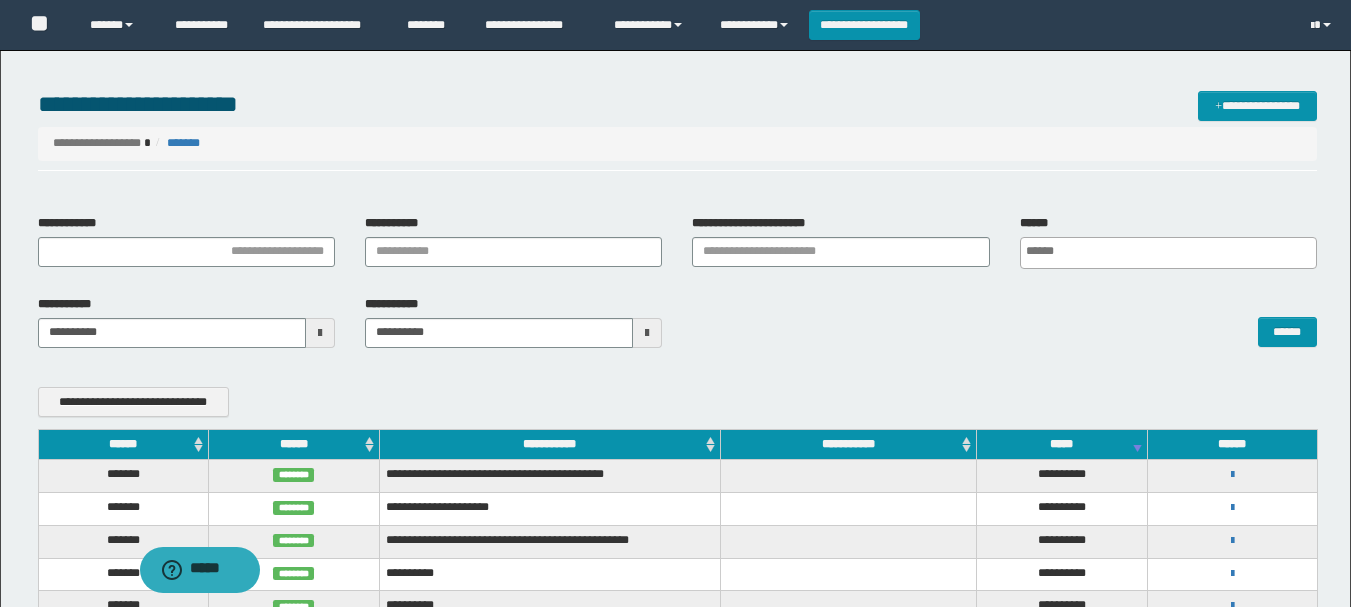 scroll, scrollTop: 0, scrollLeft: 0, axis: both 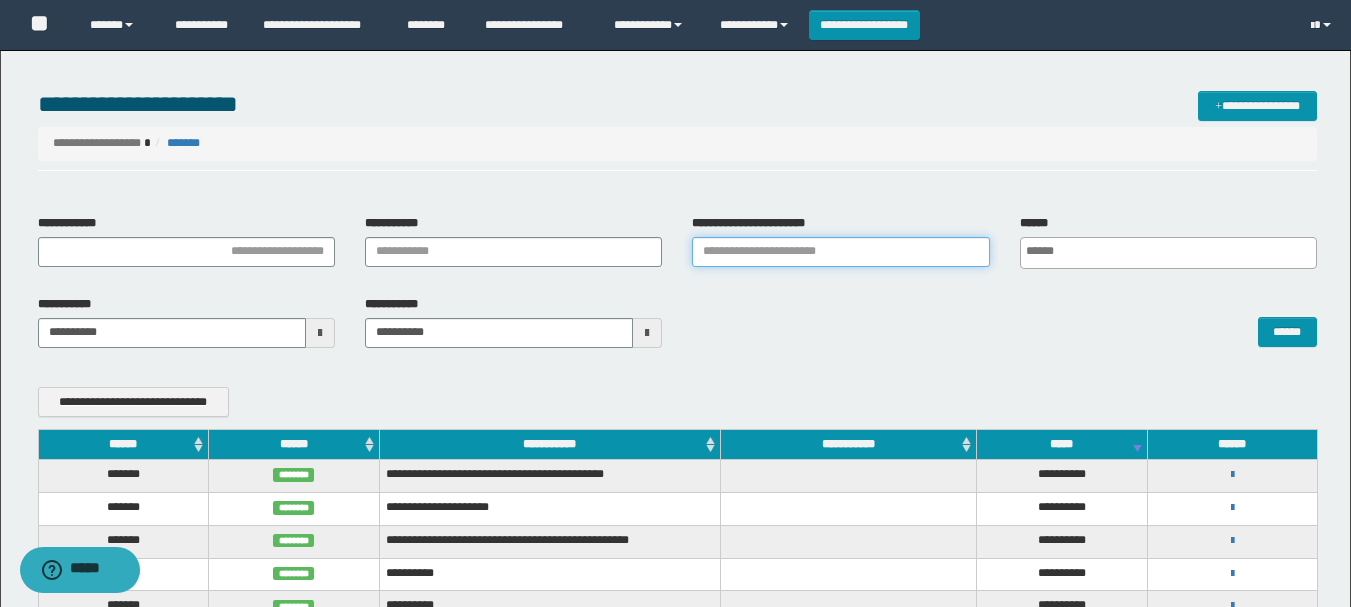 click on "**********" at bounding box center (840, 252) 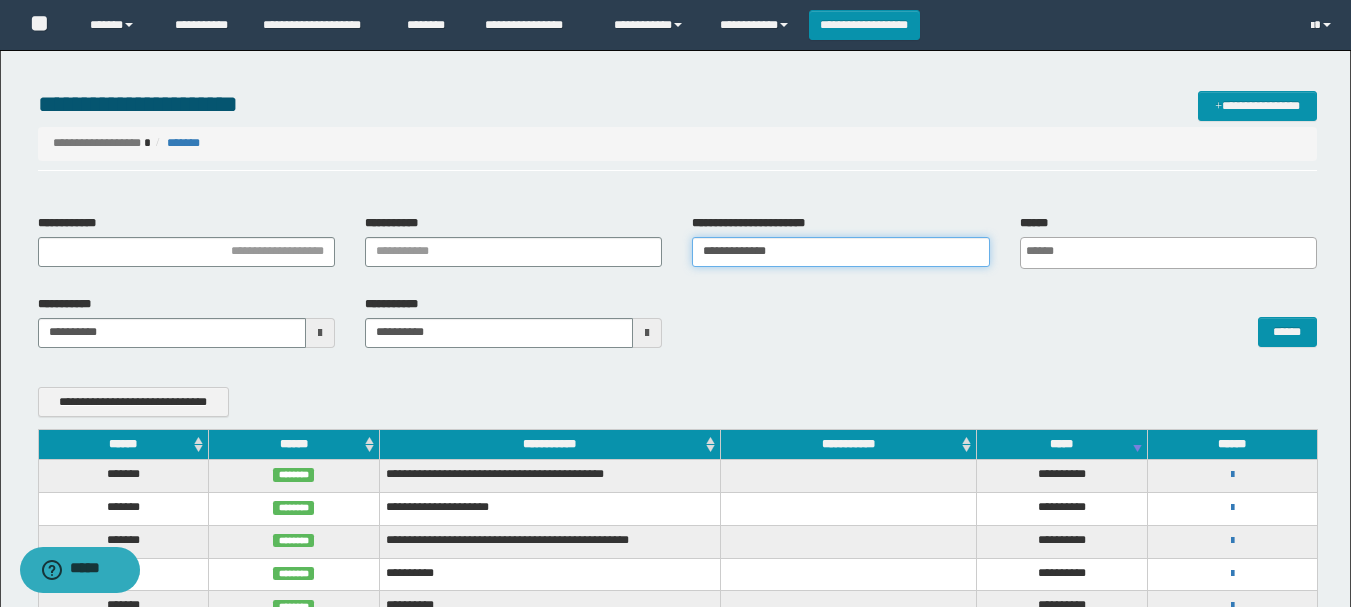 click on "**********" at bounding box center [840, 252] 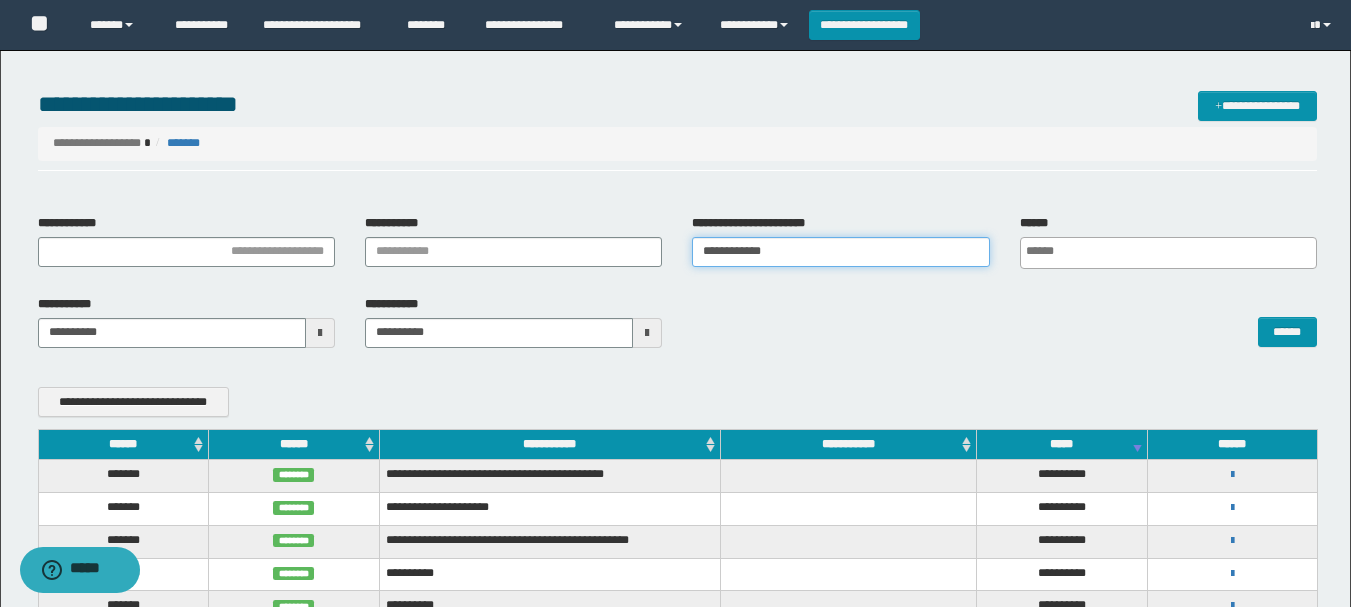 type 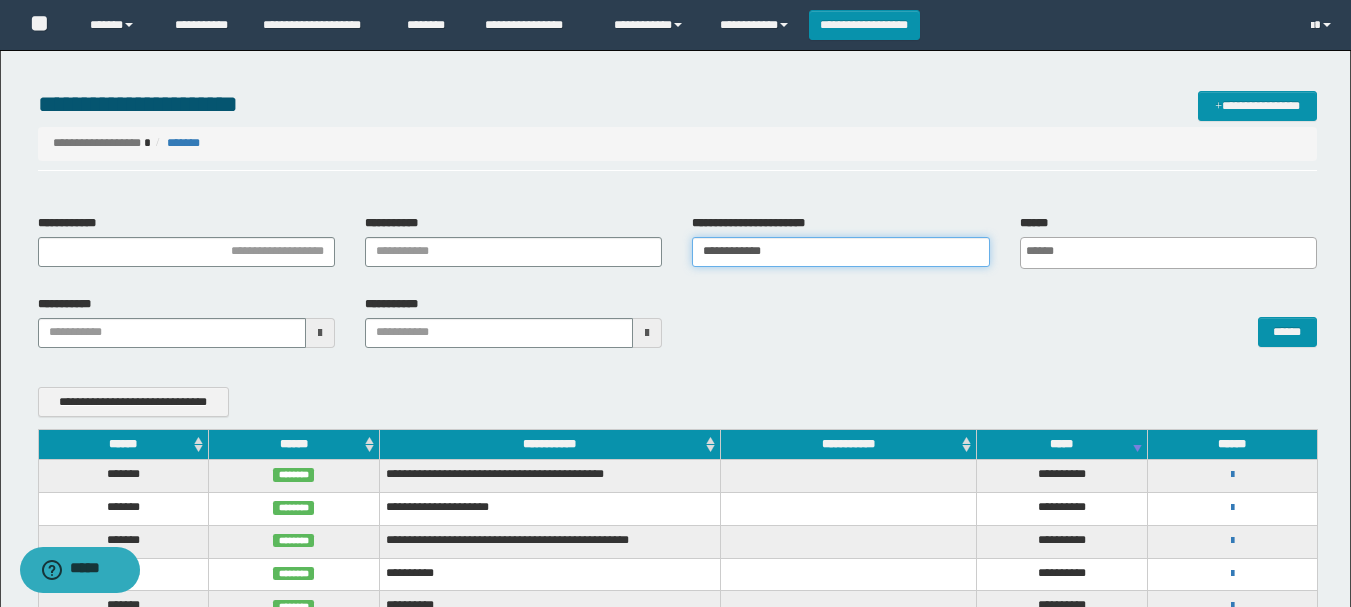 click on "**********" at bounding box center [840, 252] 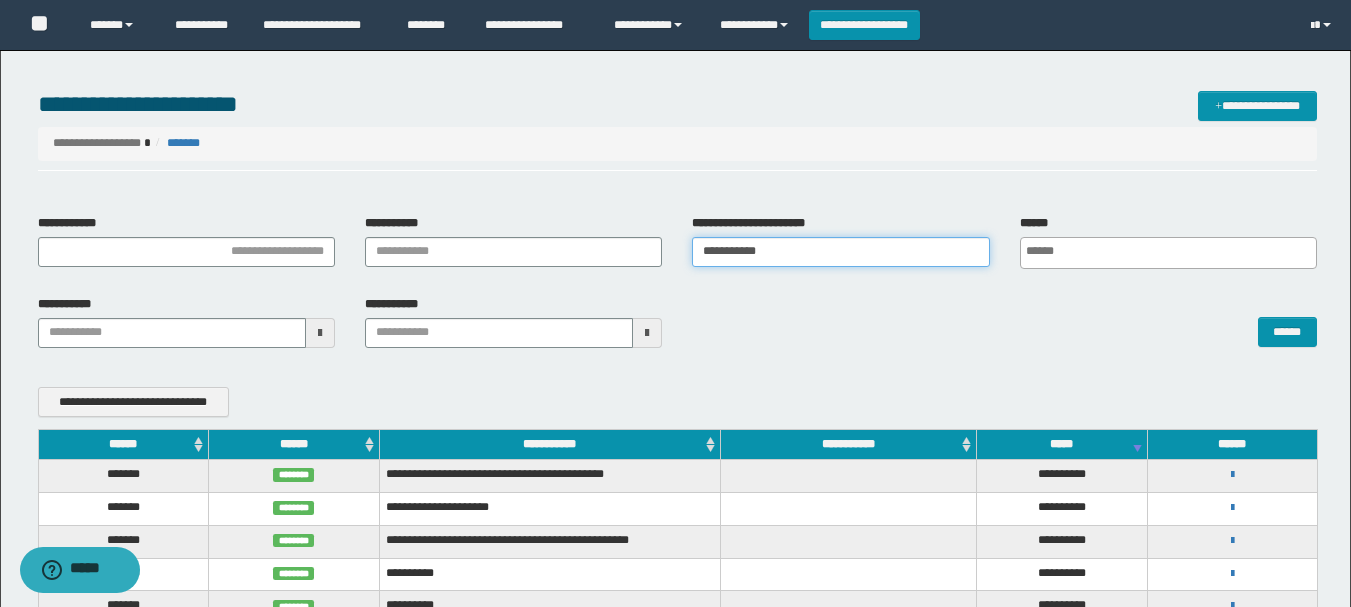 type 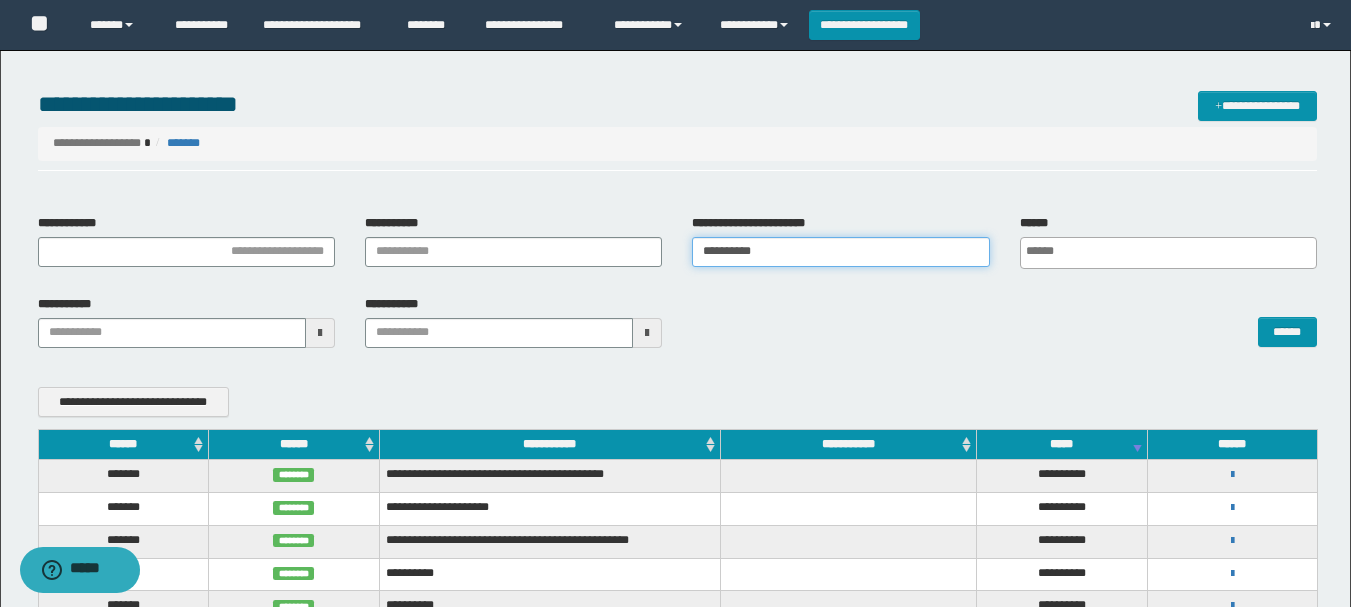 type 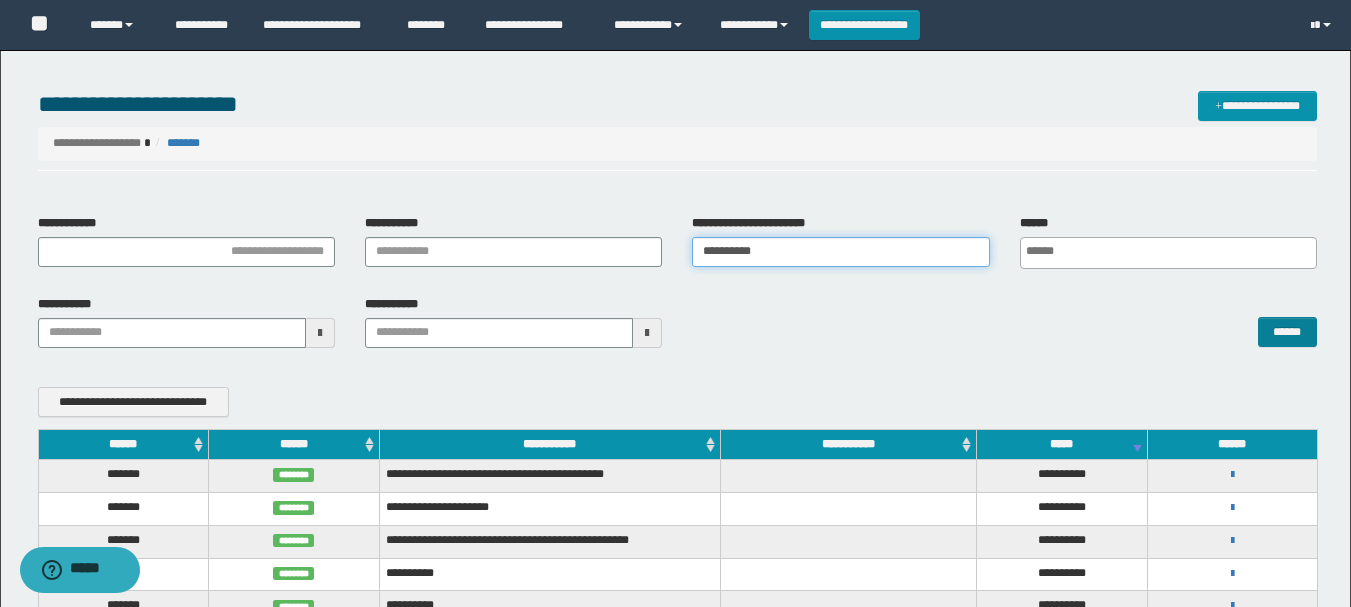 type on "**********" 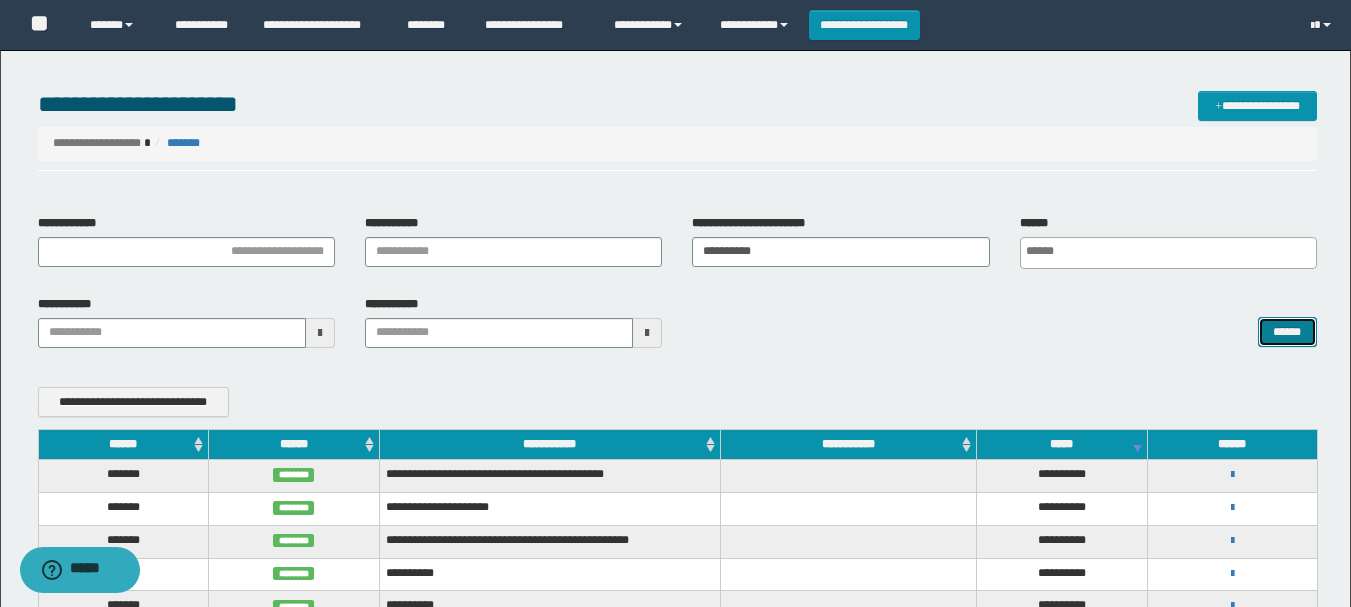 click on "******" at bounding box center [1287, 332] 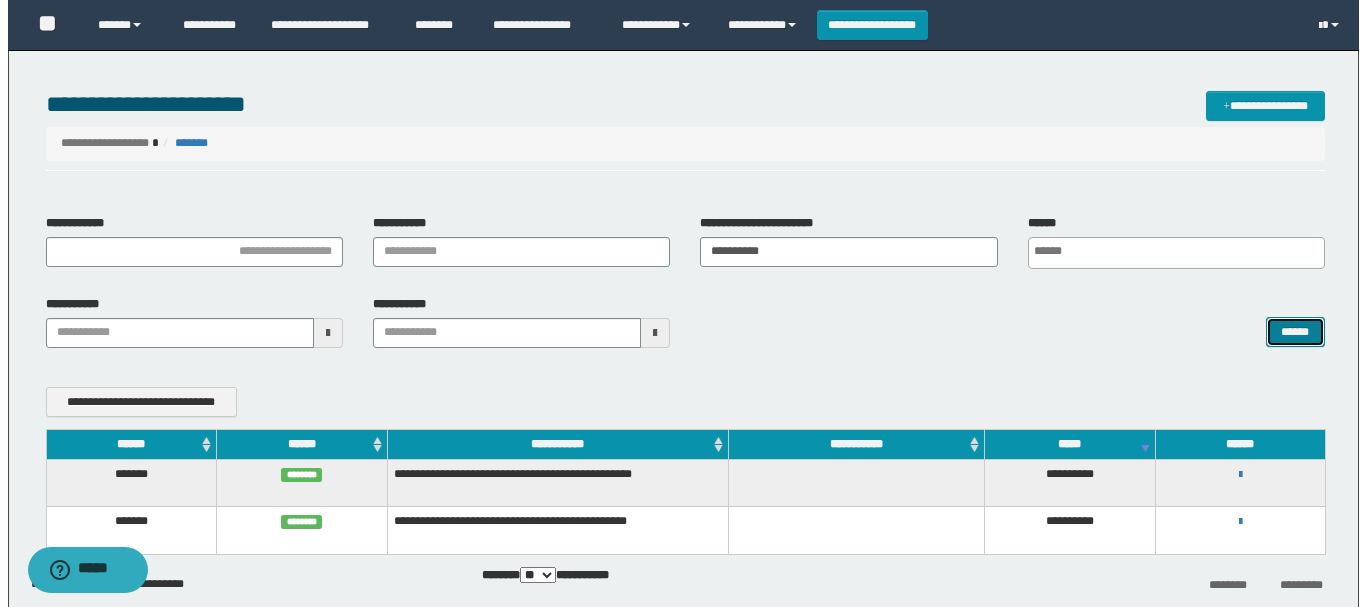 scroll, scrollTop: 99, scrollLeft: 0, axis: vertical 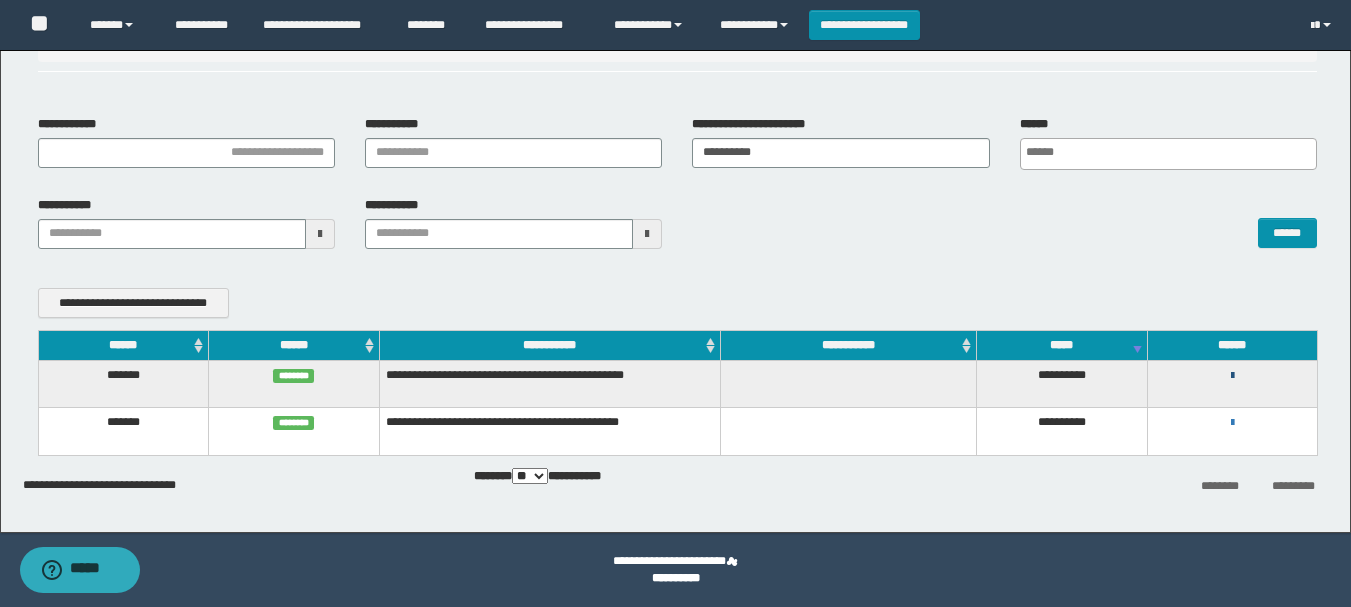 click at bounding box center (1232, 376) 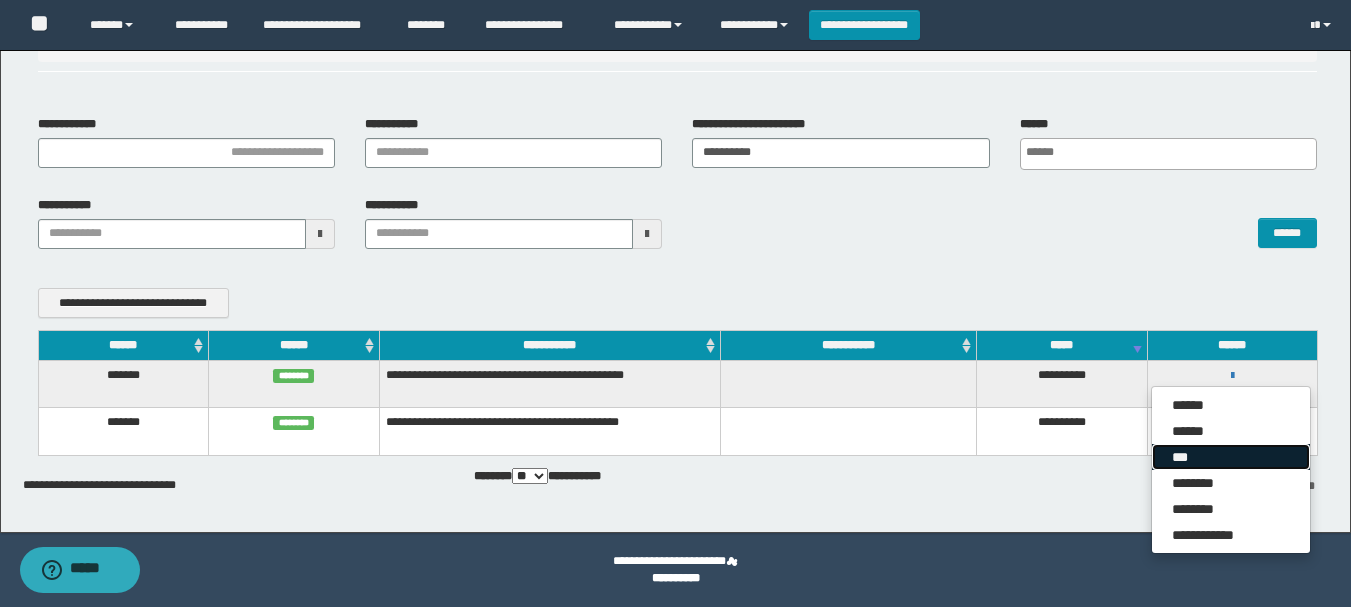 click on "***" at bounding box center [1231, 457] 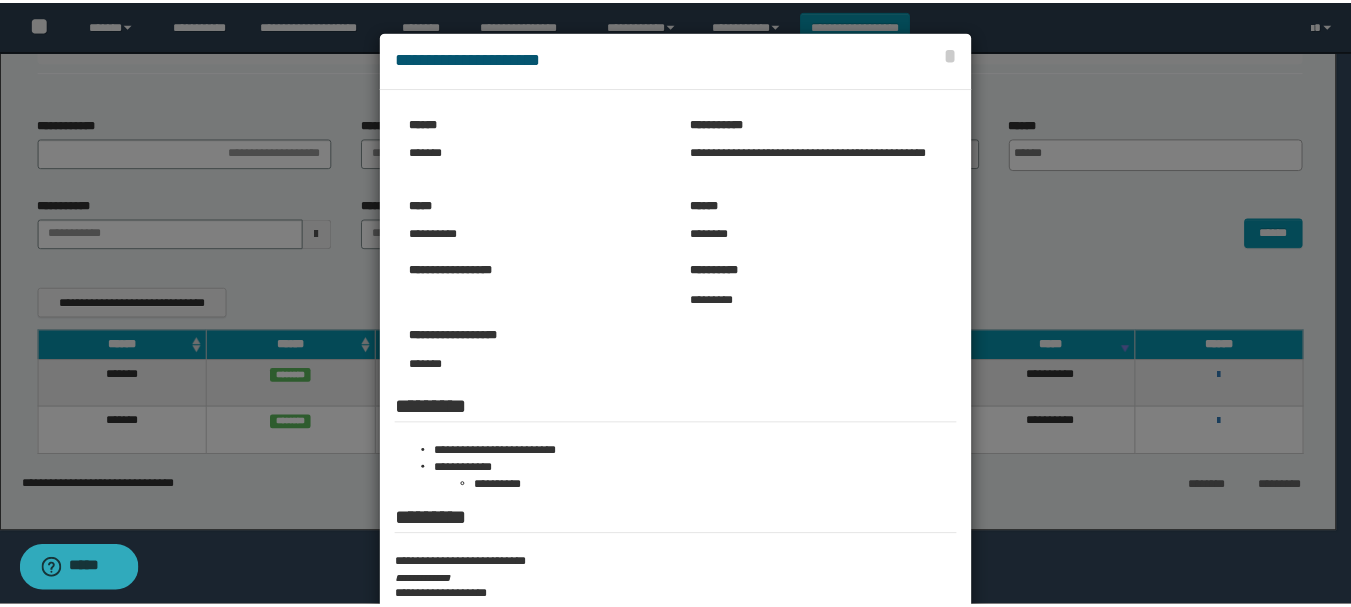 scroll, scrollTop: 143, scrollLeft: 0, axis: vertical 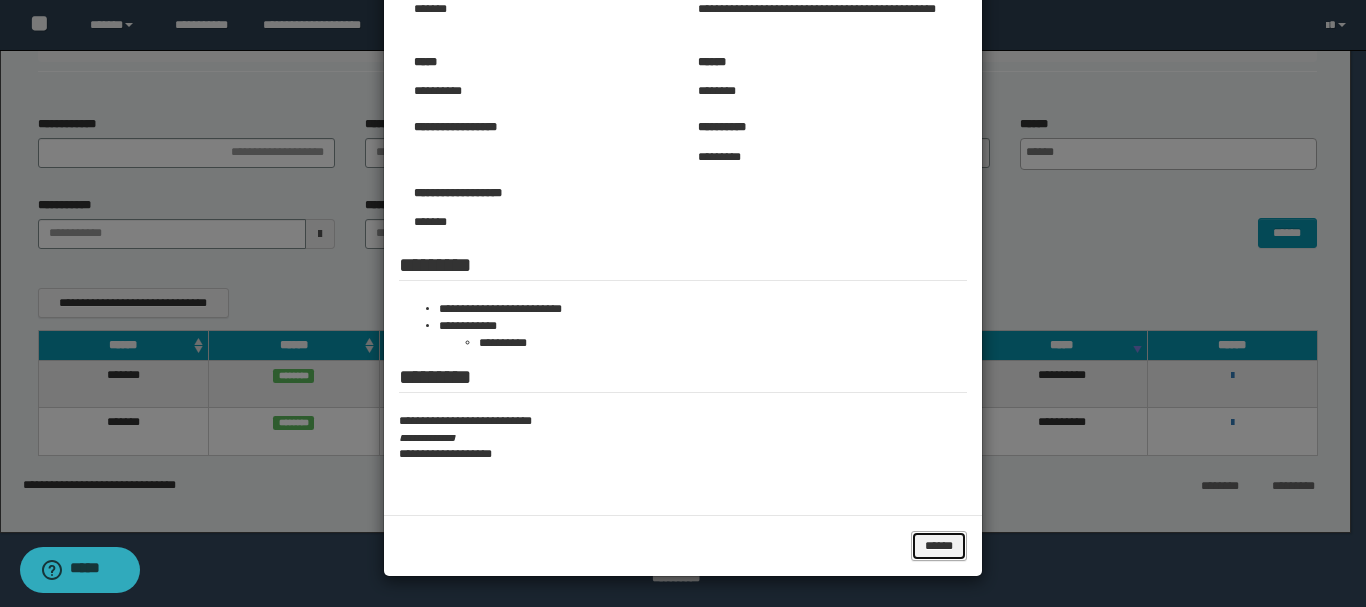 click on "******" at bounding box center [939, 546] 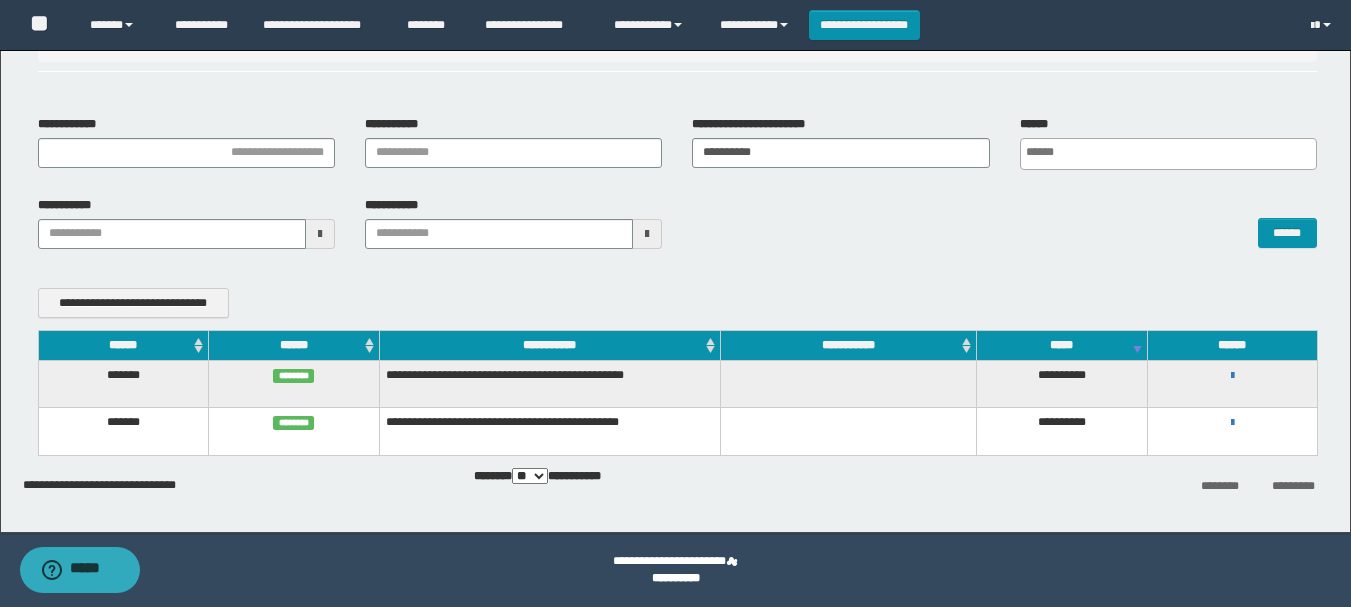 type 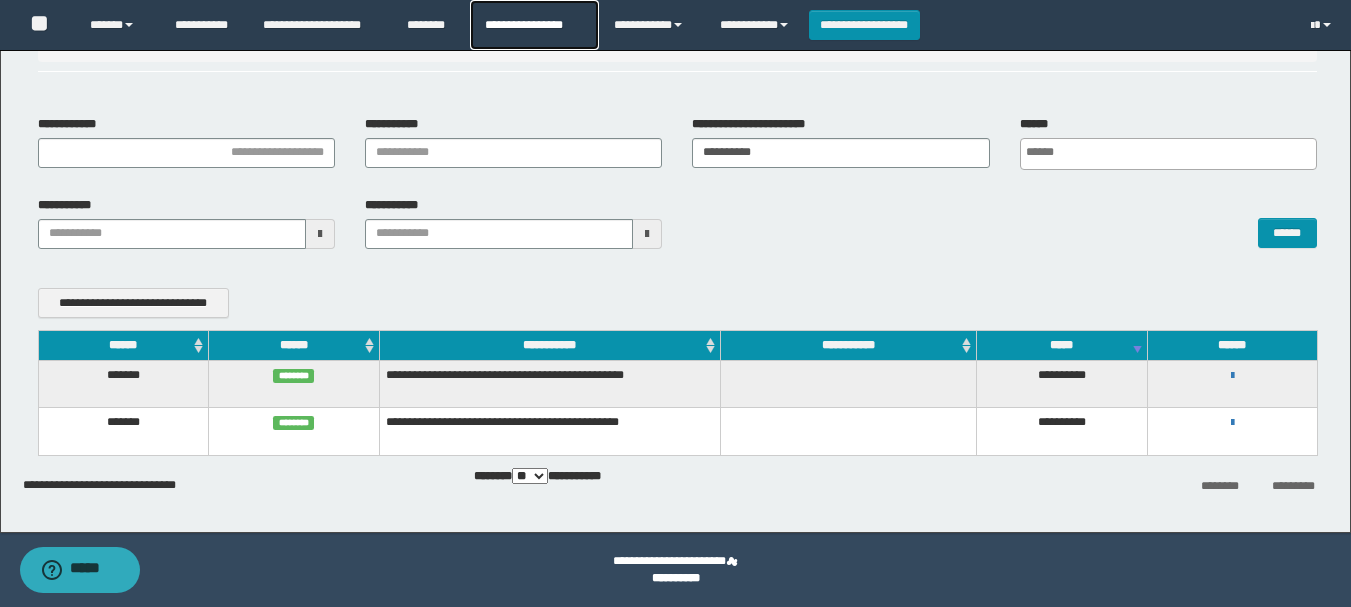 click on "**********" at bounding box center (534, 25) 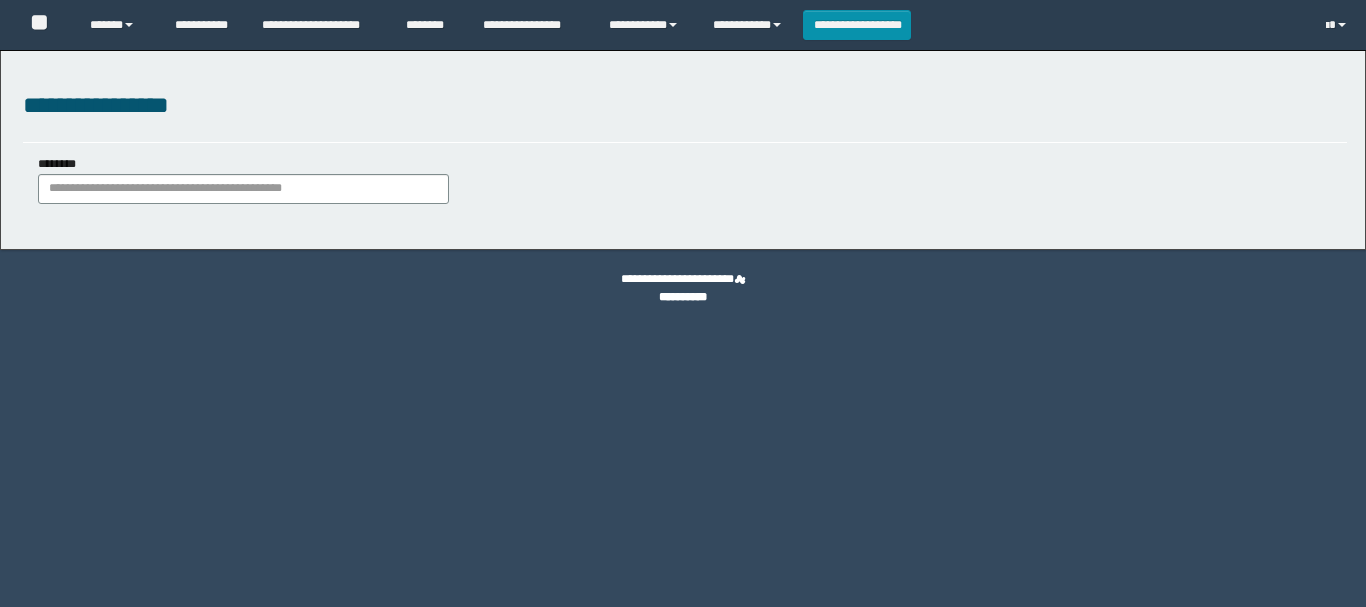 scroll, scrollTop: 0, scrollLeft: 0, axis: both 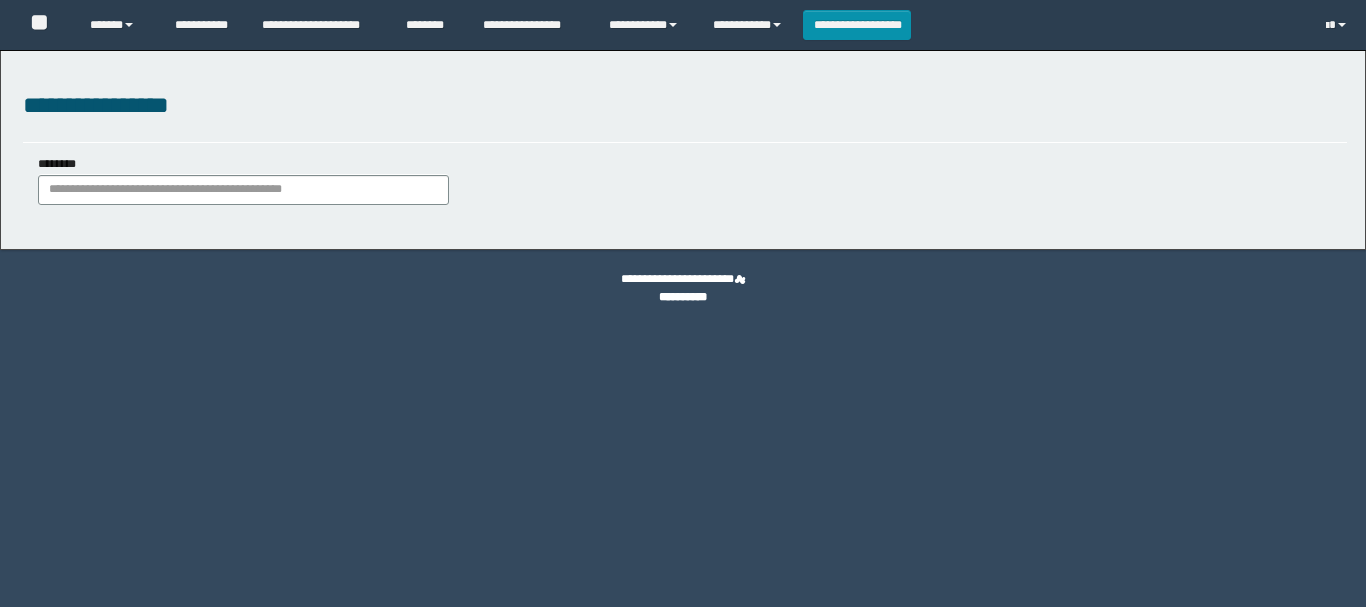 click on "********" at bounding box center (243, 190) 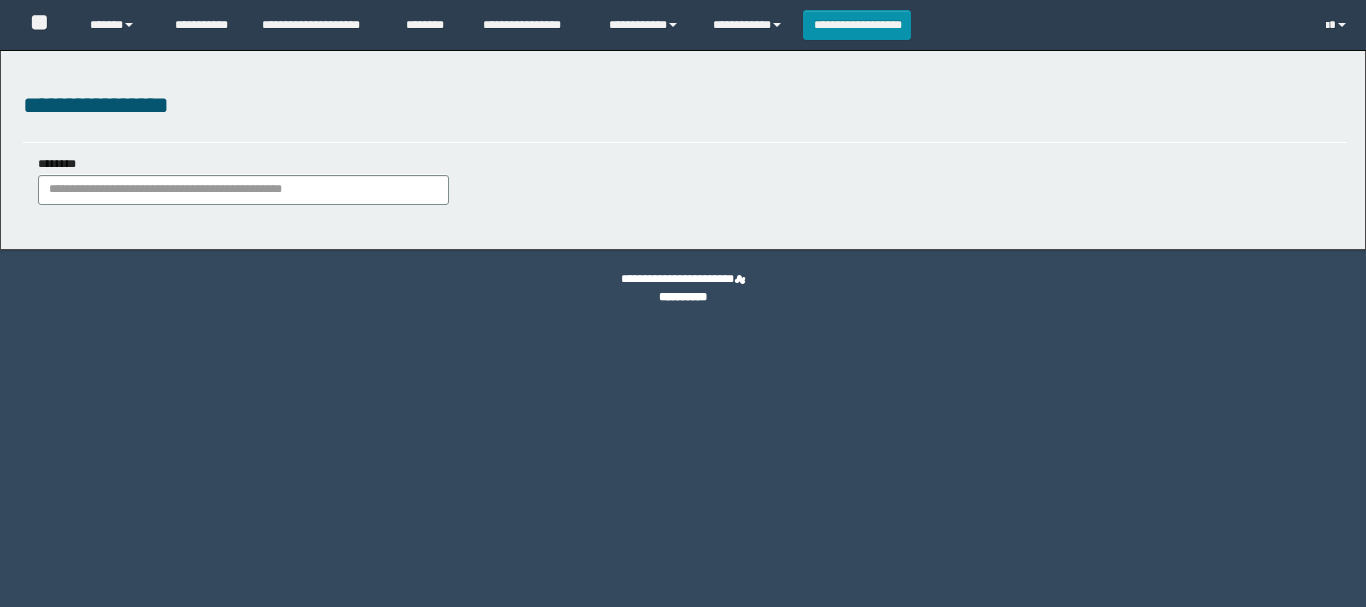 scroll, scrollTop: 0, scrollLeft: 0, axis: both 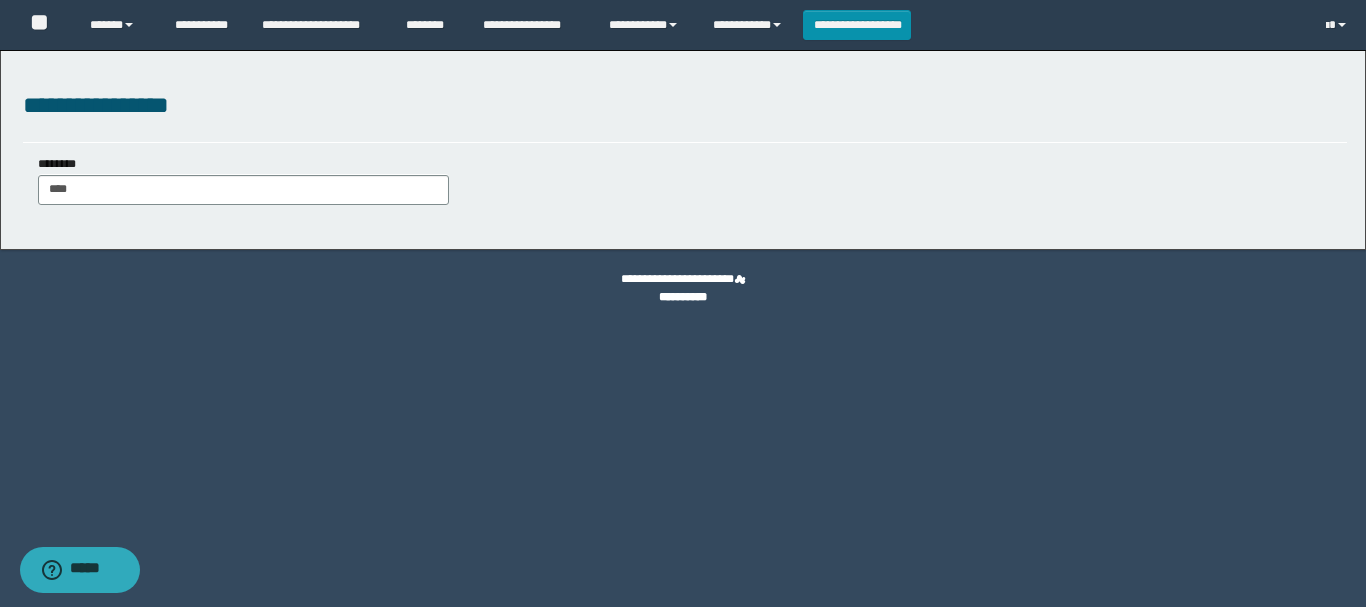 type on "*****" 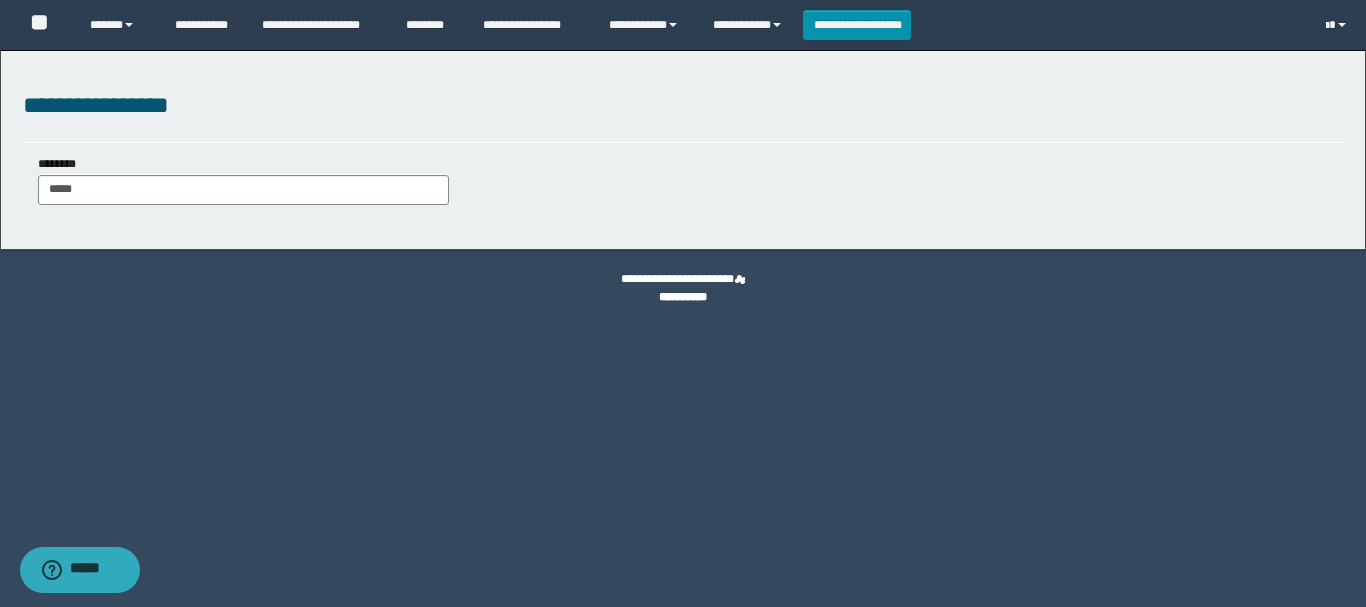 type on "*****" 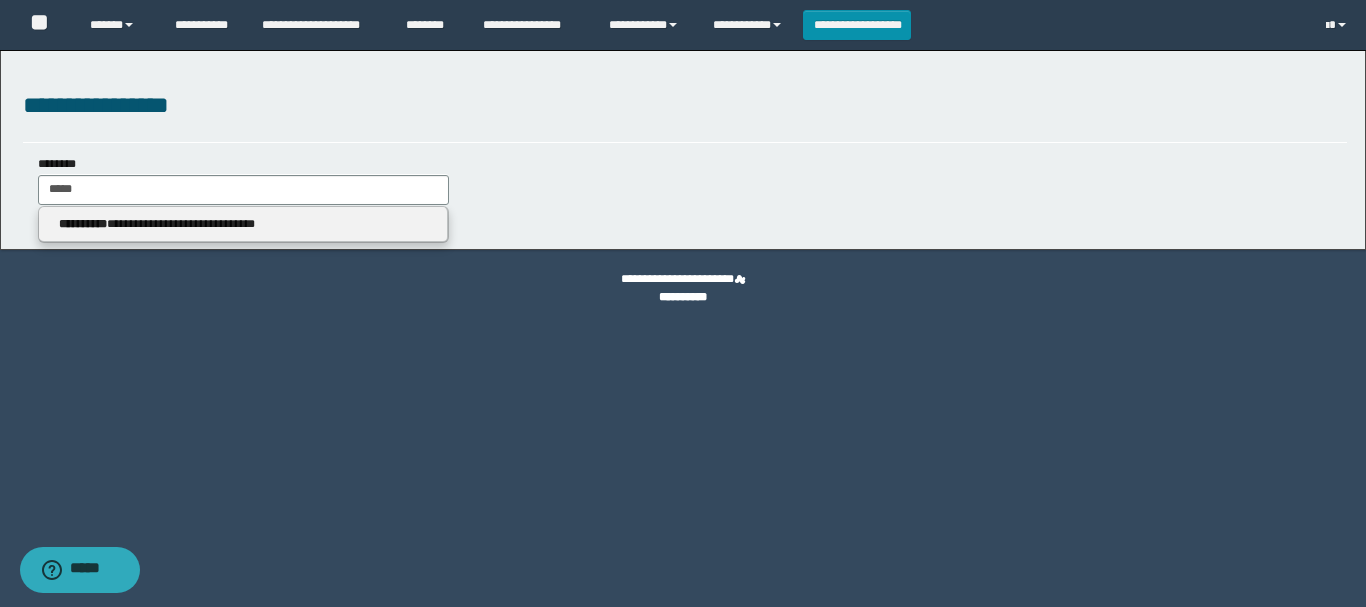 type 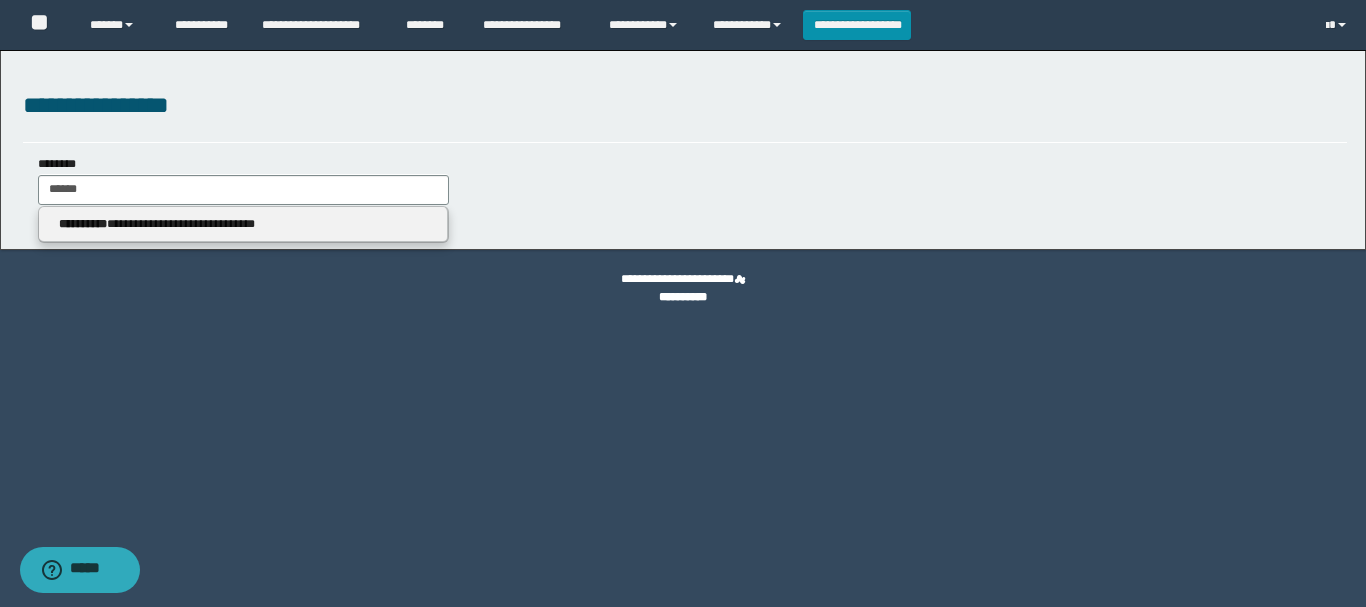 type on "*******" 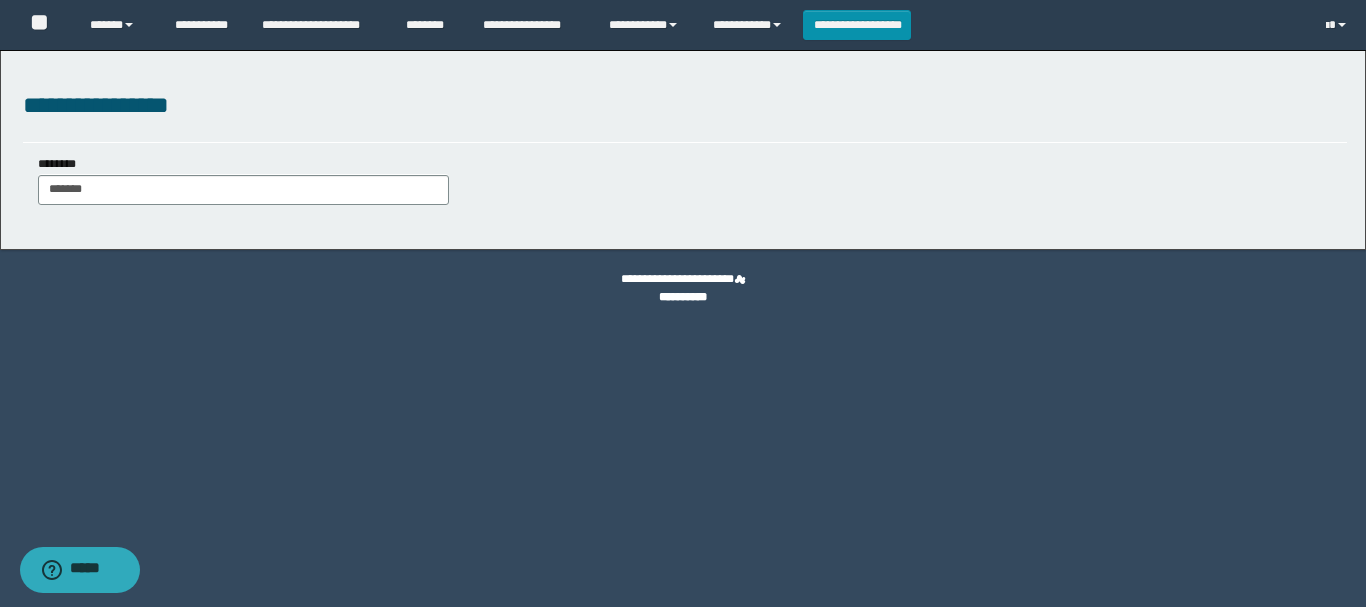 type on "*******" 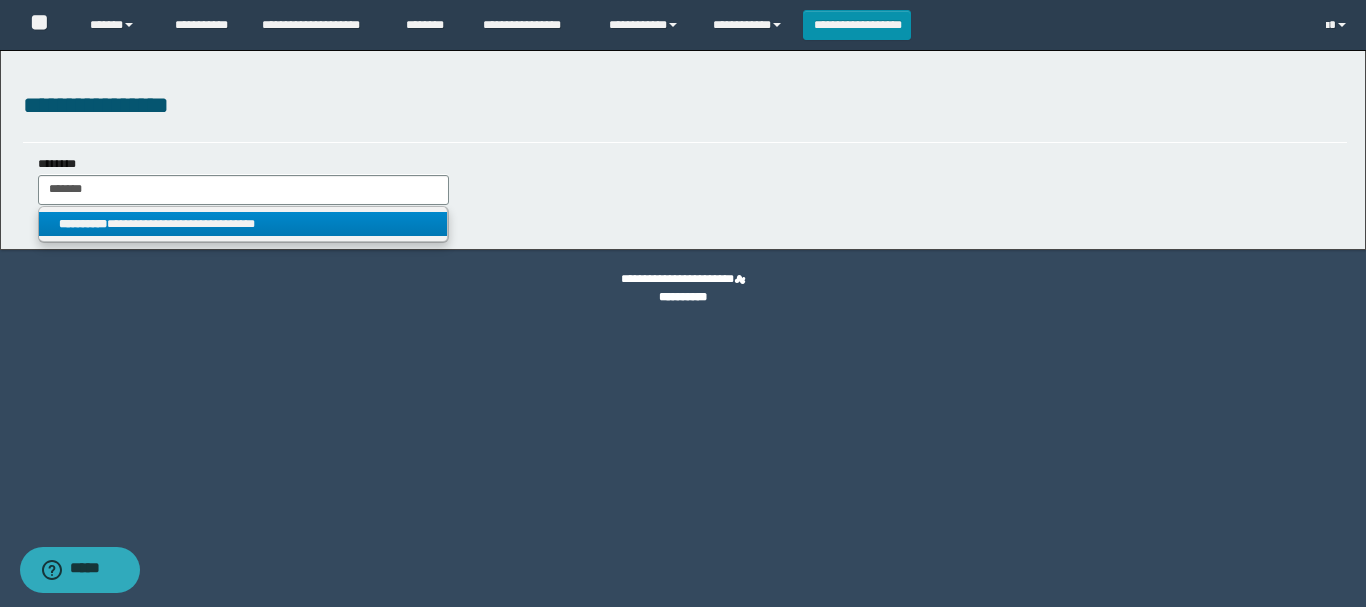 type on "*******" 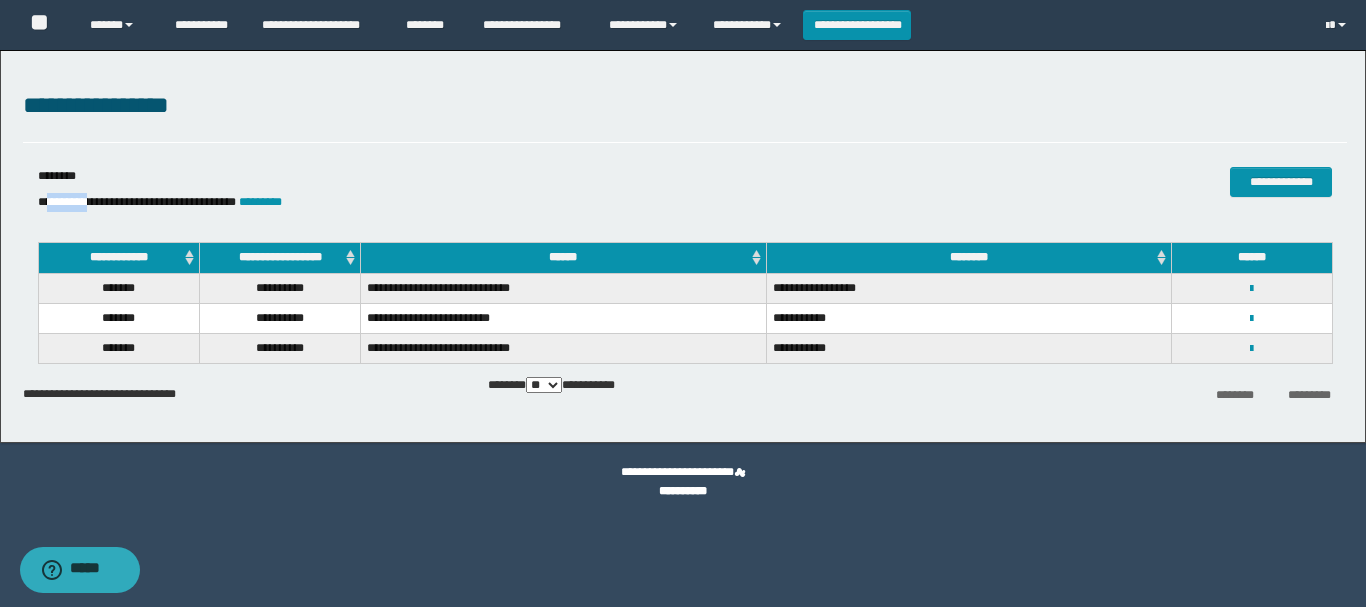 drag, startPoint x: 52, startPoint y: 201, endPoint x: 101, endPoint y: 214, distance: 50.695168 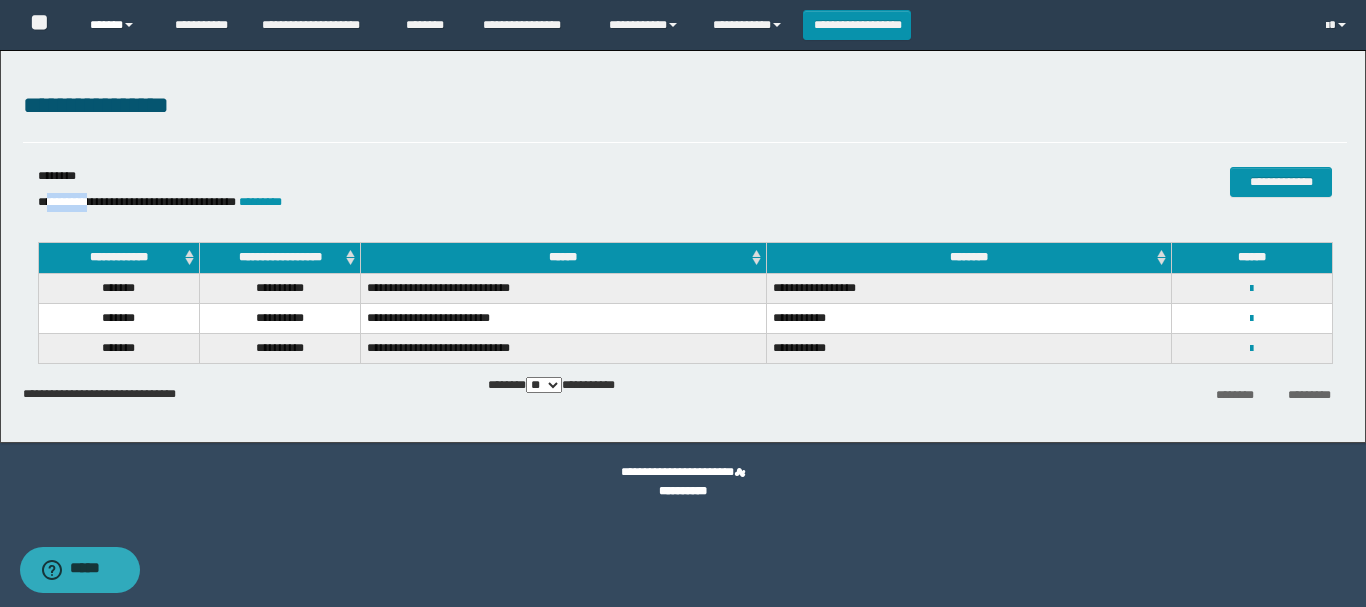 click on "******" at bounding box center (117, 25) 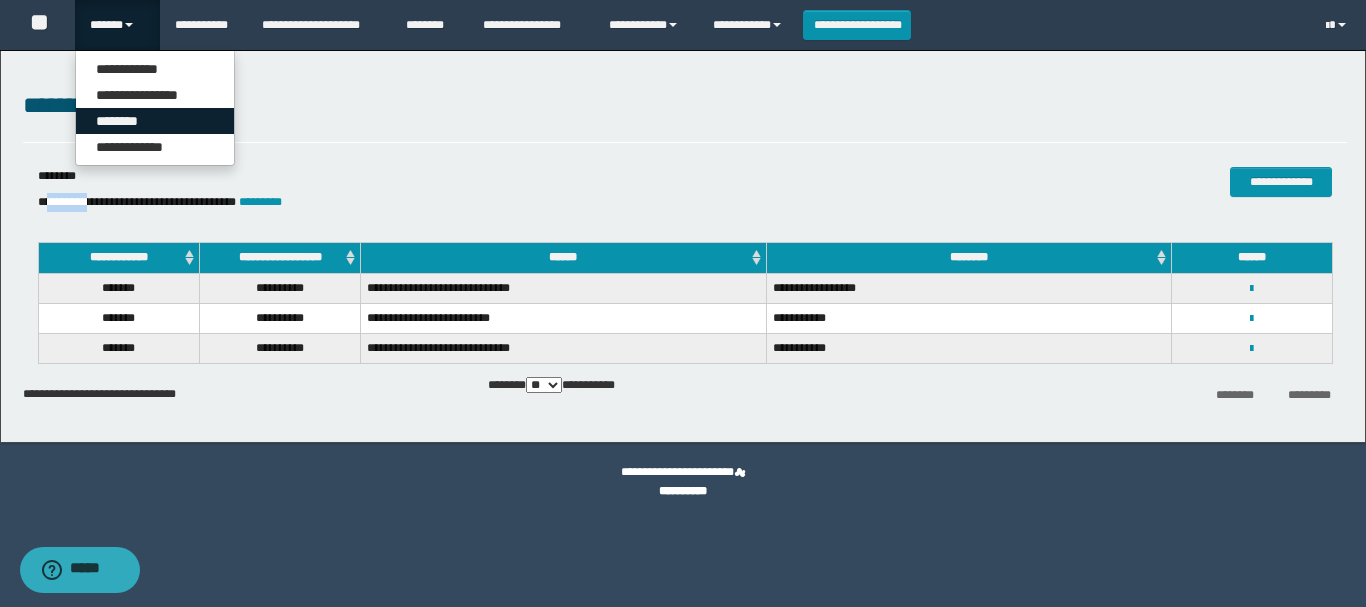 click on "********" at bounding box center [155, 121] 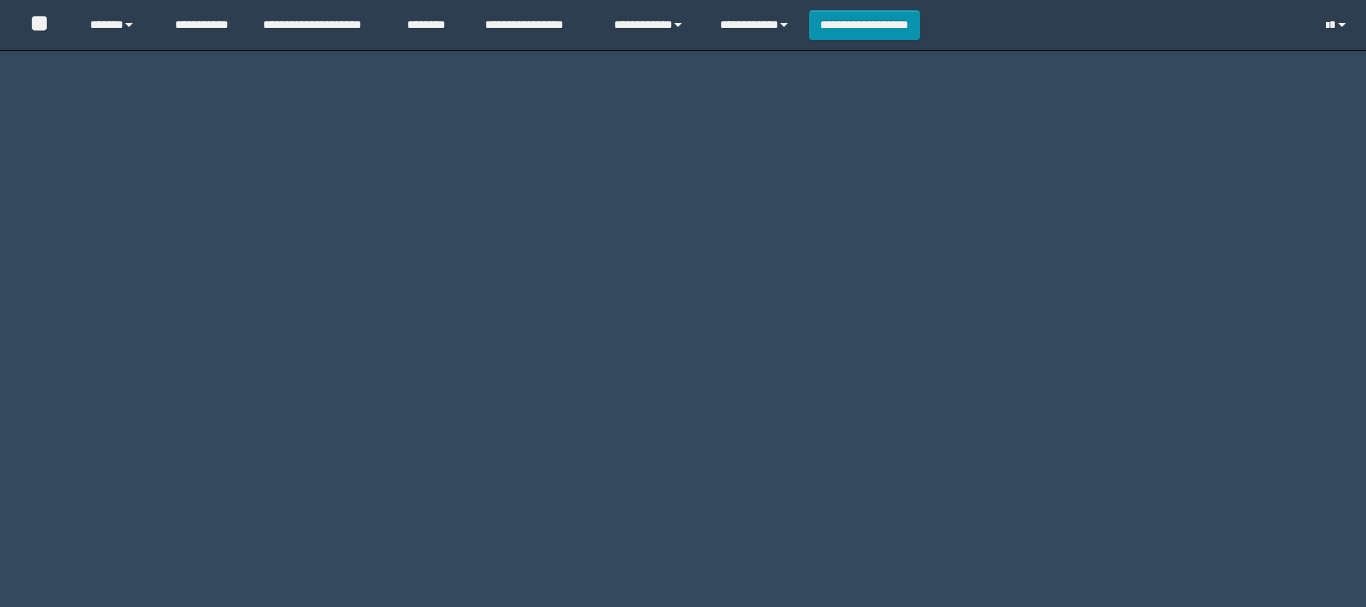 scroll, scrollTop: 0, scrollLeft: 0, axis: both 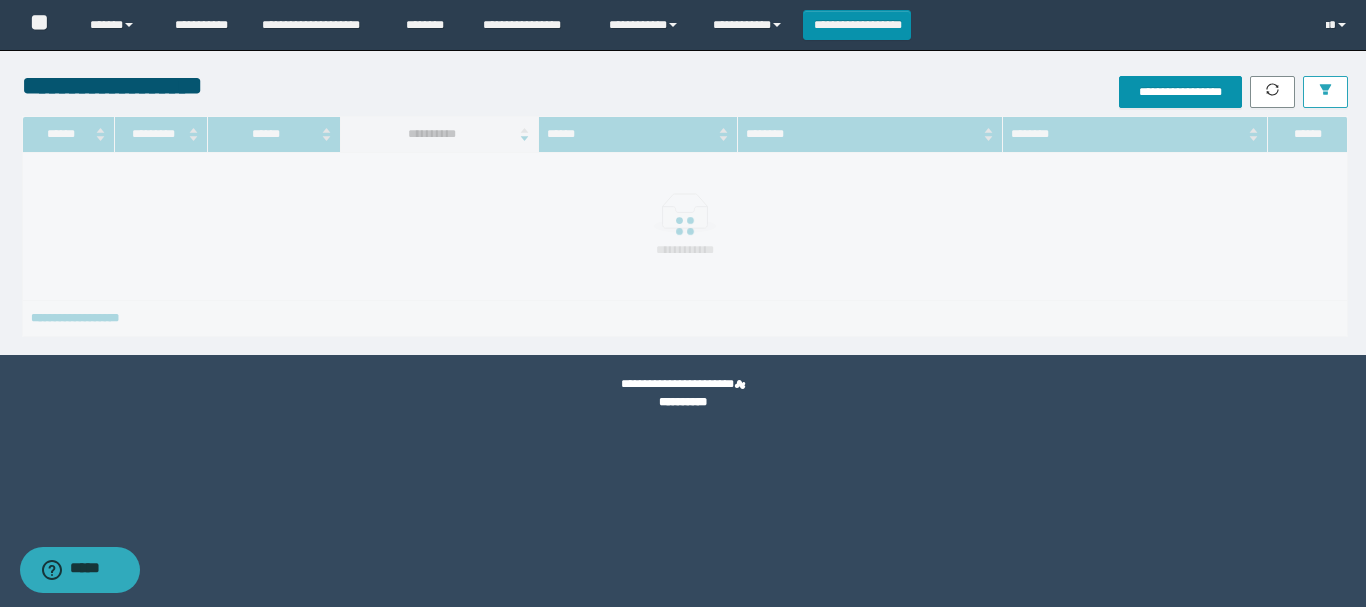 click at bounding box center (1325, 92) 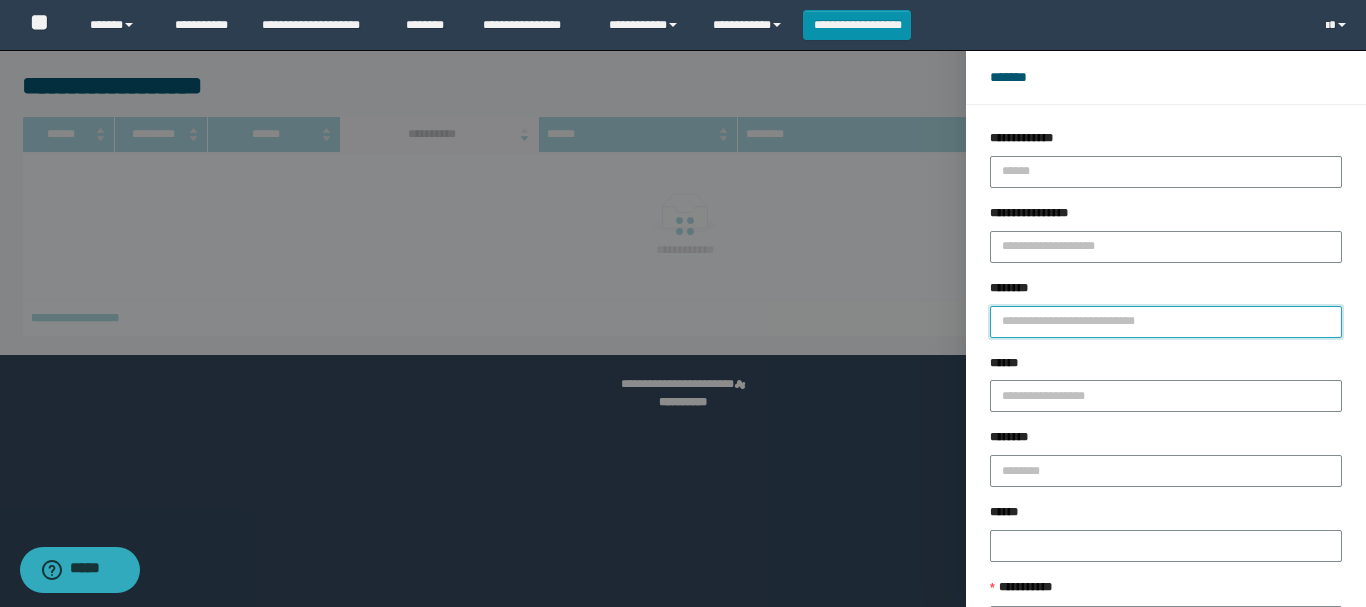 click on "********" at bounding box center [1166, 322] 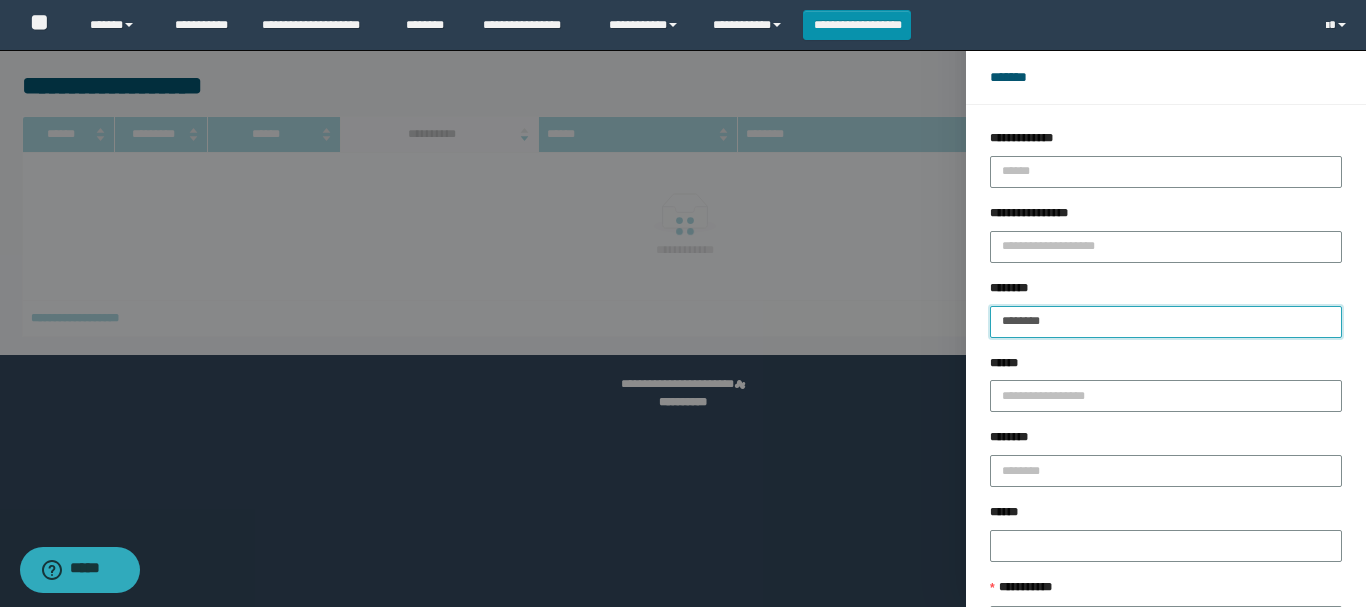 click on "*******" at bounding box center [1166, 322] 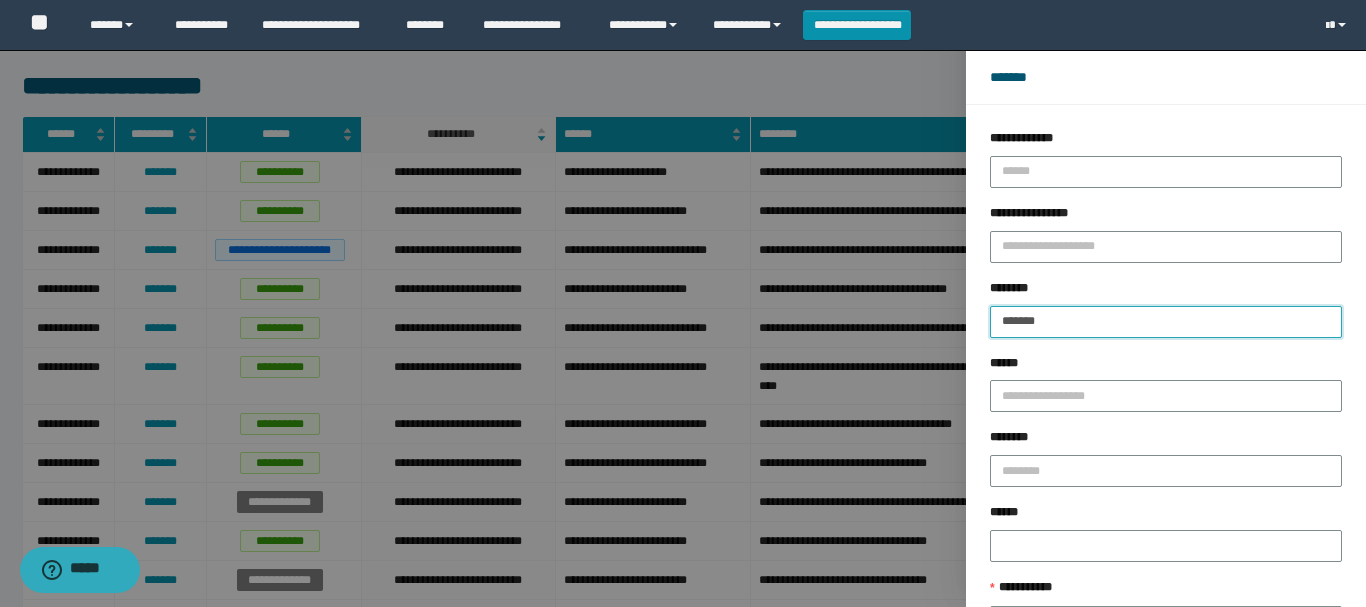 type on "*******" 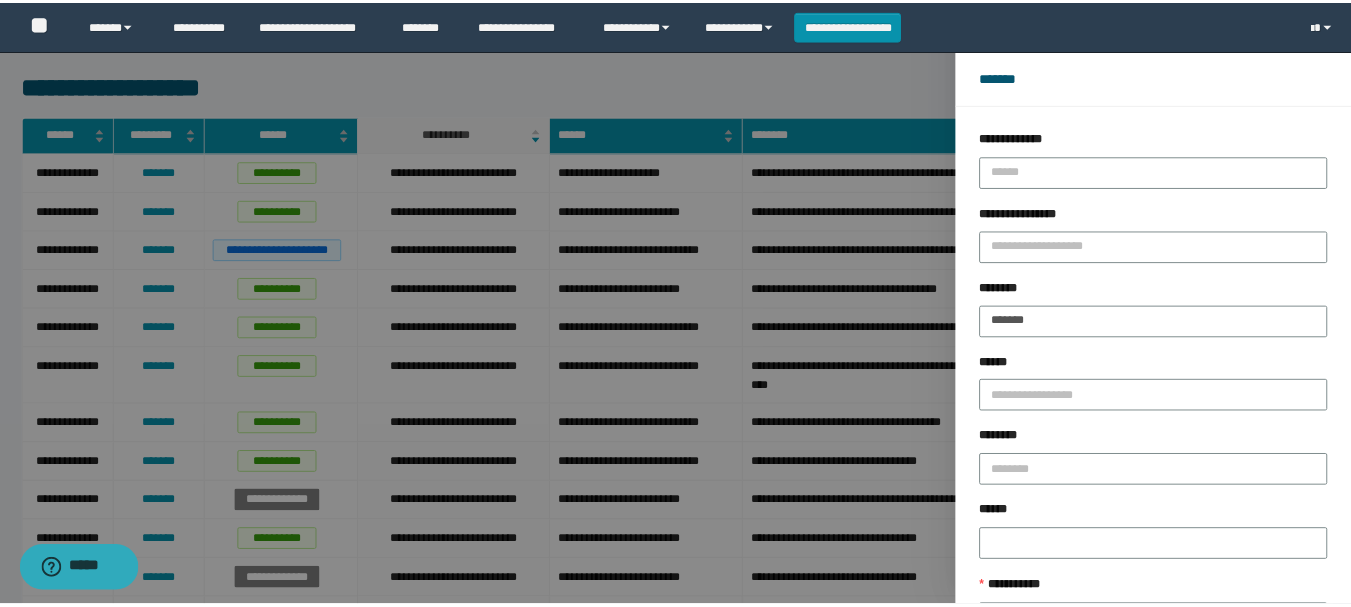 scroll, scrollTop: 146, scrollLeft: 0, axis: vertical 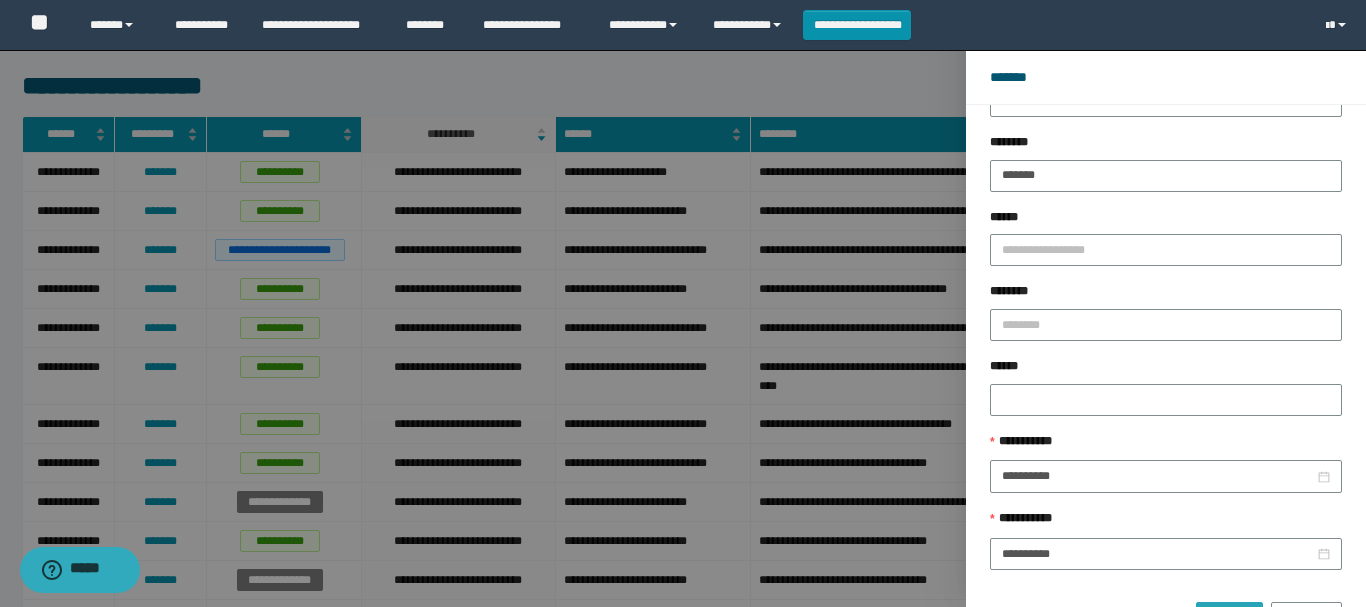 click on "******" at bounding box center [1229, 618] 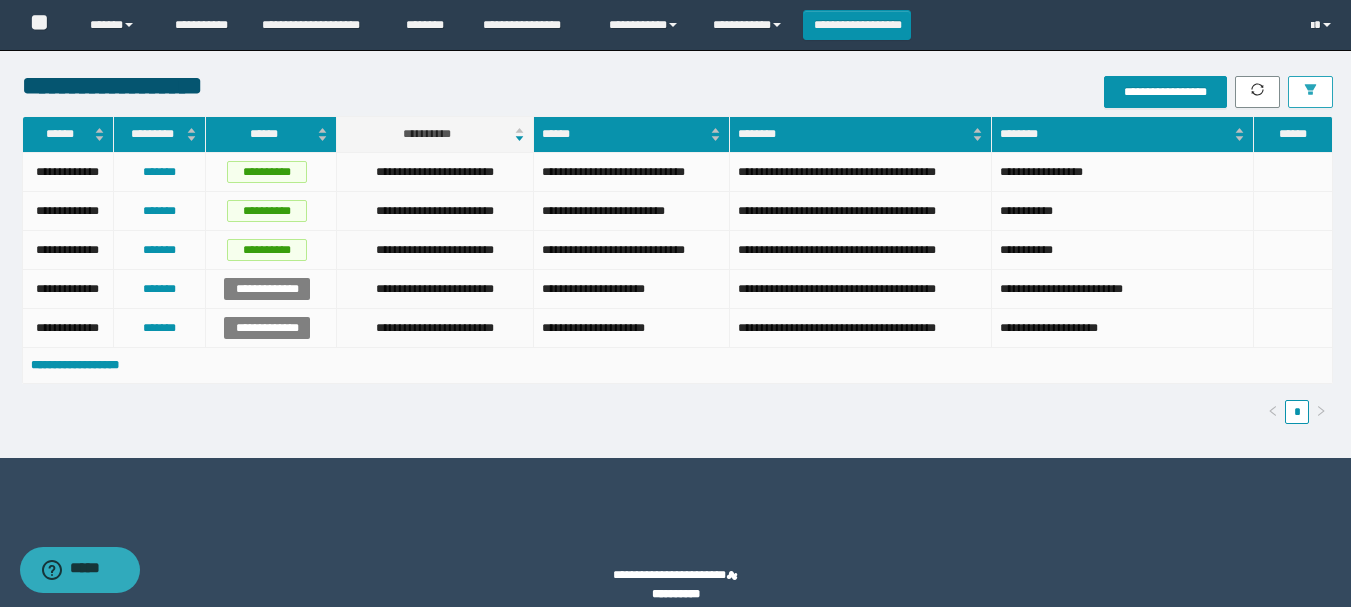 scroll, scrollTop: 17, scrollLeft: 0, axis: vertical 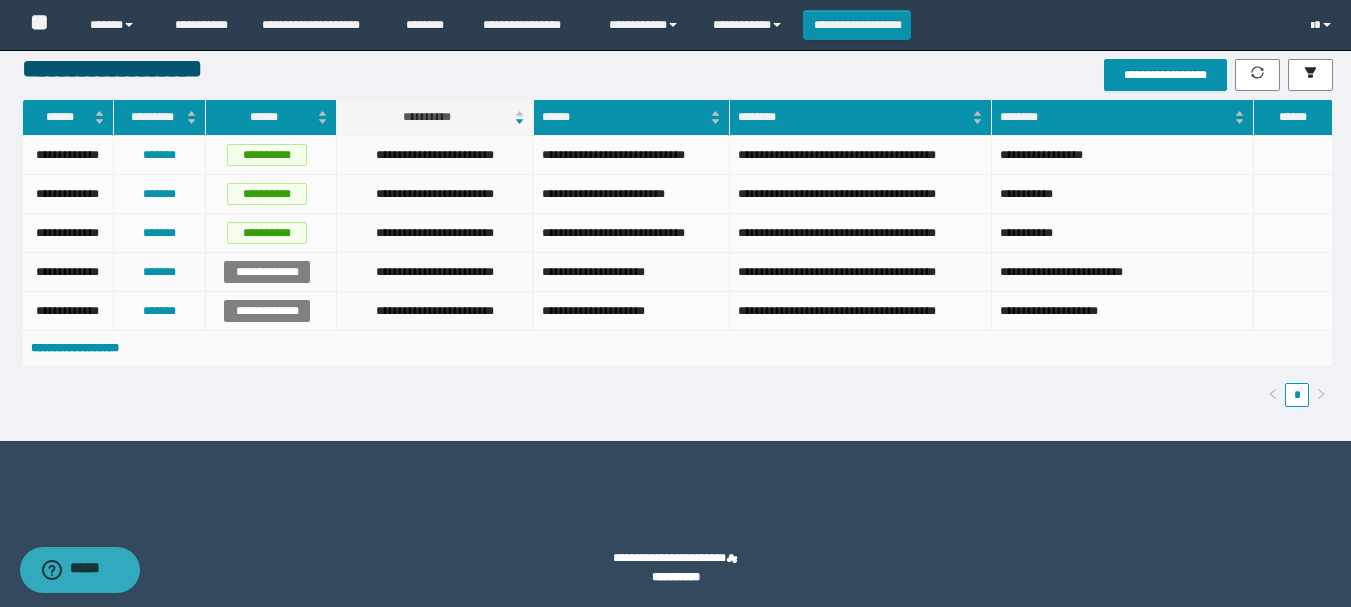 drag, startPoint x: 716, startPoint y: 456, endPoint x: 752, endPoint y: 310, distance: 150.37286 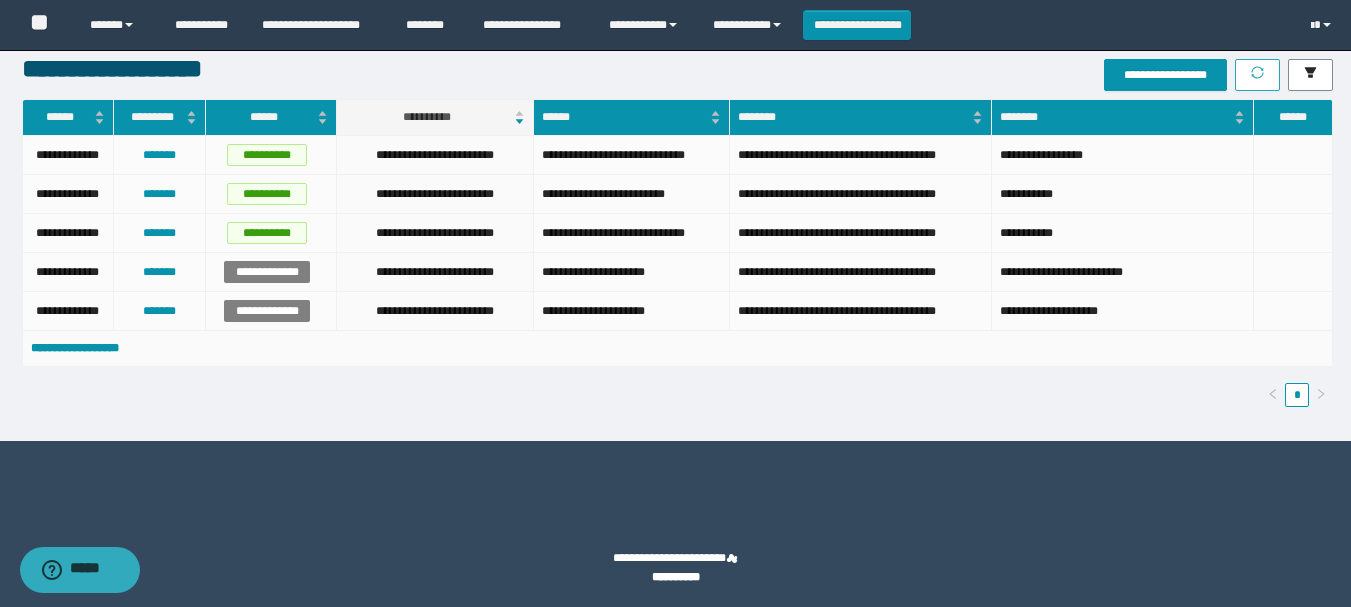 click 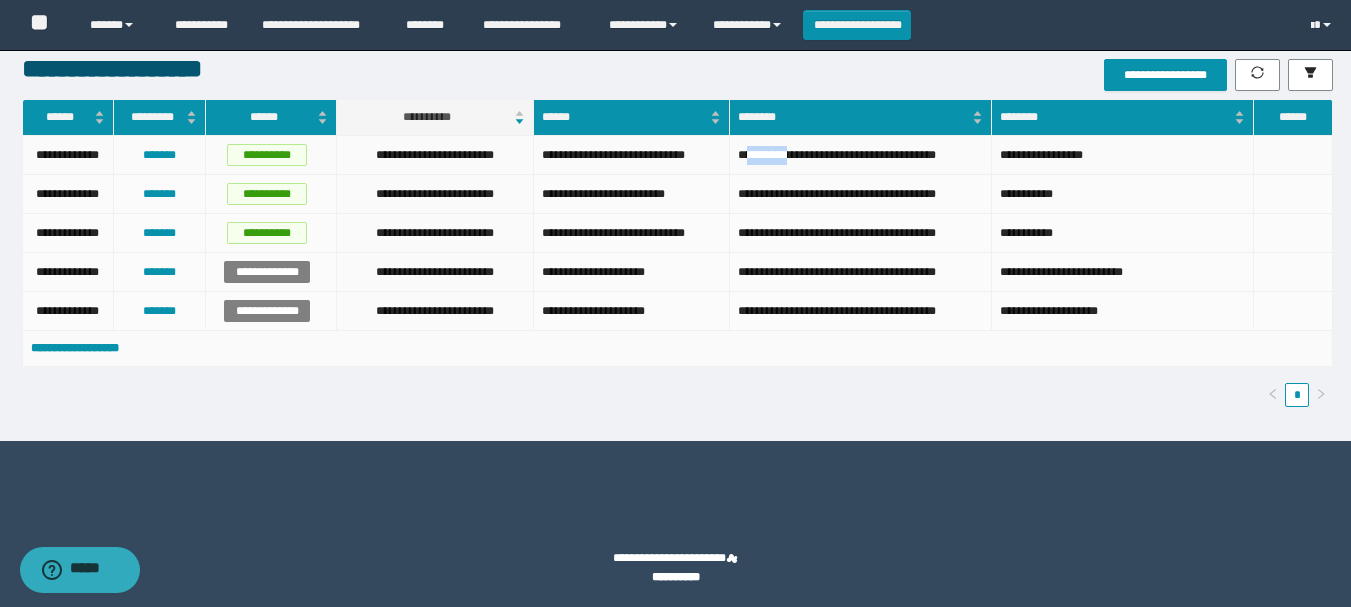 drag, startPoint x: 751, startPoint y: 152, endPoint x: 801, endPoint y: 161, distance: 50.803543 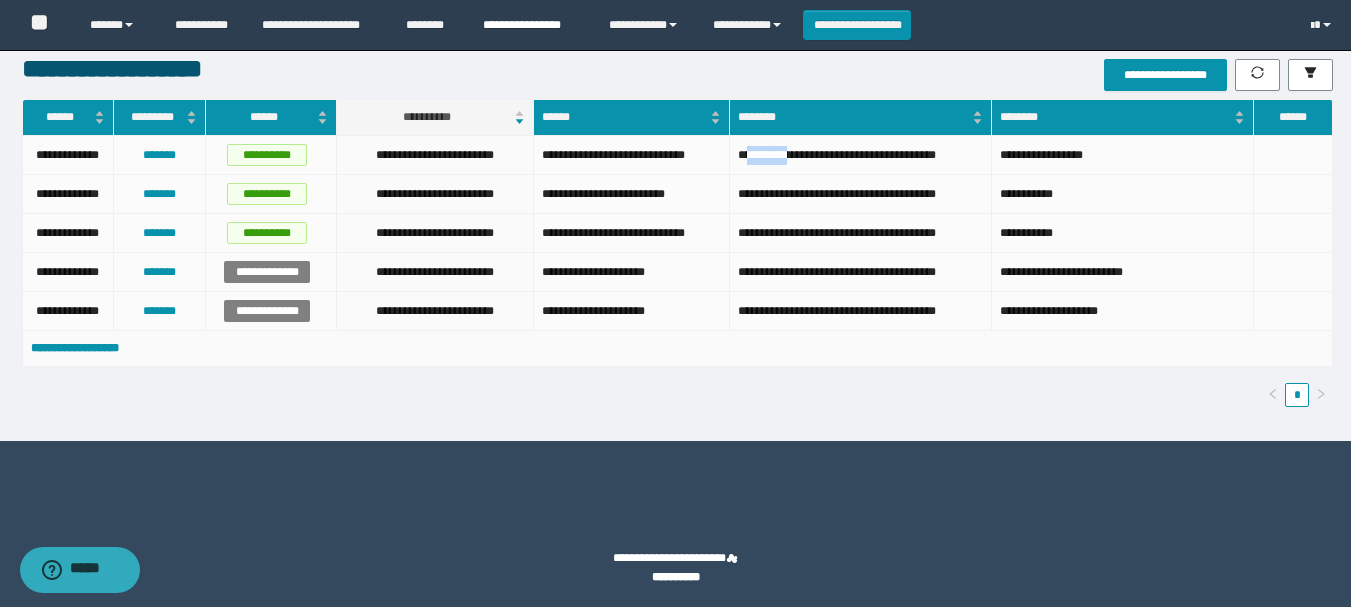 click on "**********" at bounding box center (531, 25) 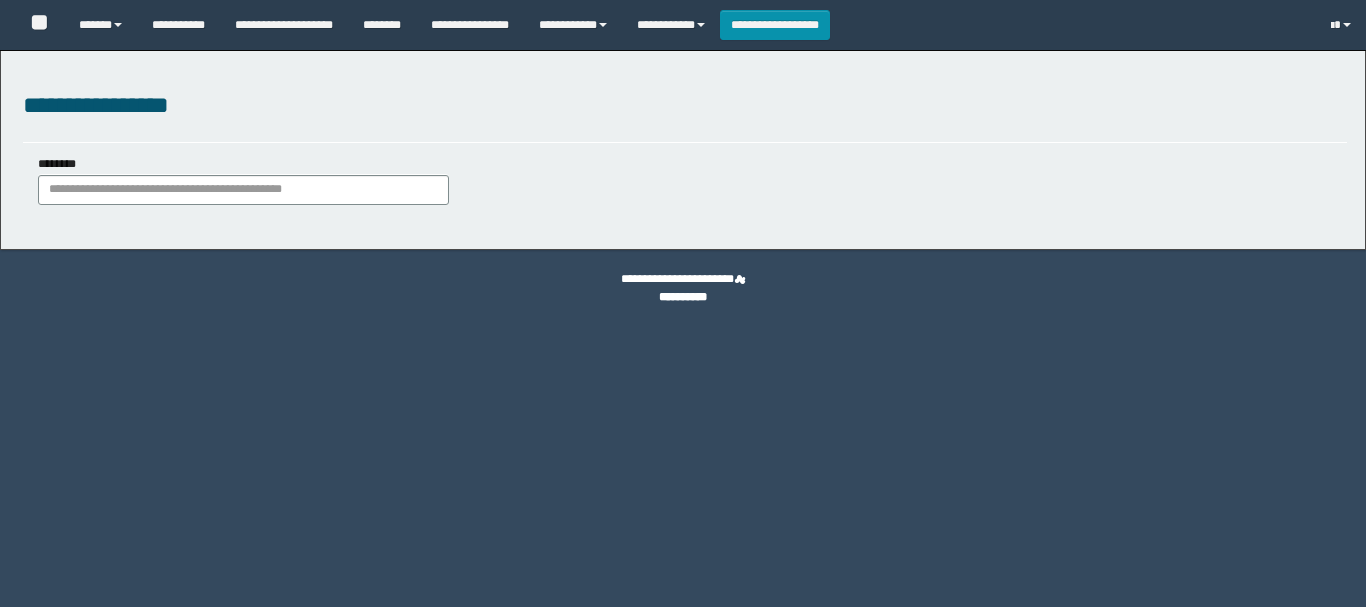 click on "********" at bounding box center [243, 190] 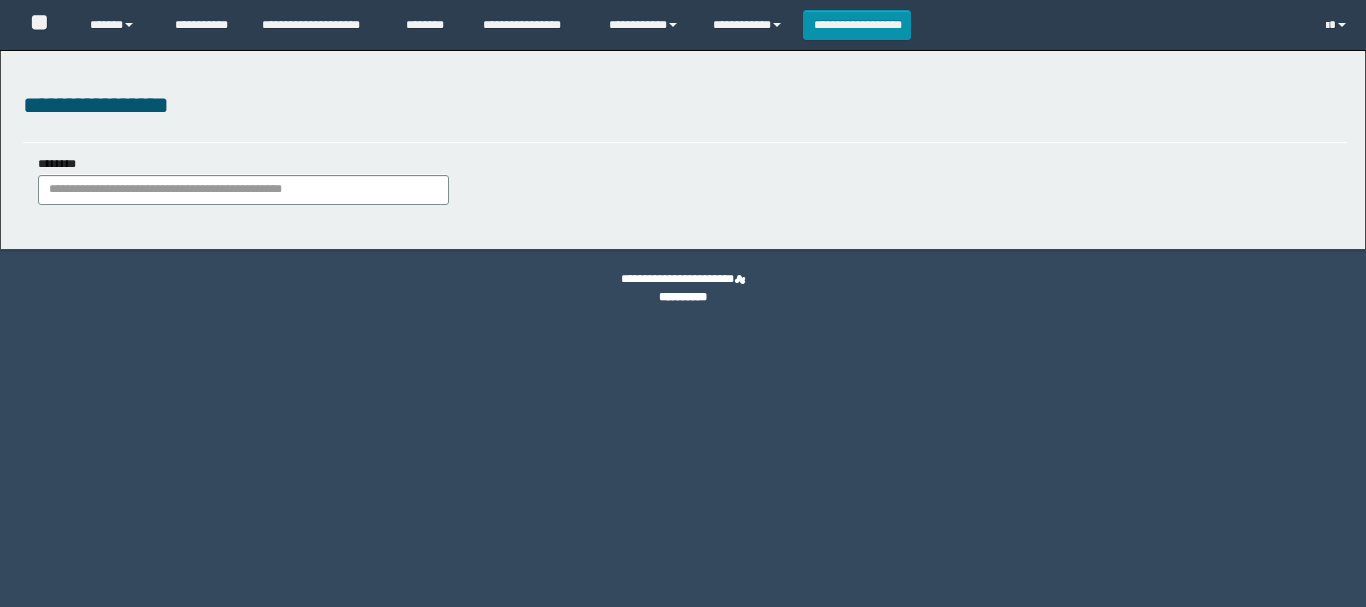 scroll, scrollTop: 0, scrollLeft: 0, axis: both 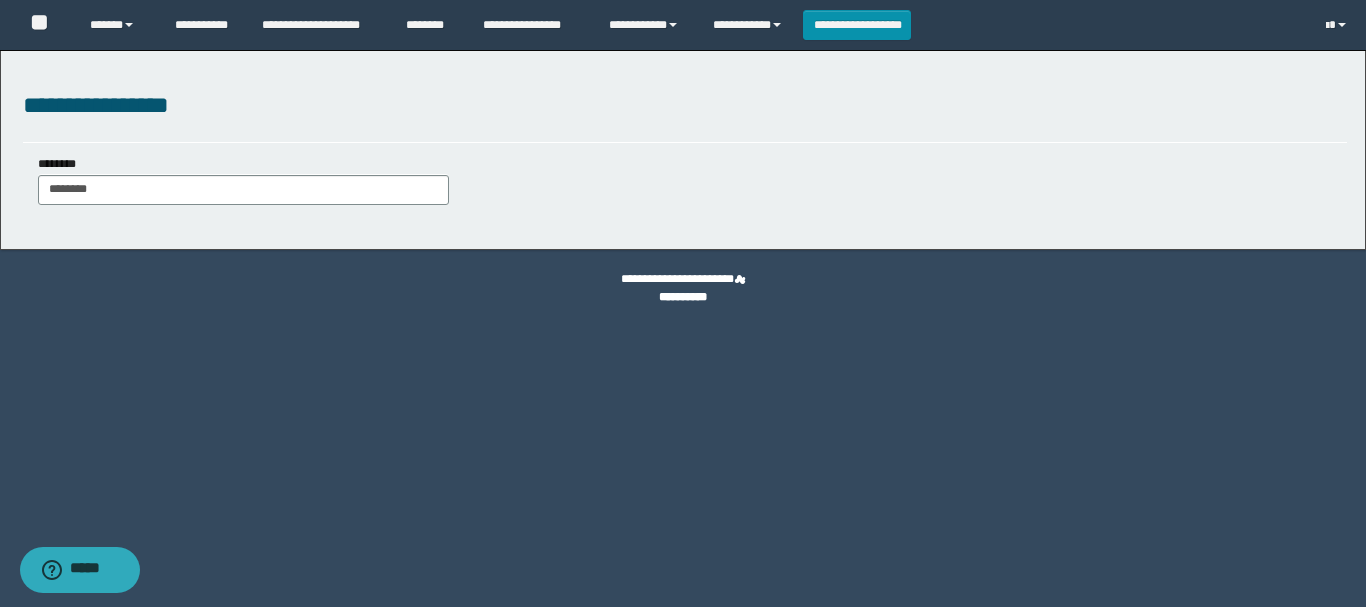 click on "*******" at bounding box center (243, 190) 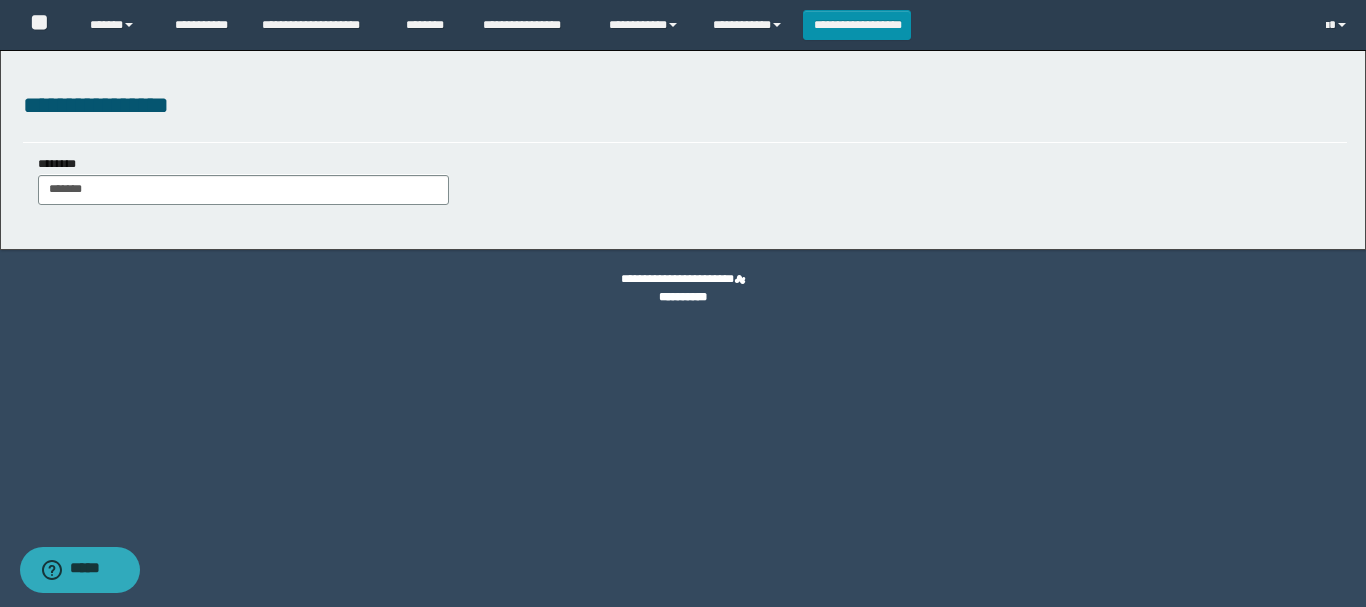 click on "*******" at bounding box center [243, 190] 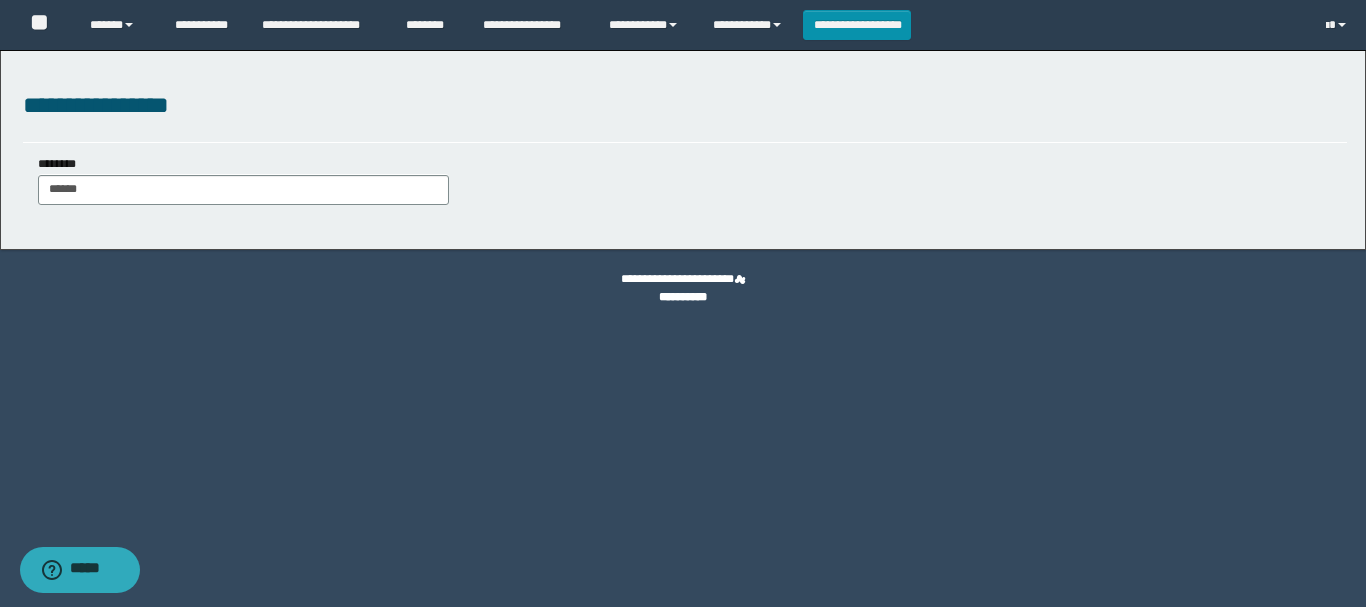 type on "******" 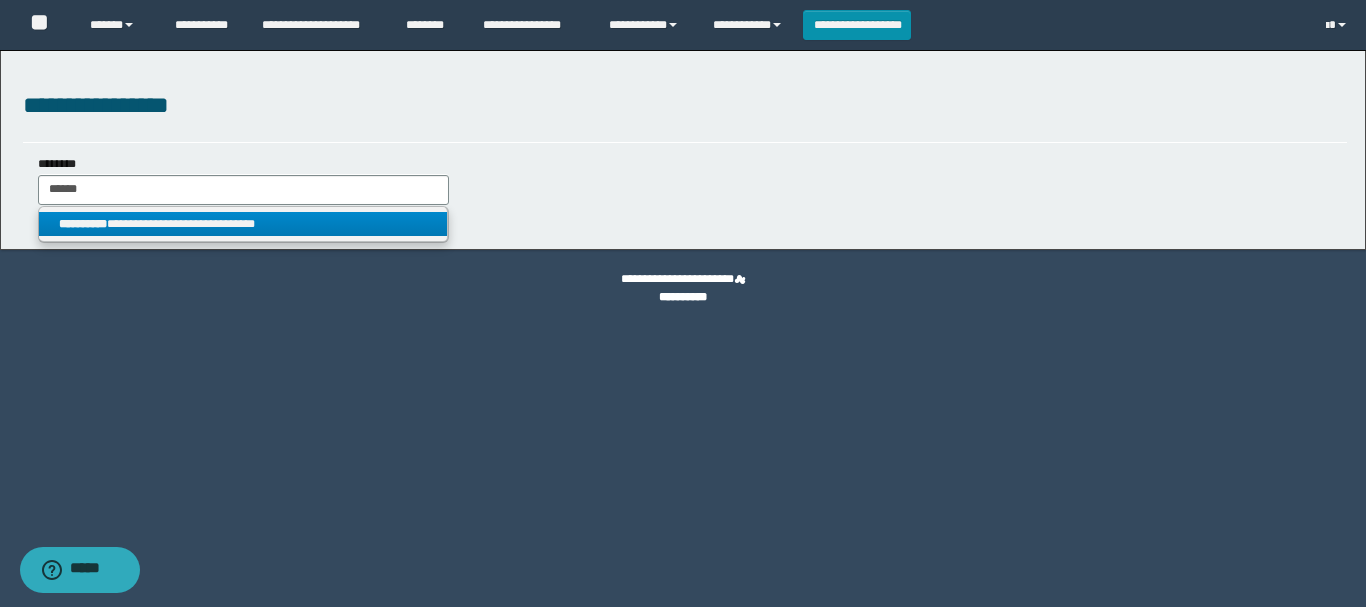 type on "******" 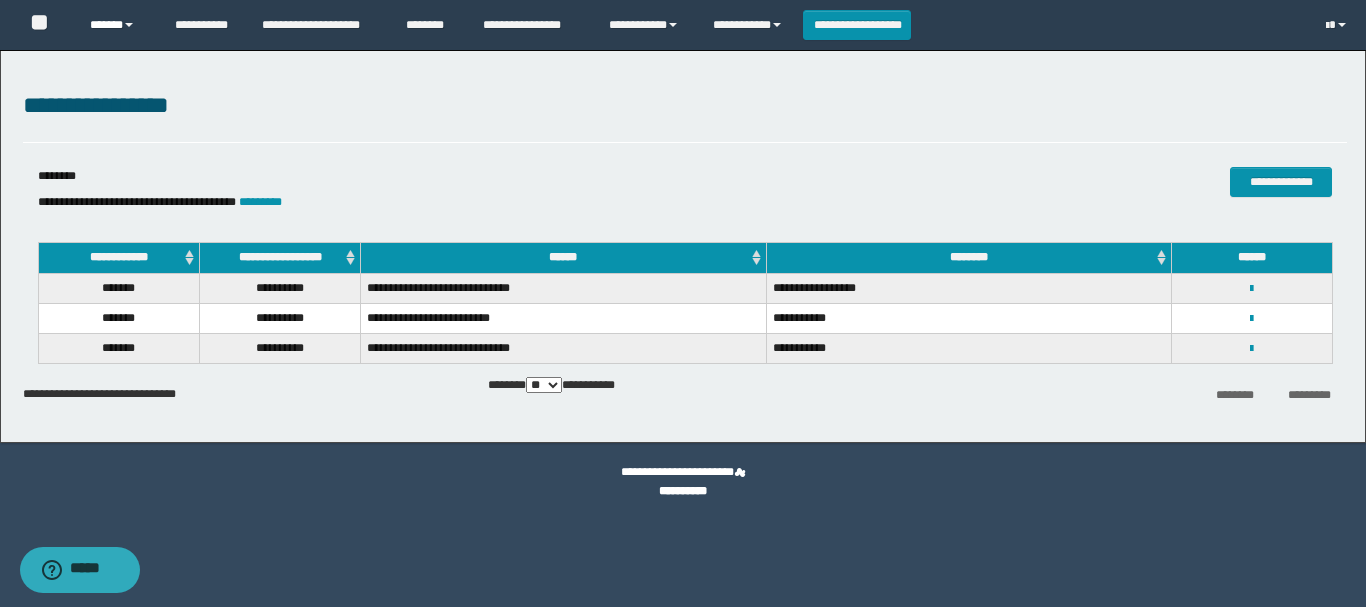 click on "******" at bounding box center (117, 25) 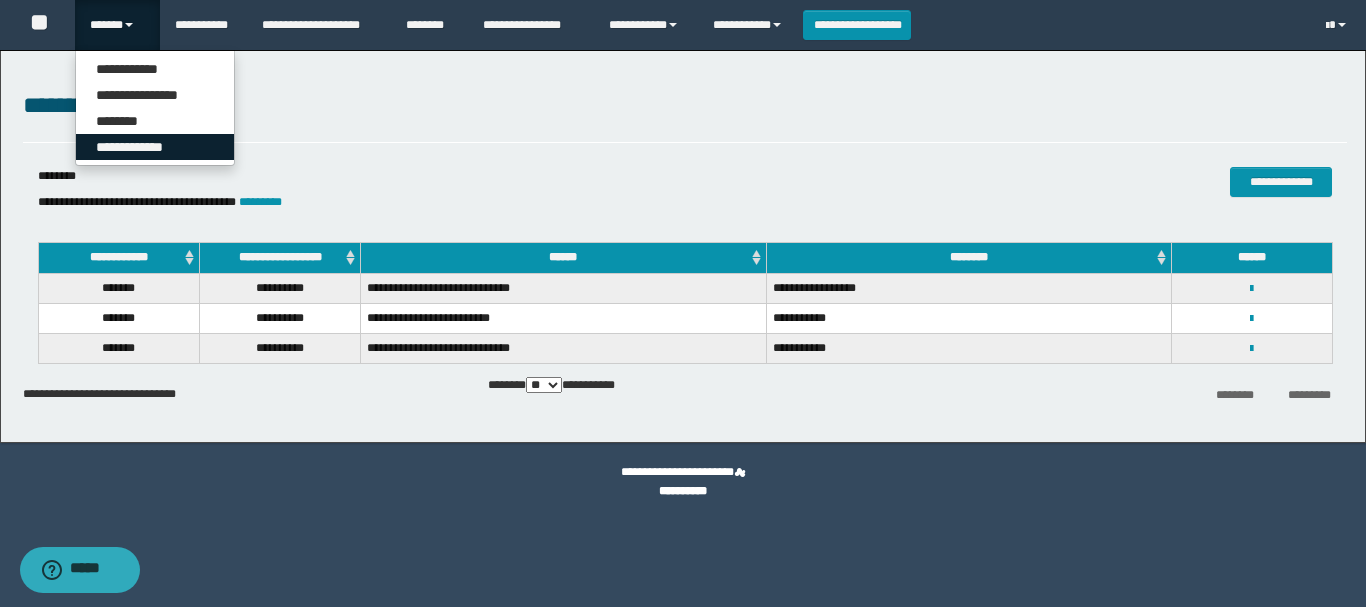 click on "**********" at bounding box center [155, 147] 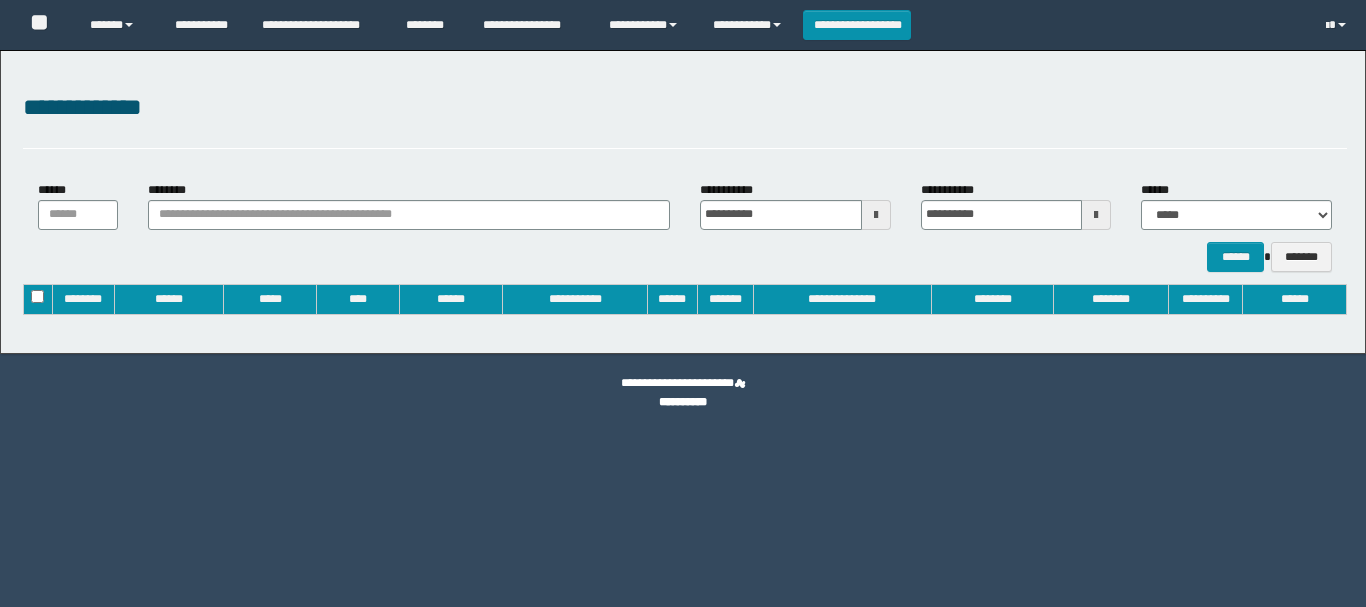 type on "**********" 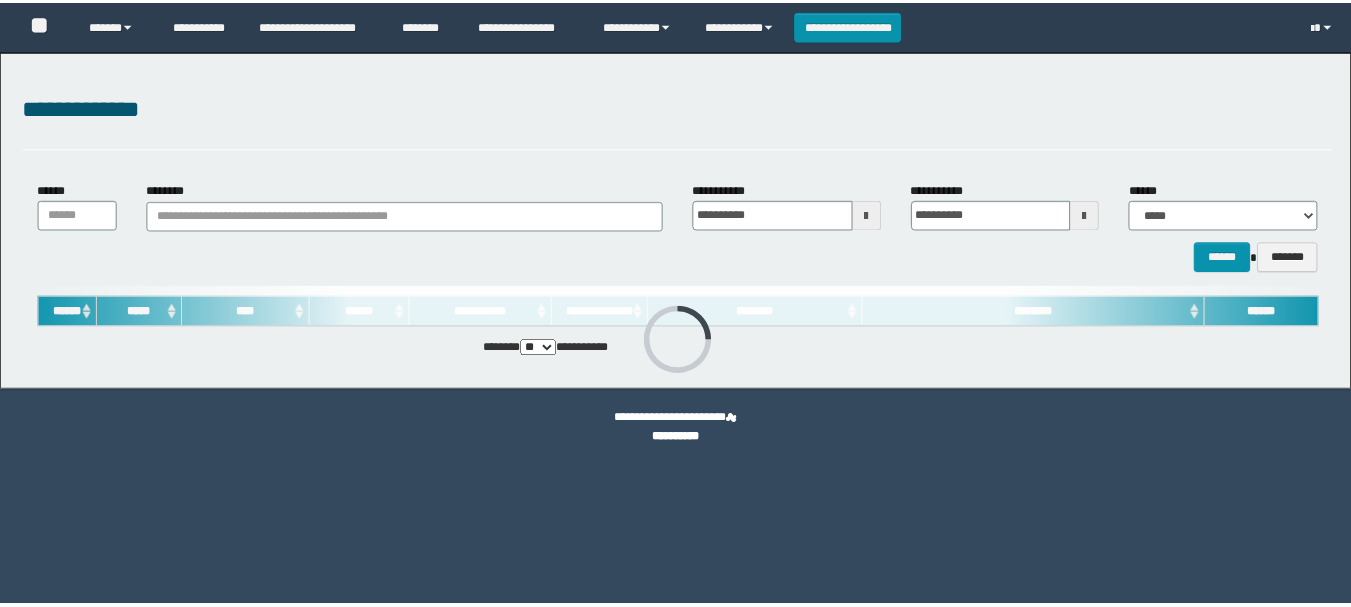 scroll, scrollTop: 0, scrollLeft: 0, axis: both 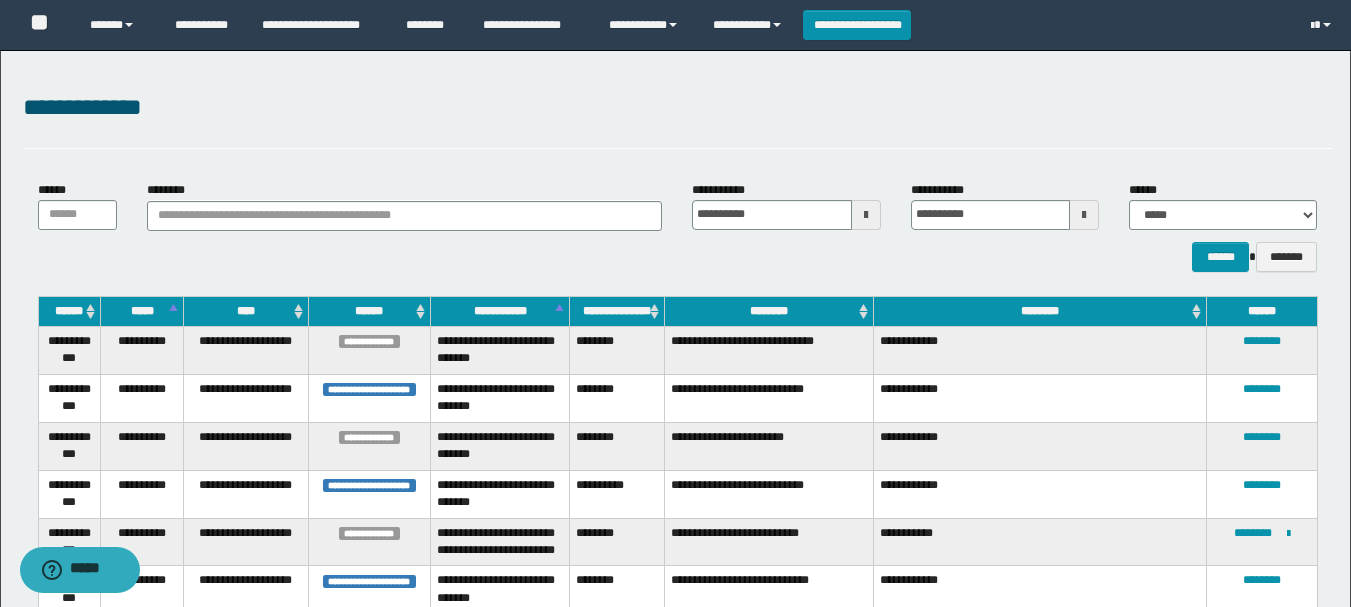 click on "********" at bounding box center [769, 311] 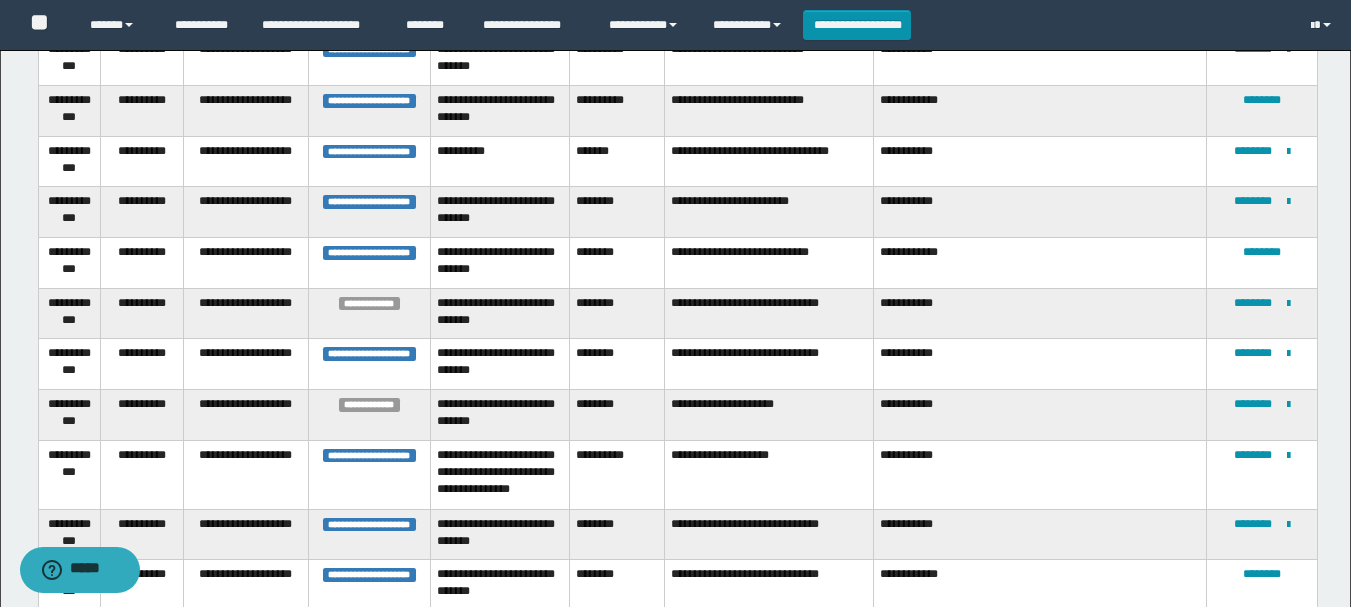 scroll, scrollTop: 0, scrollLeft: 0, axis: both 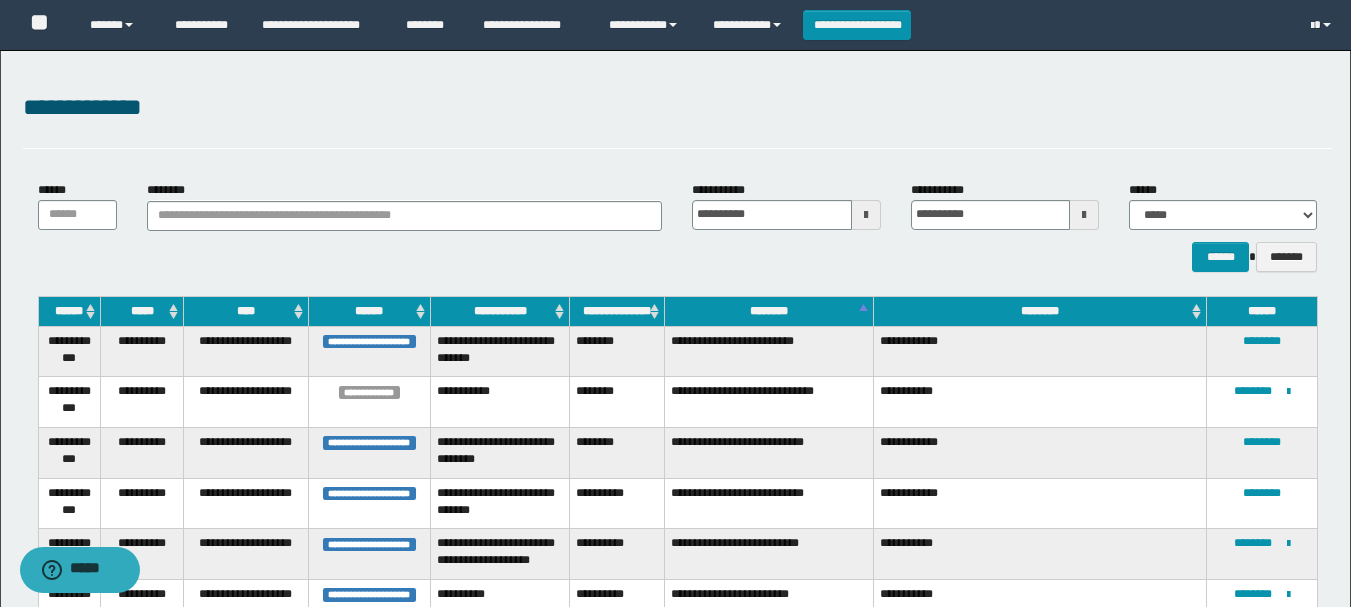 click on "********" at bounding box center [769, 311] 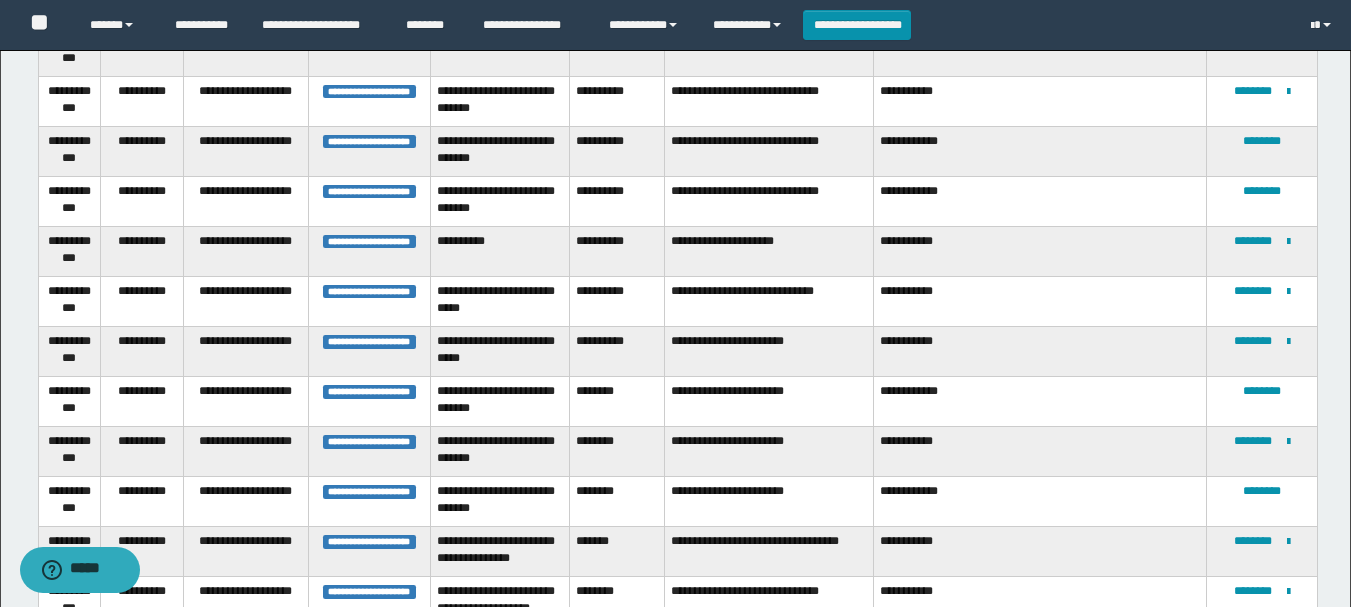 scroll, scrollTop: 800, scrollLeft: 0, axis: vertical 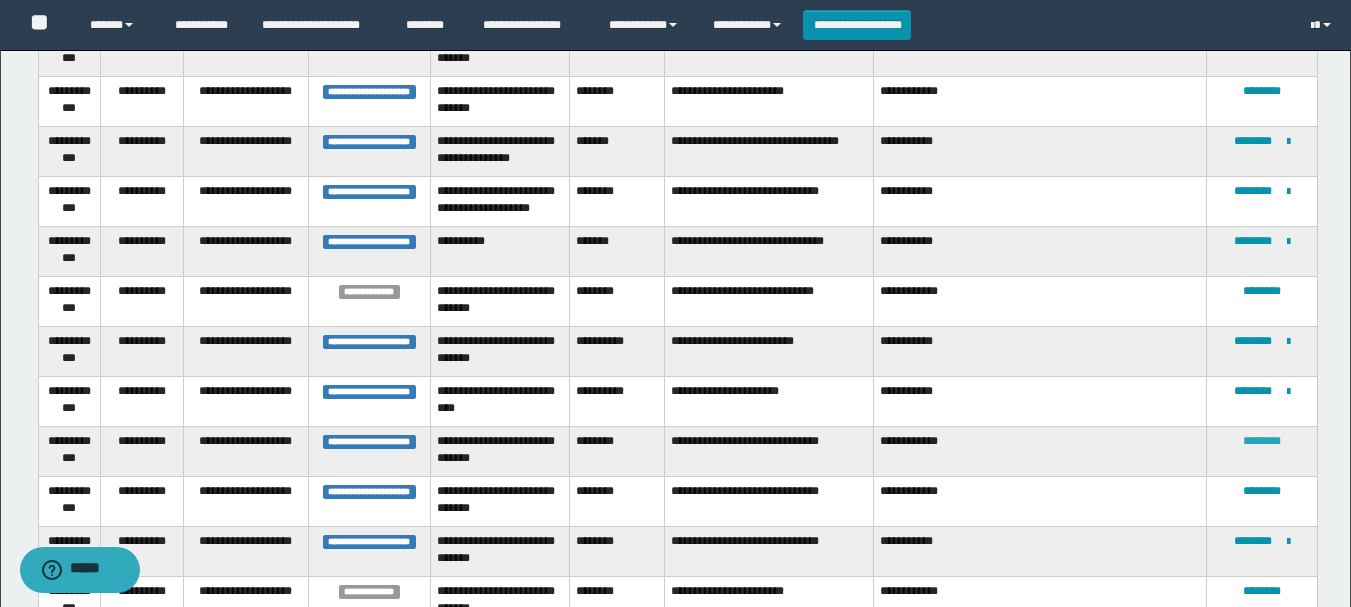 click on "********" at bounding box center (1262, 441) 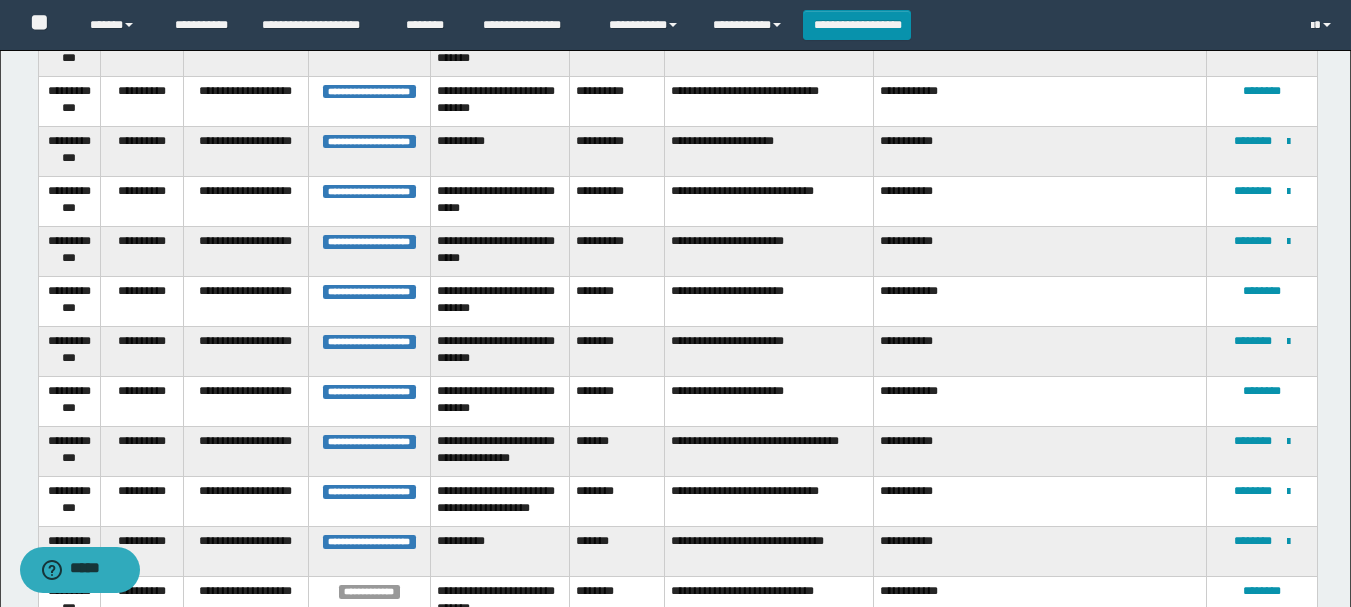 scroll, scrollTop: 1000, scrollLeft: 0, axis: vertical 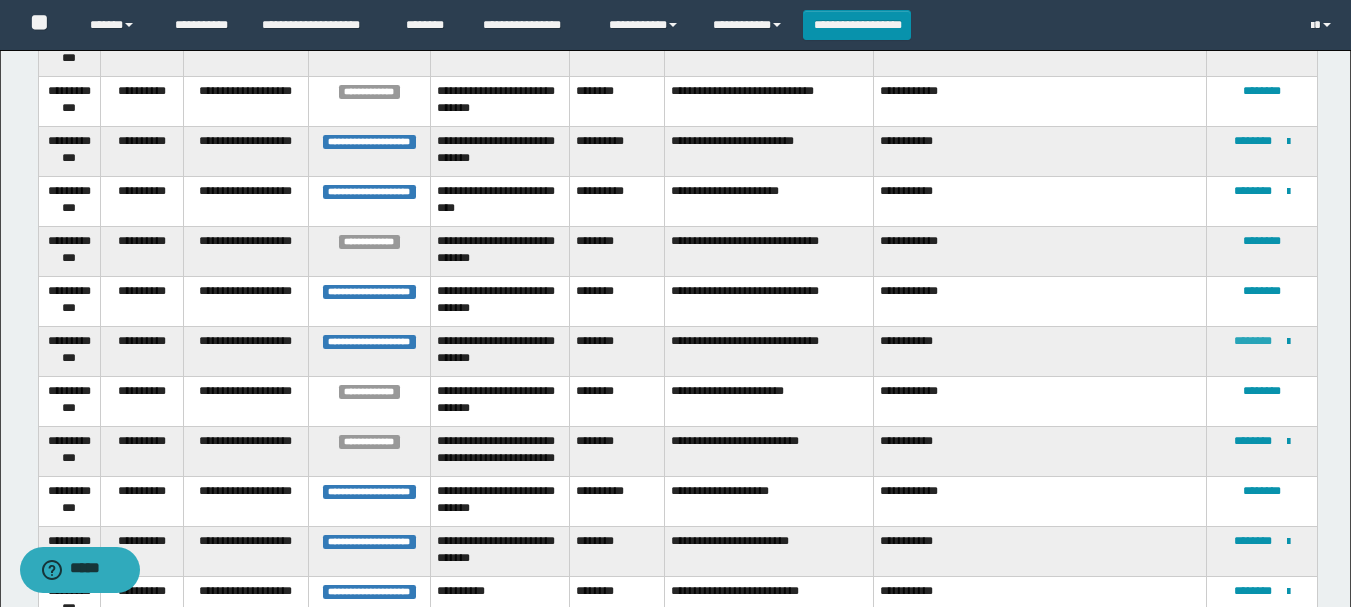 click on "********" at bounding box center (1253, 341) 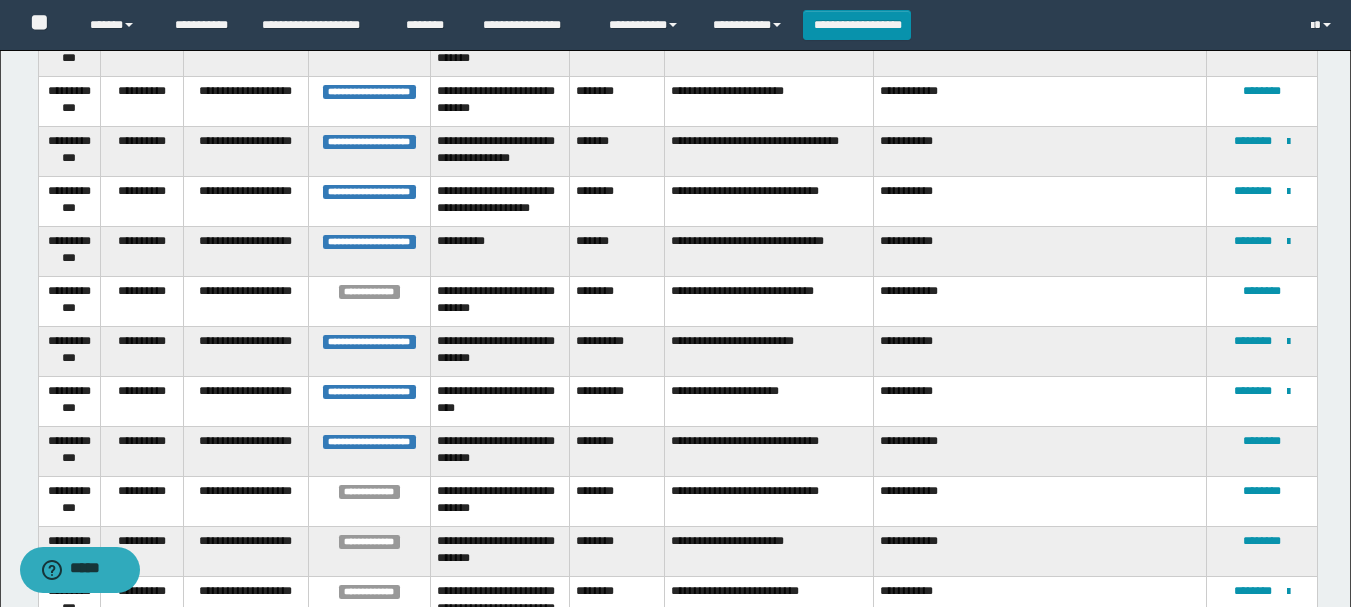 scroll, scrollTop: 100, scrollLeft: 0, axis: vertical 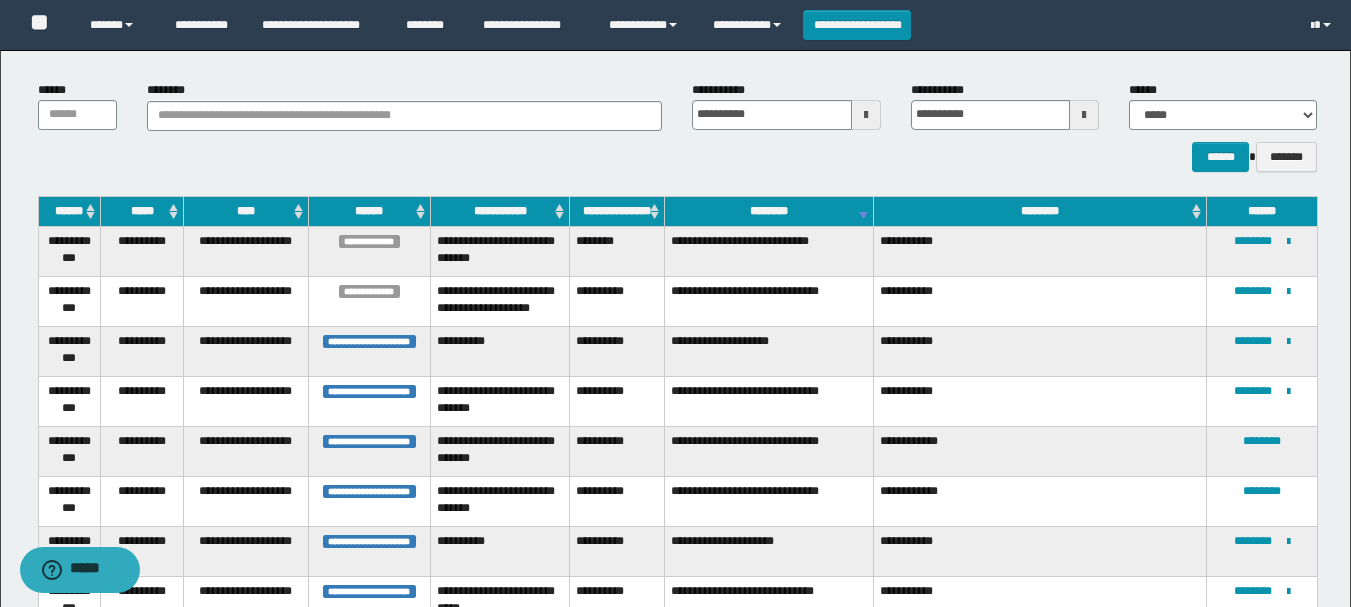 click on "********" at bounding box center [769, 211] 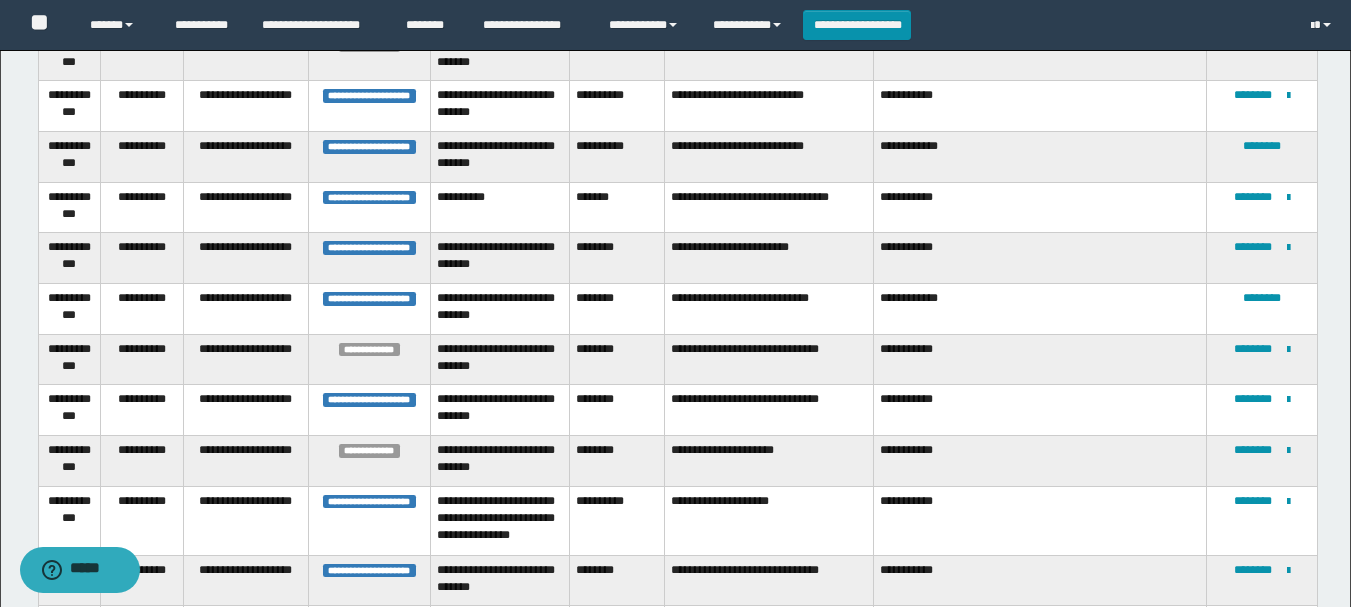 scroll, scrollTop: 900, scrollLeft: 0, axis: vertical 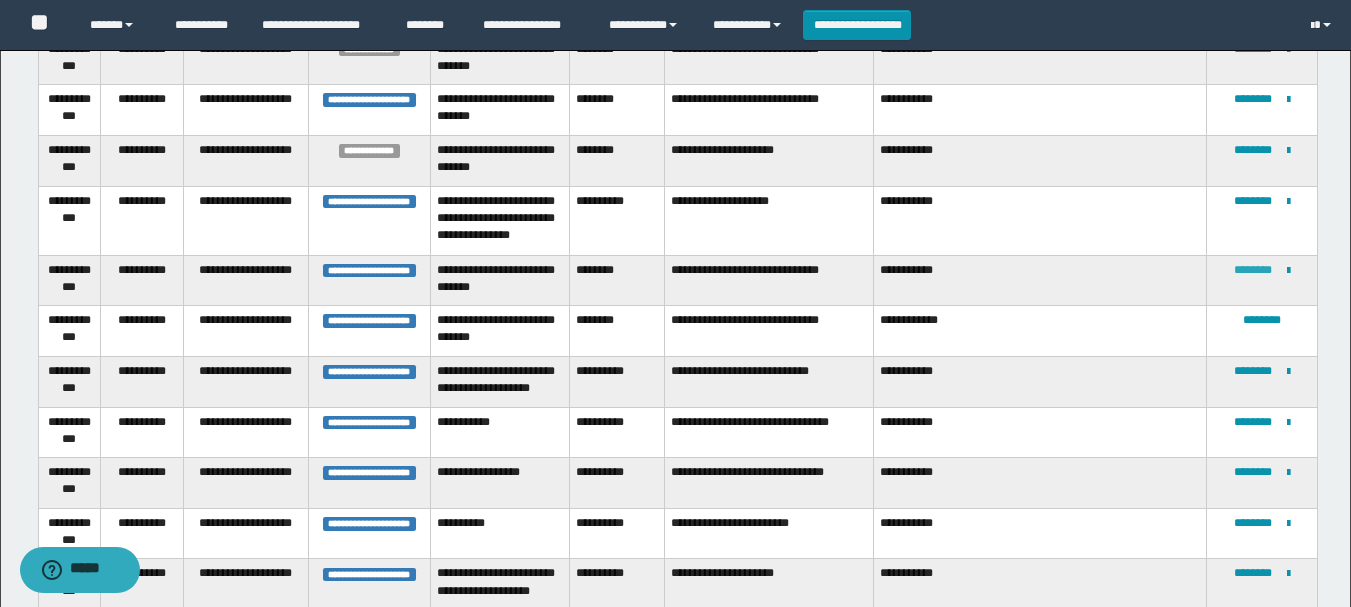 click on "********" at bounding box center [1253, 270] 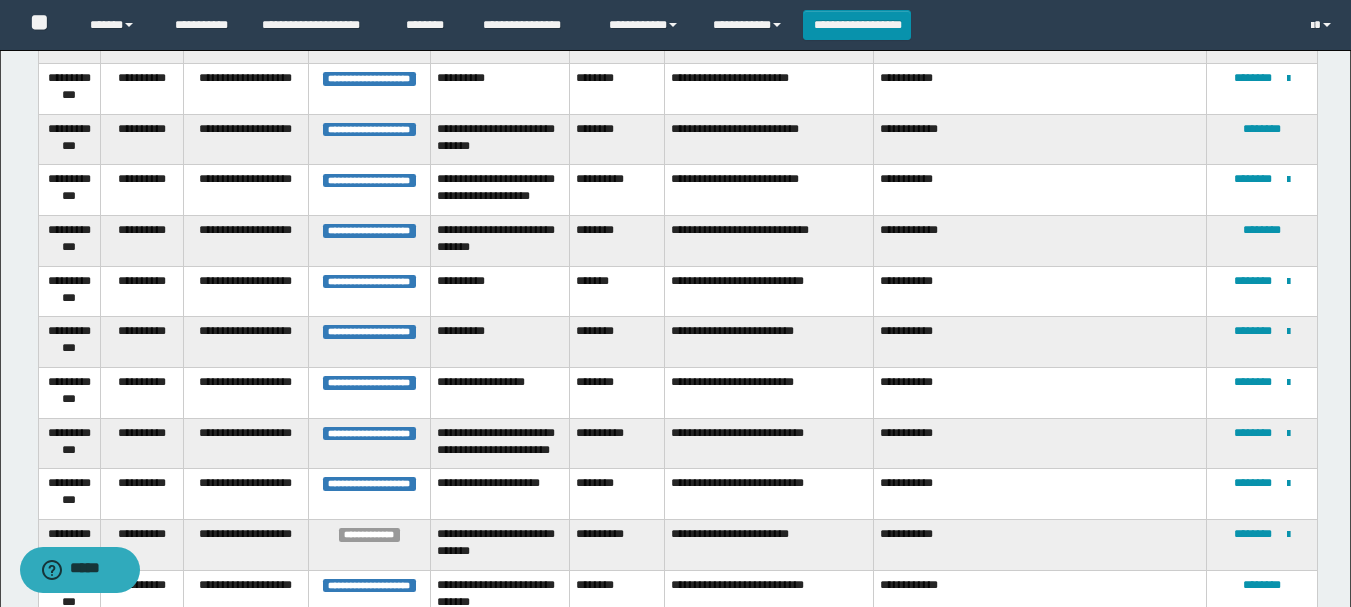 scroll, scrollTop: 2446, scrollLeft: 0, axis: vertical 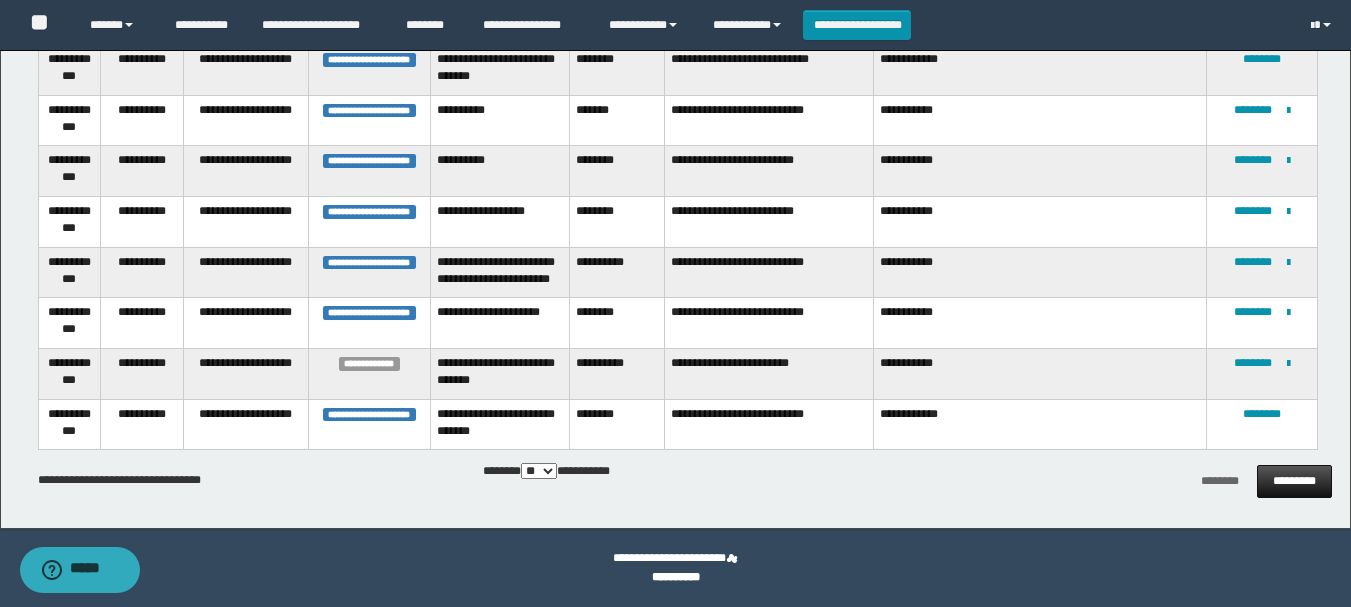 click on "*********" at bounding box center [1294, 481] 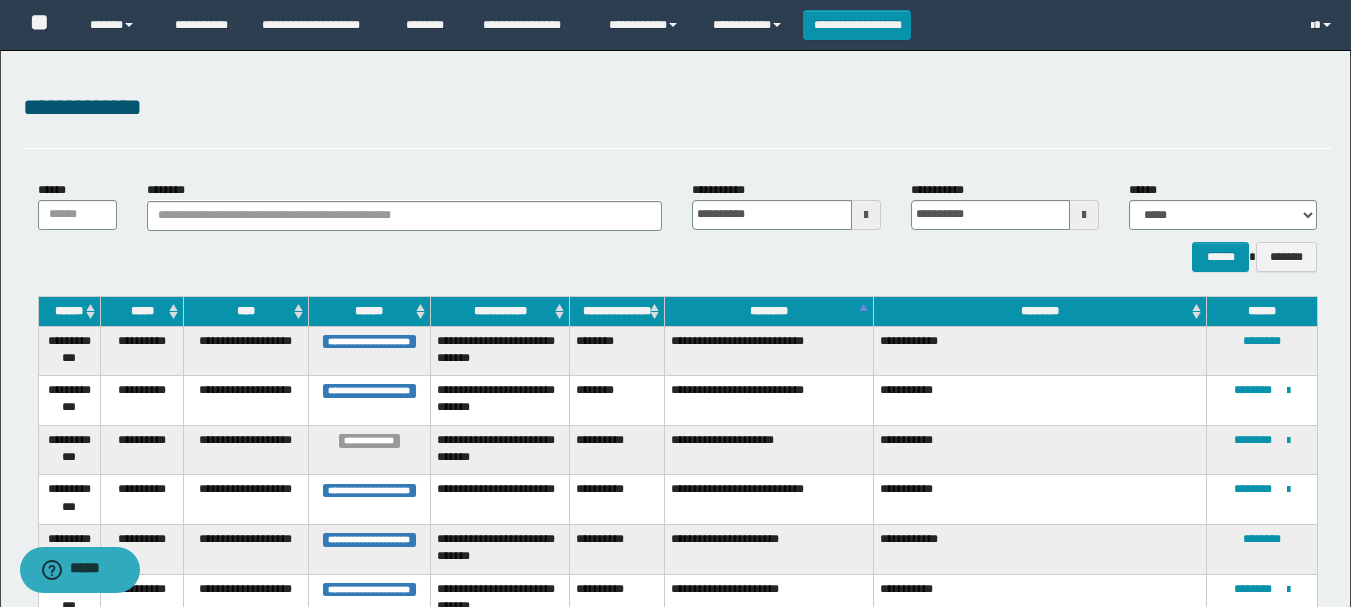 scroll, scrollTop: 300, scrollLeft: 0, axis: vertical 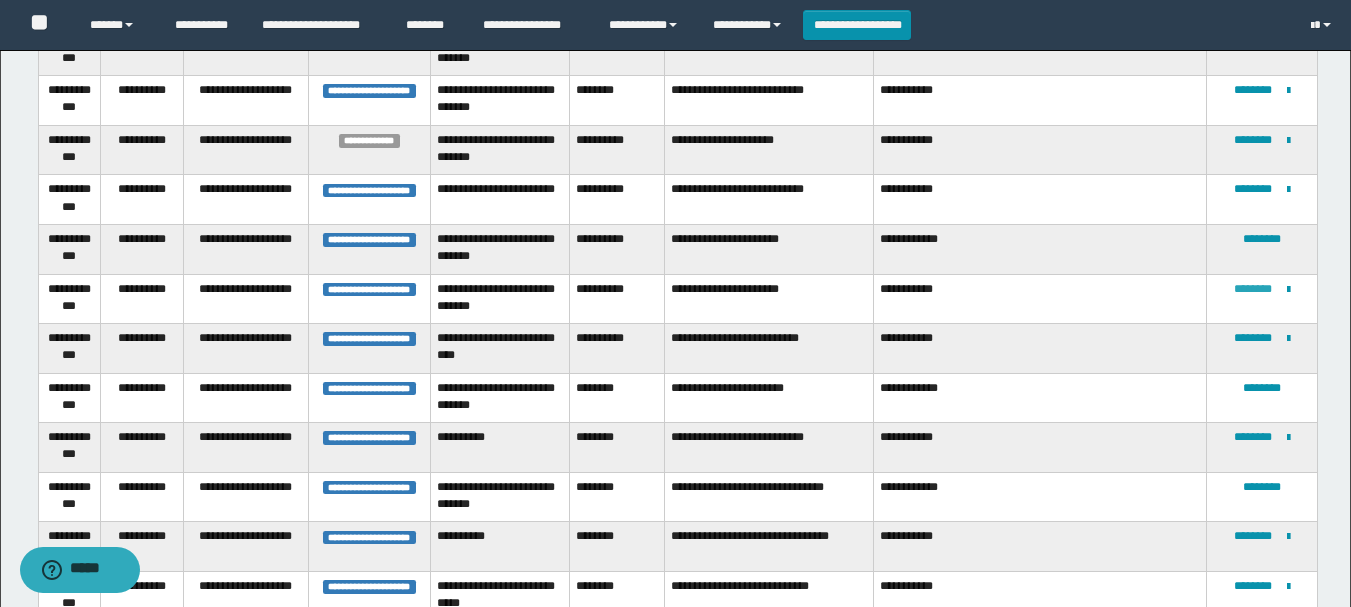 click on "********" at bounding box center [1253, 289] 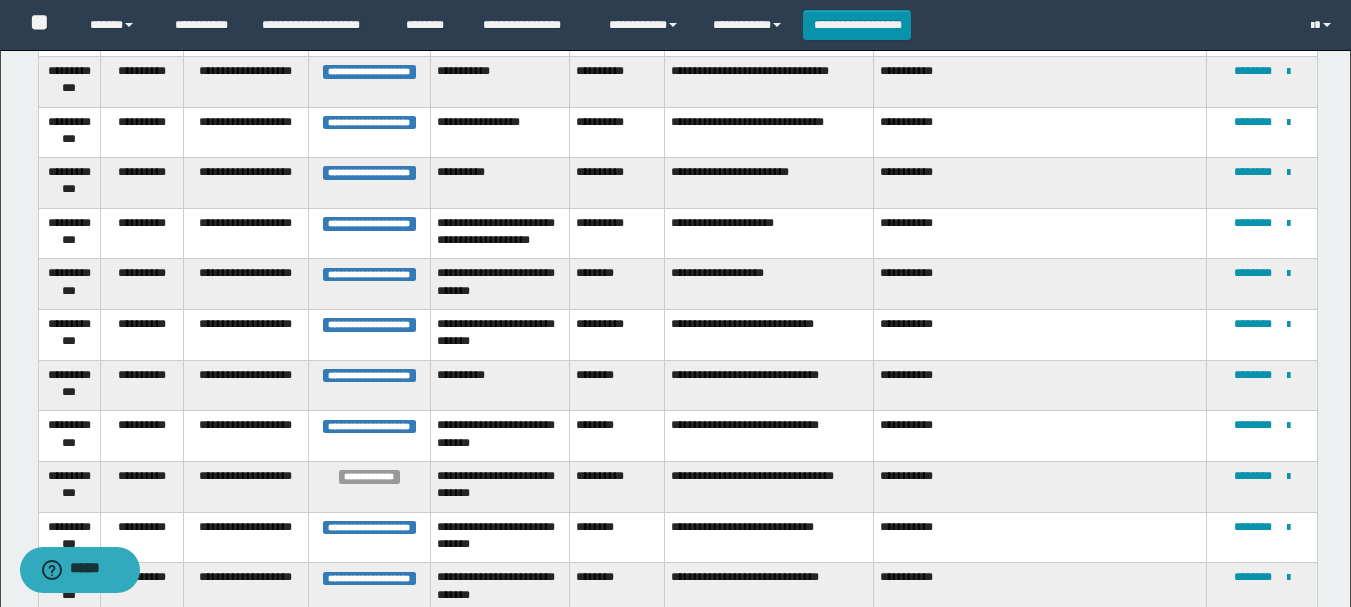 scroll, scrollTop: 500, scrollLeft: 0, axis: vertical 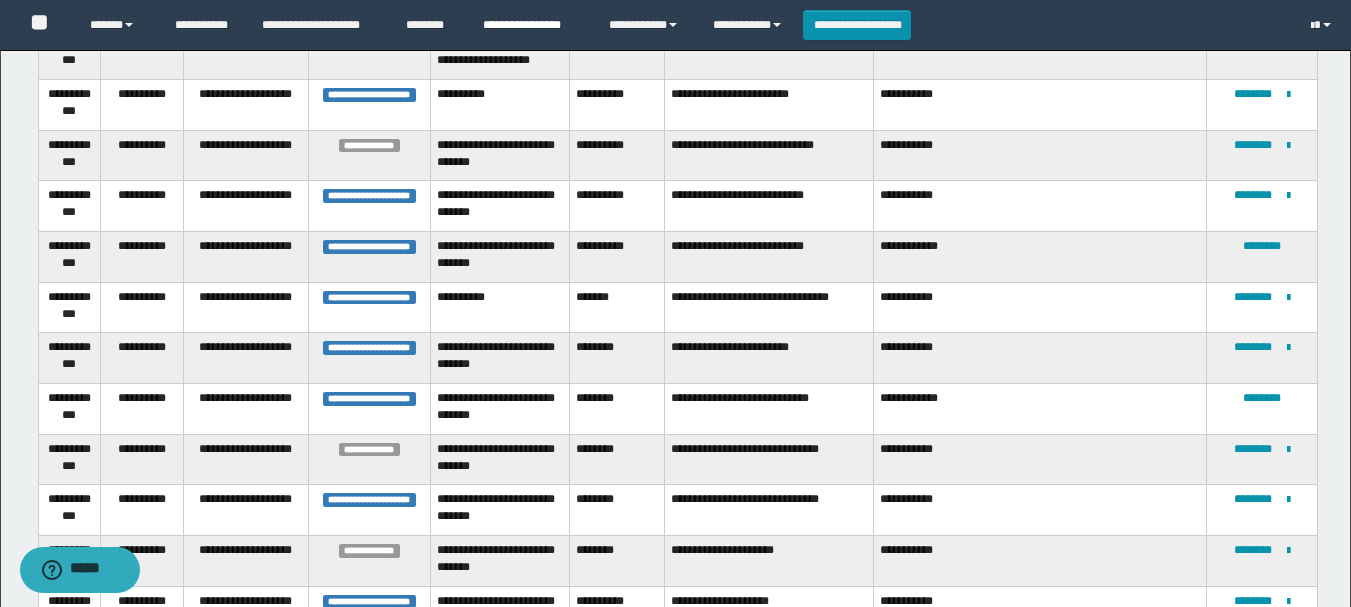 click on "**********" at bounding box center [531, 25] 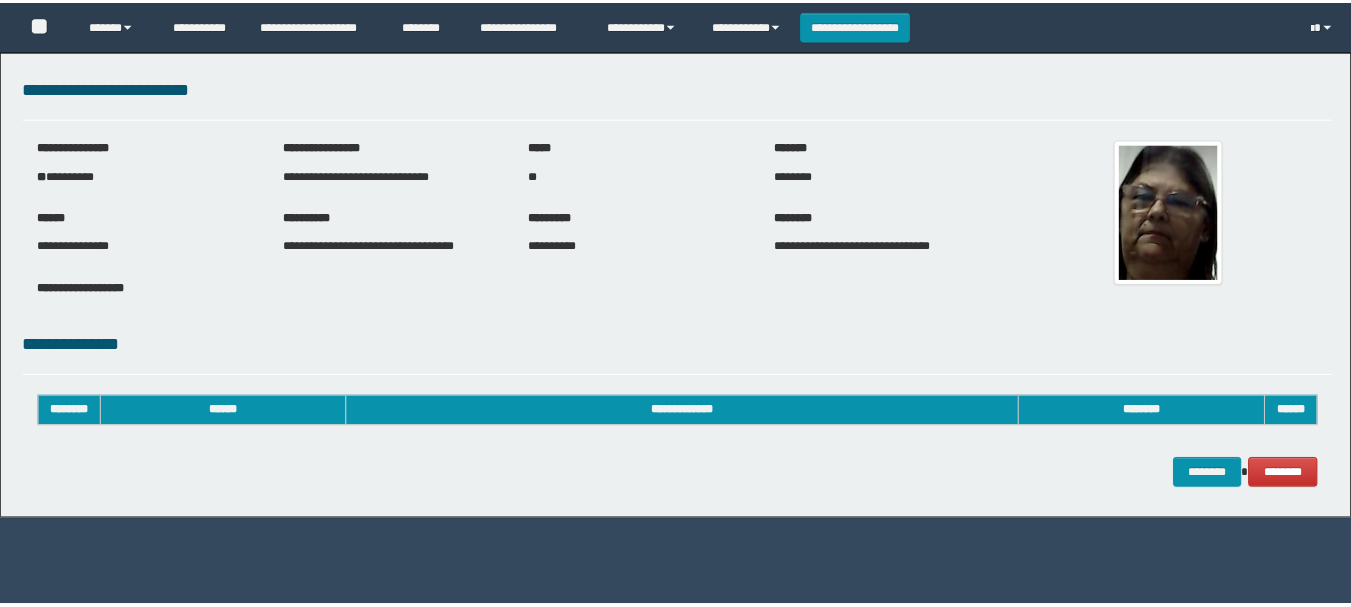 scroll, scrollTop: 0, scrollLeft: 0, axis: both 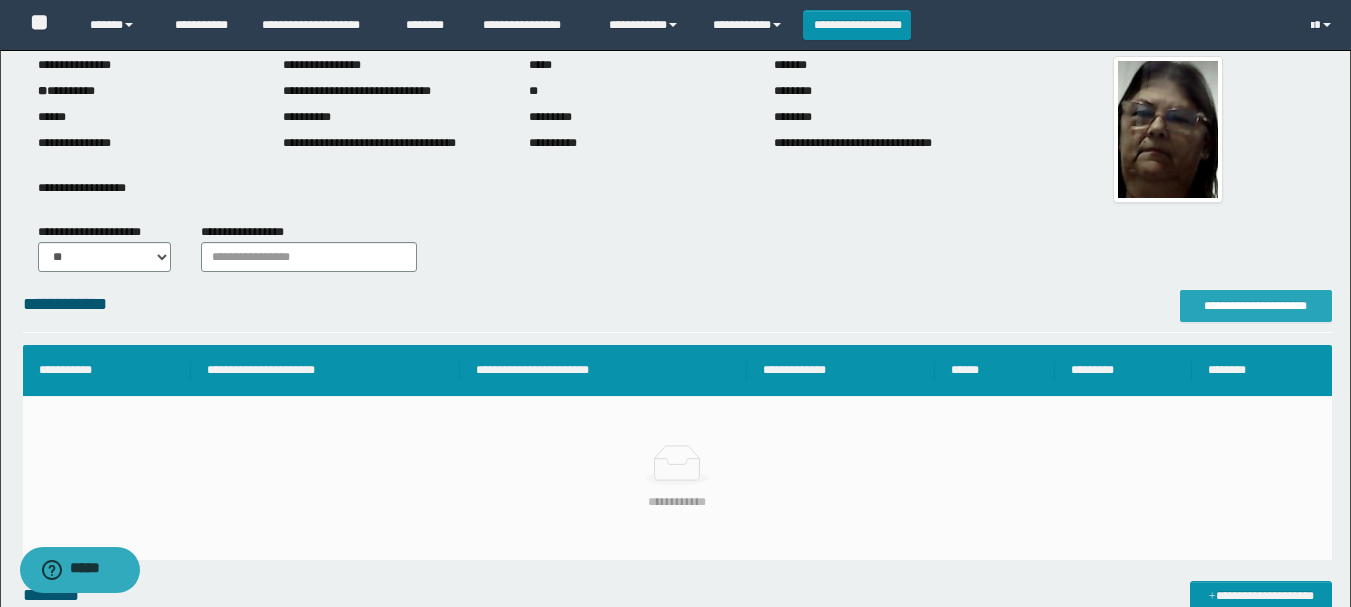 click on "**********" at bounding box center (1256, 306) 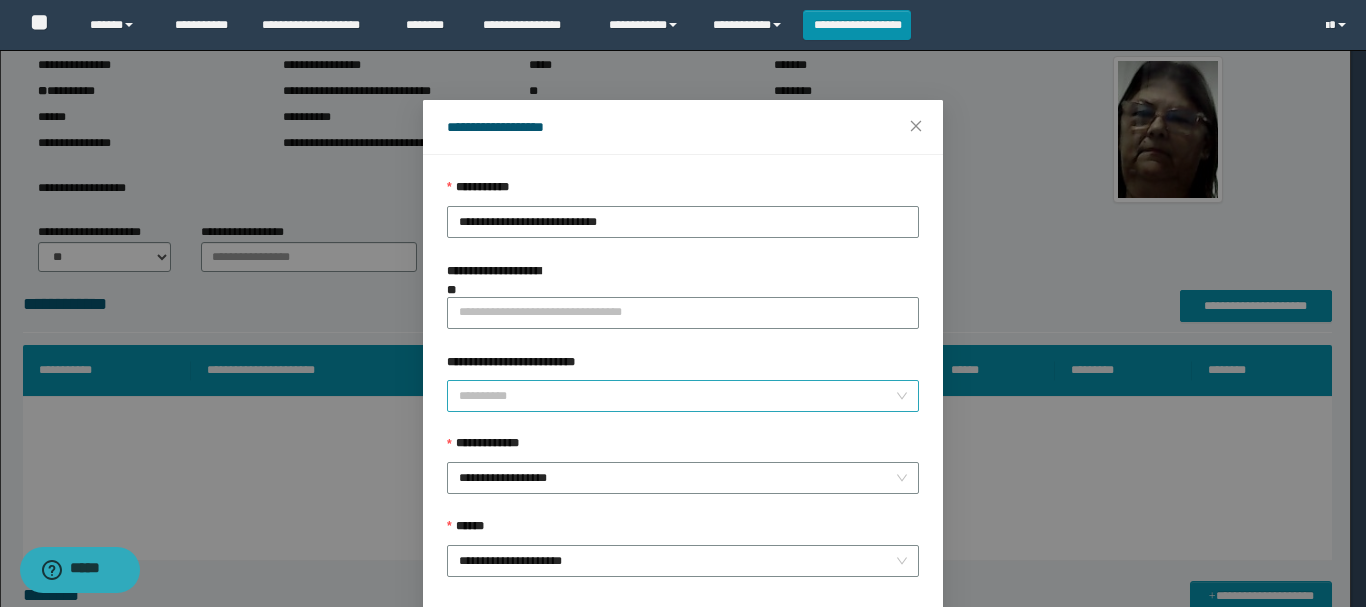 click on "**********" at bounding box center [677, 396] 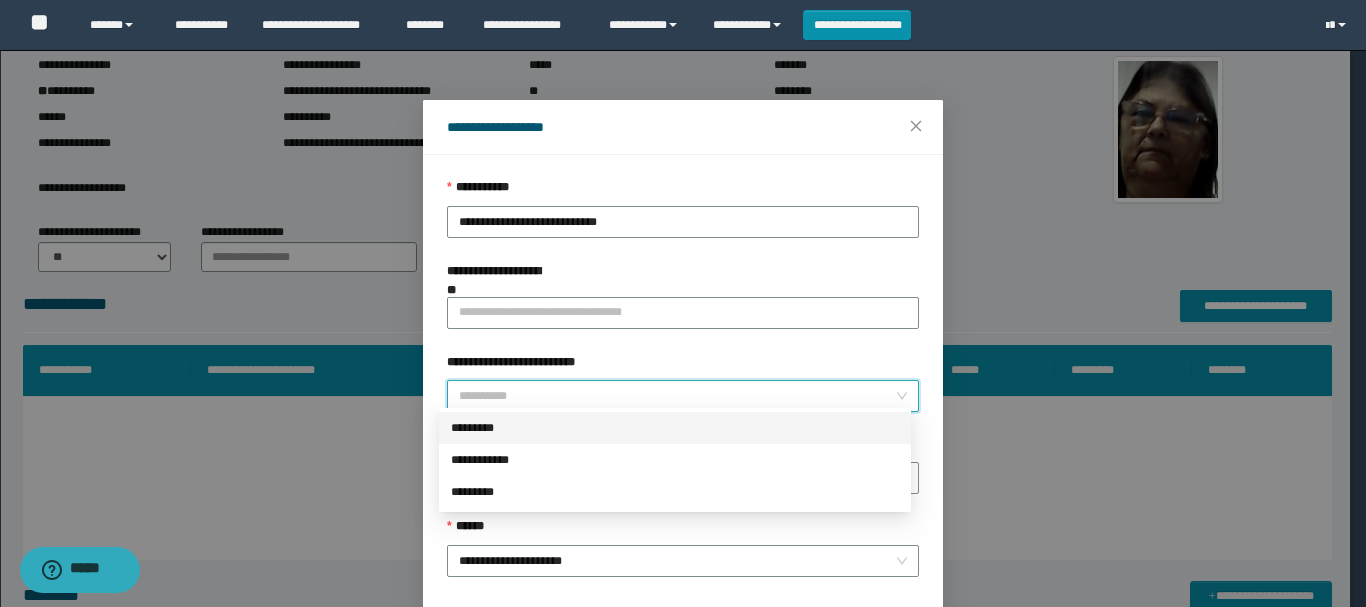click on "*********" at bounding box center [675, 428] 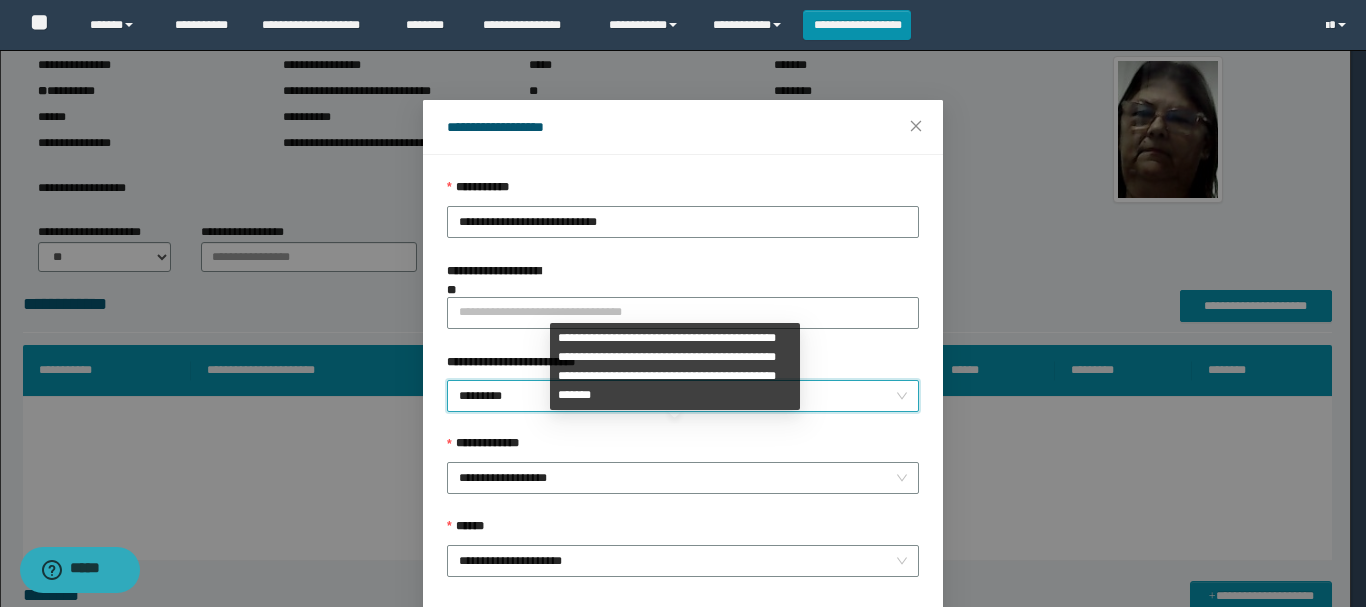scroll, scrollTop: 100, scrollLeft: 0, axis: vertical 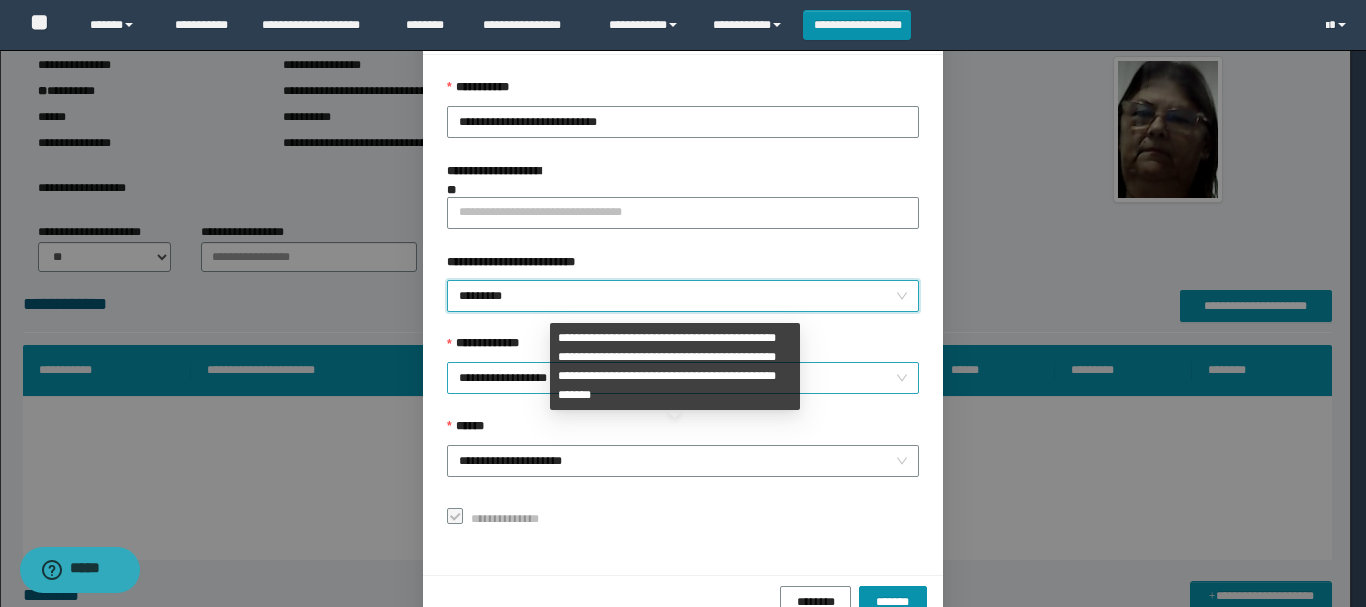 click on "**********" at bounding box center (683, 378) 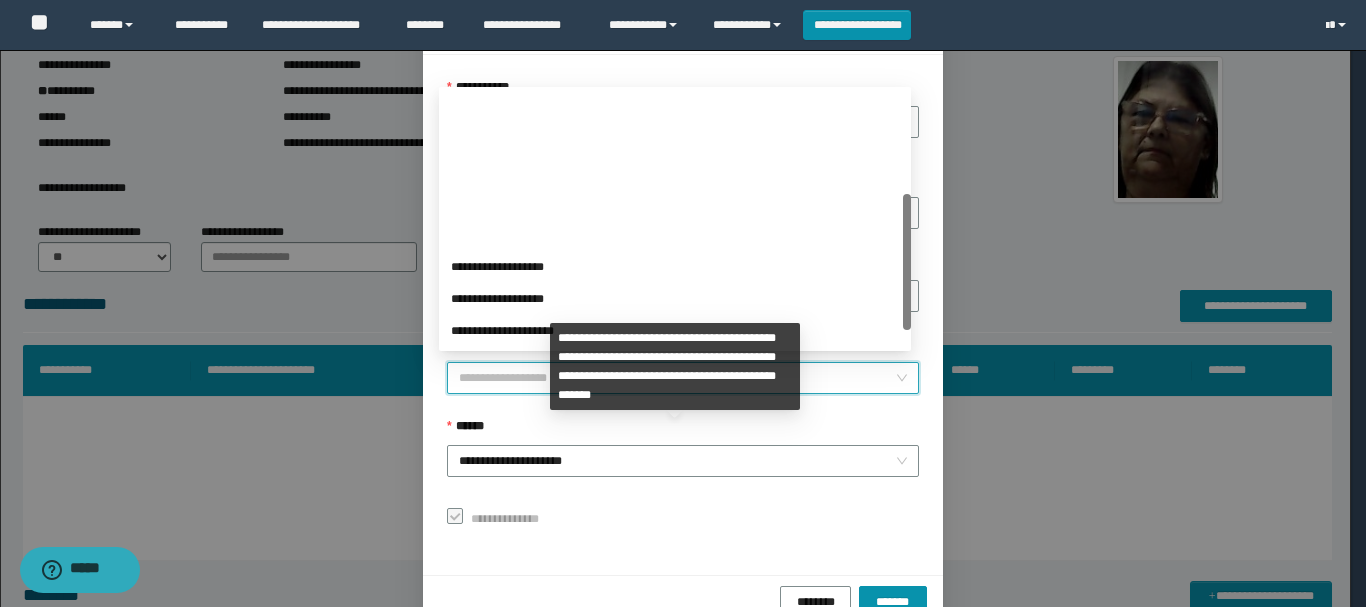 scroll, scrollTop: 192, scrollLeft: 0, axis: vertical 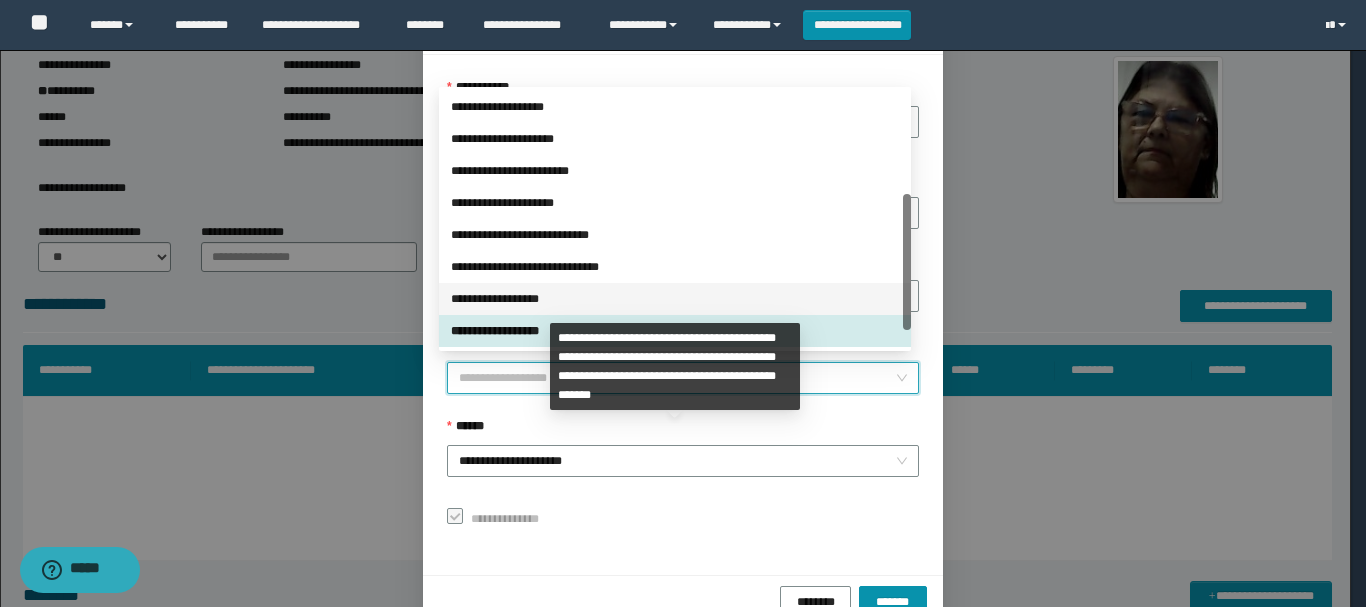 click on "**********" at bounding box center [675, 299] 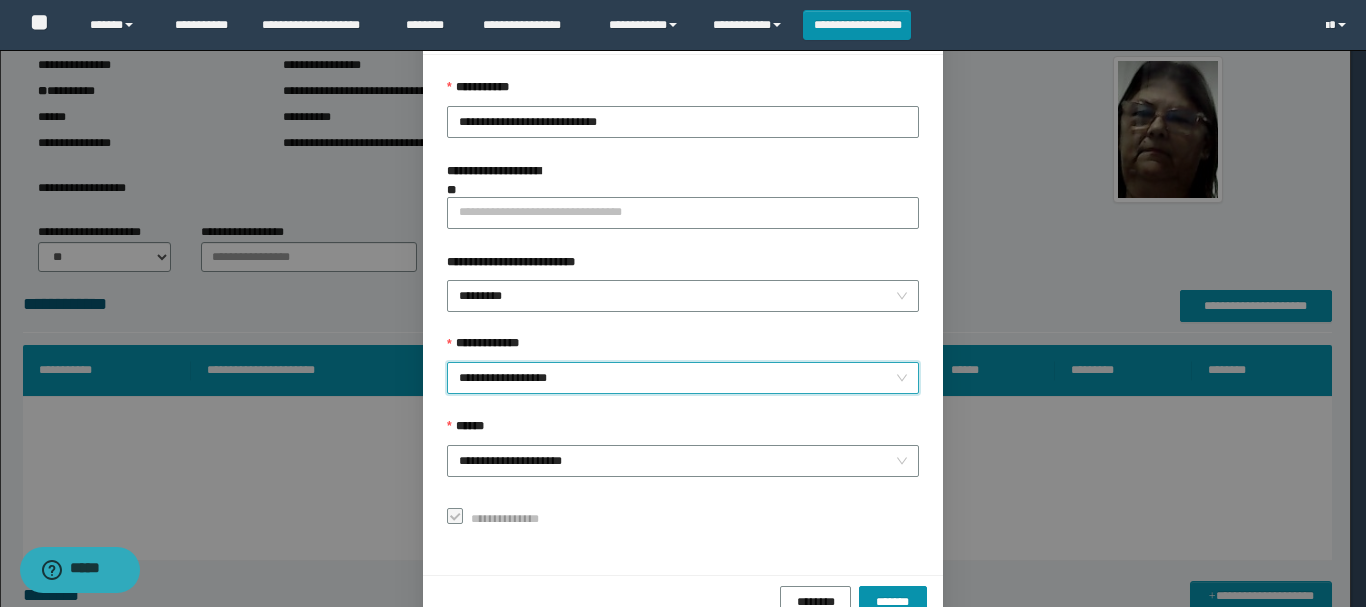 scroll, scrollTop: 145, scrollLeft: 0, axis: vertical 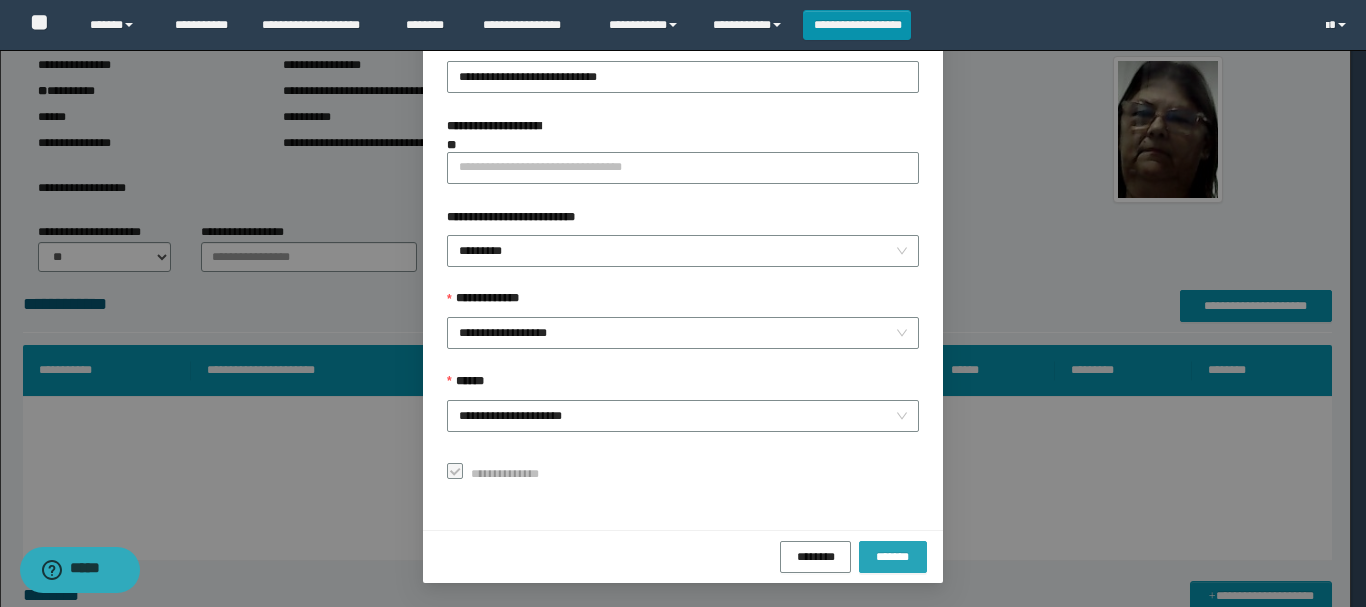 click on "*******" at bounding box center (893, 556) 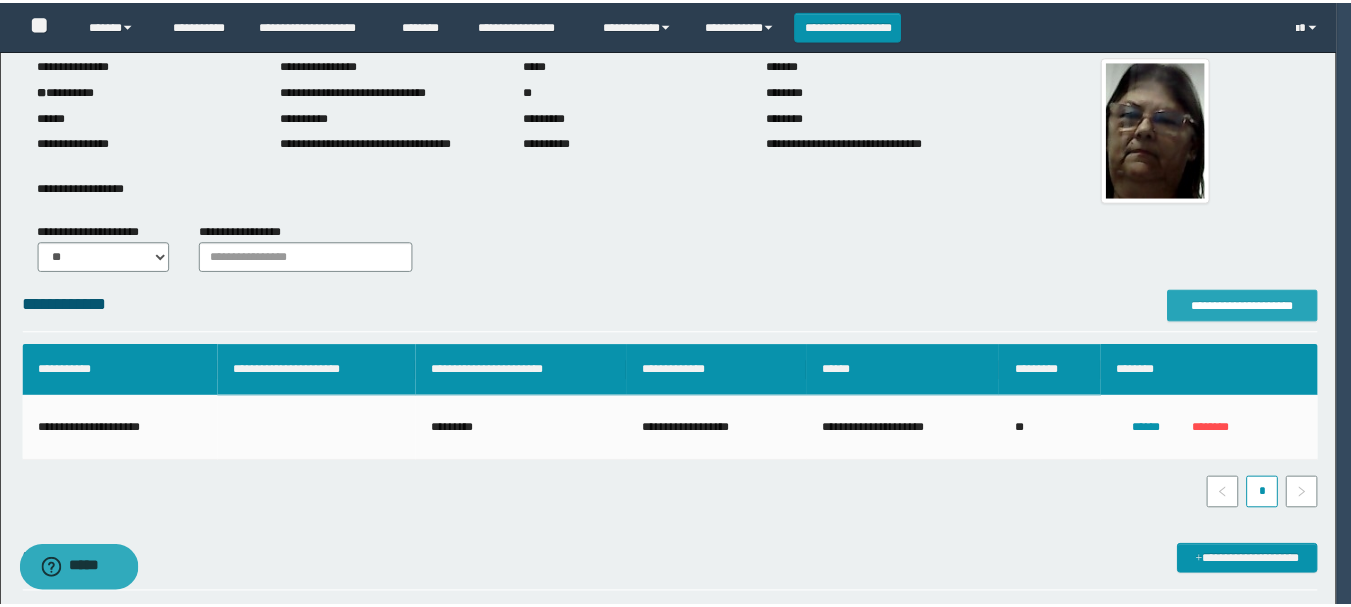 scroll, scrollTop: 0, scrollLeft: 0, axis: both 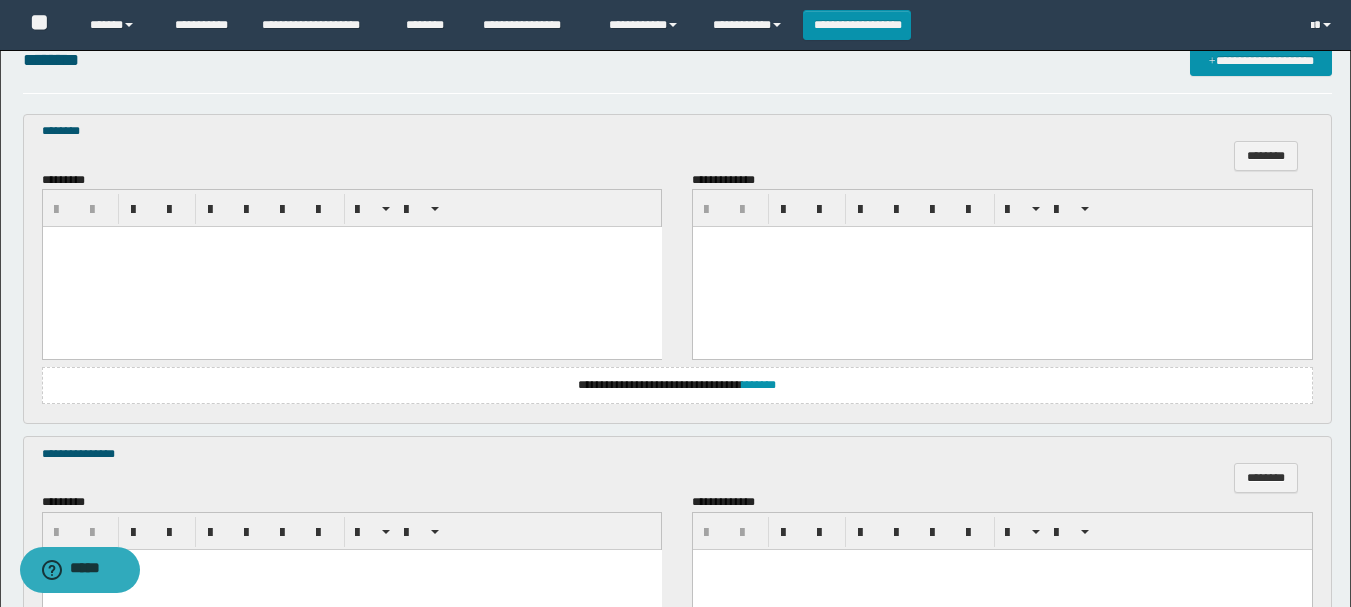 click at bounding box center (351, 267) 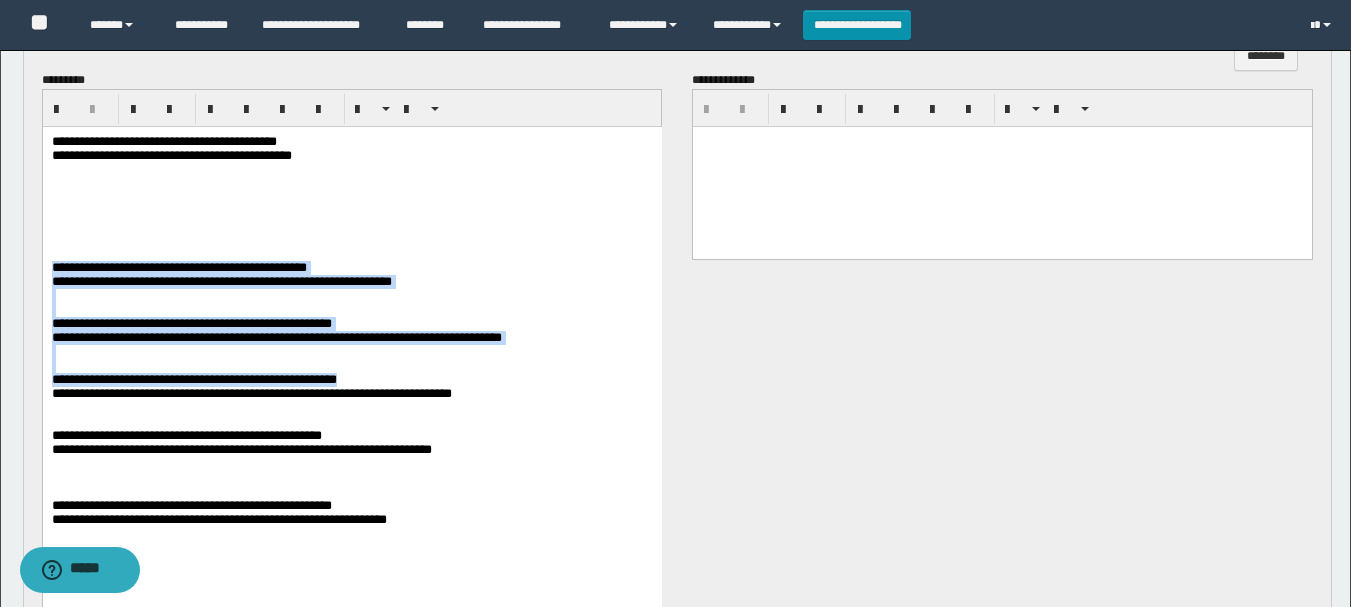 scroll, scrollTop: 800, scrollLeft: 0, axis: vertical 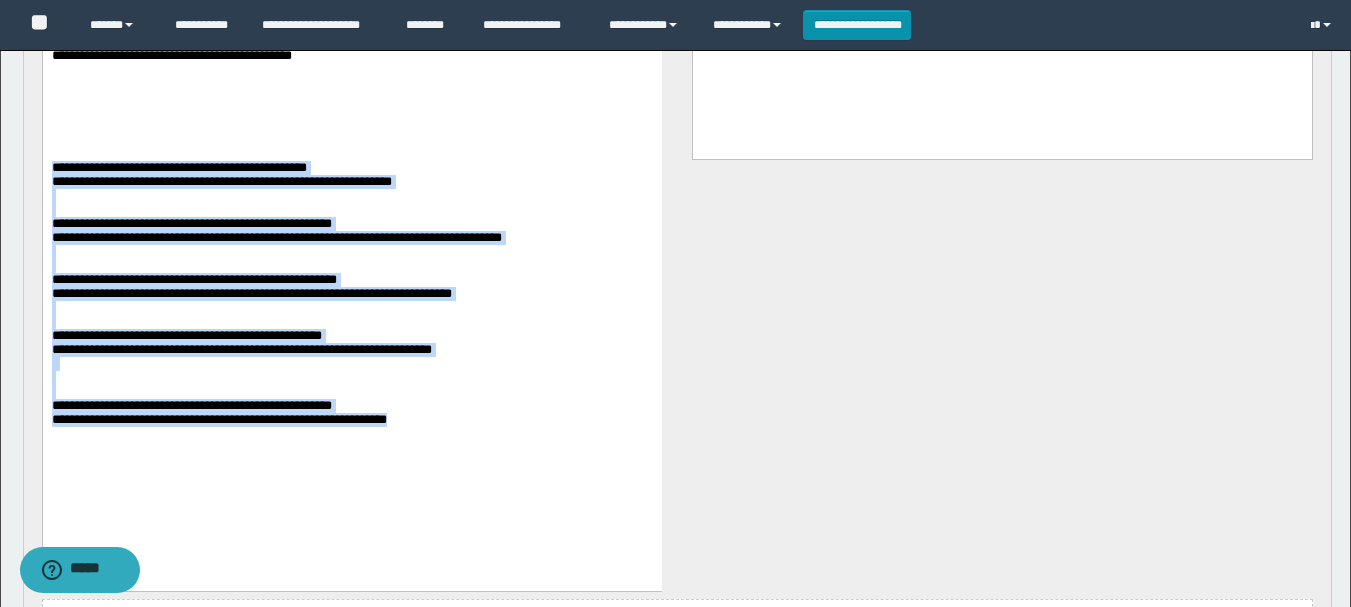 drag, startPoint x: 54, startPoint y: 184, endPoint x: 489, endPoint y: 521, distance: 550.2672 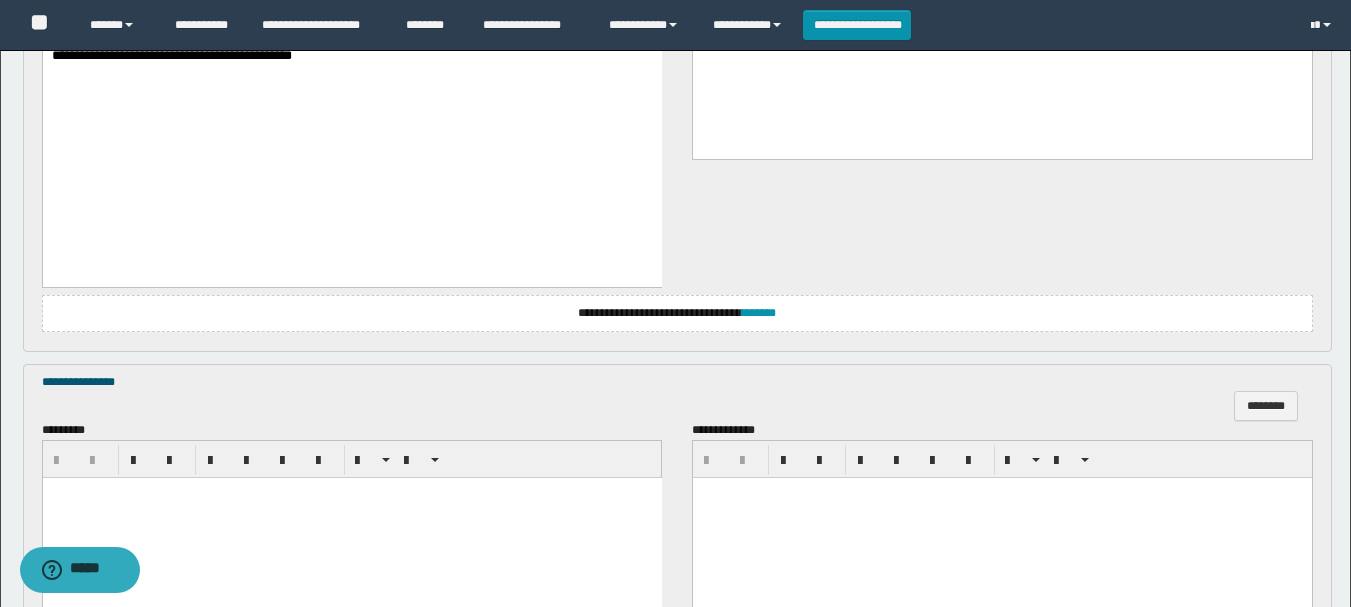 scroll, scrollTop: 600, scrollLeft: 0, axis: vertical 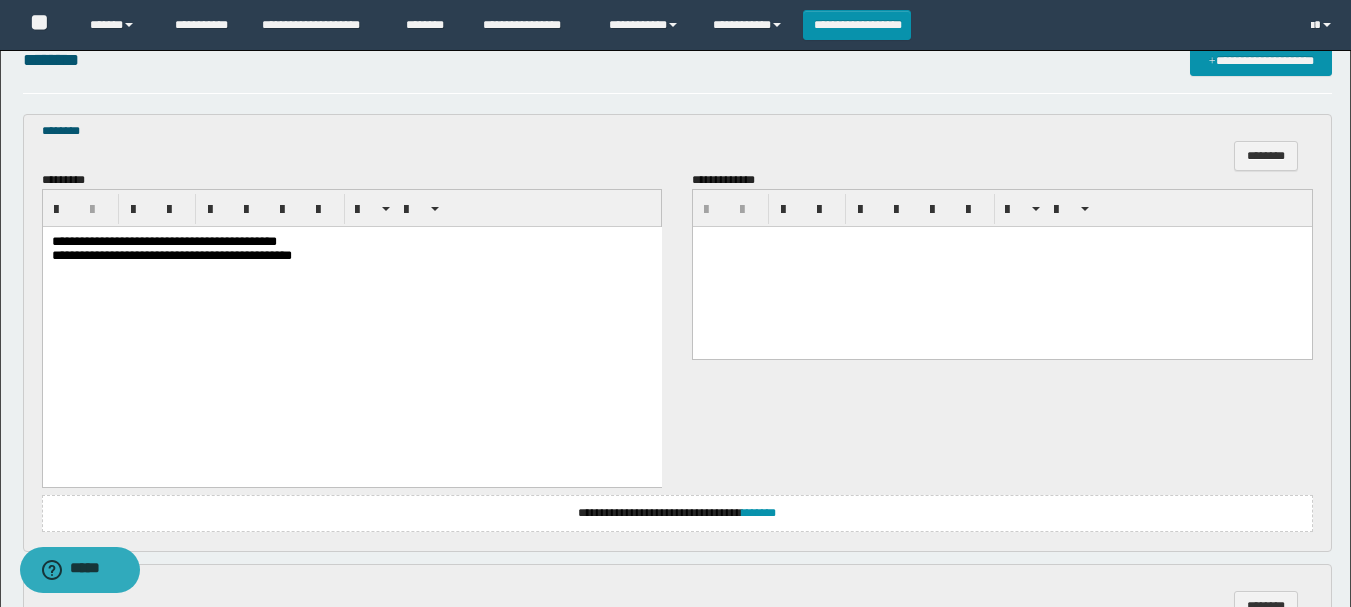 drag, startPoint x: 224, startPoint y: 241, endPoint x: 222, endPoint y: 292, distance: 51.0392 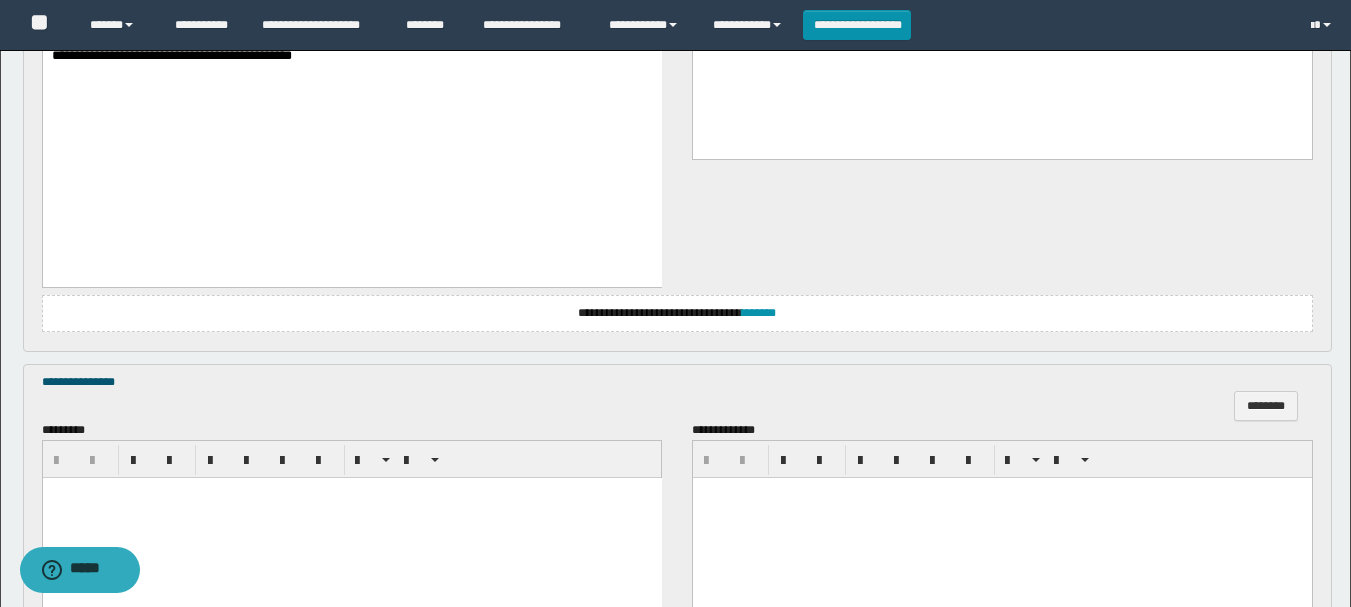 scroll, scrollTop: 1000, scrollLeft: 0, axis: vertical 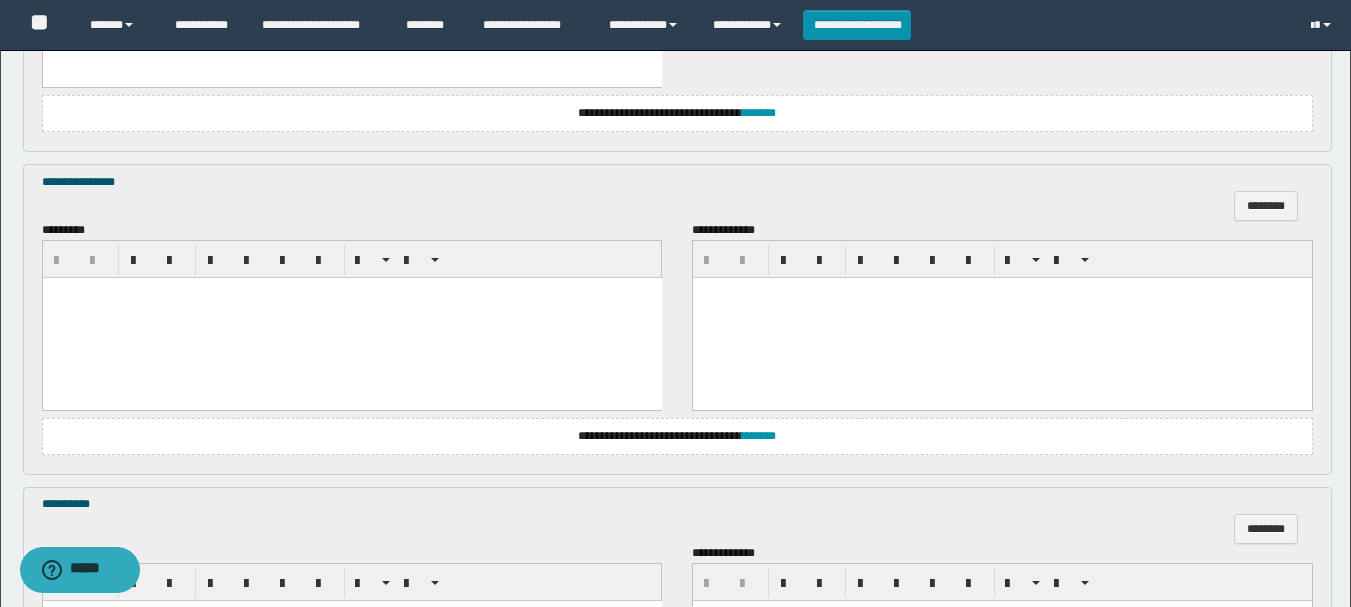 click at bounding box center [351, 318] 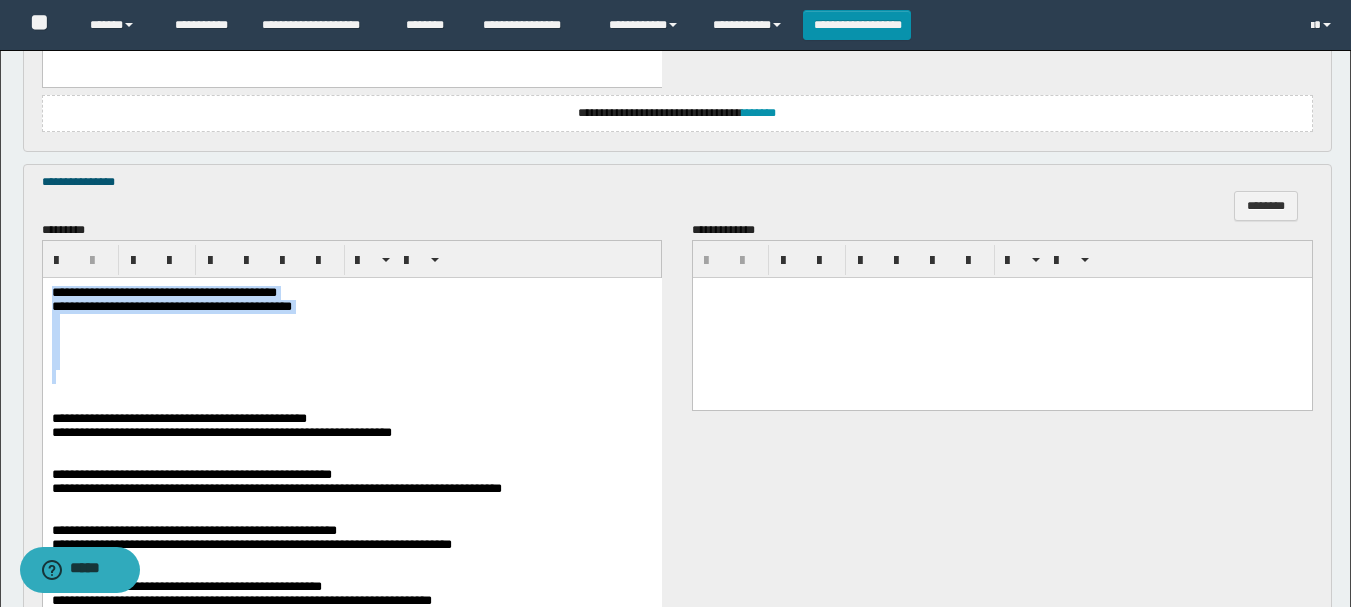 drag, startPoint x: 51, startPoint y: 291, endPoint x: 590, endPoint y: 388, distance: 547.6586 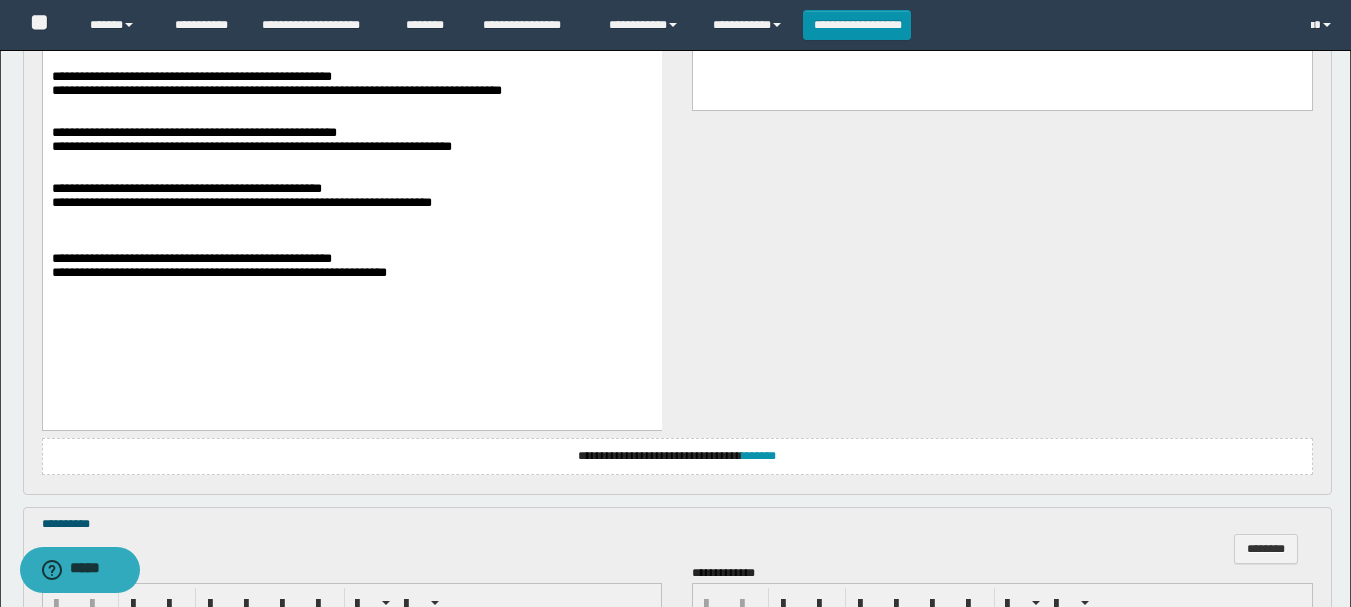 scroll, scrollTop: 1500, scrollLeft: 0, axis: vertical 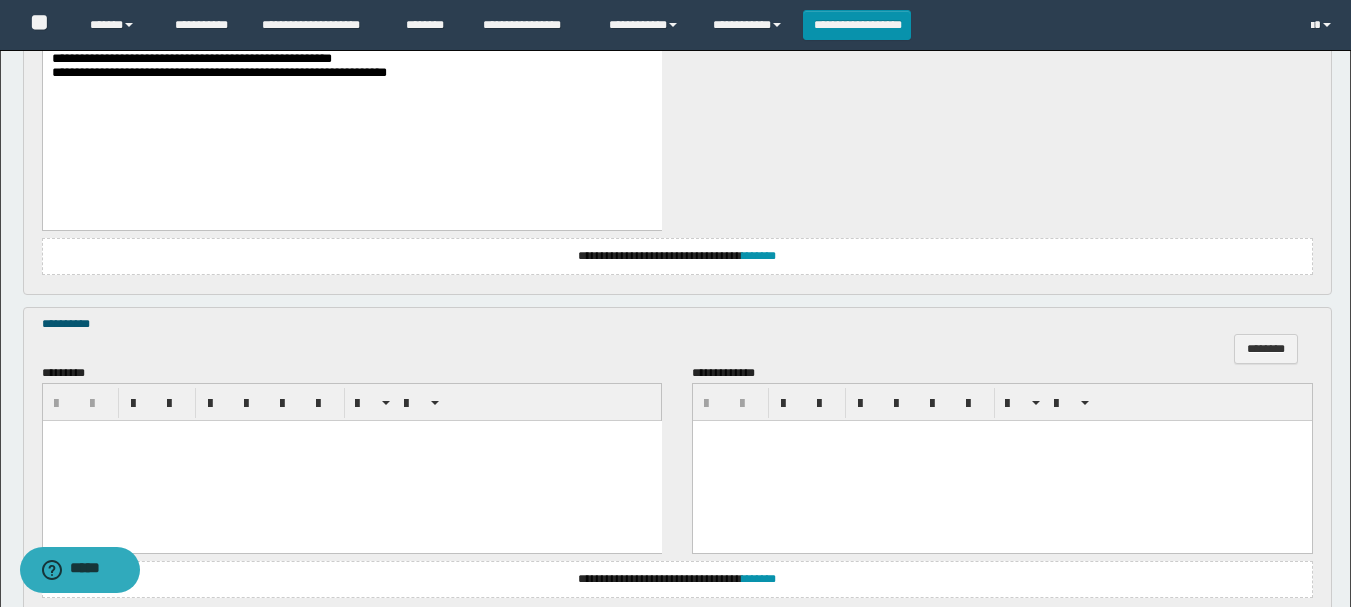 click at bounding box center [351, 460] 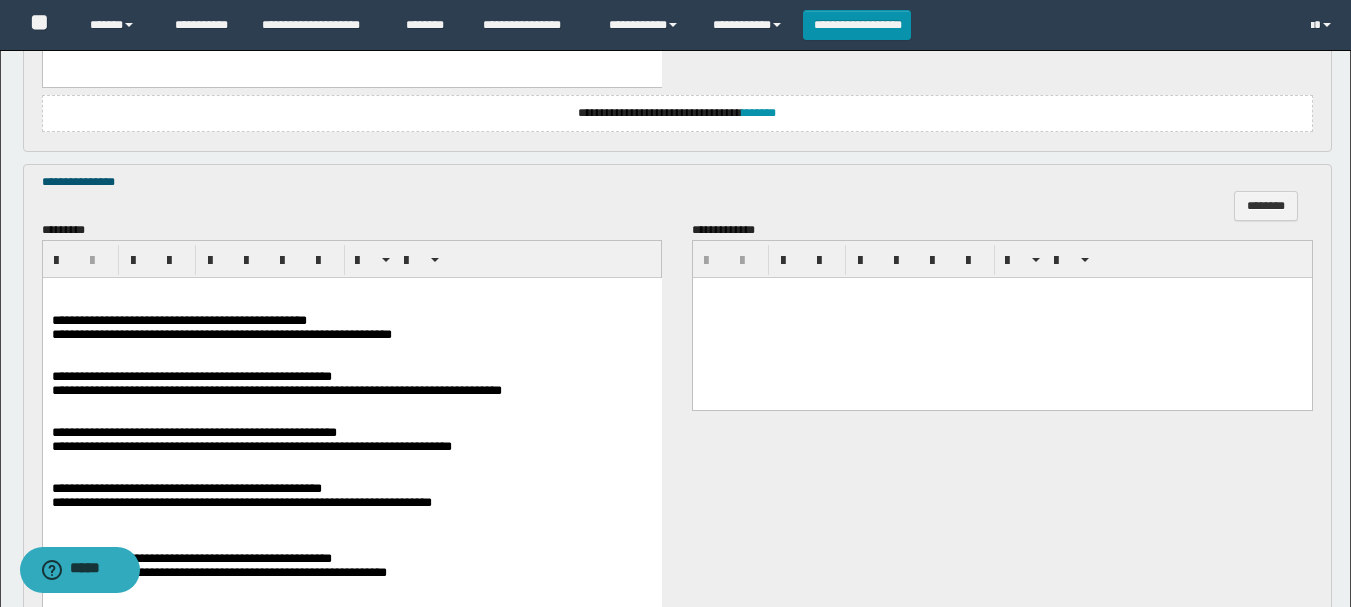 scroll, scrollTop: 1200, scrollLeft: 0, axis: vertical 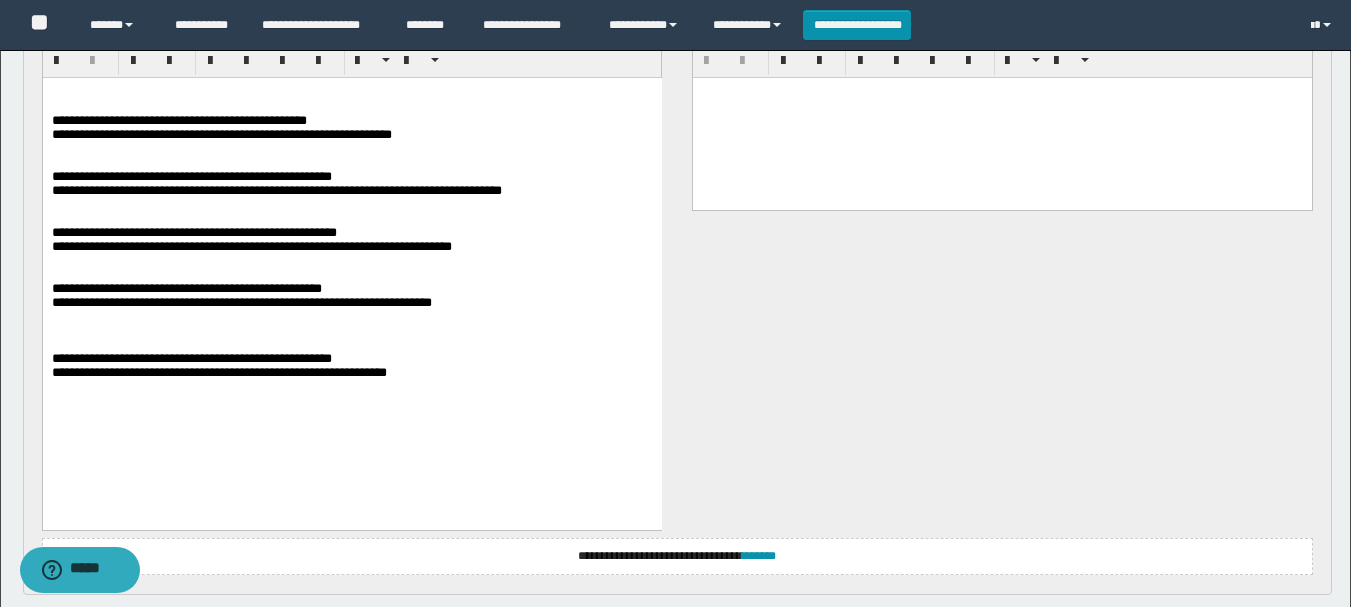 click on "**********" at bounding box center [178, 120] 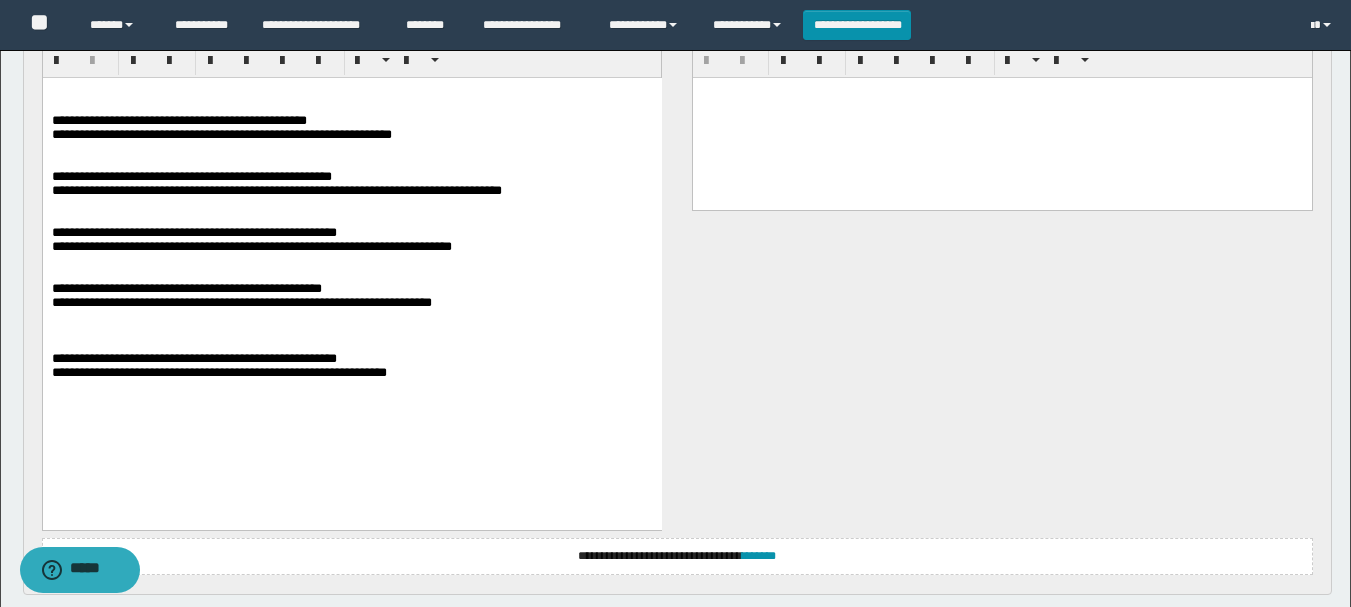 click at bounding box center (351, 156) 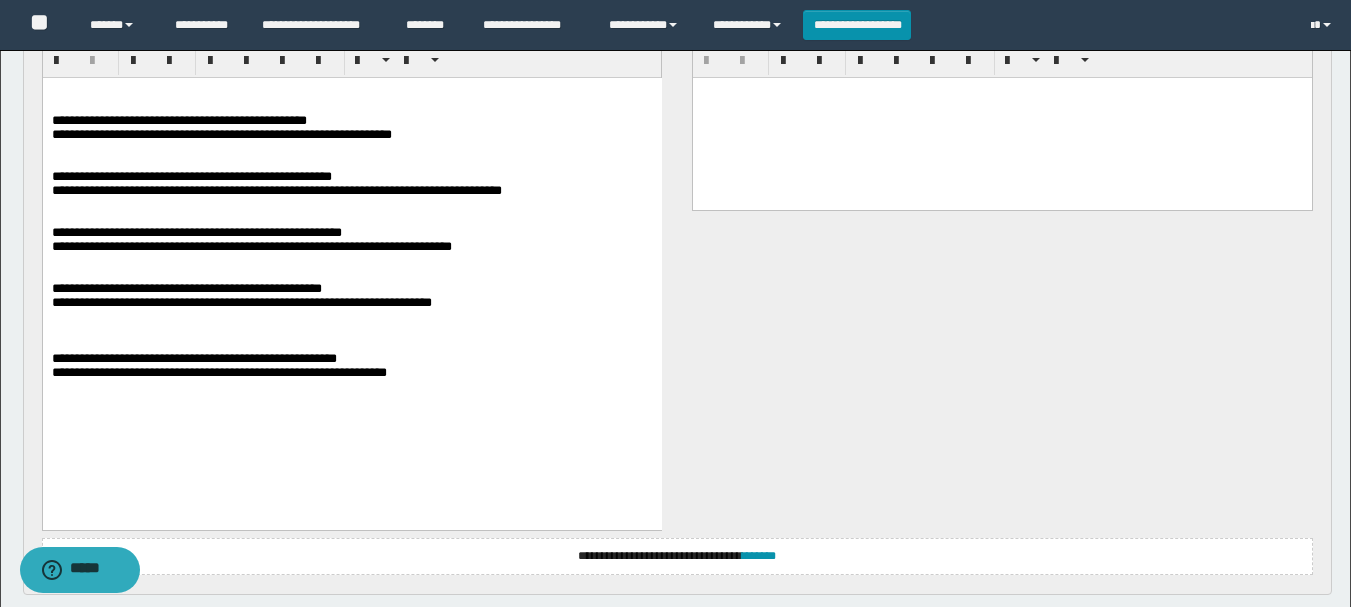 click on "**********" at bounding box center [186, 288] 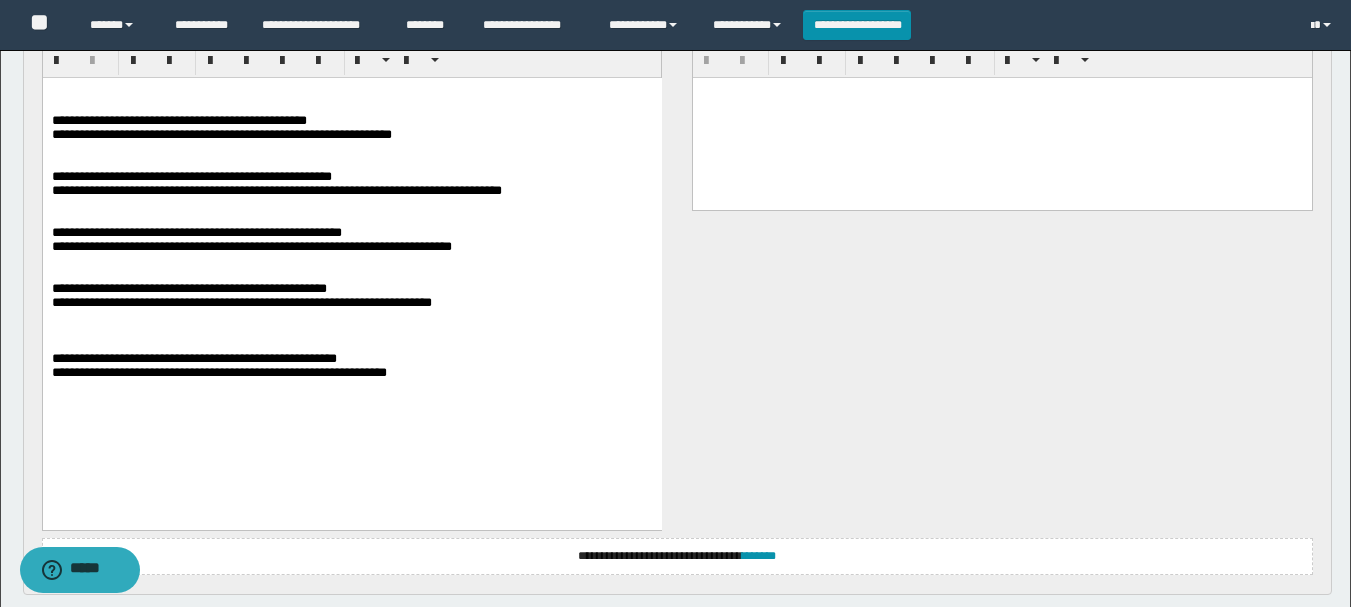 scroll, scrollTop: 1600, scrollLeft: 0, axis: vertical 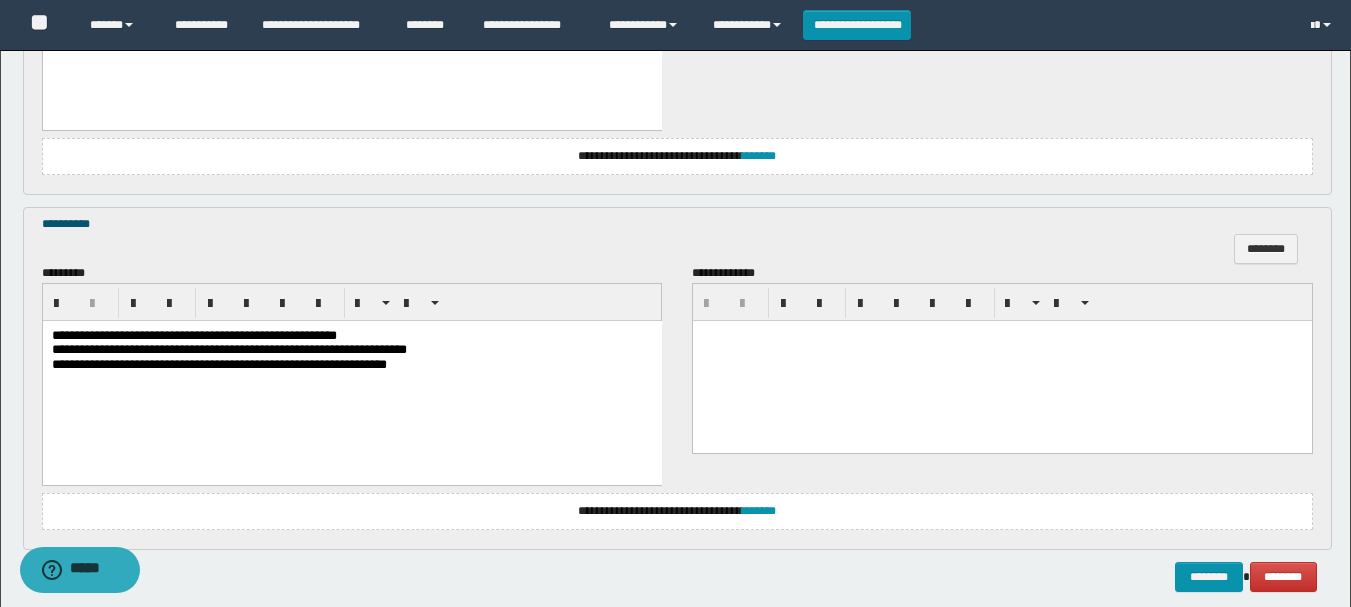 click on "**********" at bounding box center [193, 334] 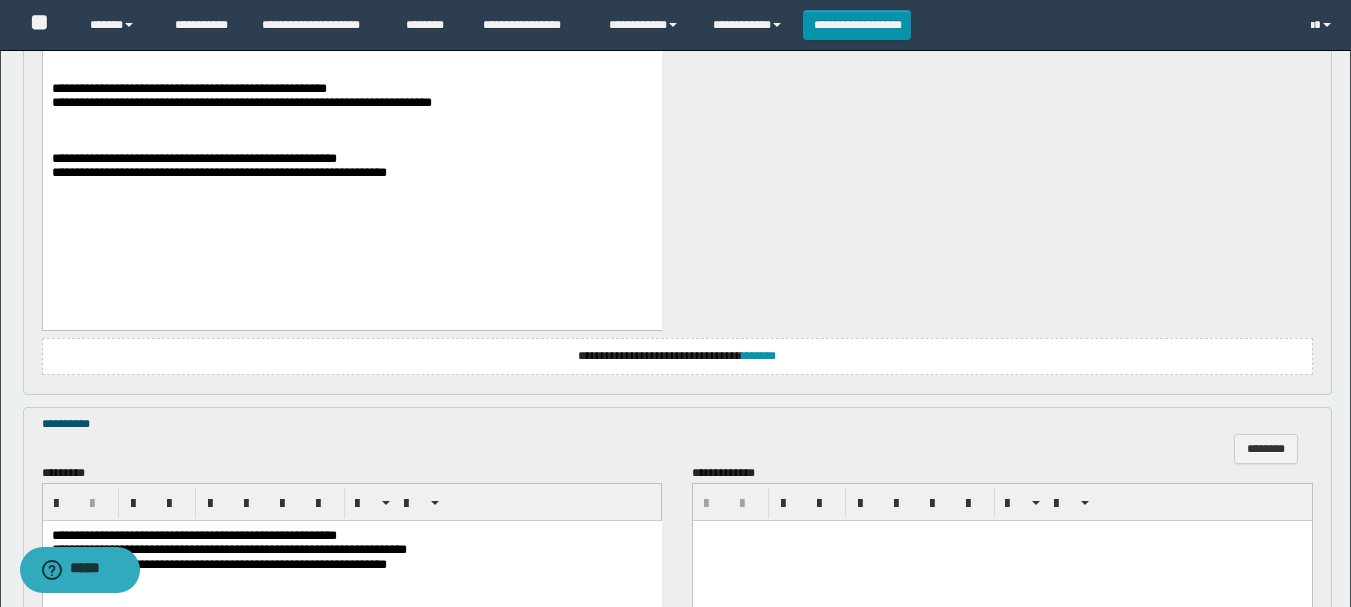 scroll, scrollTop: 1693, scrollLeft: 0, axis: vertical 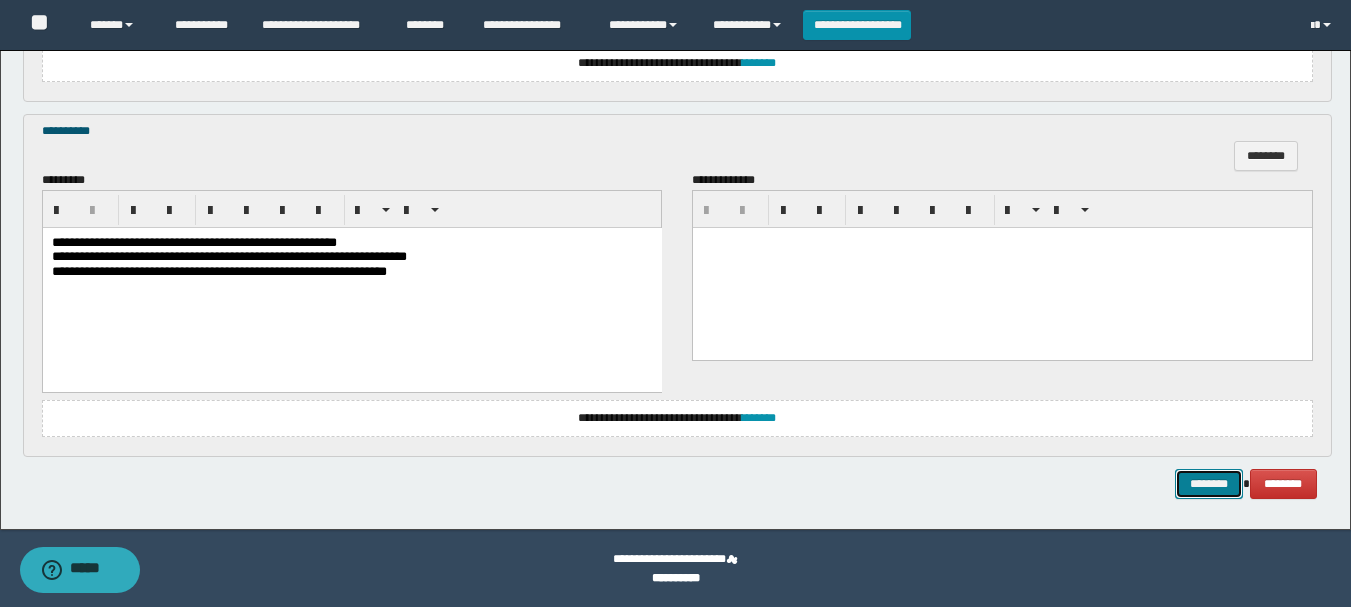 click on "********" at bounding box center [1209, 484] 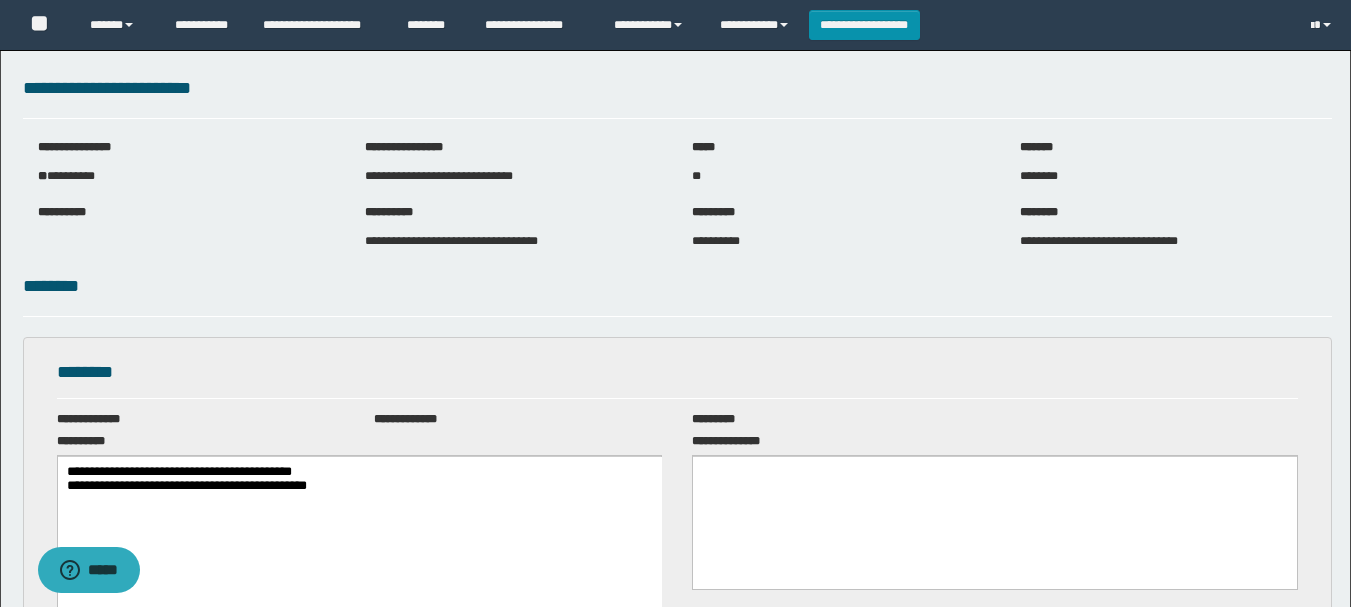 scroll, scrollTop: 0, scrollLeft: 0, axis: both 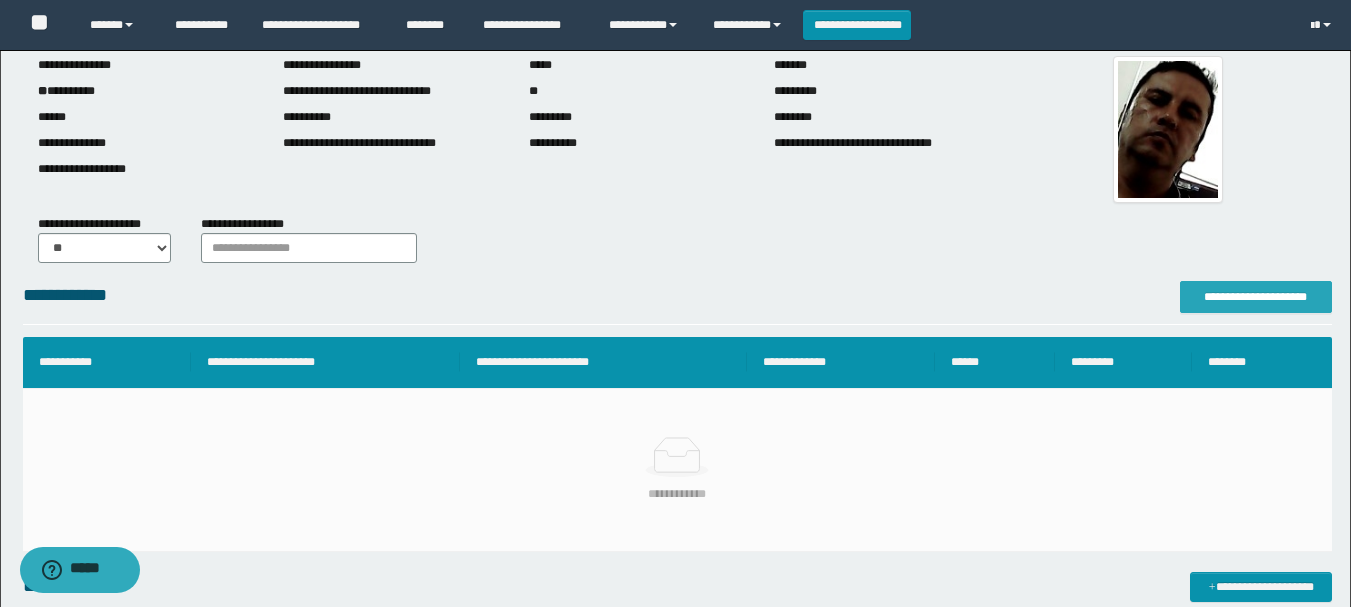 click on "**********" at bounding box center [1256, 297] 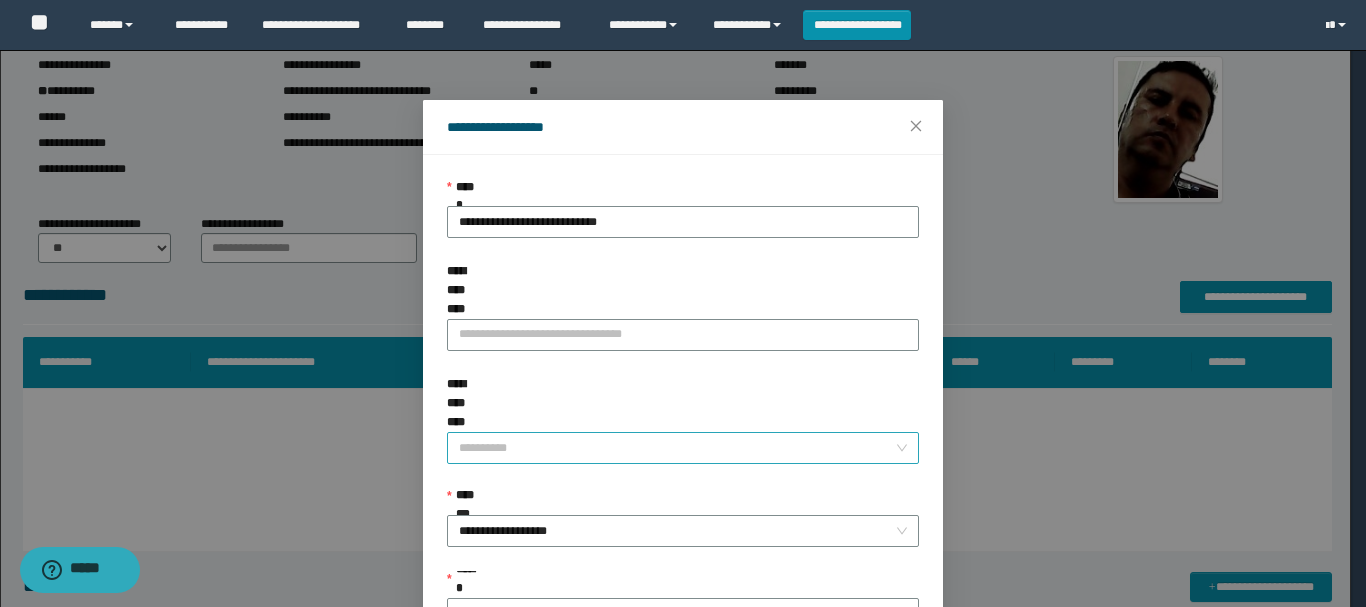 click on "**********" at bounding box center (677, 448) 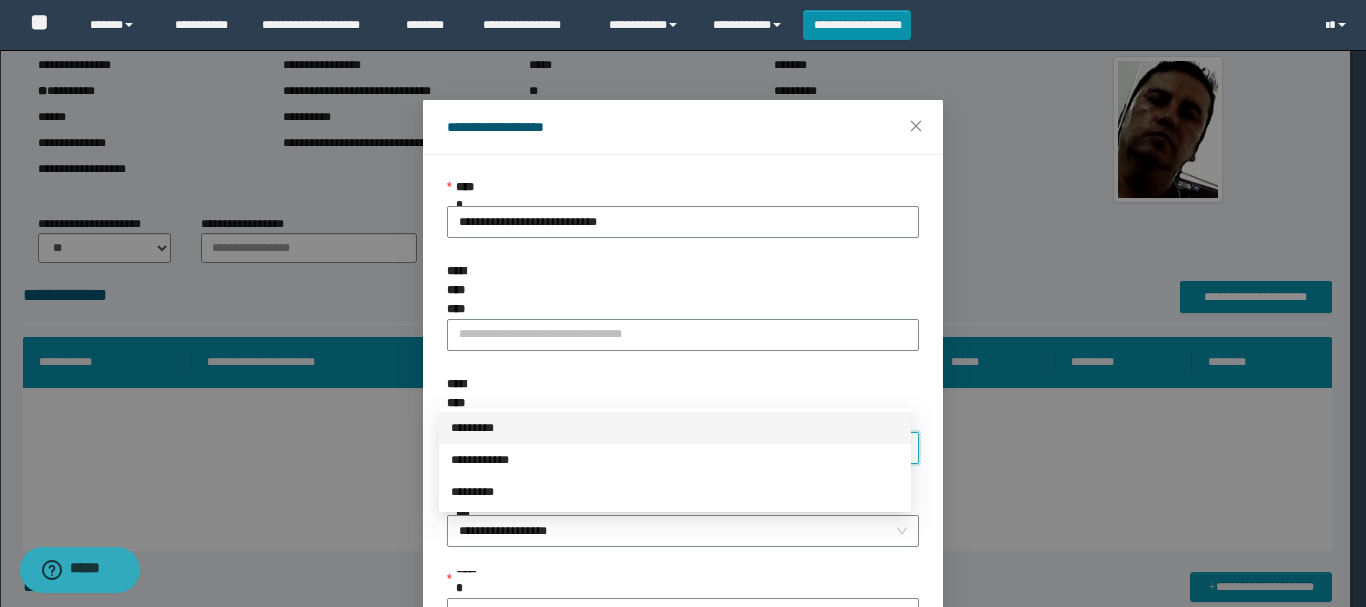click on "*********" at bounding box center [675, 428] 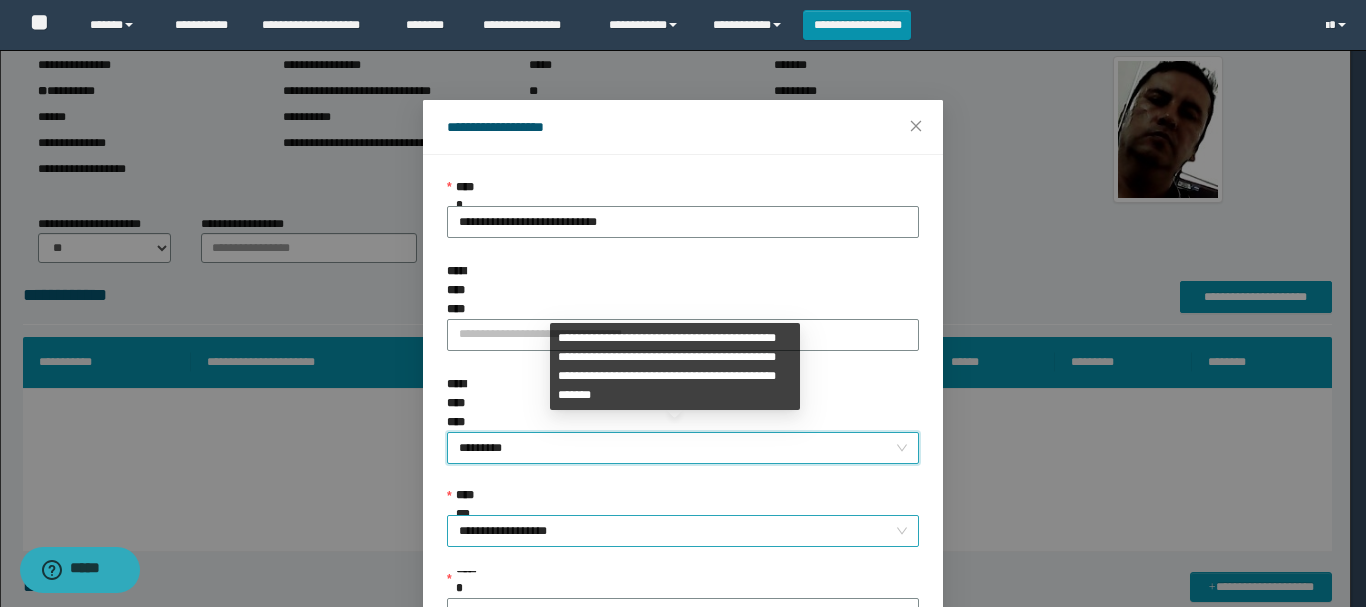click on "**********" at bounding box center [683, 531] 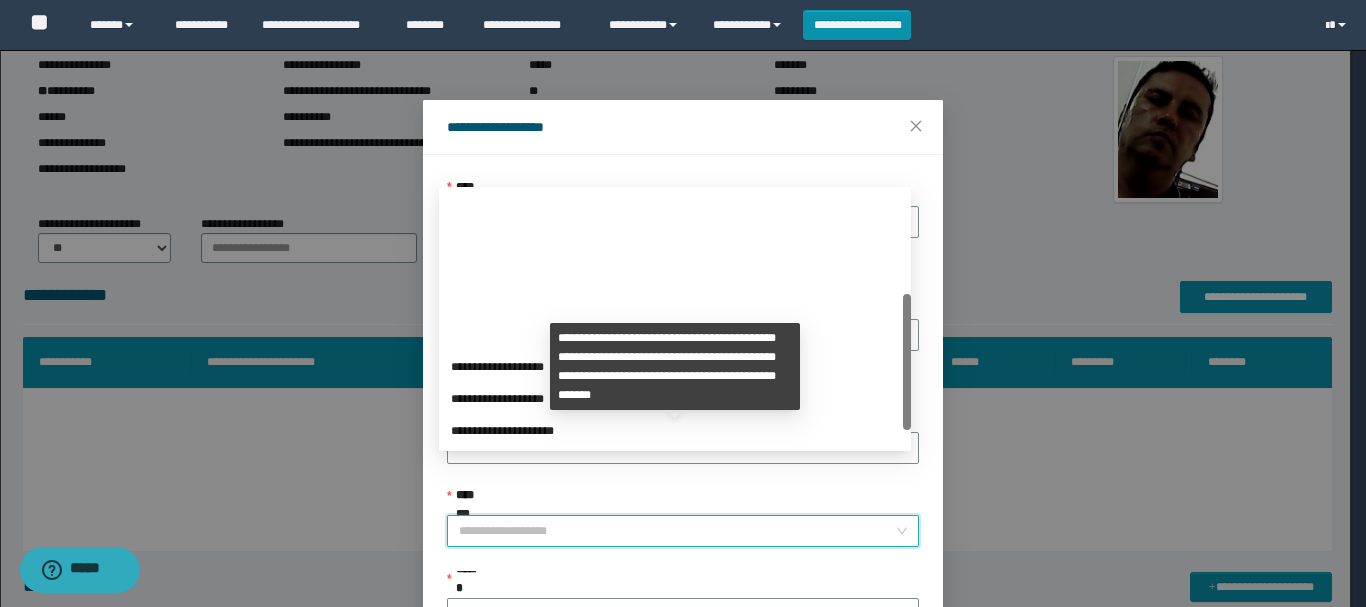 scroll, scrollTop: 192, scrollLeft: 0, axis: vertical 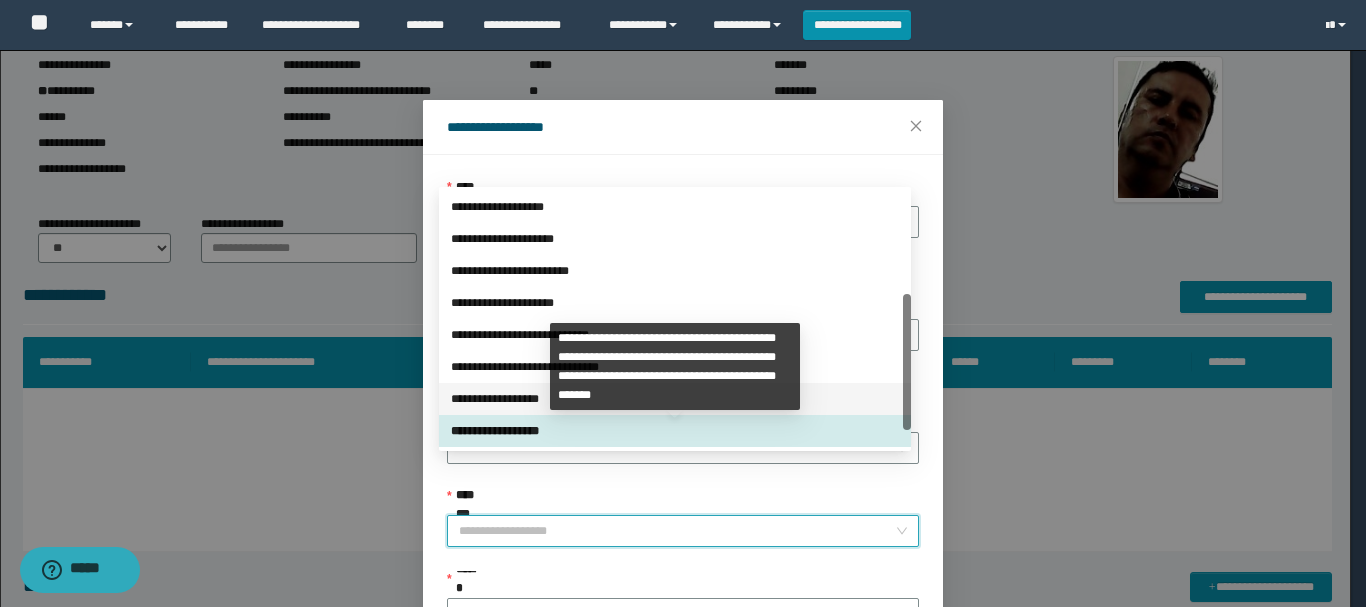 click on "**********" at bounding box center (675, 399) 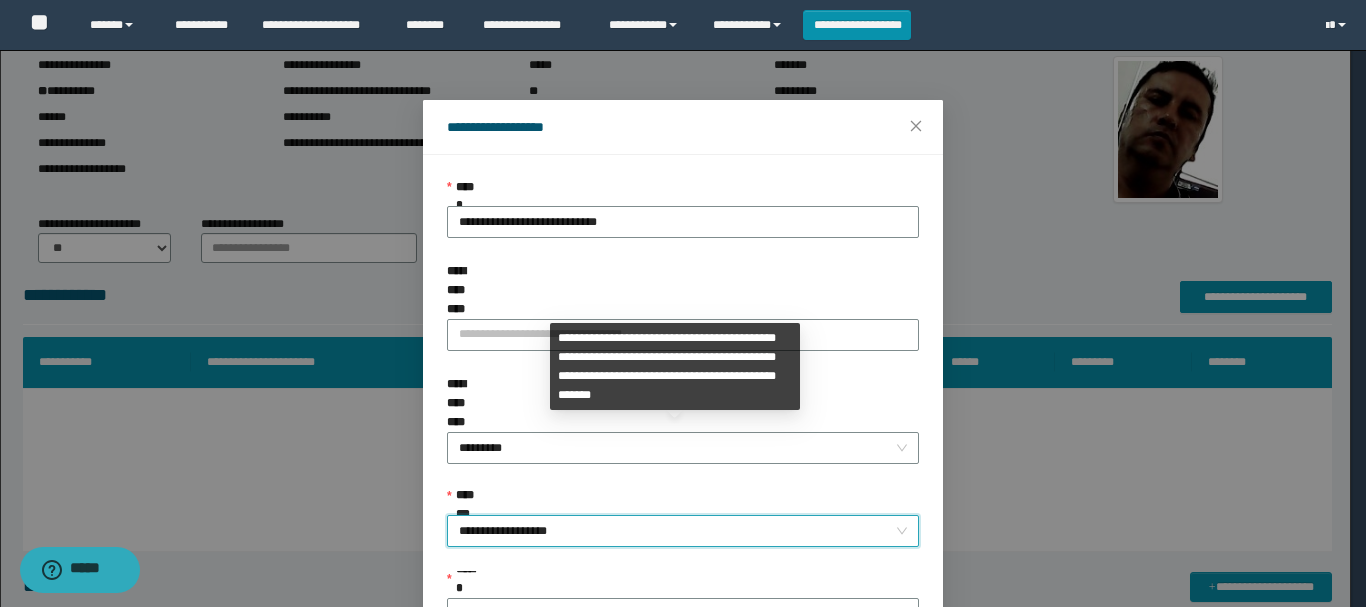 scroll, scrollTop: 145, scrollLeft: 0, axis: vertical 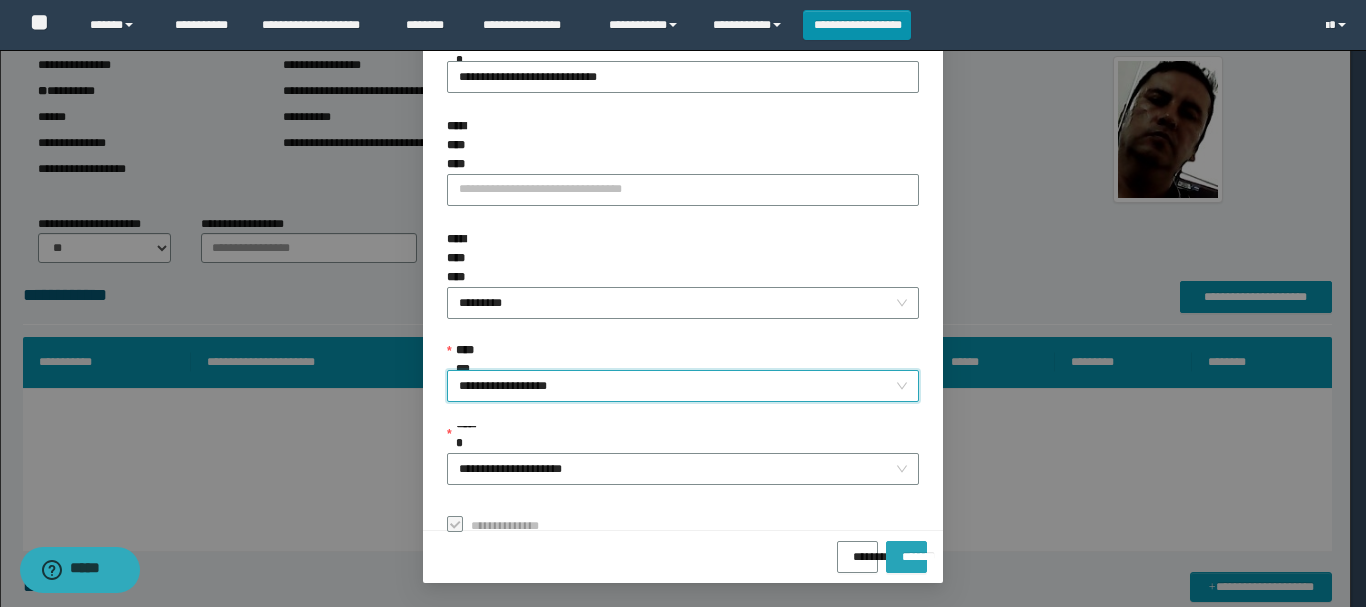 click on "*******" at bounding box center (906, 550) 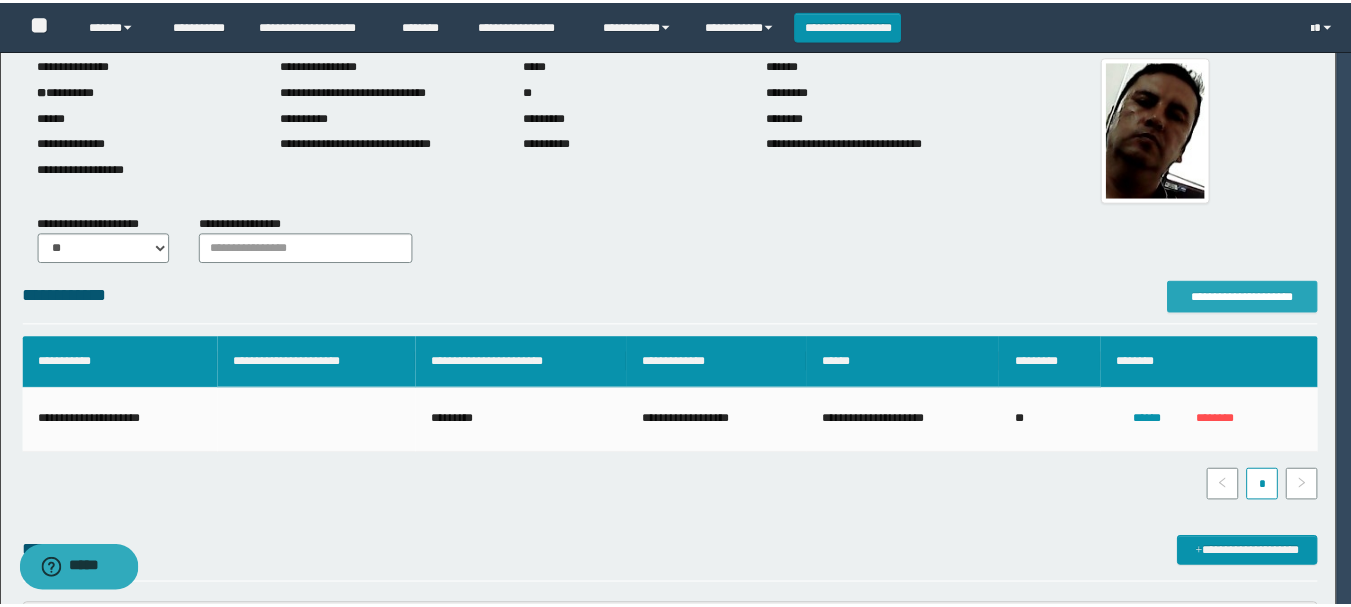 scroll, scrollTop: 0, scrollLeft: 0, axis: both 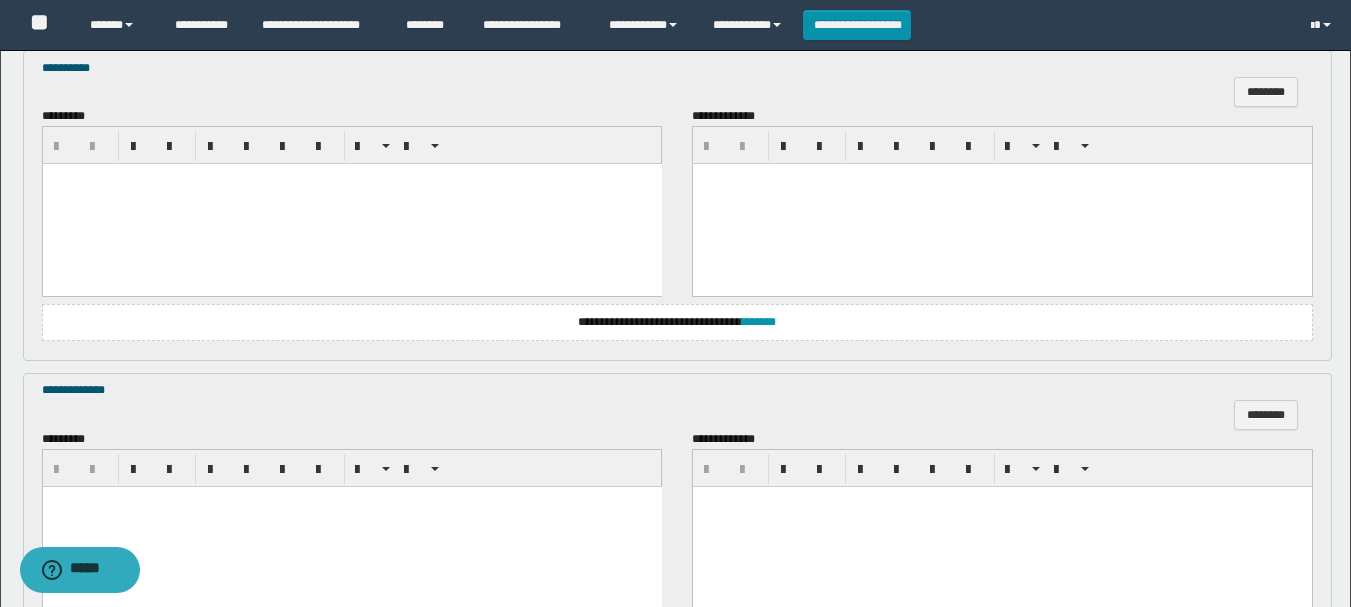 click at bounding box center [351, 204] 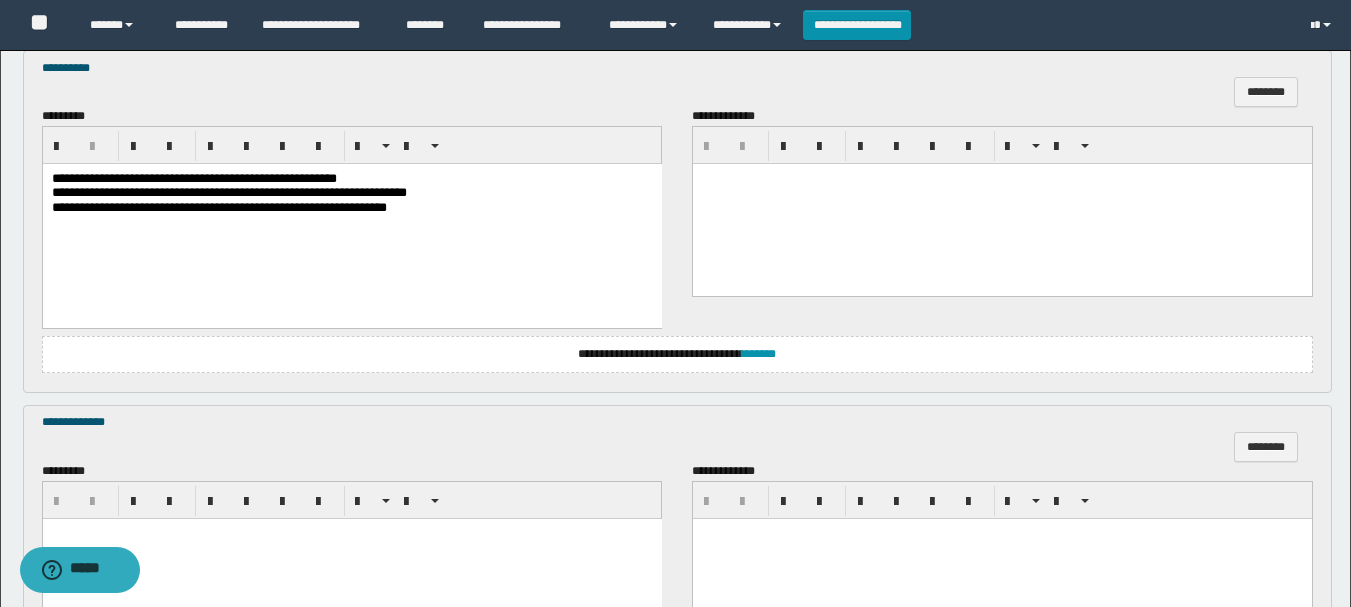 scroll, scrollTop: 1500, scrollLeft: 0, axis: vertical 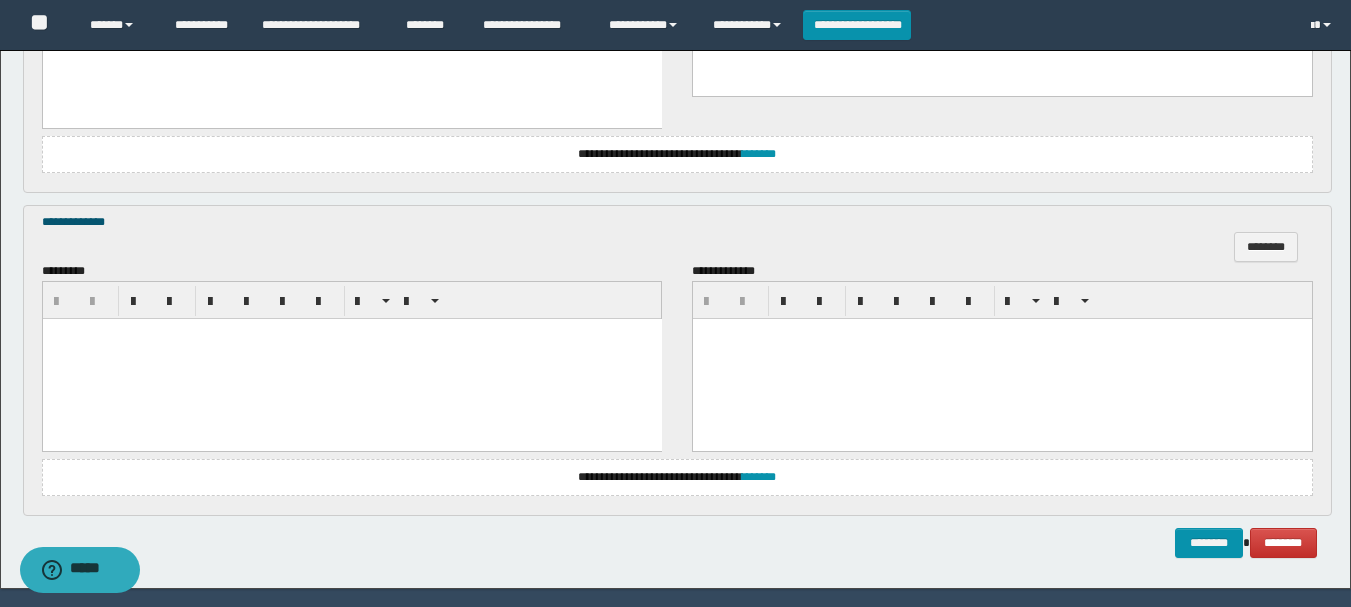 click at bounding box center [351, 358] 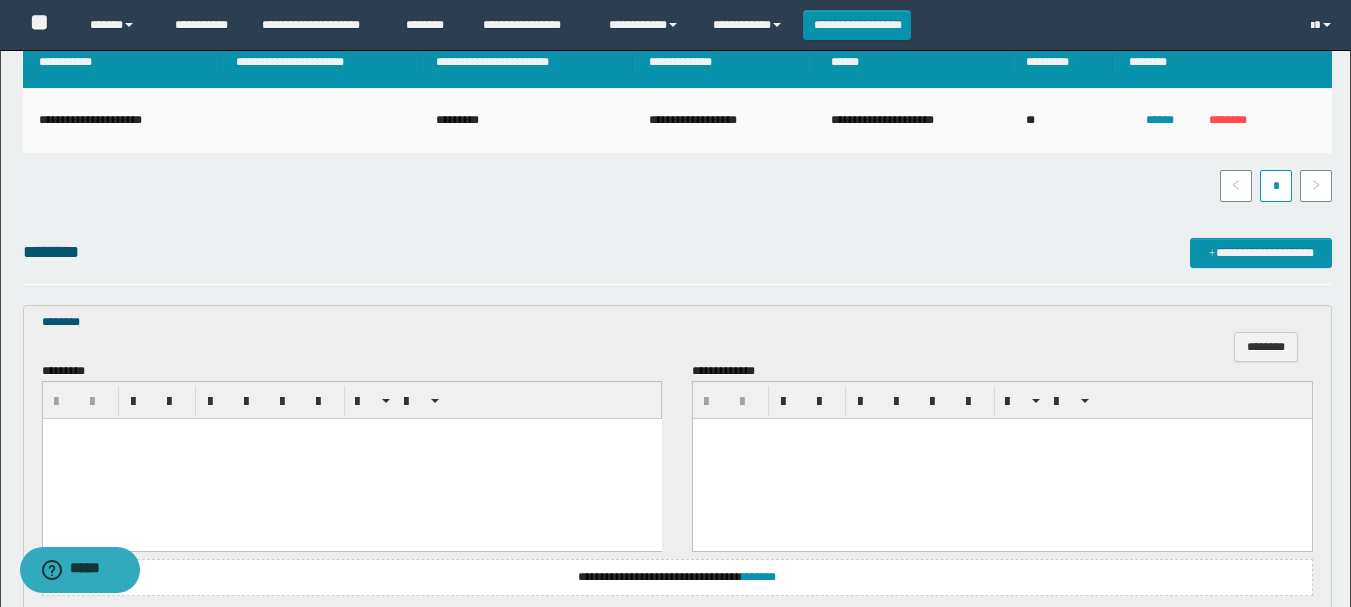 scroll, scrollTop: 500, scrollLeft: 0, axis: vertical 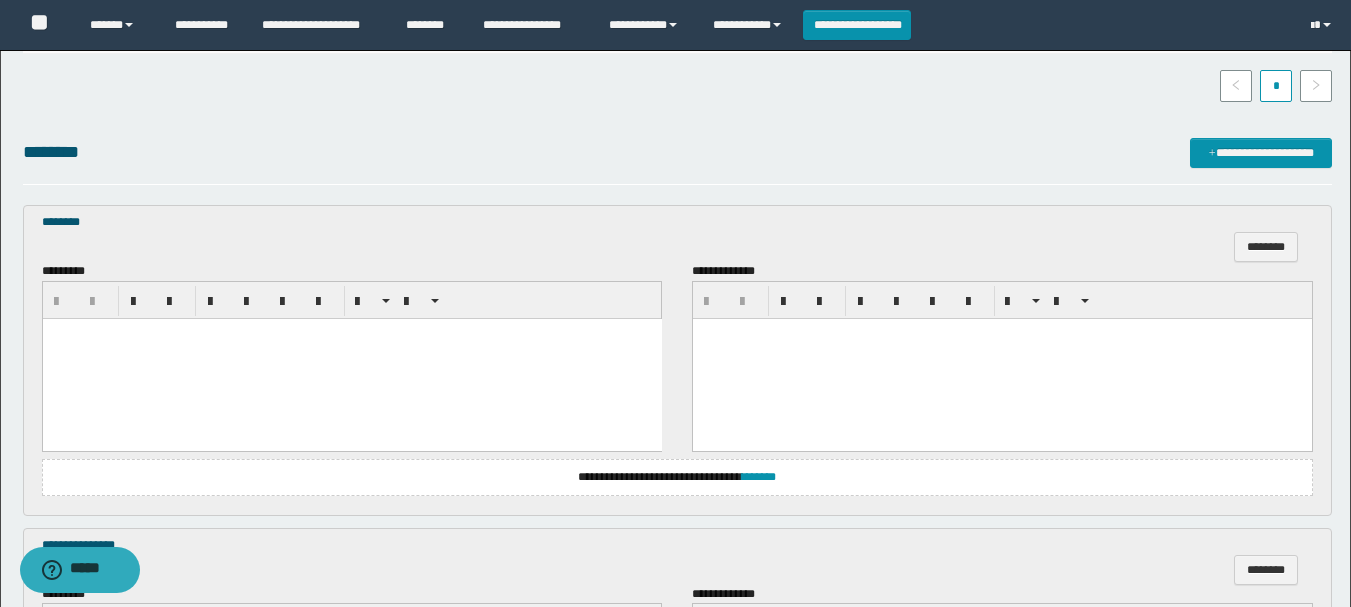 click at bounding box center (351, 333) 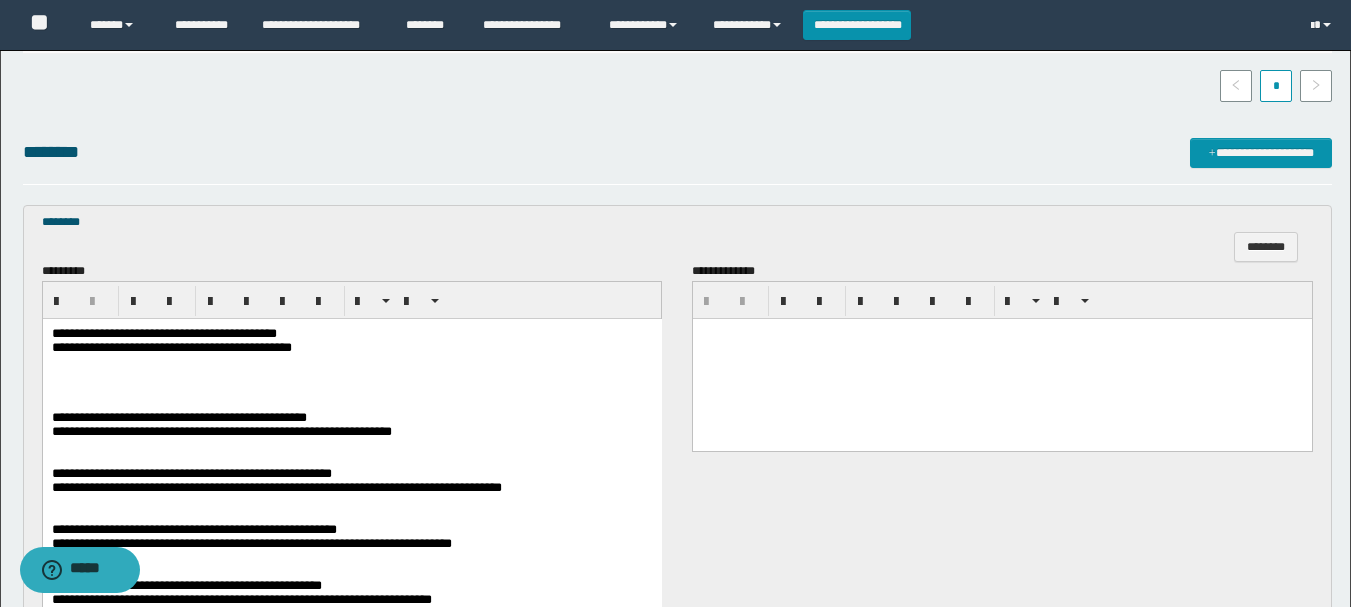 scroll, scrollTop: 600, scrollLeft: 0, axis: vertical 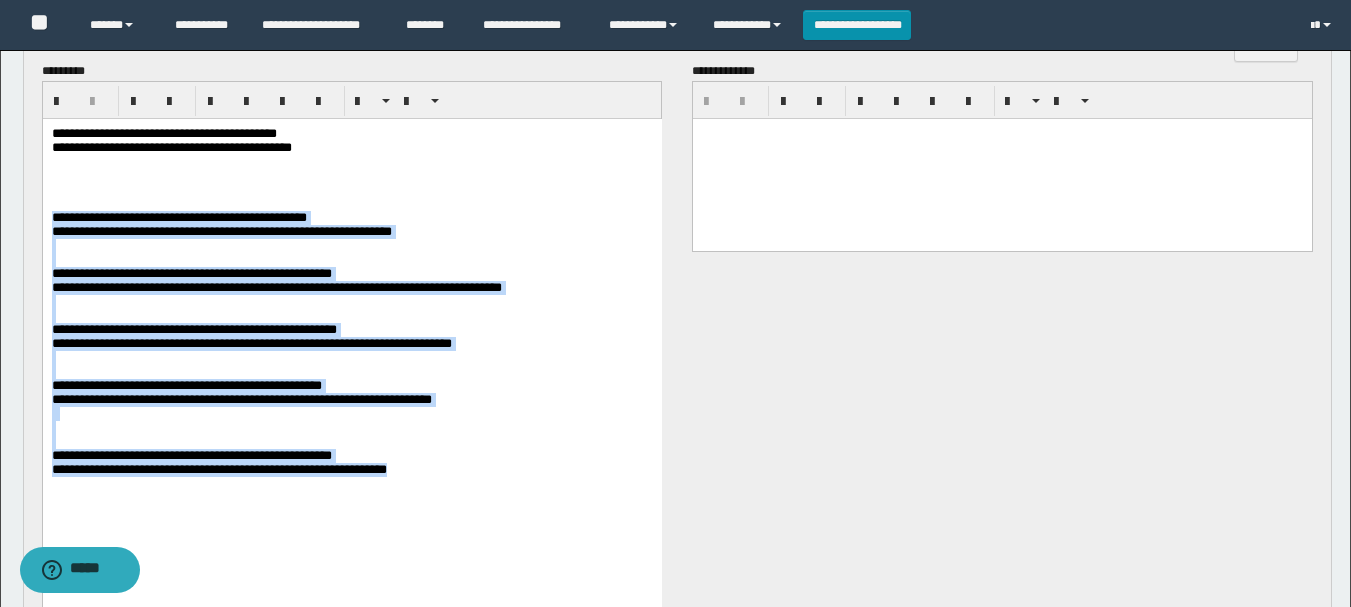 drag, startPoint x: 49, startPoint y: 231, endPoint x: 506, endPoint y: 578, distance: 573.81006 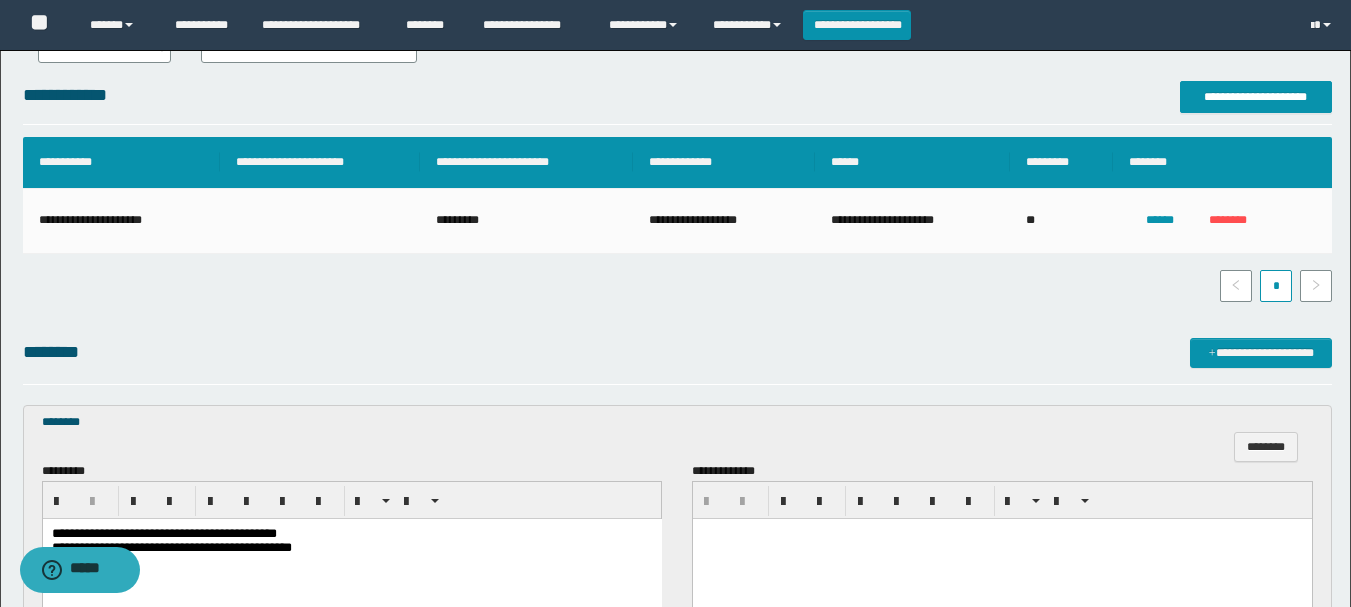 scroll, scrollTop: 500, scrollLeft: 0, axis: vertical 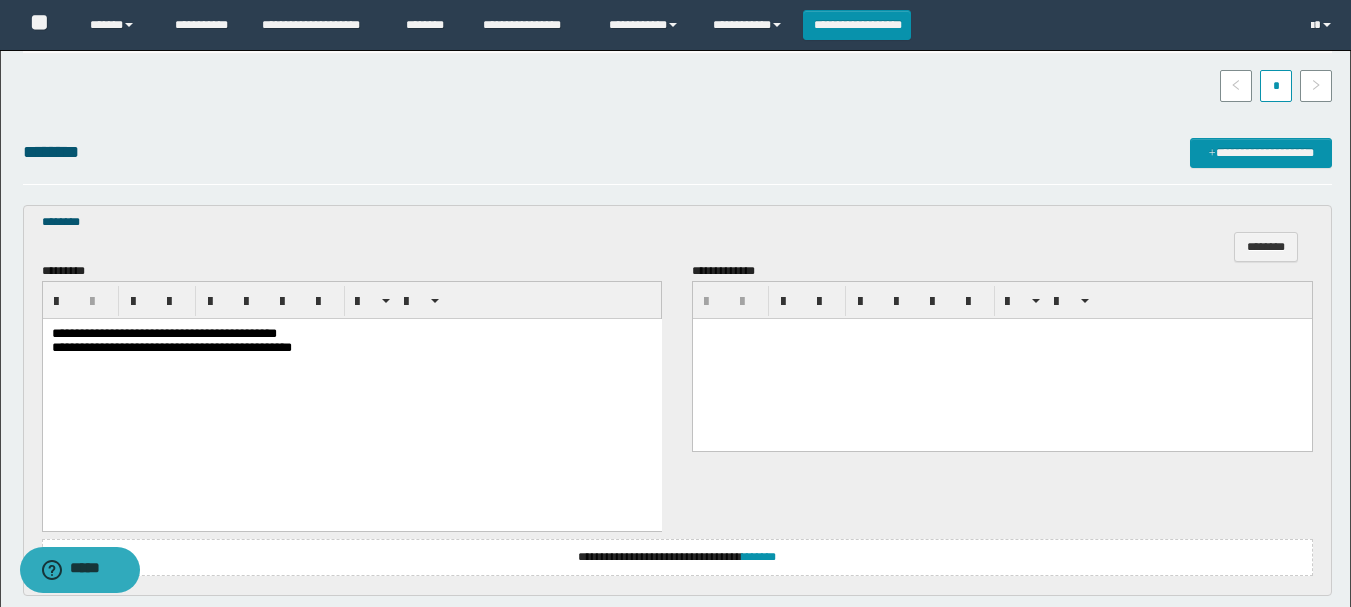 click on "**********" at bounding box center [163, 332] 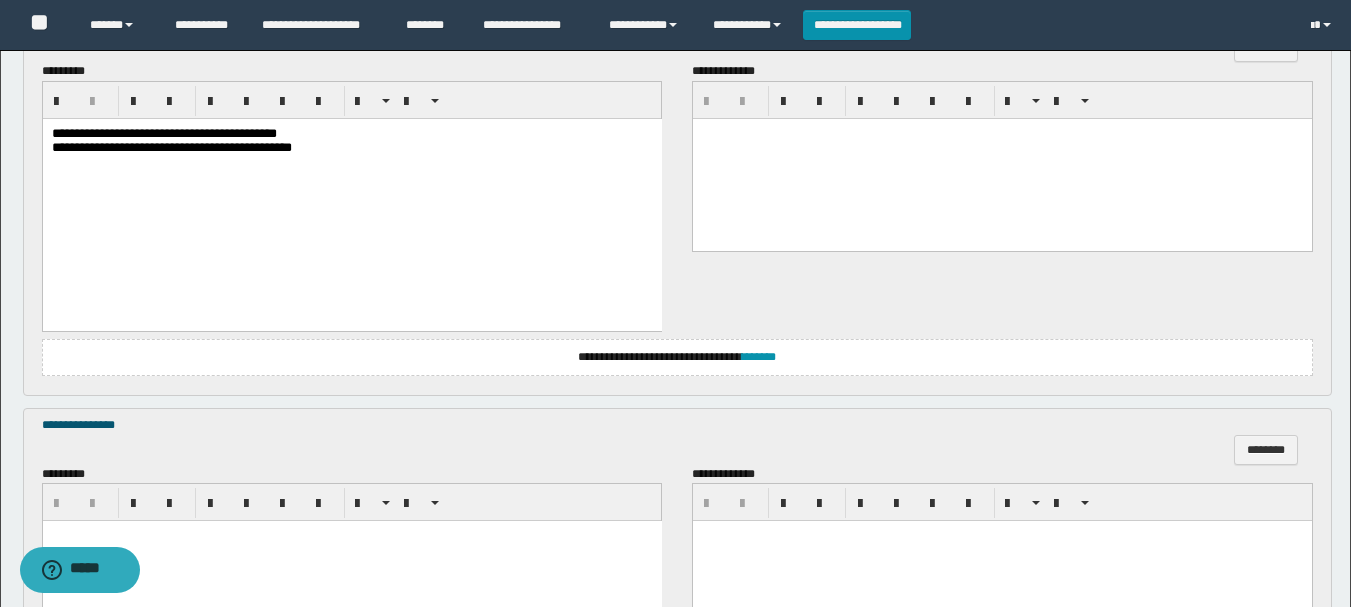 scroll, scrollTop: 900, scrollLeft: 0, axis: vertical 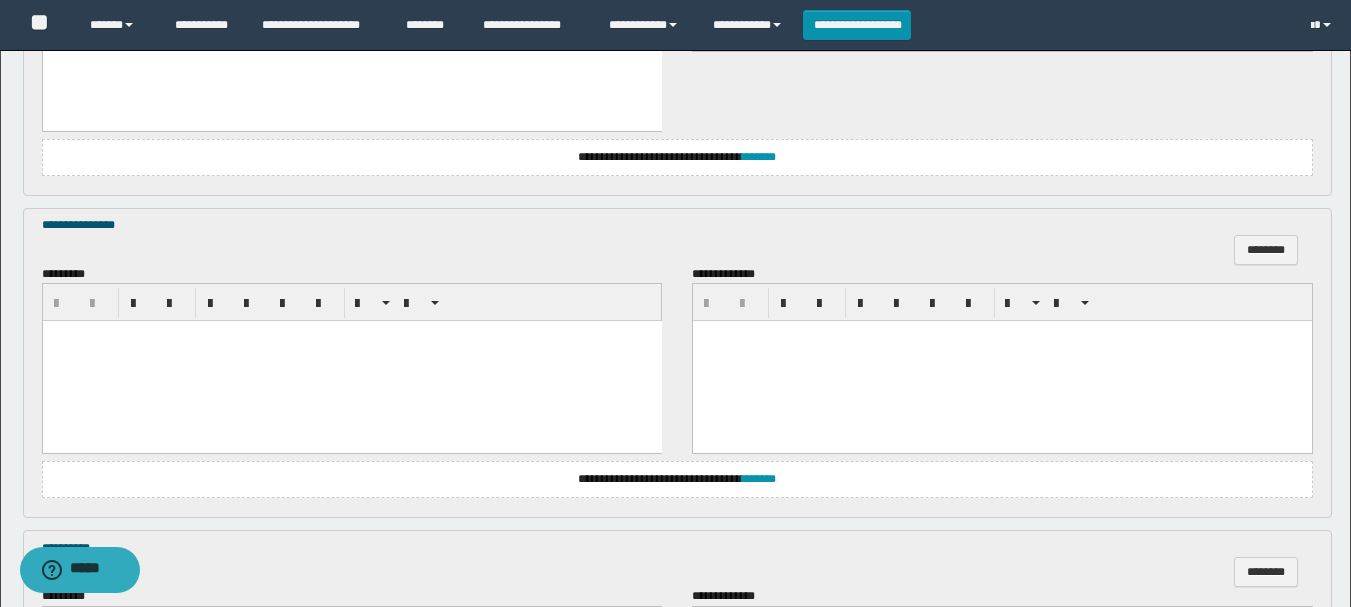 click at bounding box center (351, 361) 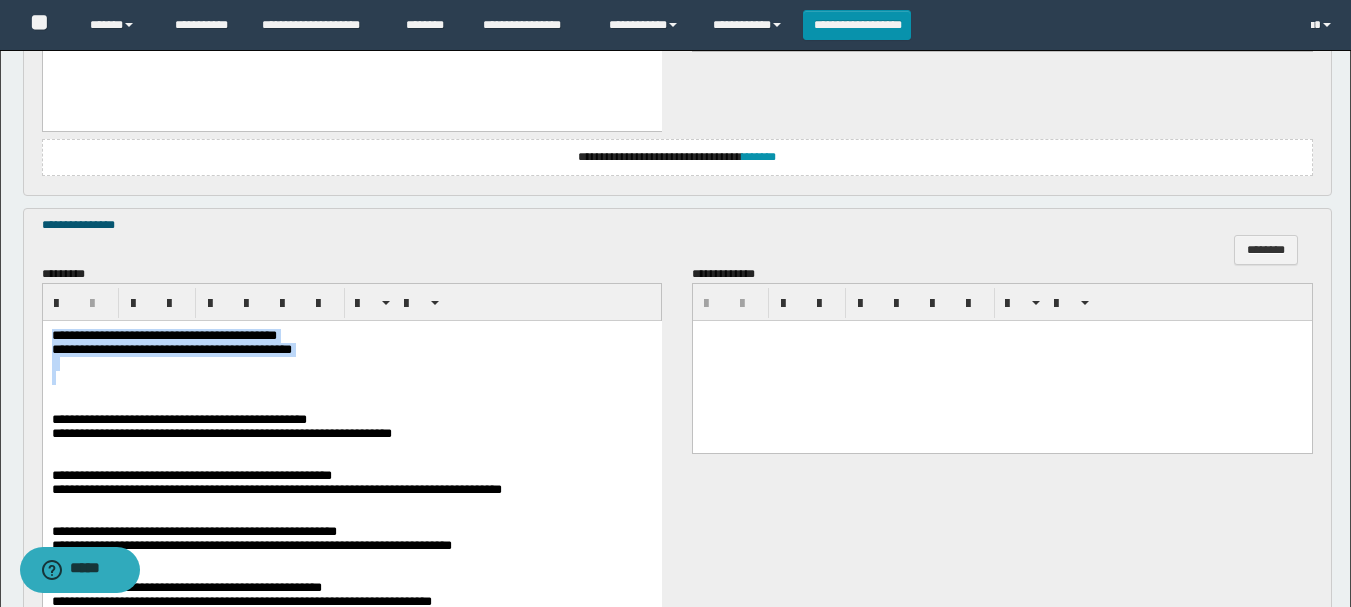 drag, startPoint x: 52, startPoint y: 330, endPoint x: 524, endPoint y: 385, distance: 475.19363 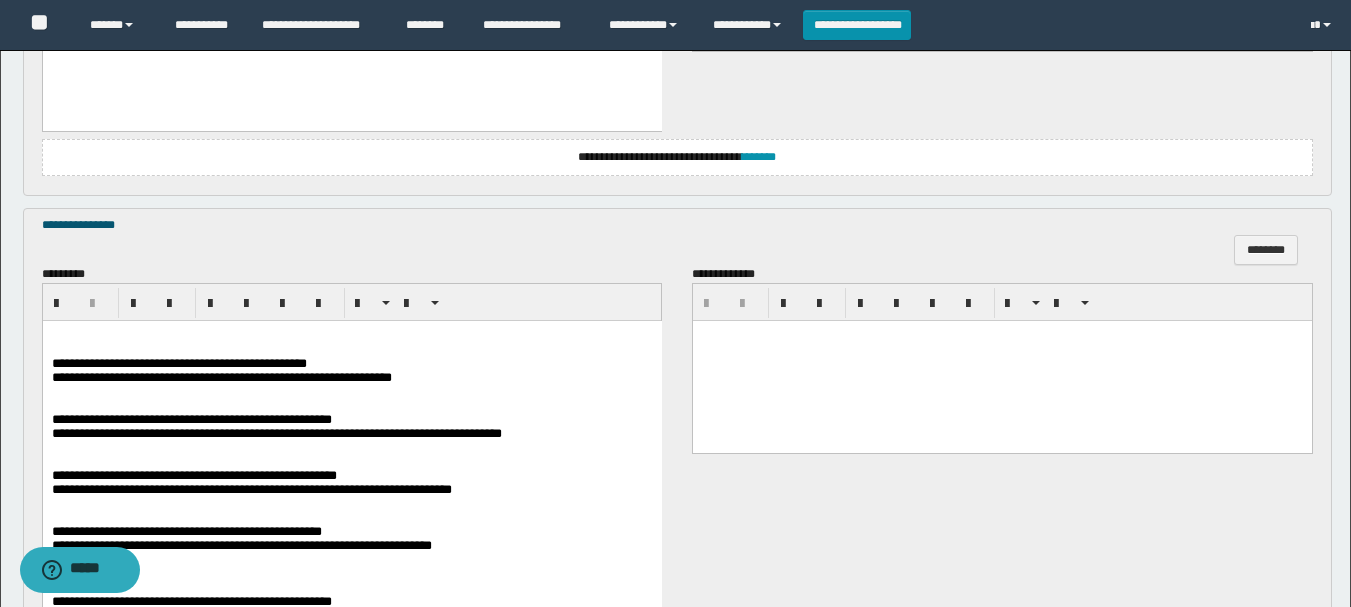 scroll, scrollTop: 1000, scrollLeft: 0, axis: vertical 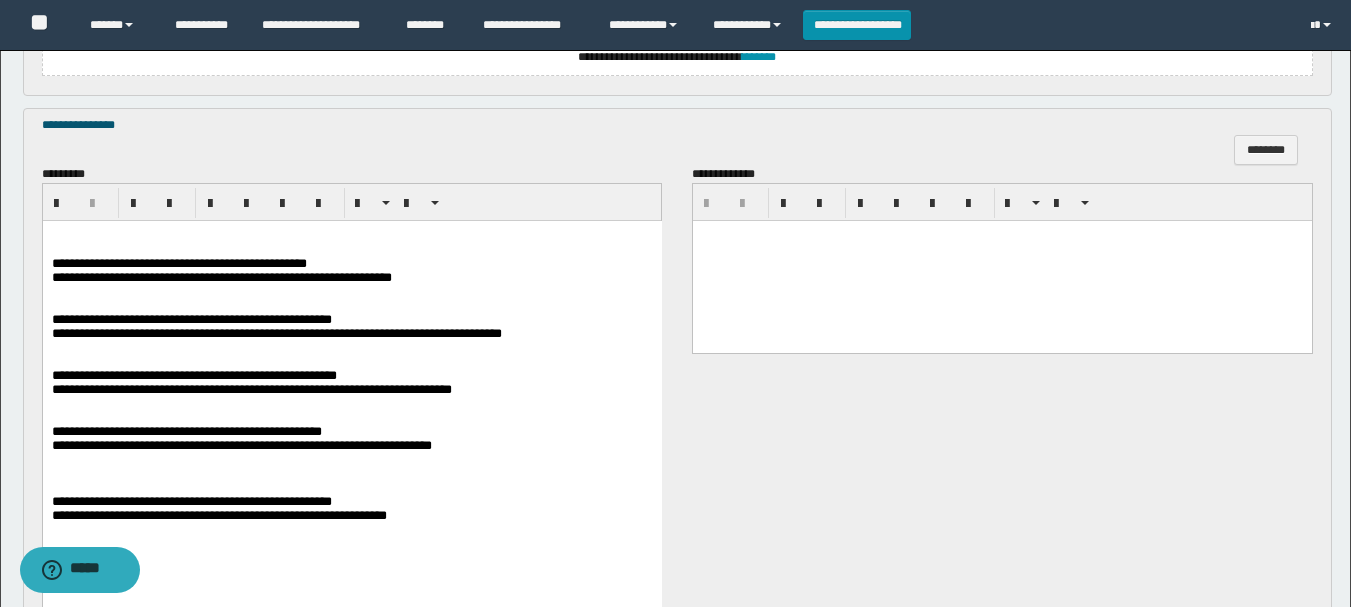 click on "**********" at bounding box center (178, 263) 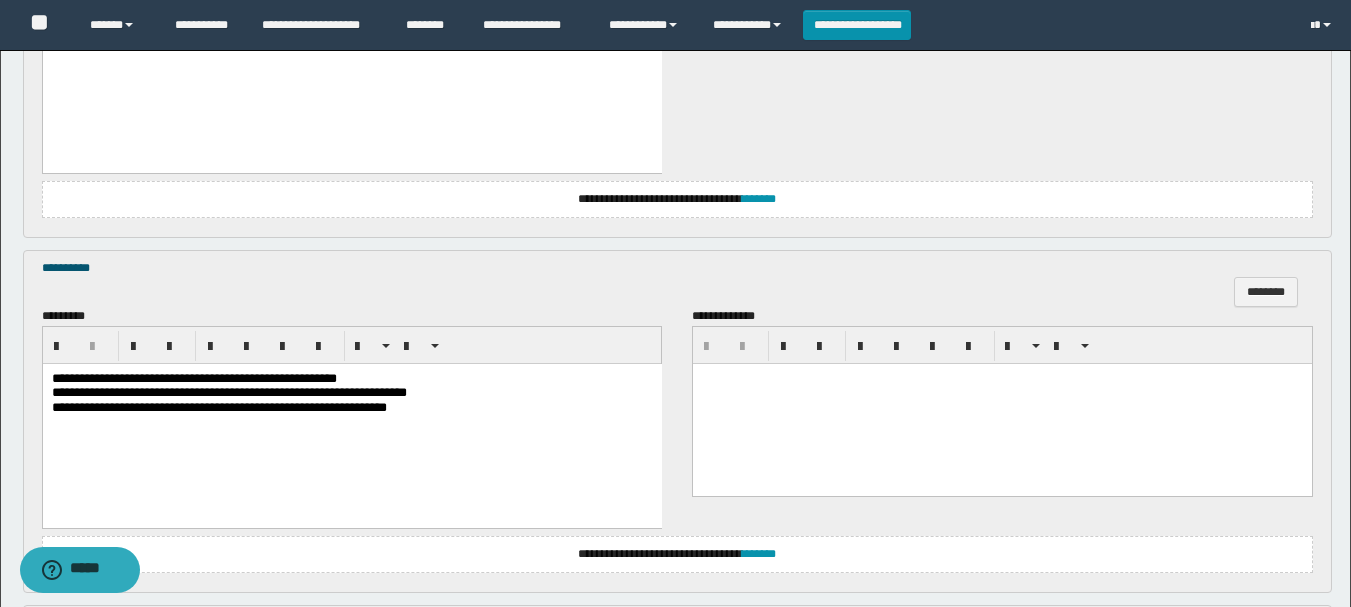 scroll, scrollTop: 1600, scrollLeft: 0, axis: vertical 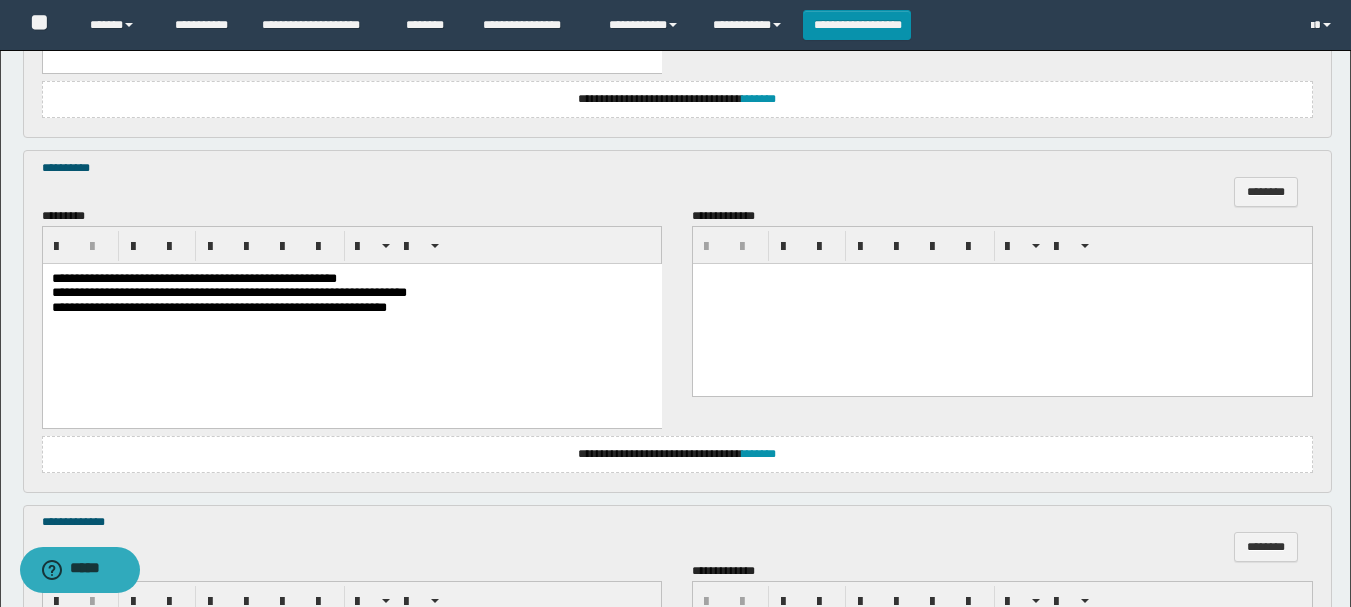 click on "**********" at bounding box center [193, 278] 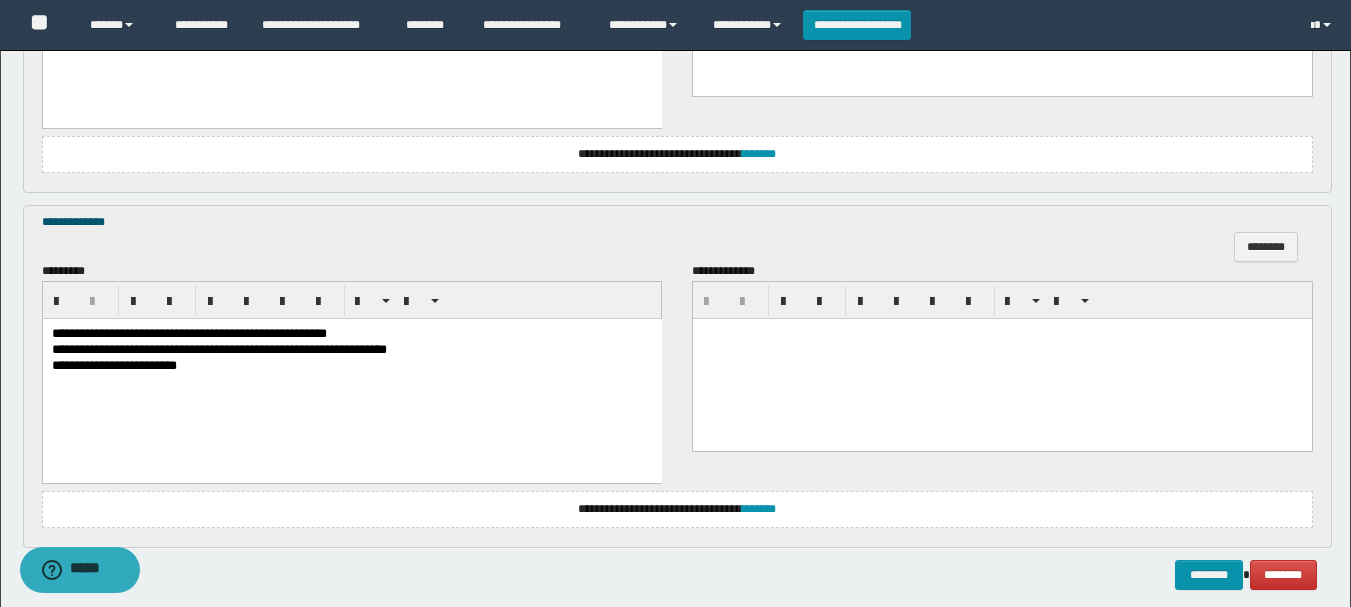 scroll, scrollTop: 1991, scrollLeft: 0, axis: vertical 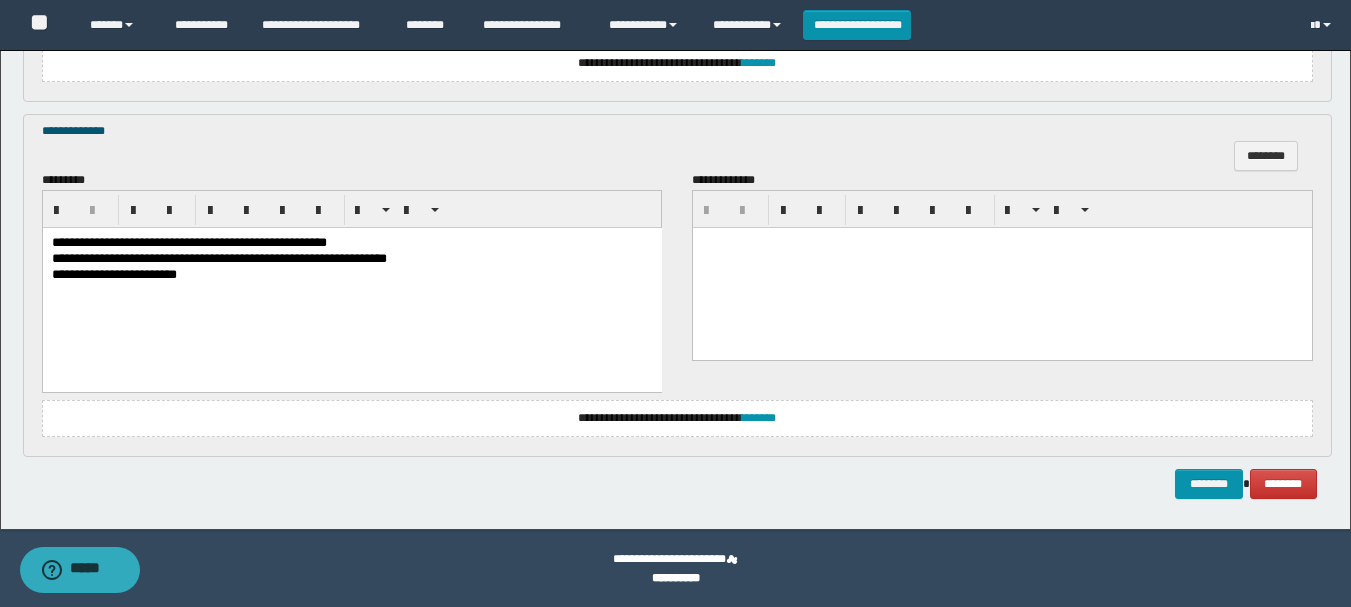 click on "**********" at bounding box center [351, 243] 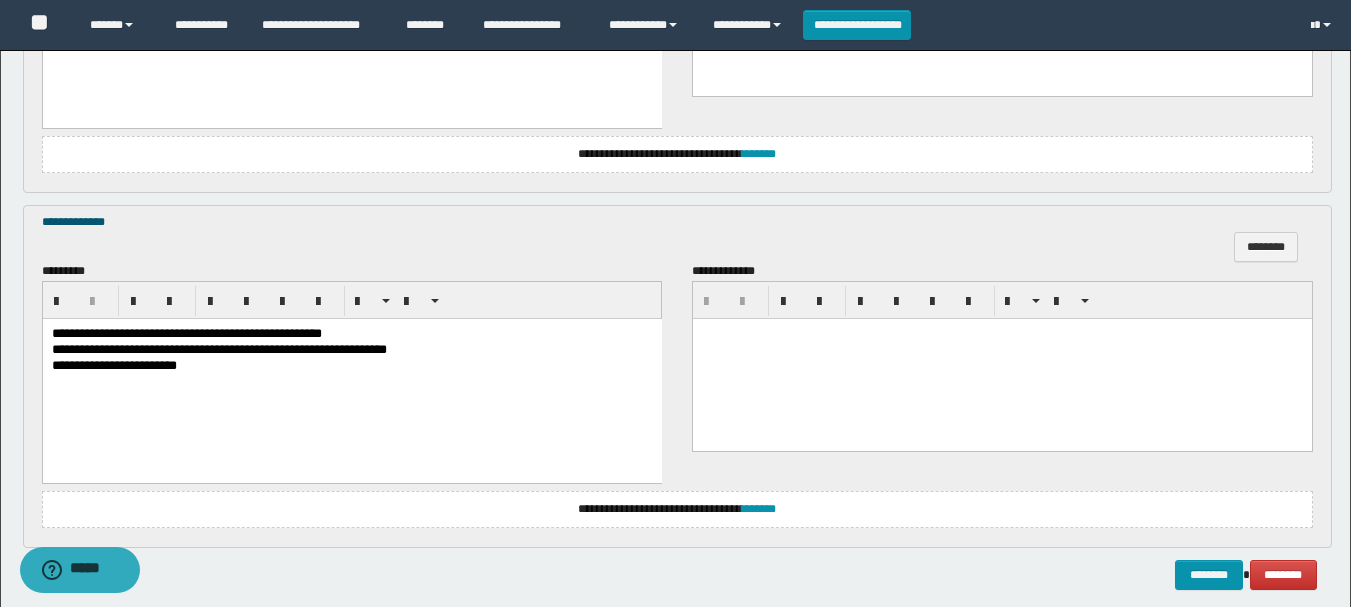 scroll, scrollTop: 1991, scrollLeft: 0, axis: vertical 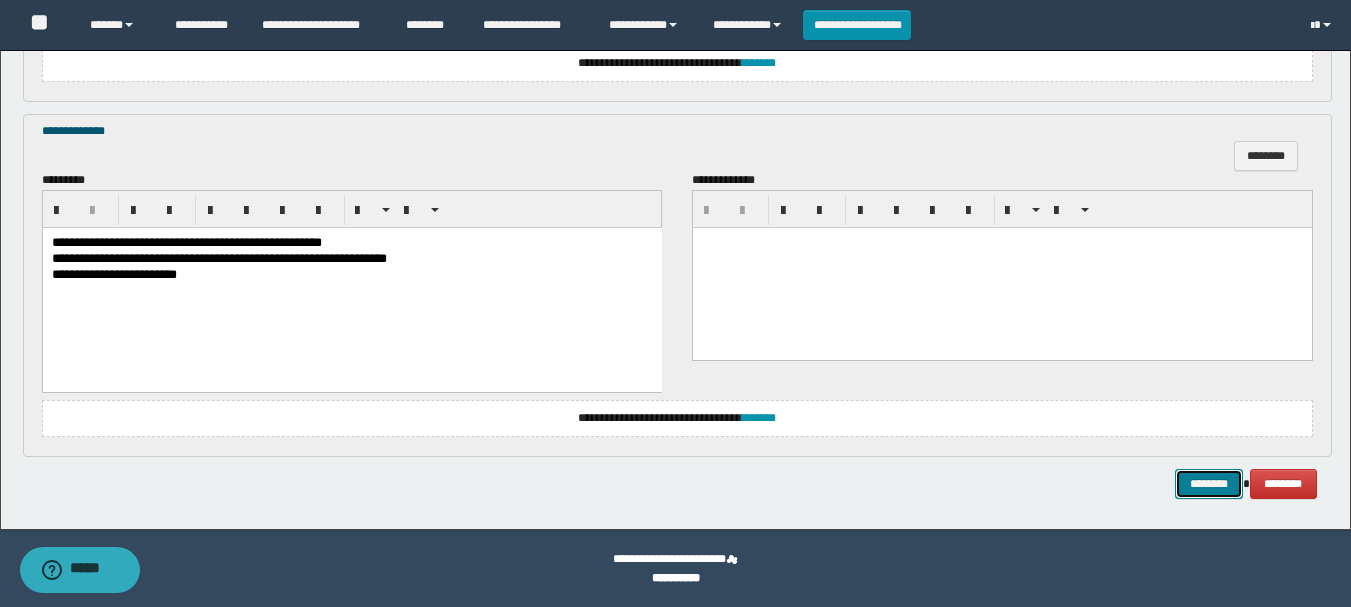 click on "********" at bounding box center [1209, 484] 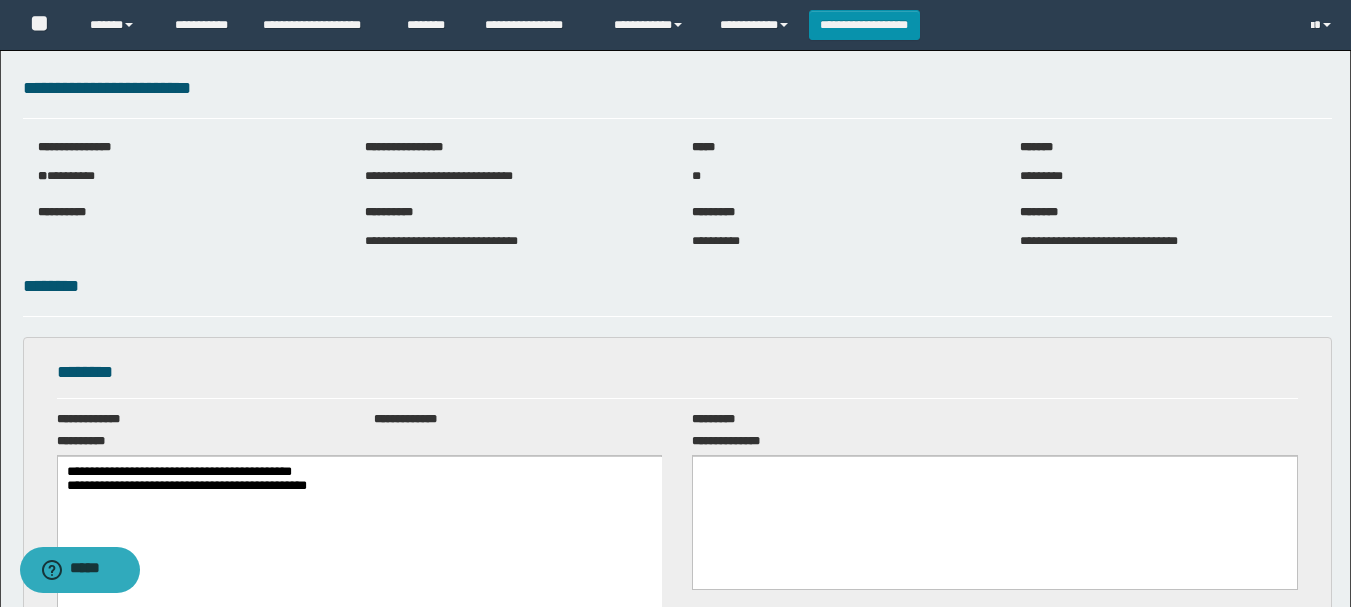 scroll, scrollTop: 0, scrollLeft: 0, axis: both 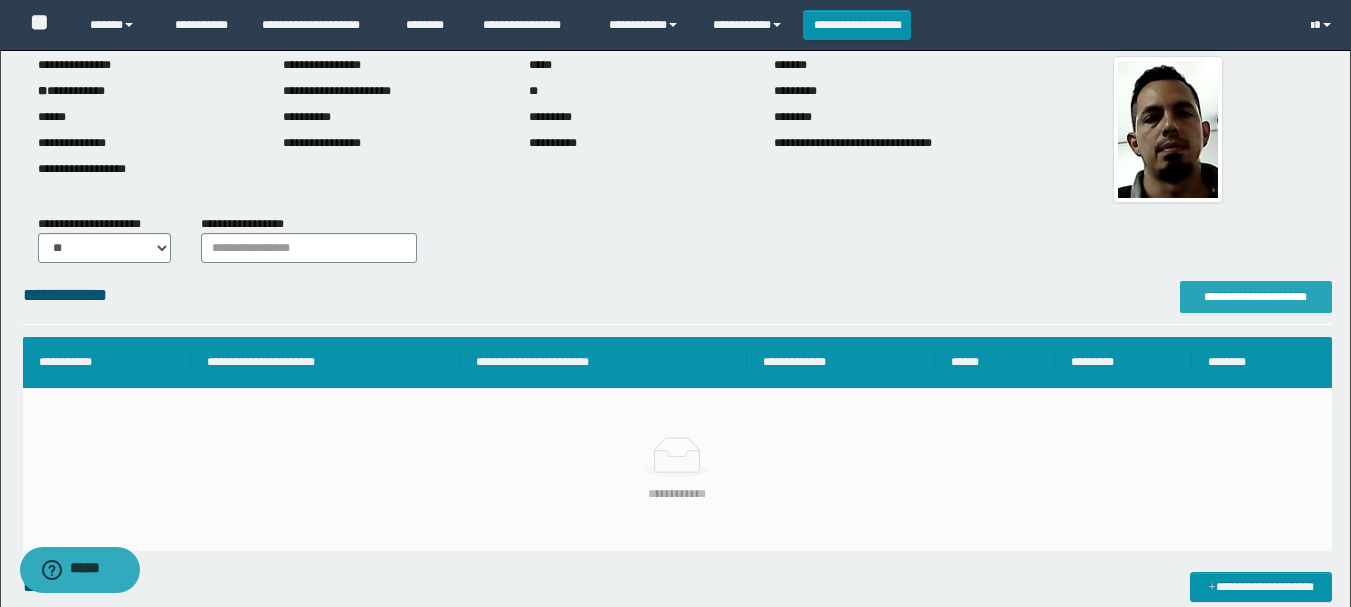 click on "**********" at bounding box center (1256, 297) 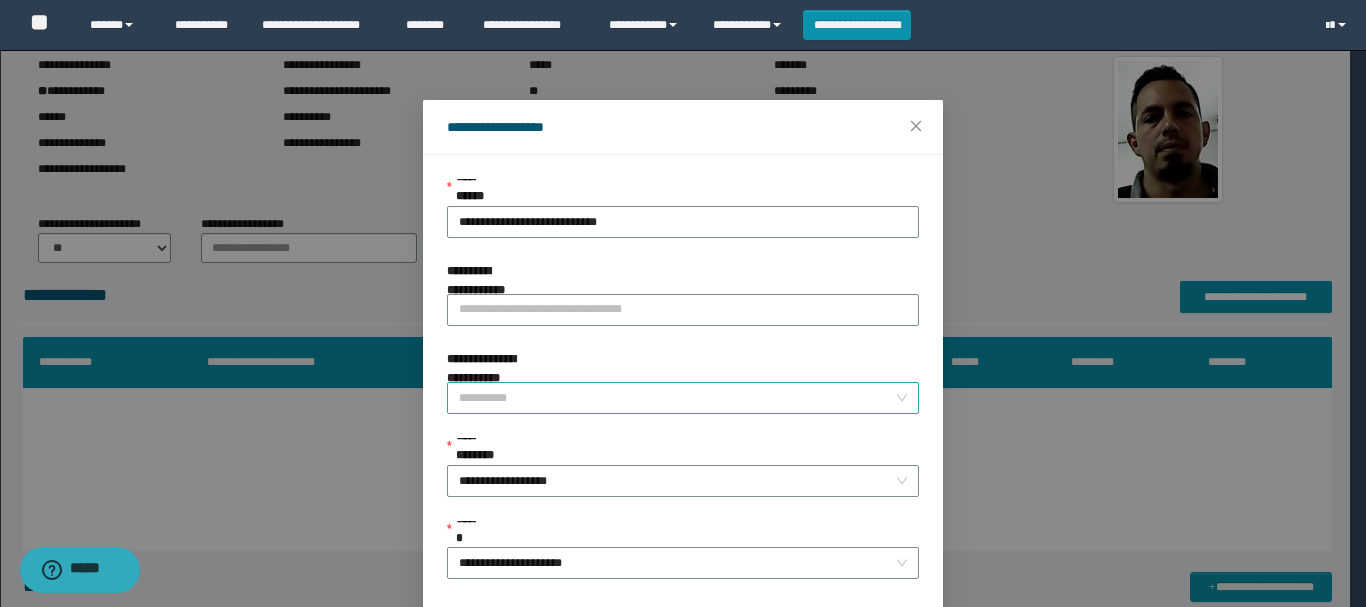 click on "**********" at bounding box center [677, 398] 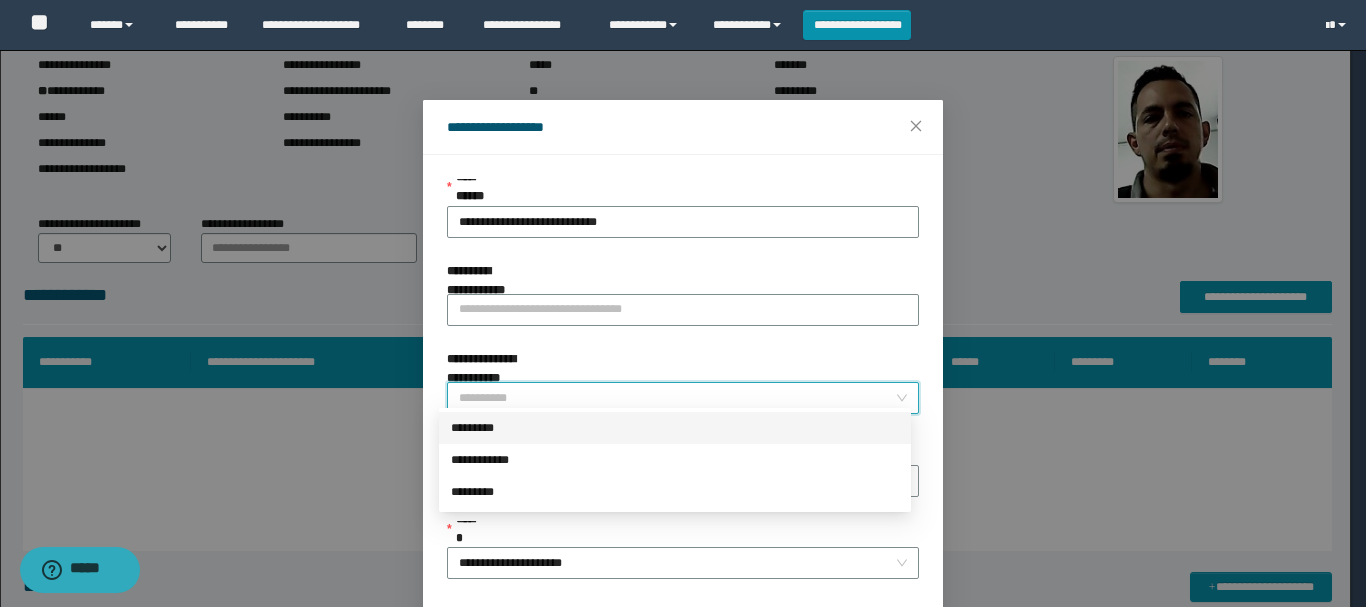 click on "*********" at bounding box center [675, 428] 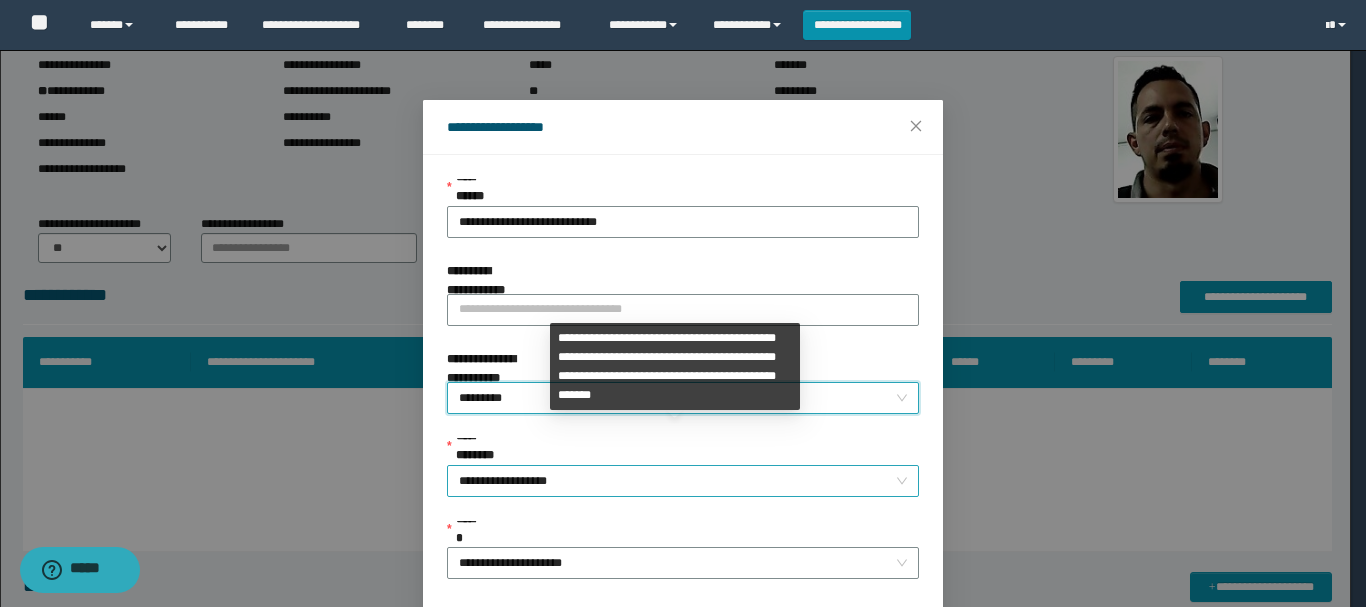 click on "**********" at bounding box center [683, 481] 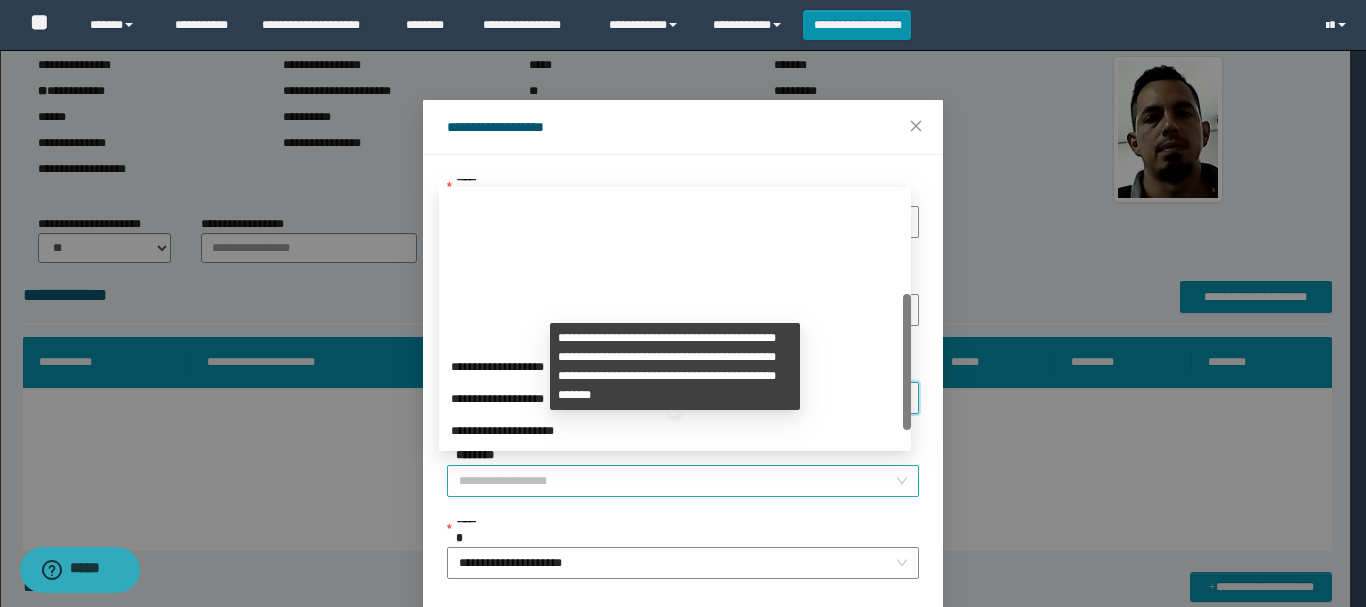 scroll, scrollTop: 192, scrollLeft: 0, axis: vertical 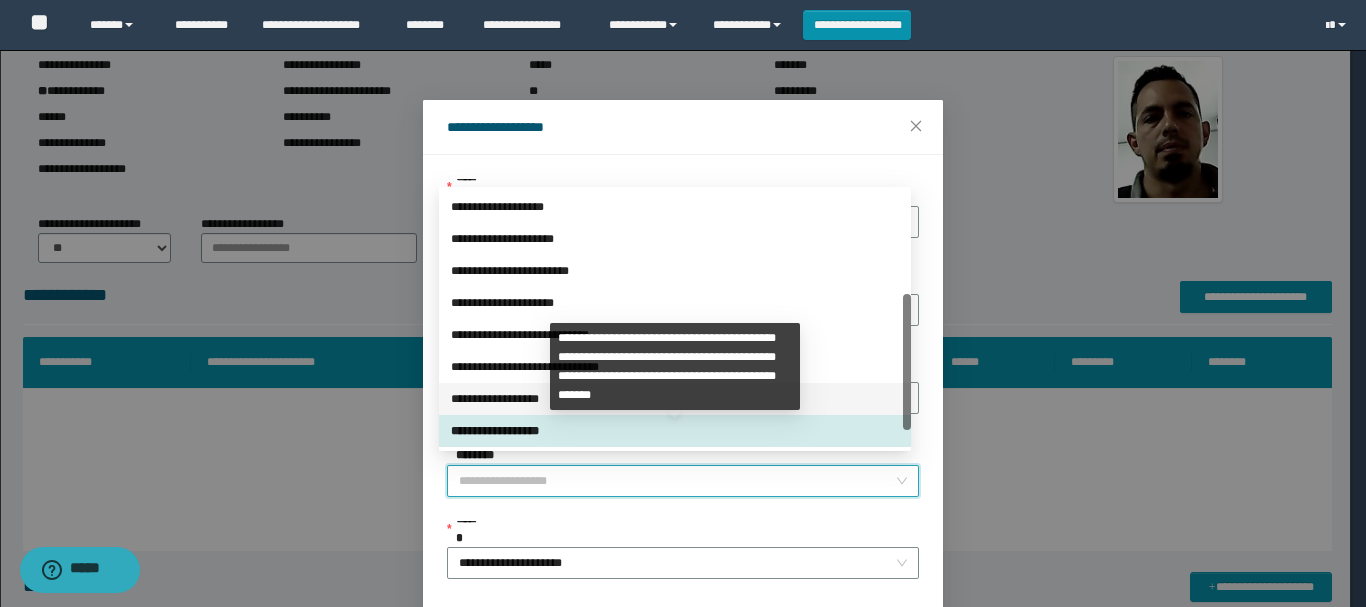 click on "**********" at bounding box center [675, 399] 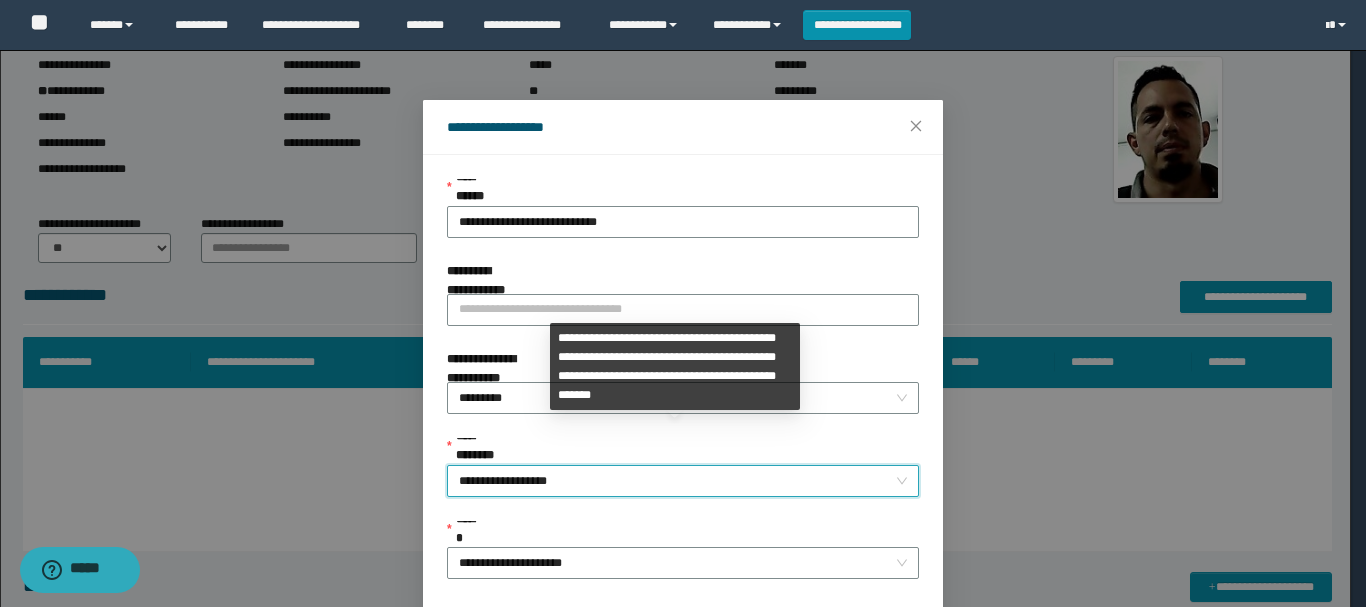 scroll, scrollTop: 145, scrollLeft: 0, axis: vertical 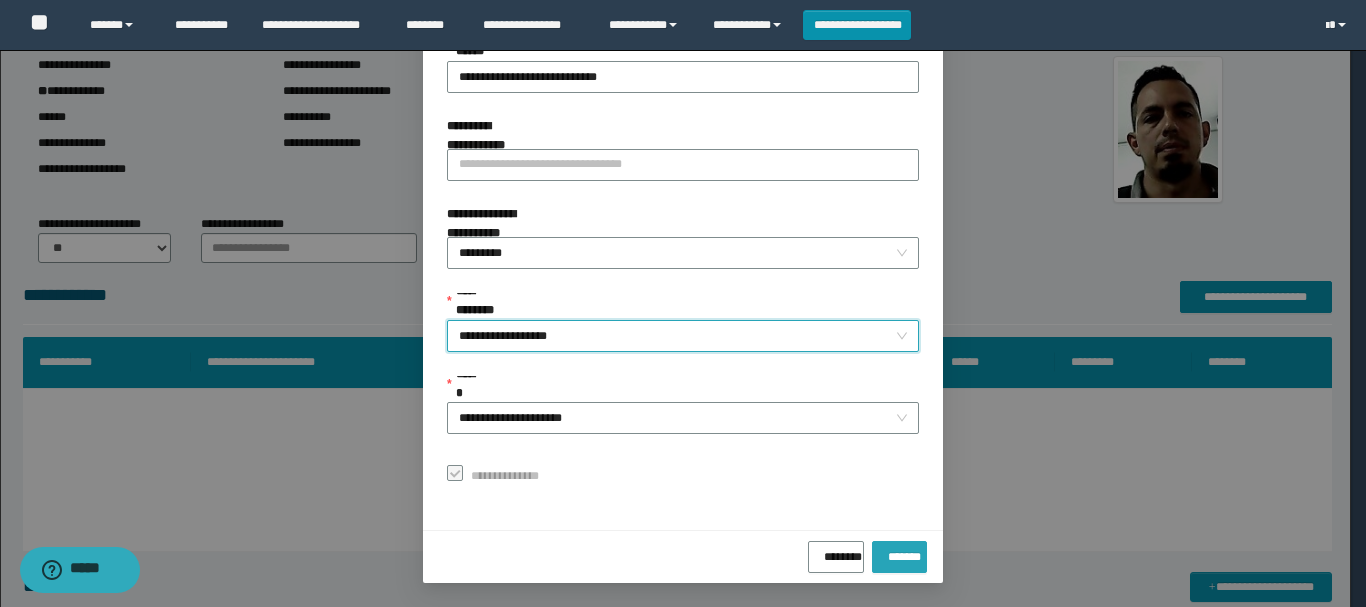 click on "*******" at bounding box center [899, 553] 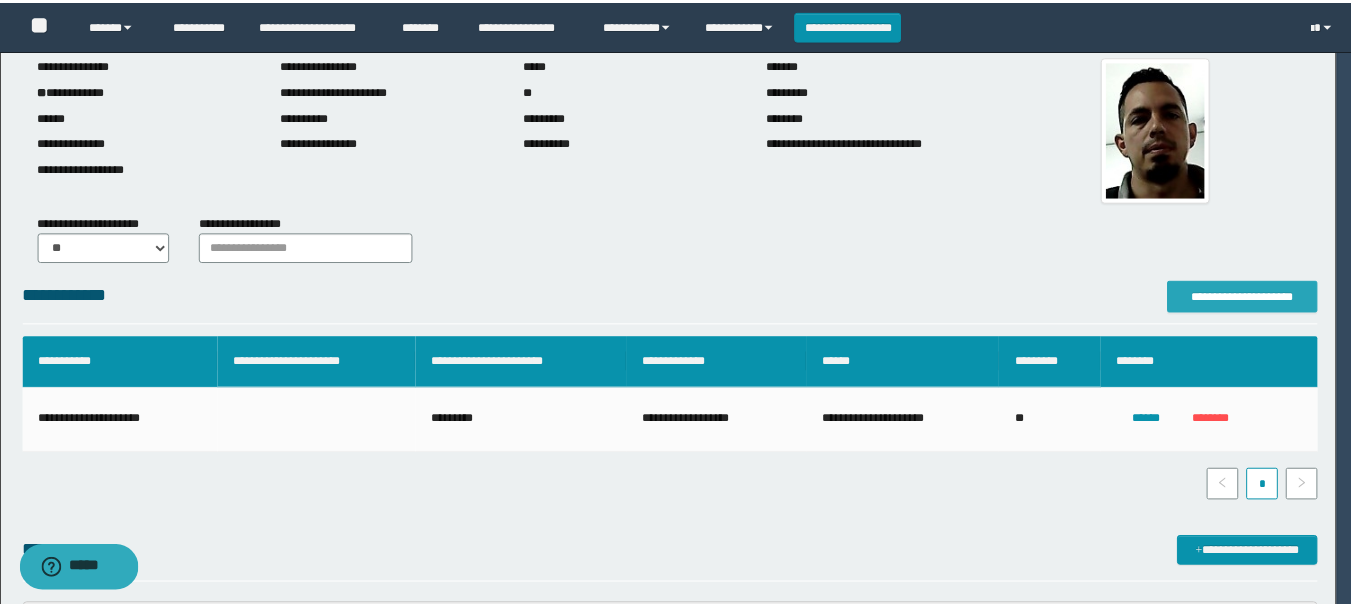scroll, scrollTop: 0, scrollLeft: 0, axis: both 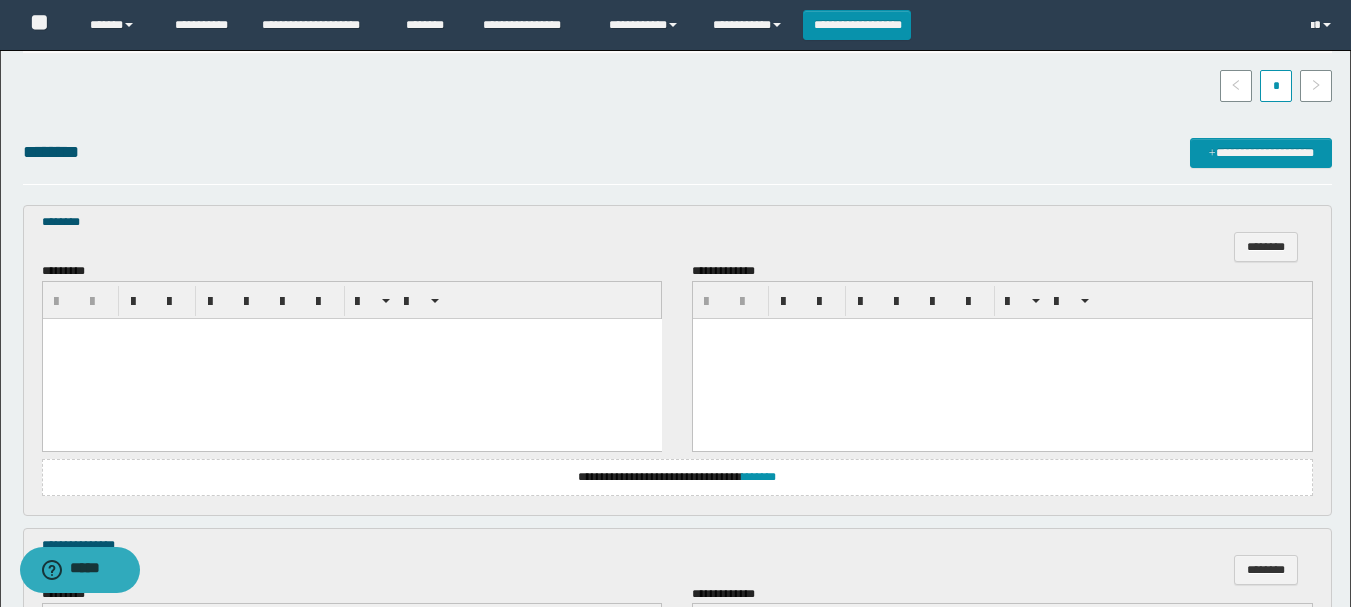 click at bounding box center [351, 358] 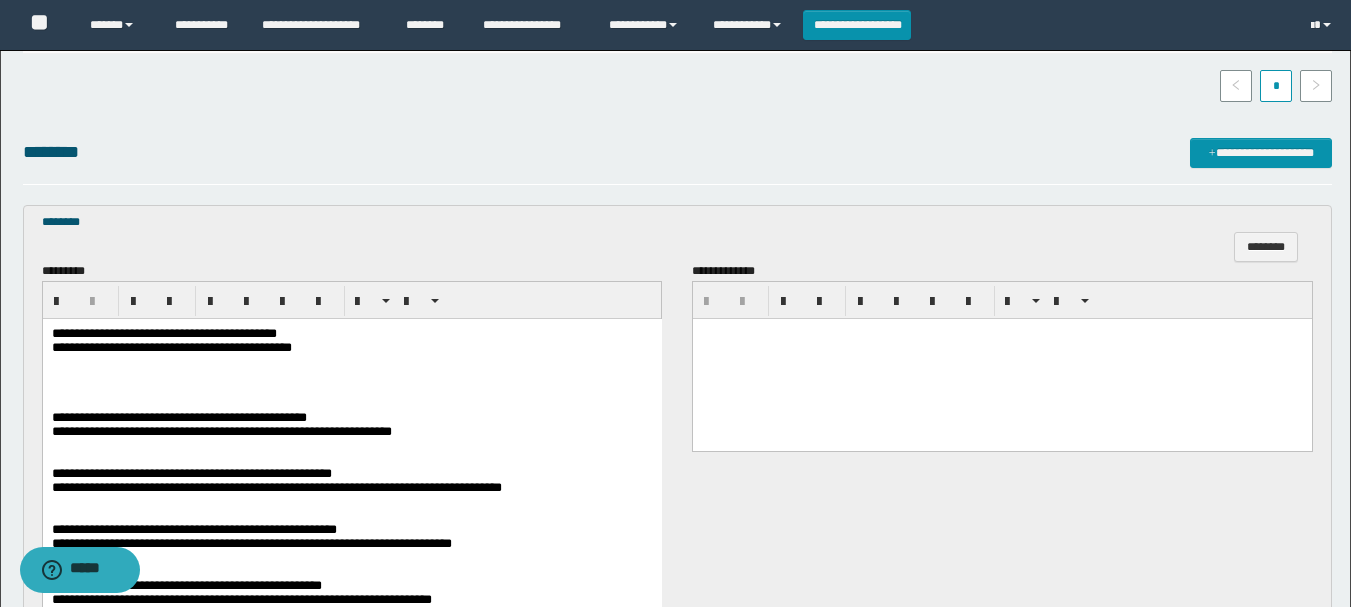 scroll, scrollTop: 700, scrollLeft: 0, axis: vertical 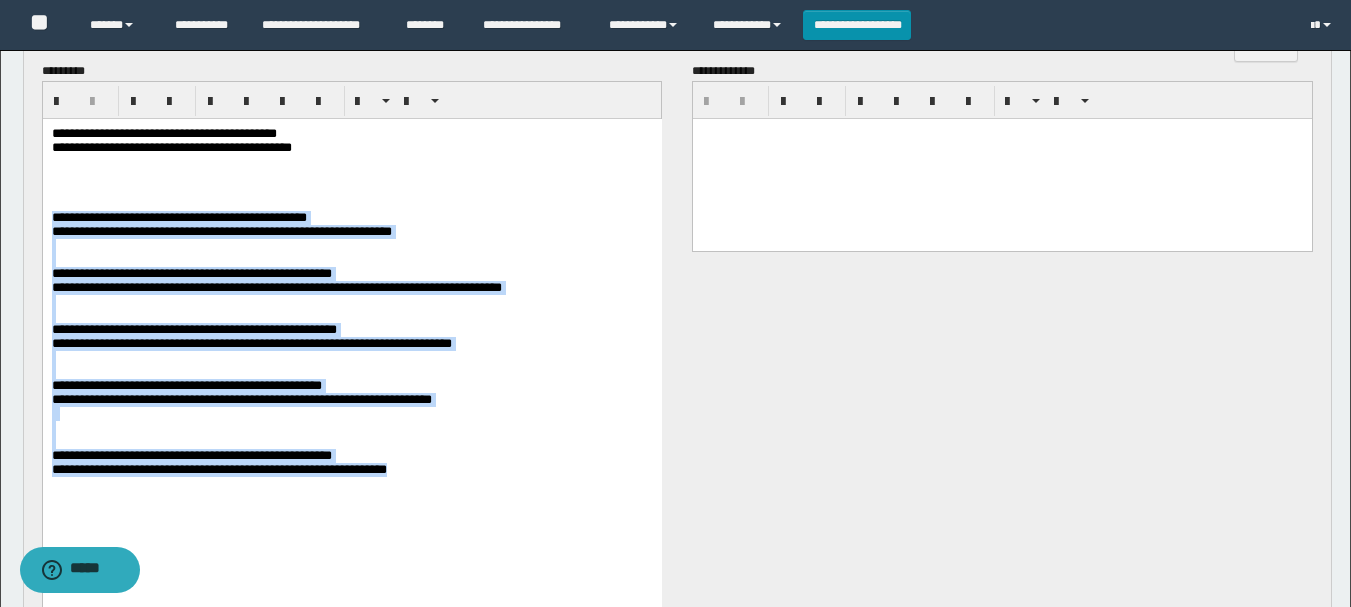 drag, startPoint x: 49, startPoint y: 227, endPoint x: 578, endPoint y: 543, distance: 616.19556 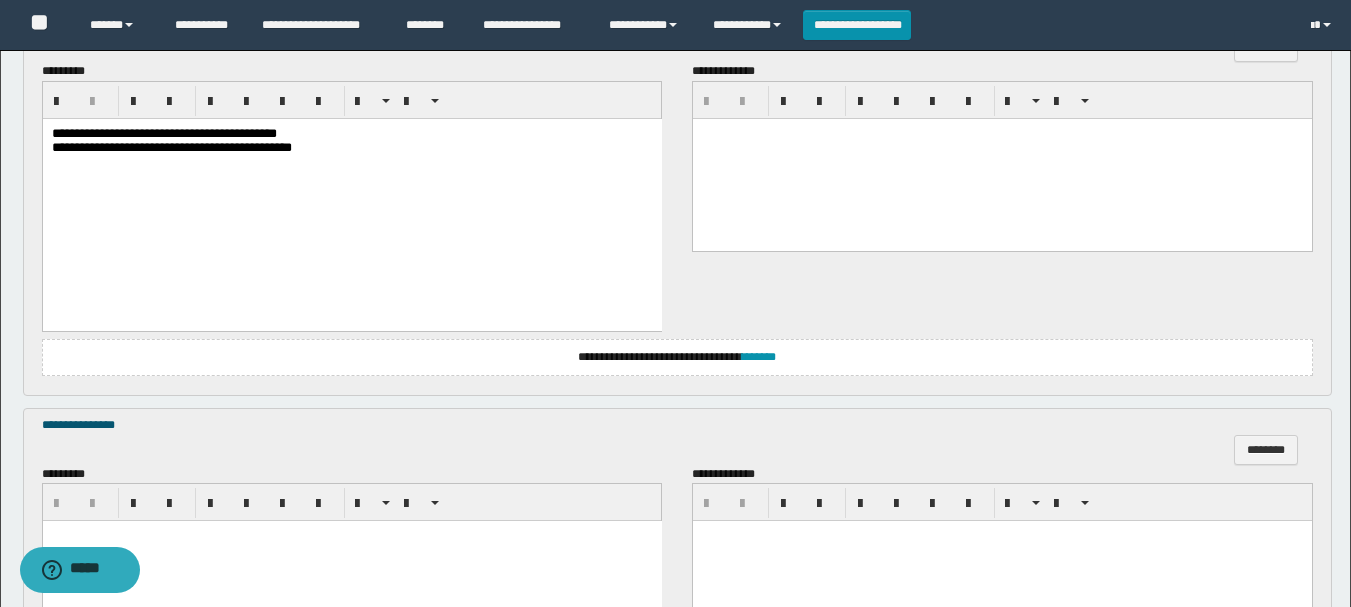 click on "**********" at bounding box center (163, 132) 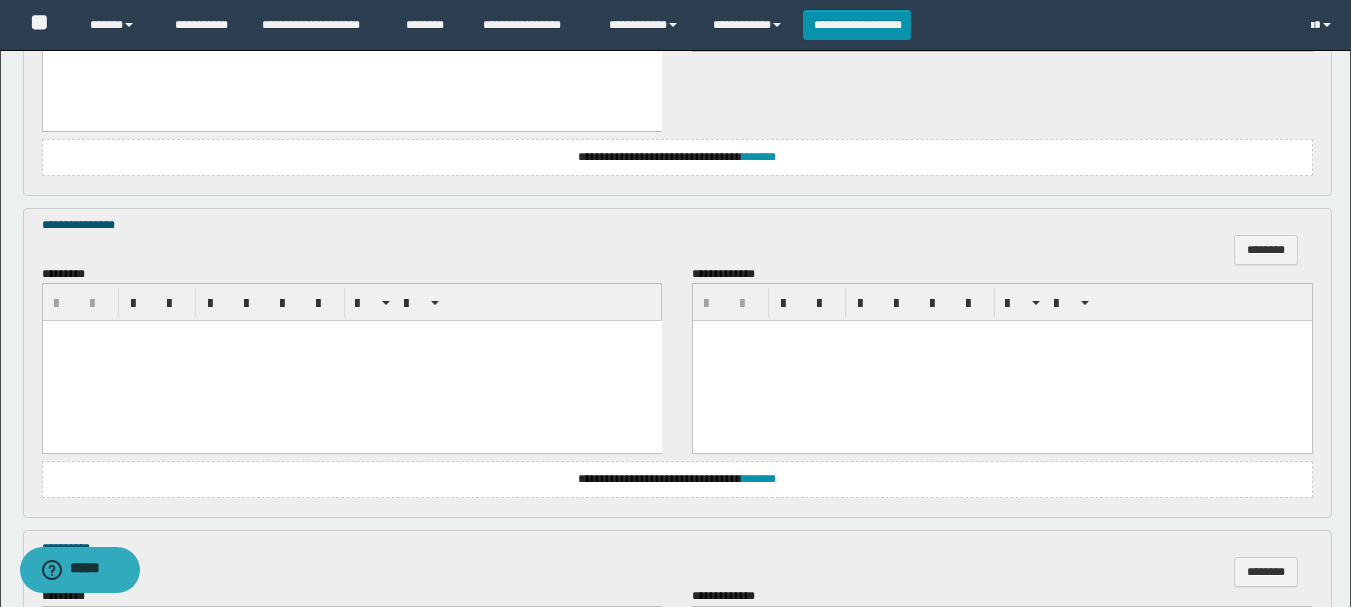 click at bounding box center (351, 361) 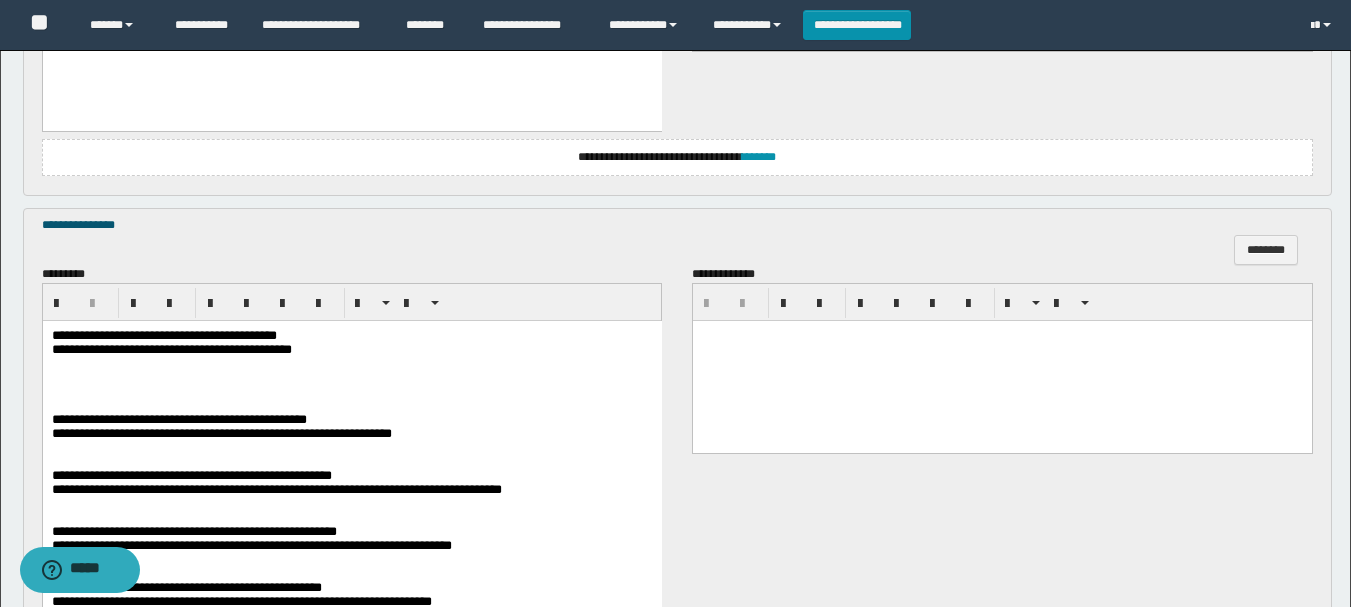 scroll, scrollTop: 1000, scrollLeft: 0, axis: vertical 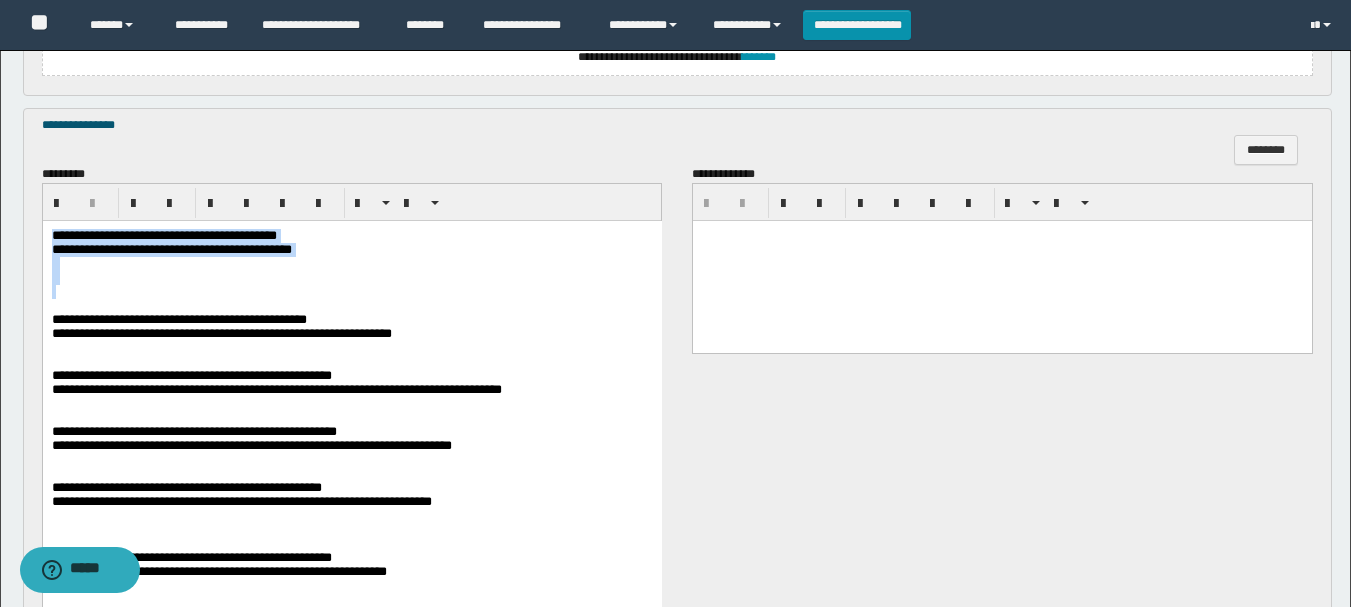drag, startPoint x: 52, startPoint y: 235, endPoint x: 542, endPoint y: 292, distance: 493.30417 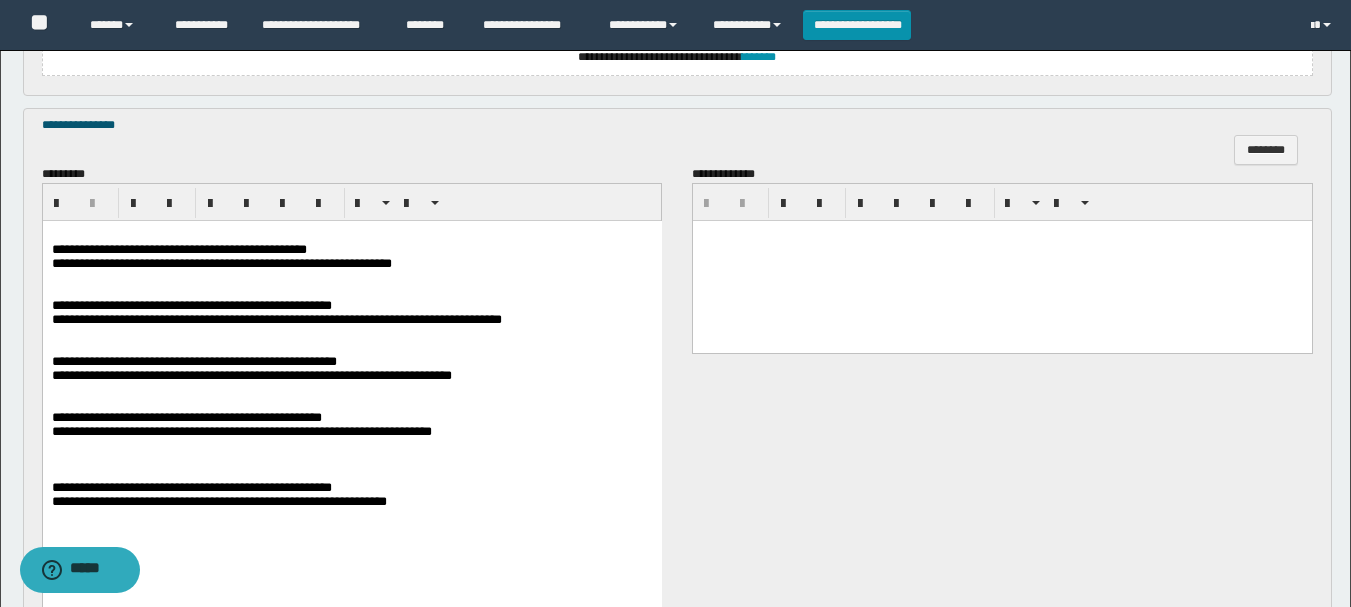 click on "**********" at bounding box center [178, 249] 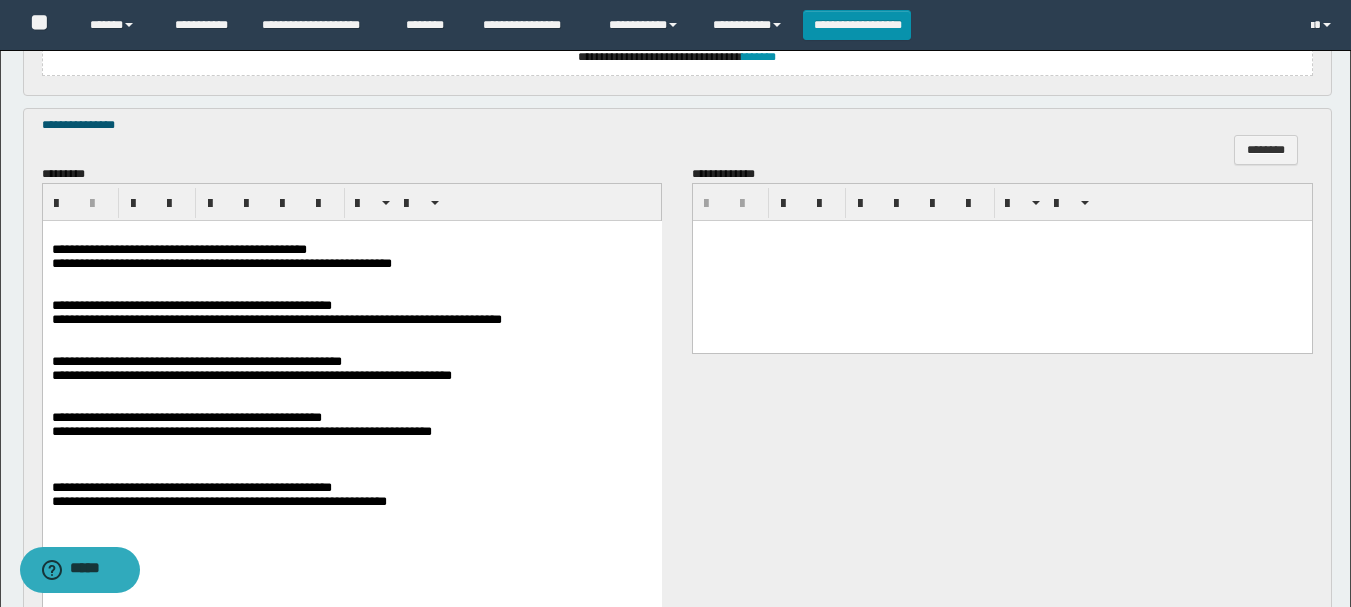 click on "**********" at bounding box center (186, 417) 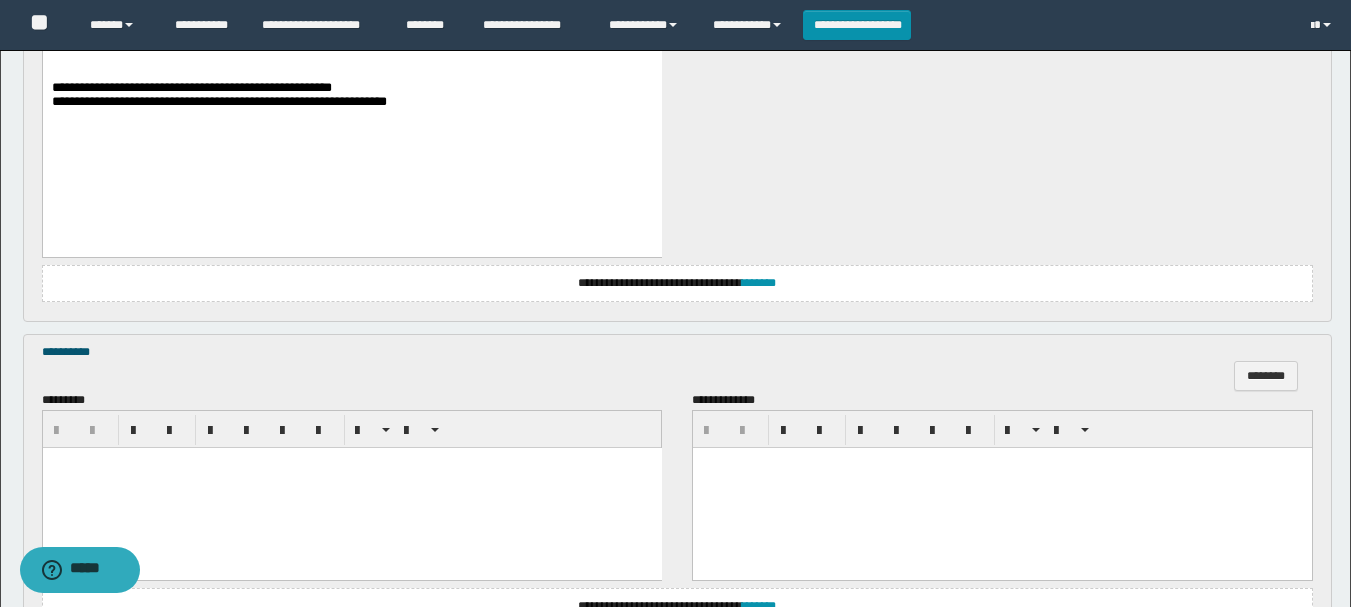 scroll, scrollTop: 1500, scrollLeft: 0, axis: vertical 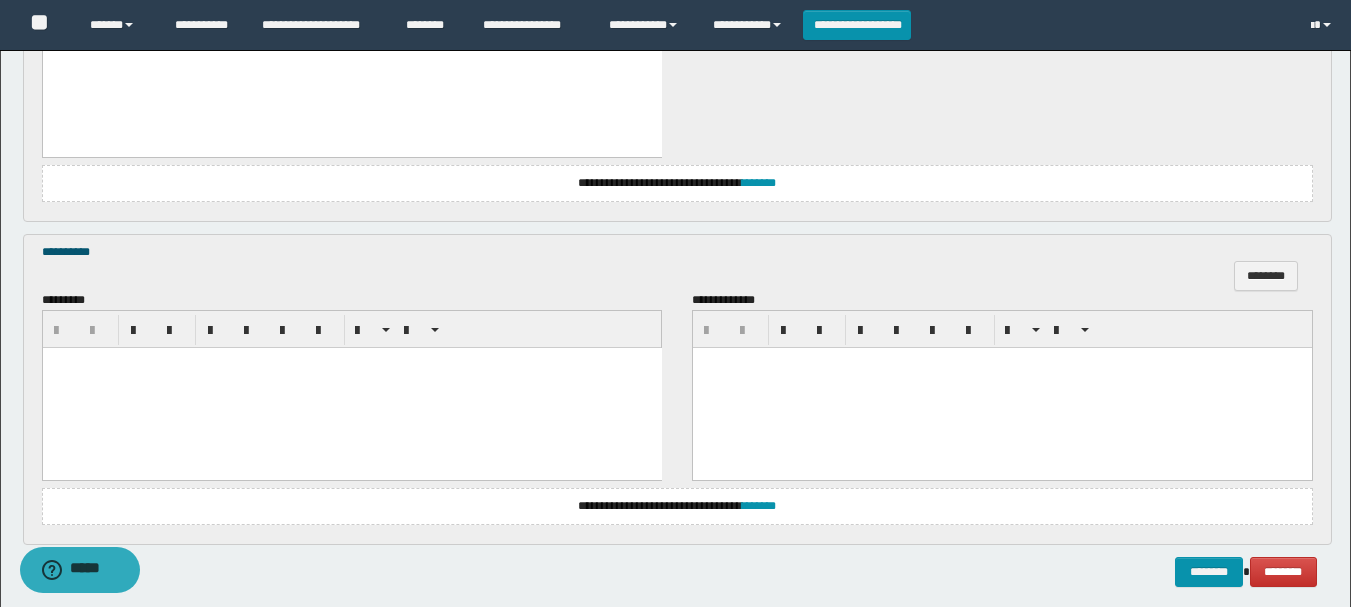 click at bounding box center [351, 388] 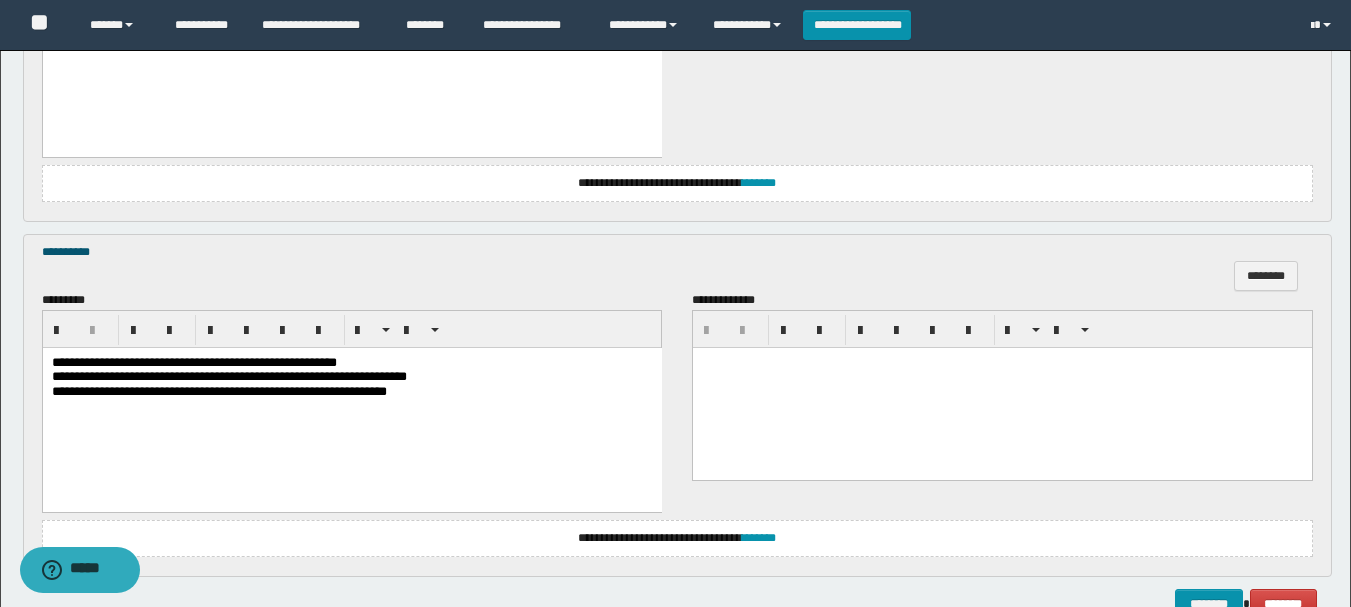 click on "**********" at bounding box center (193, 362) 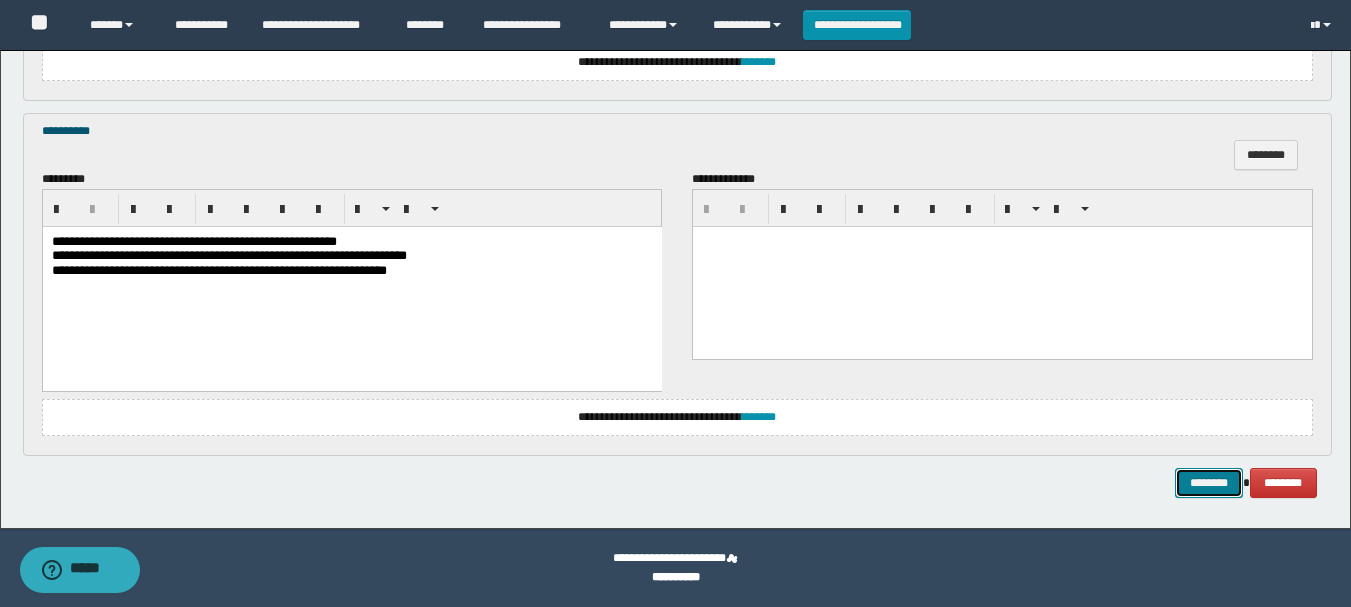 click on "********" at bounding box center [1209, 483] 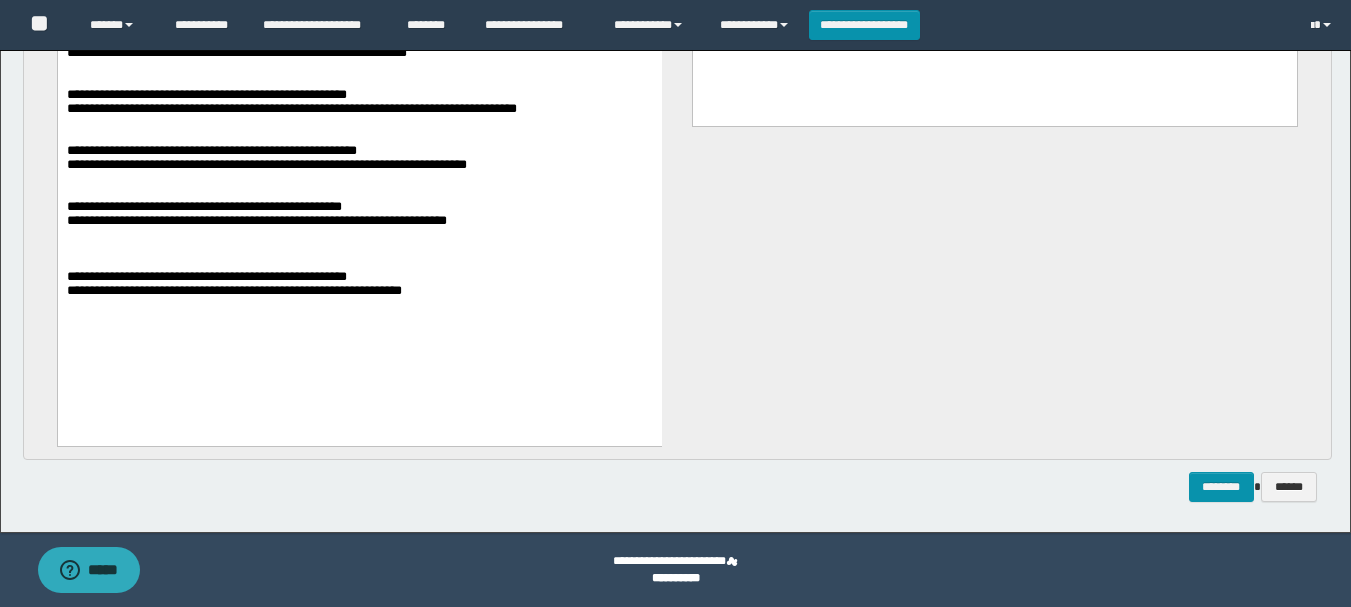 scroll, scrollTop: 0, scrollLeft: 0, axis: both 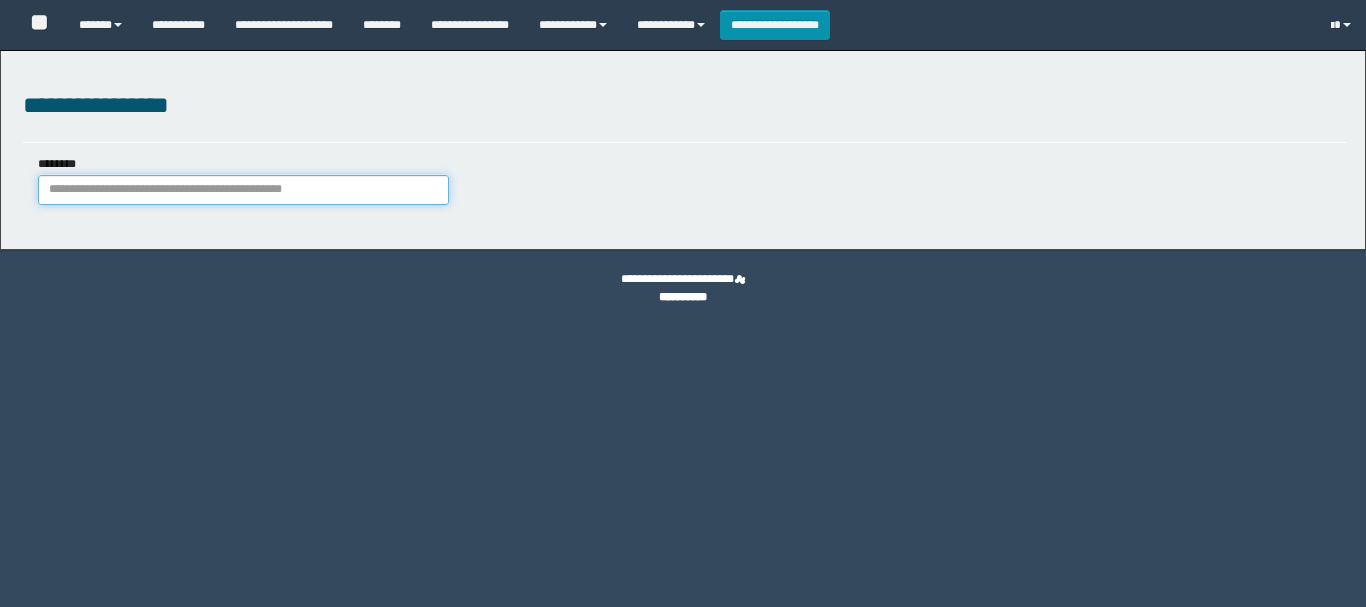 click on "********" at bounding box center (243, 190) 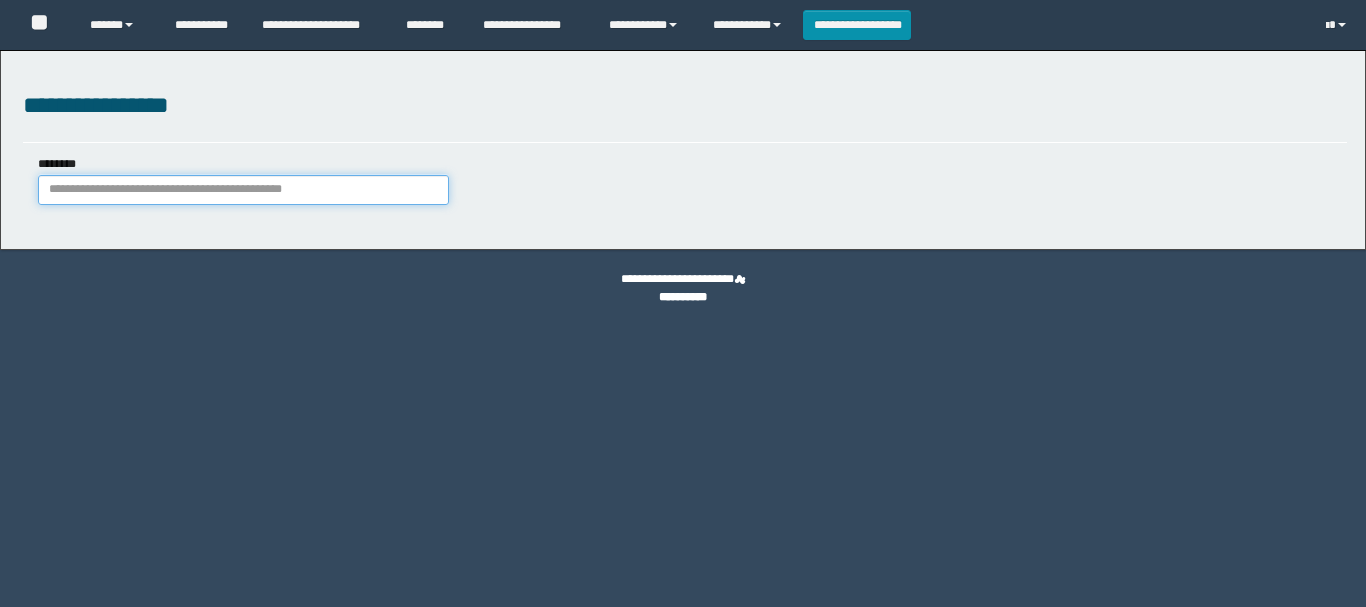 scroll, scrollTop: 0, scrollLeft: 0, axis: both 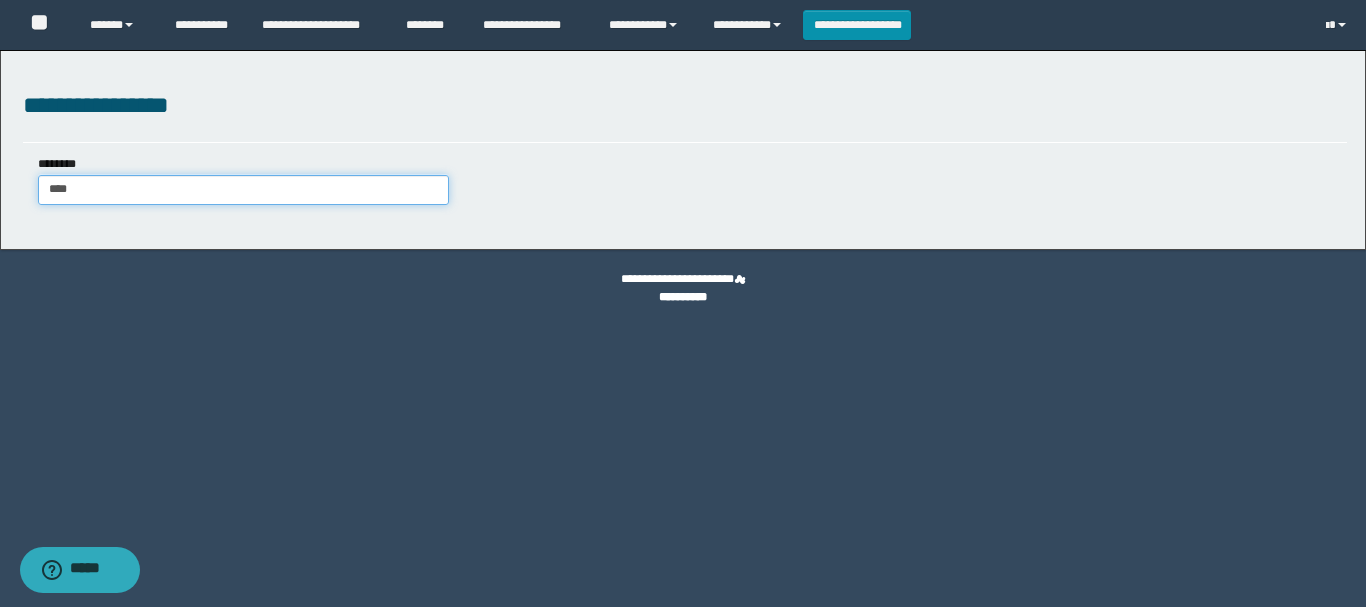 type on "*****" 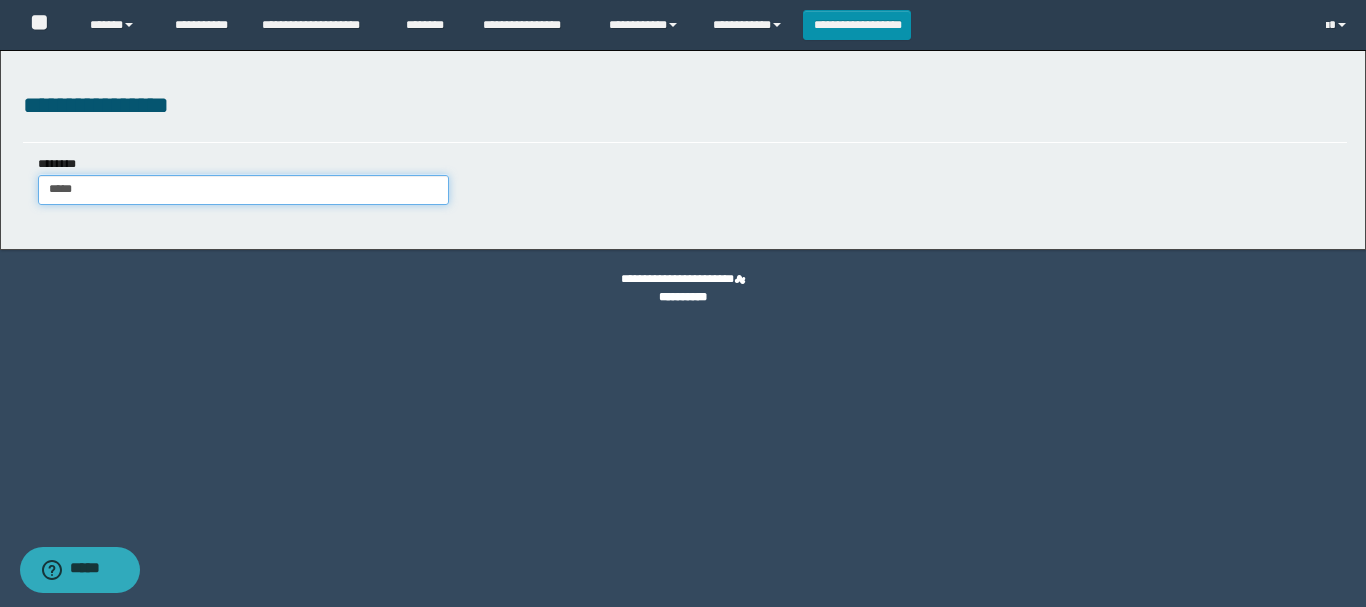 type on "*****" 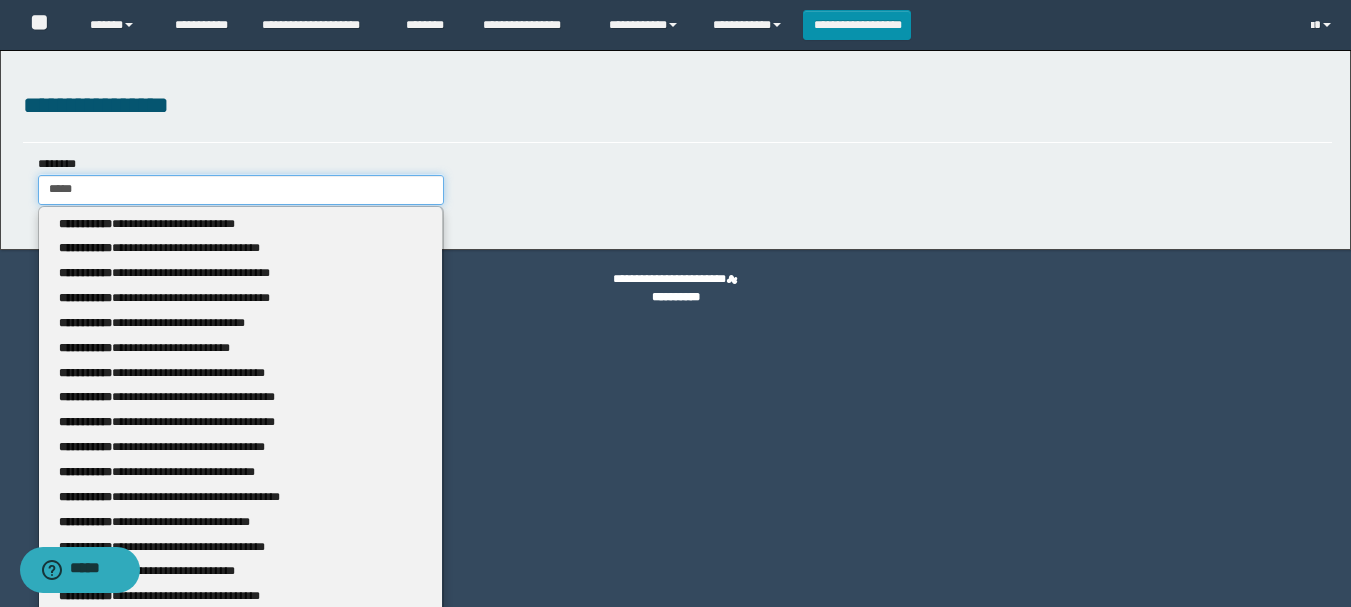 type 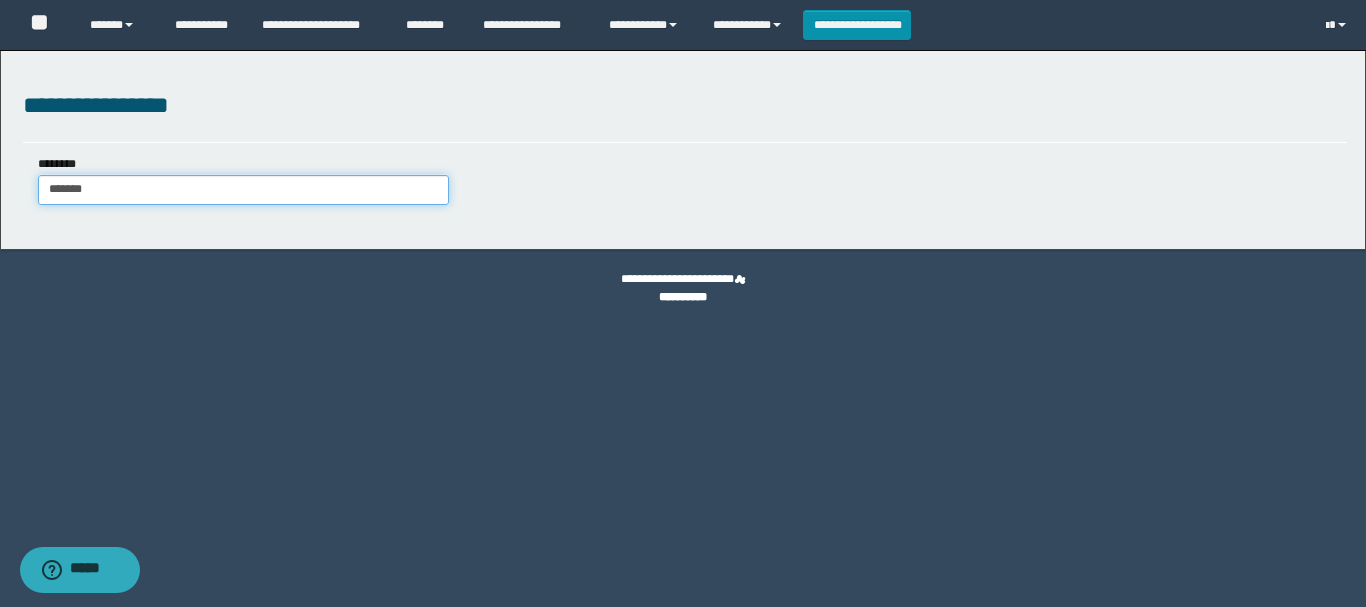 type on "********" 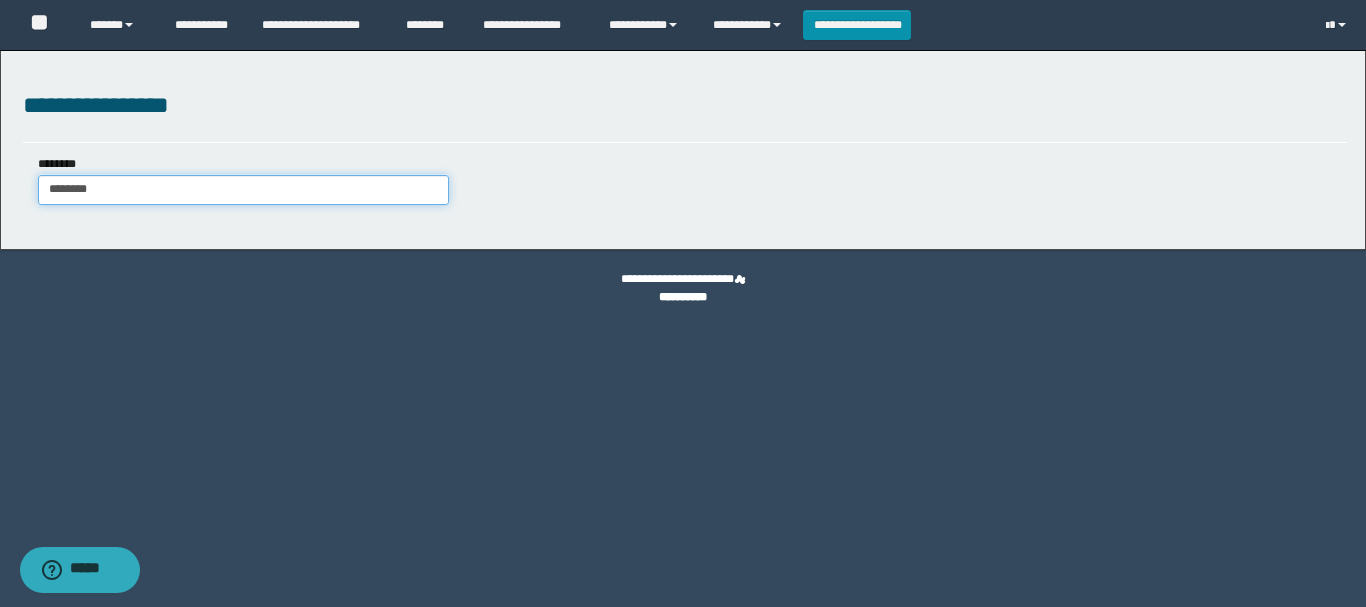 type on "********" 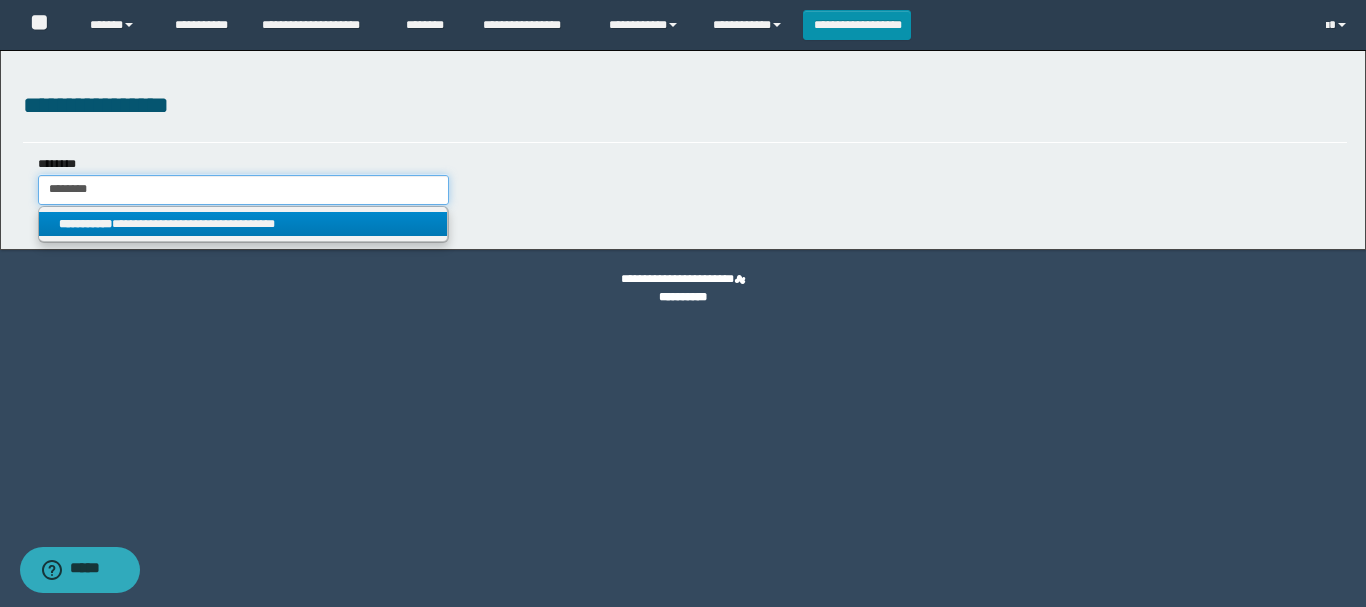 type on "********" 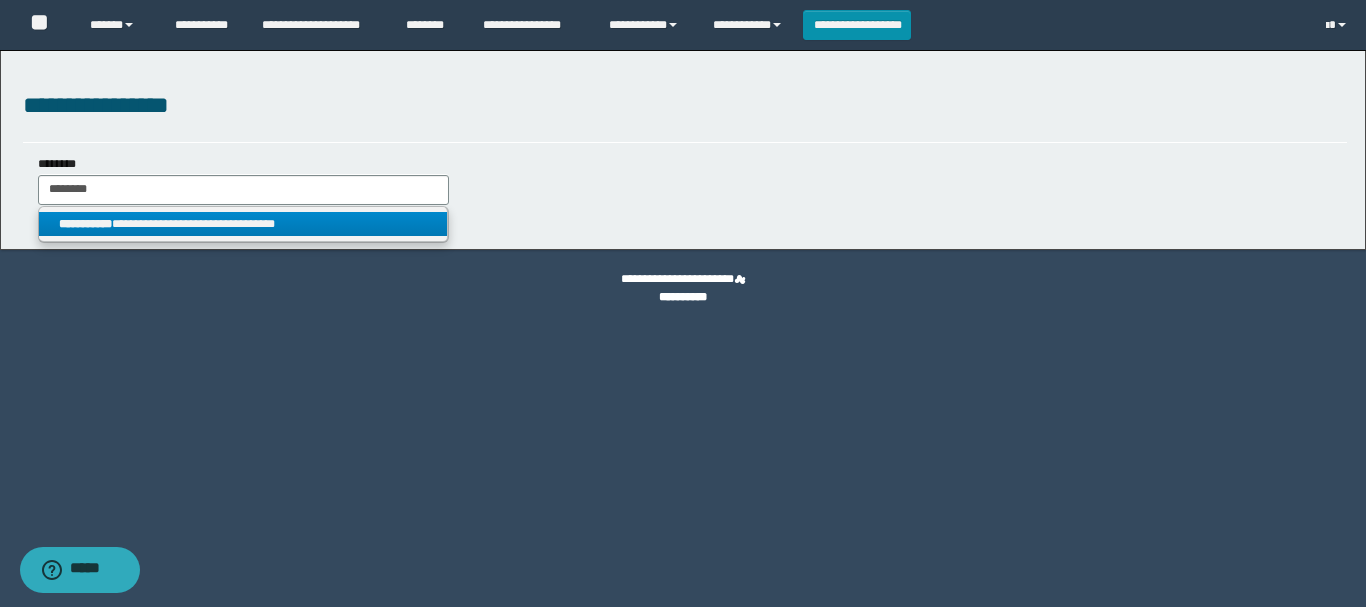 click on "**********" at bounding box center [243, 224] 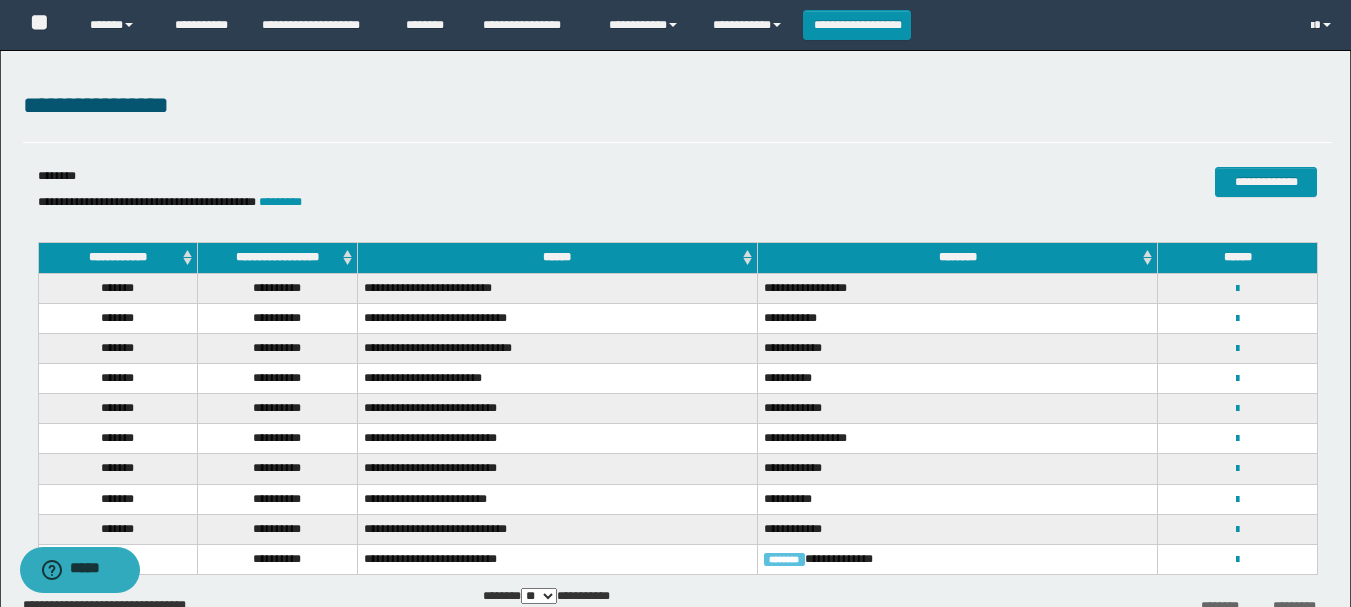 scroll, scrollTop: 124, scrollLeft: 0, axis: vertical 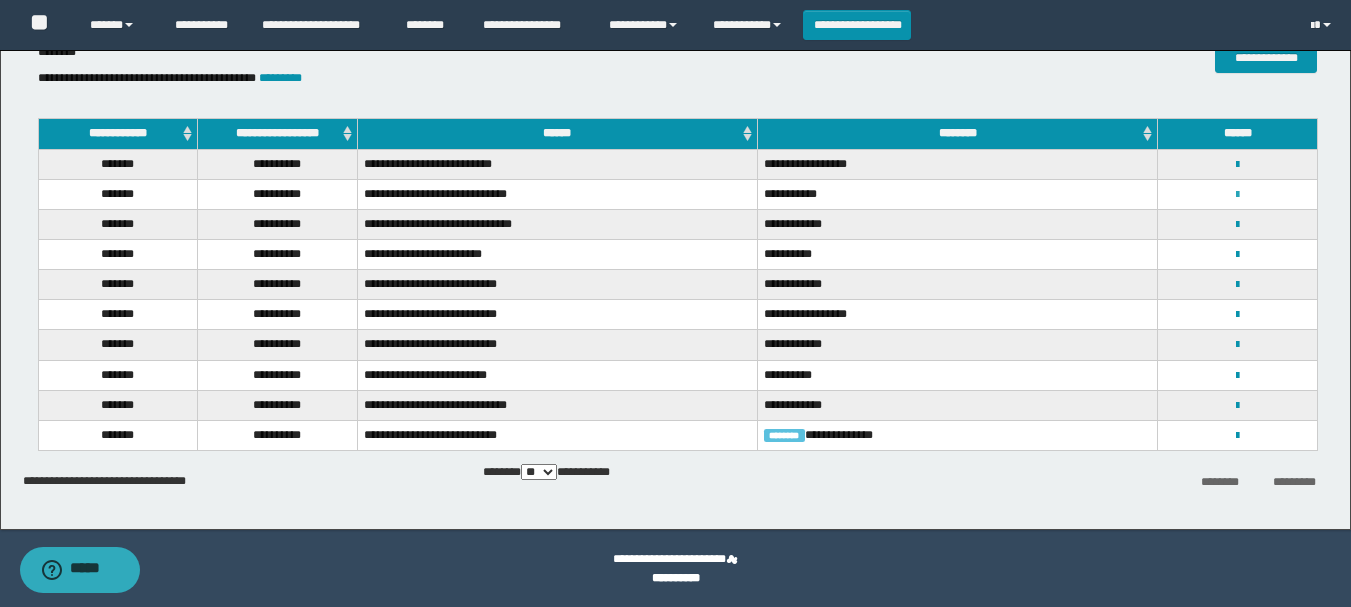click at bounding box center [1237, 195] 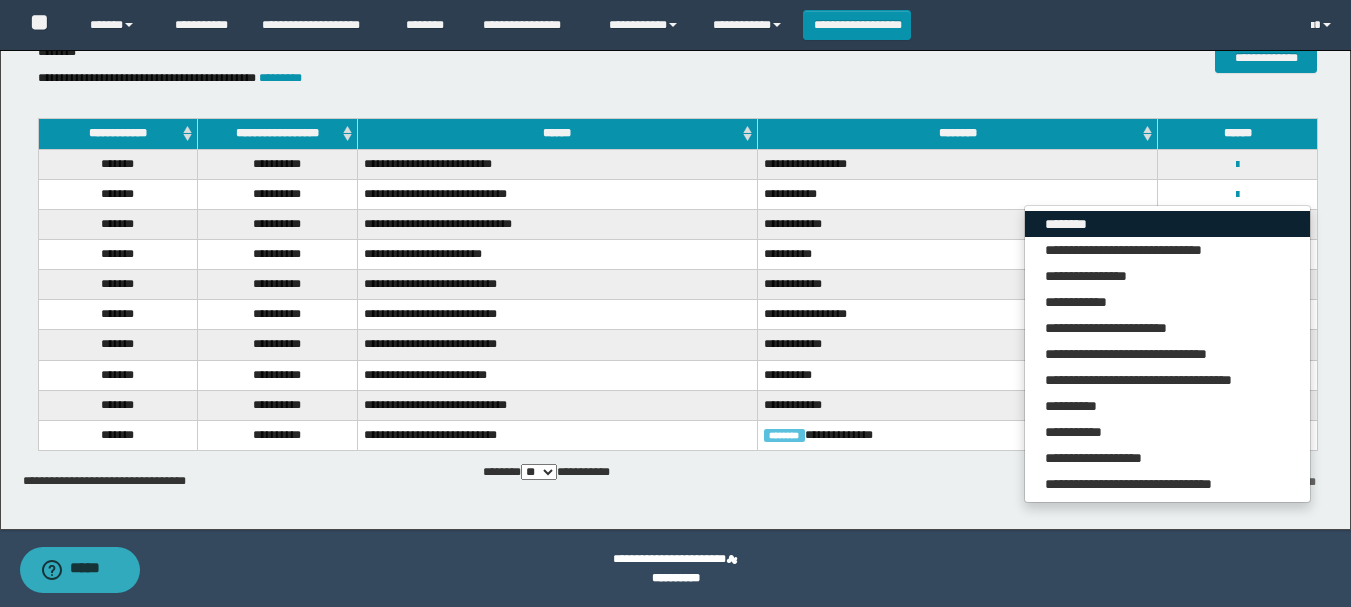 click on "********" at bounding box center (1167, 224) 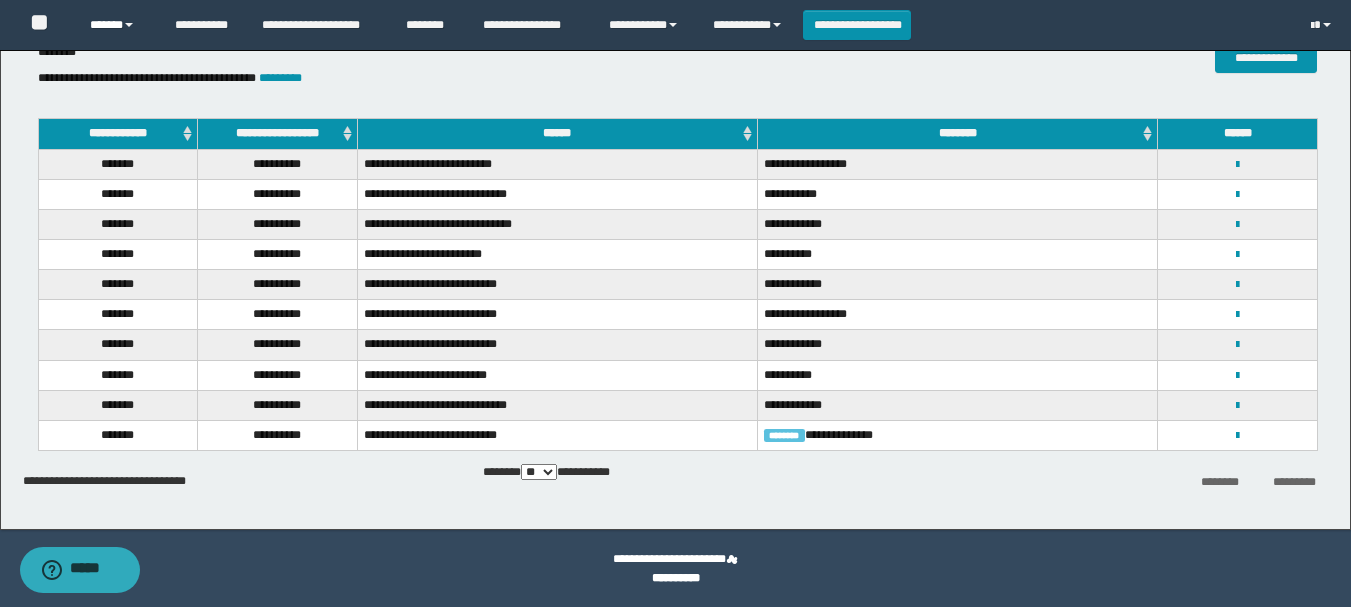 click on "******" at bounding box center (117, 25) 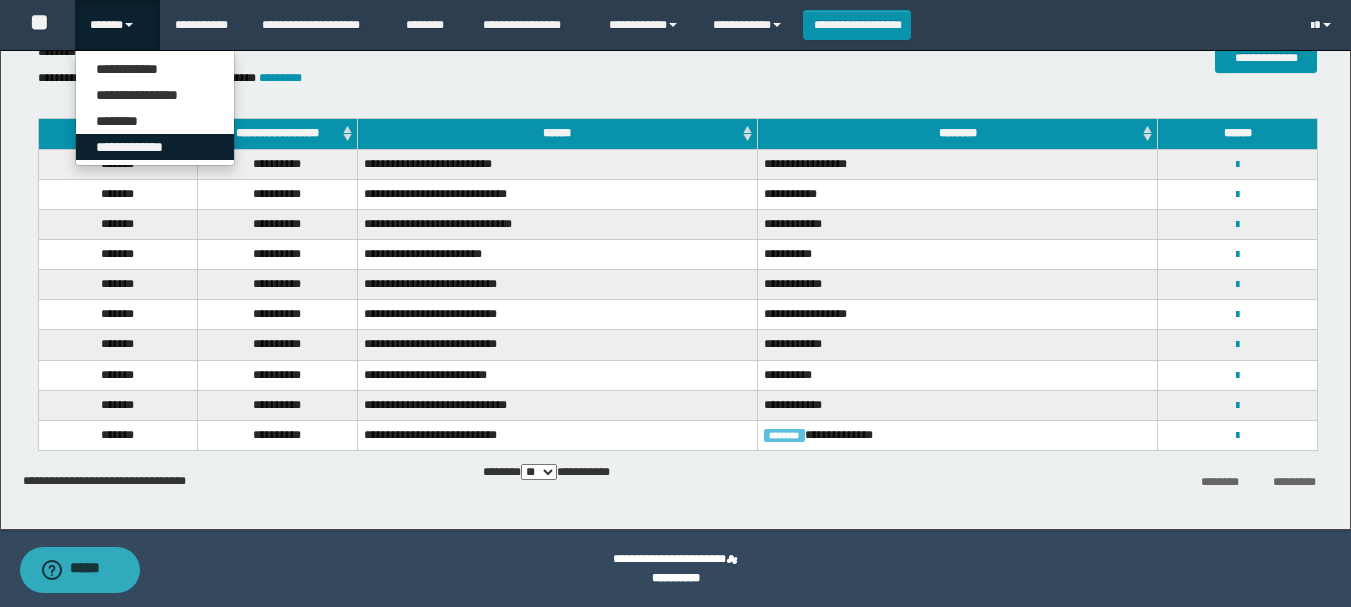 click on "**********" at bounding box center [155, 147] 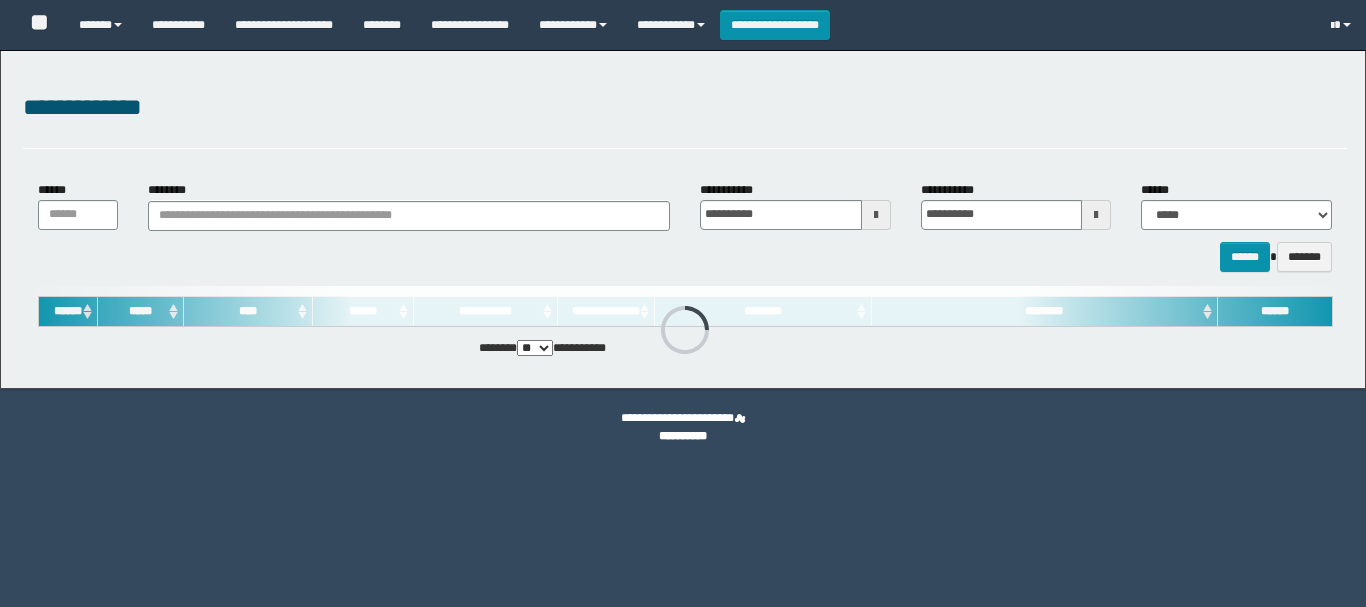 scroll, scrollTop: 0, scrollLeft: 0, axis: both 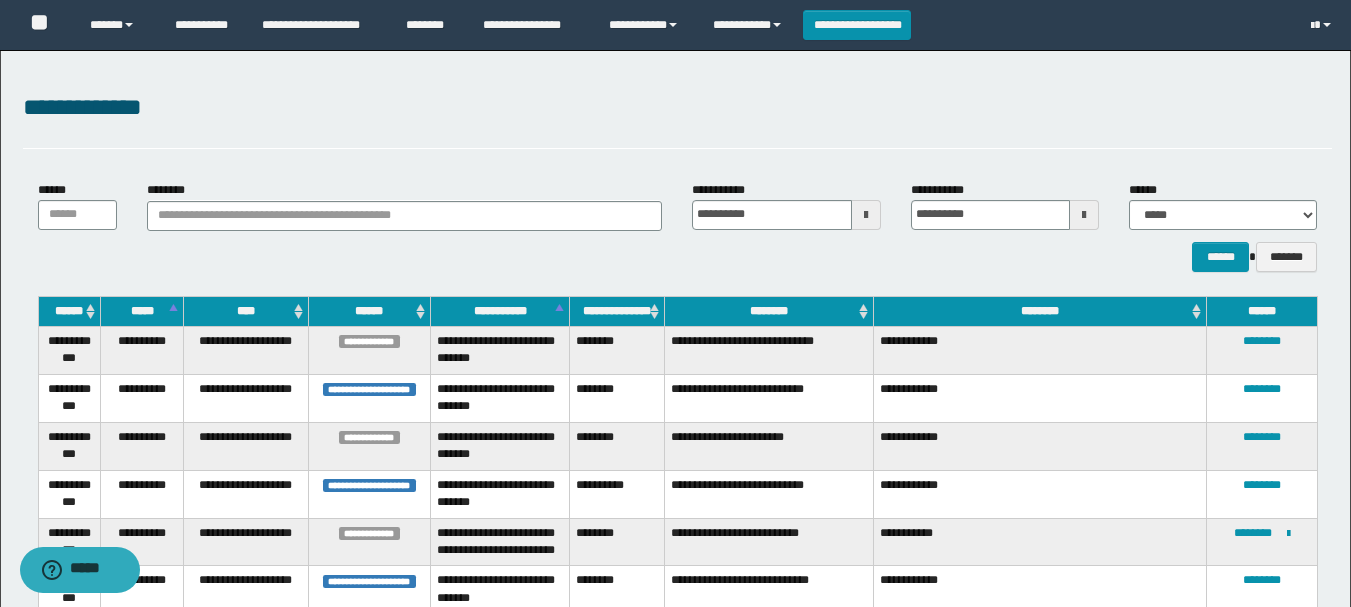click on "********" at bounding box center (769, 311) 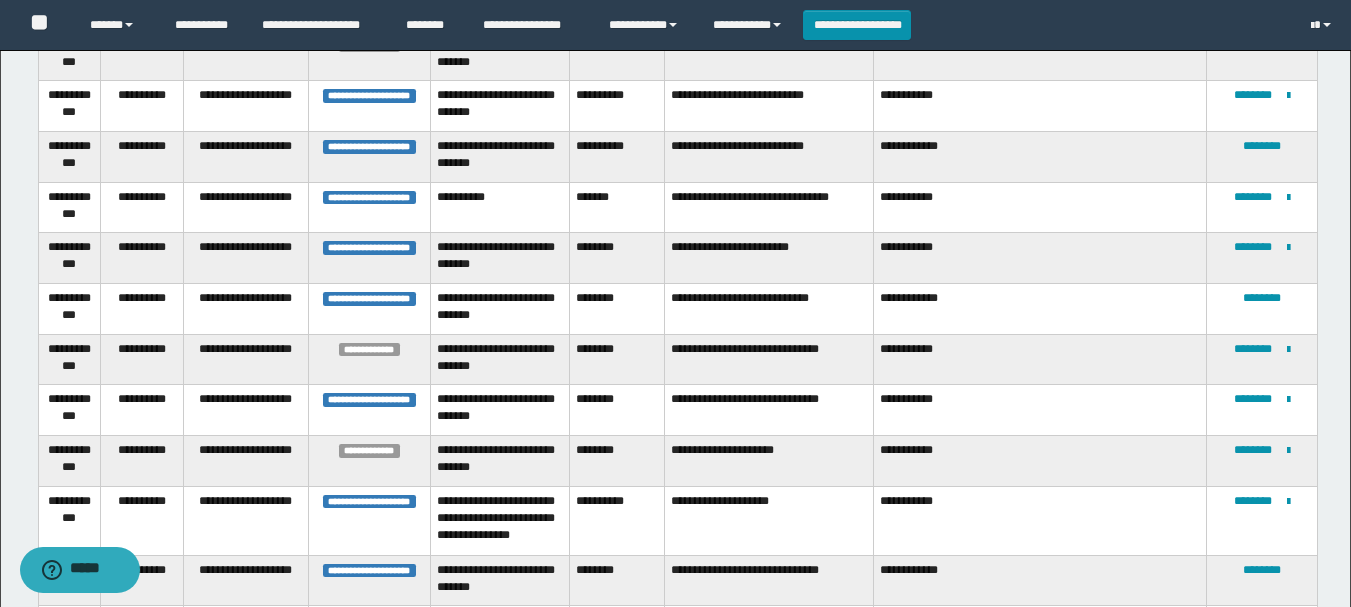 scroll, scrollTop: 1100, scrollLeft: 0, axis: vertical 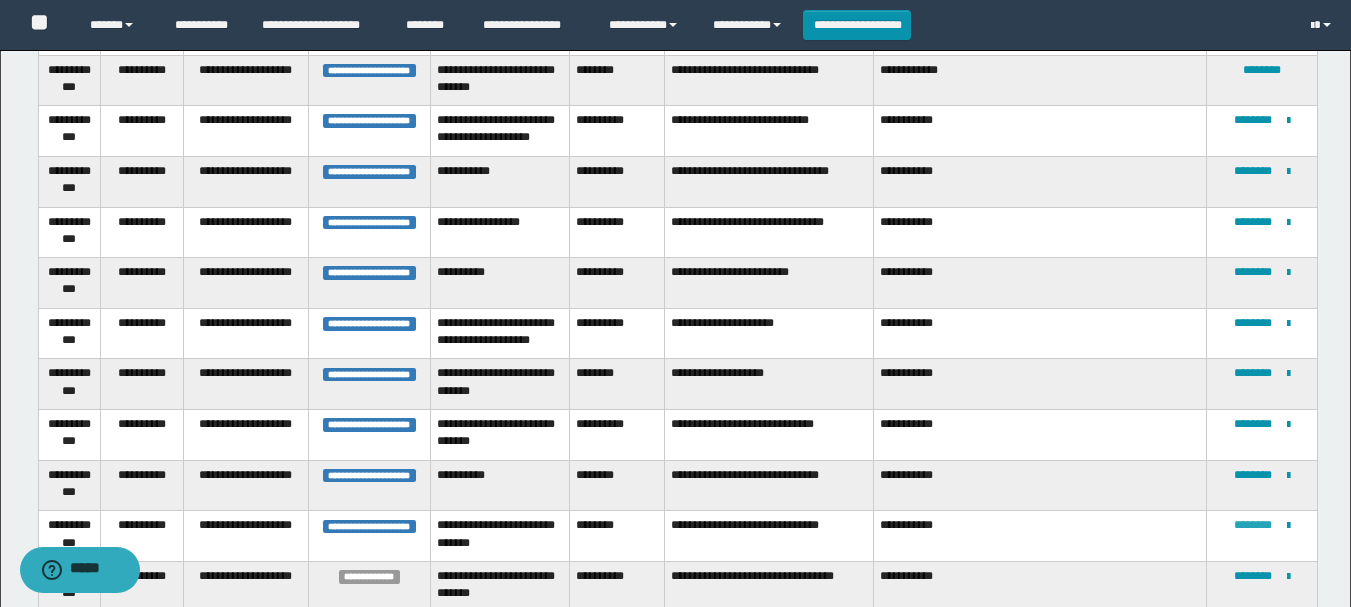click on "********" at bounding box center [1253, 525] 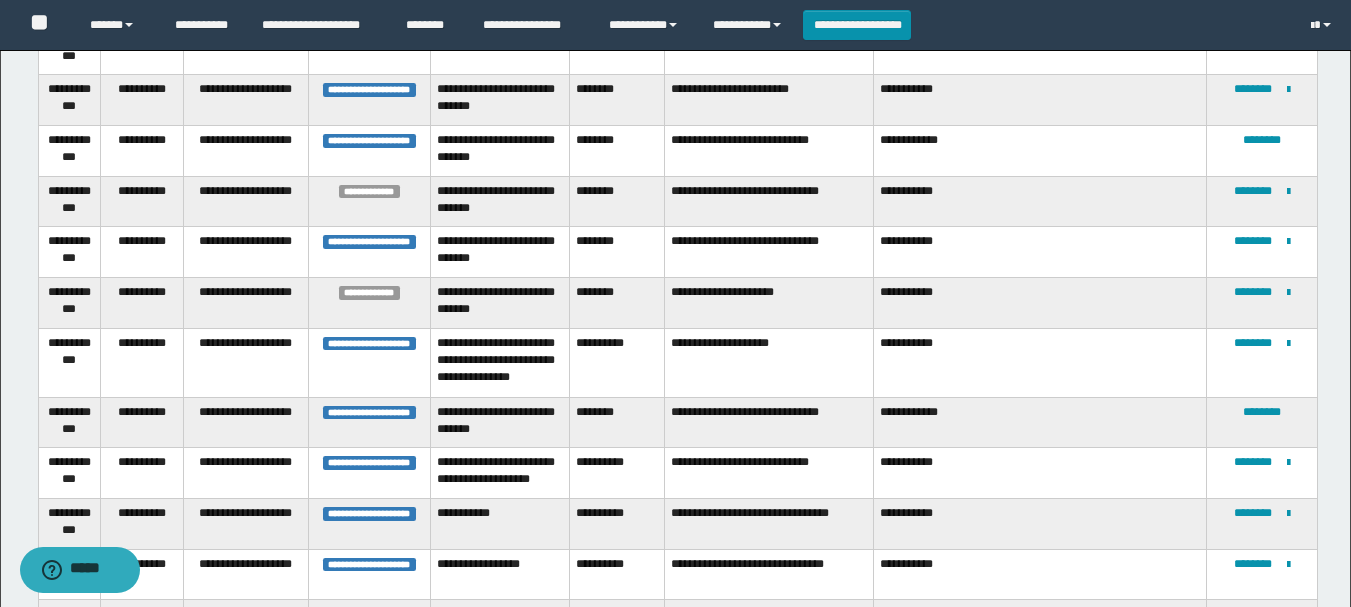 scroll, scrollTop: 1058, scrollLeft: 0, axis: vertical 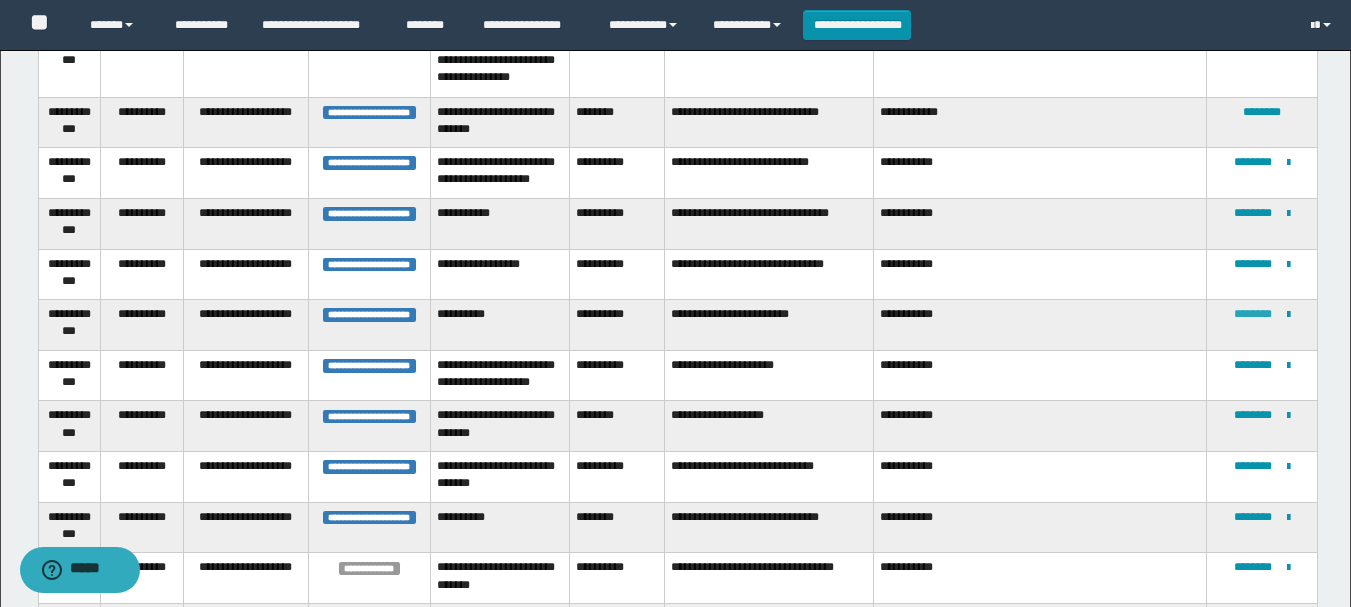 click on "********" at bounding box center (1253, 314) 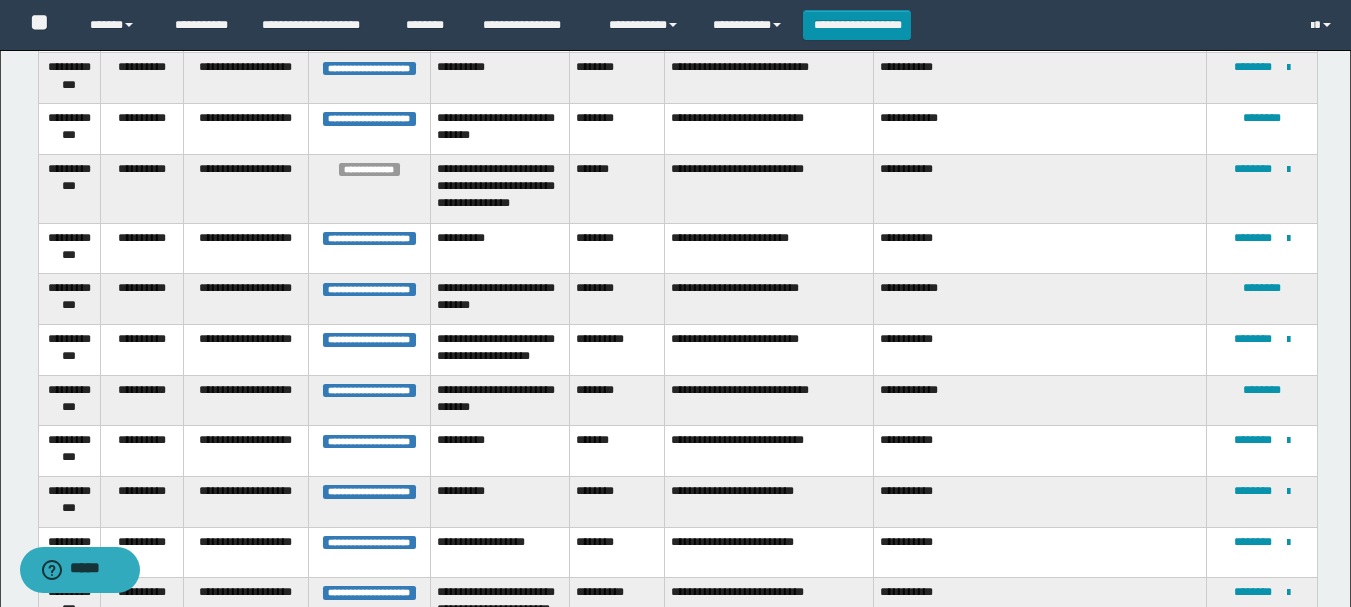 scroll, scrollTop: 2446, scrollLeft: 0, axis: vertical 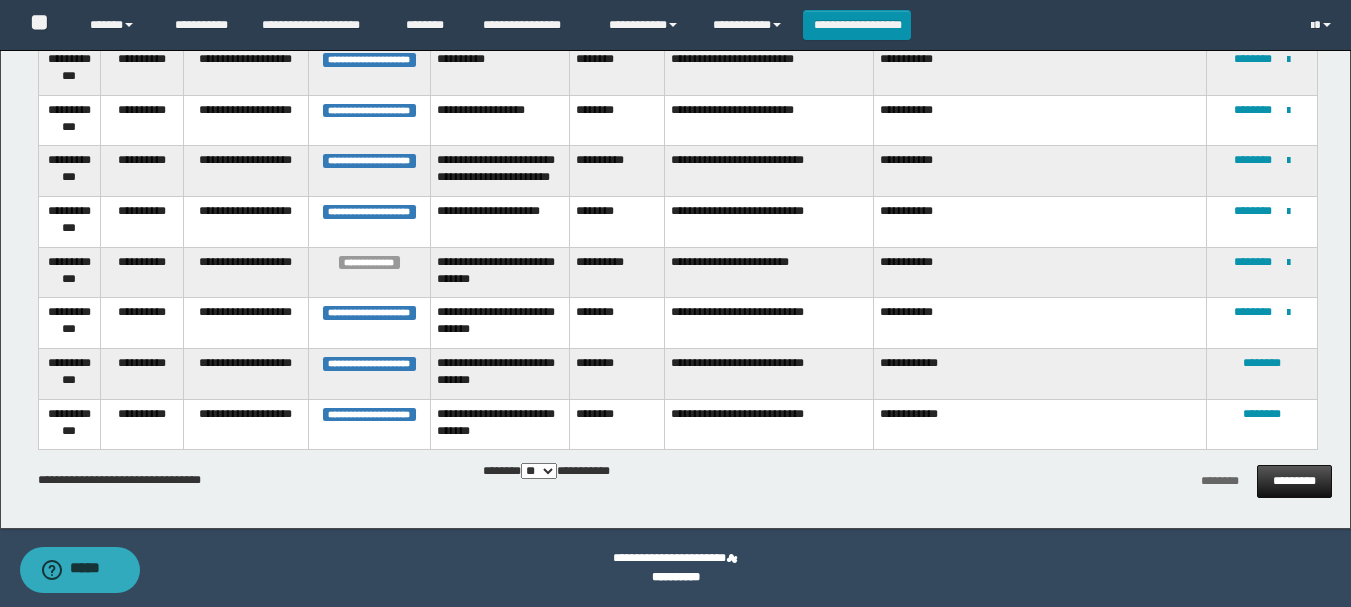 click on "*********" at bounding box center (1294, 481) 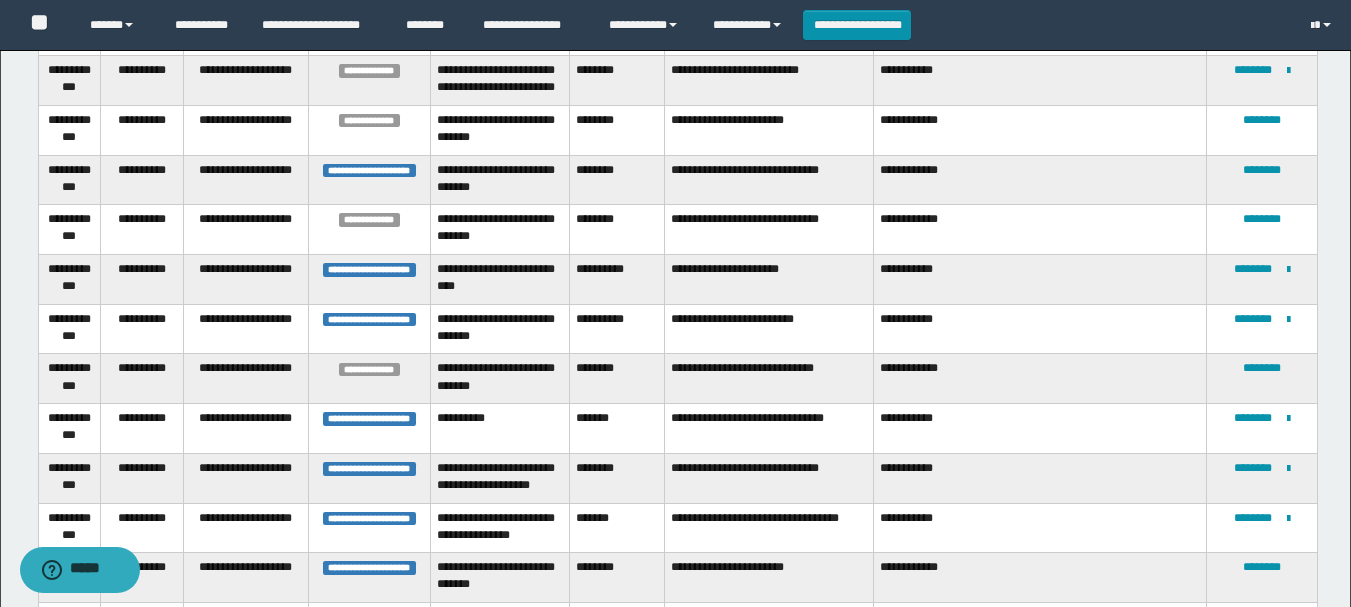 scroll, scrollTop: 1065, scrollLeft: 0, axis: vertical 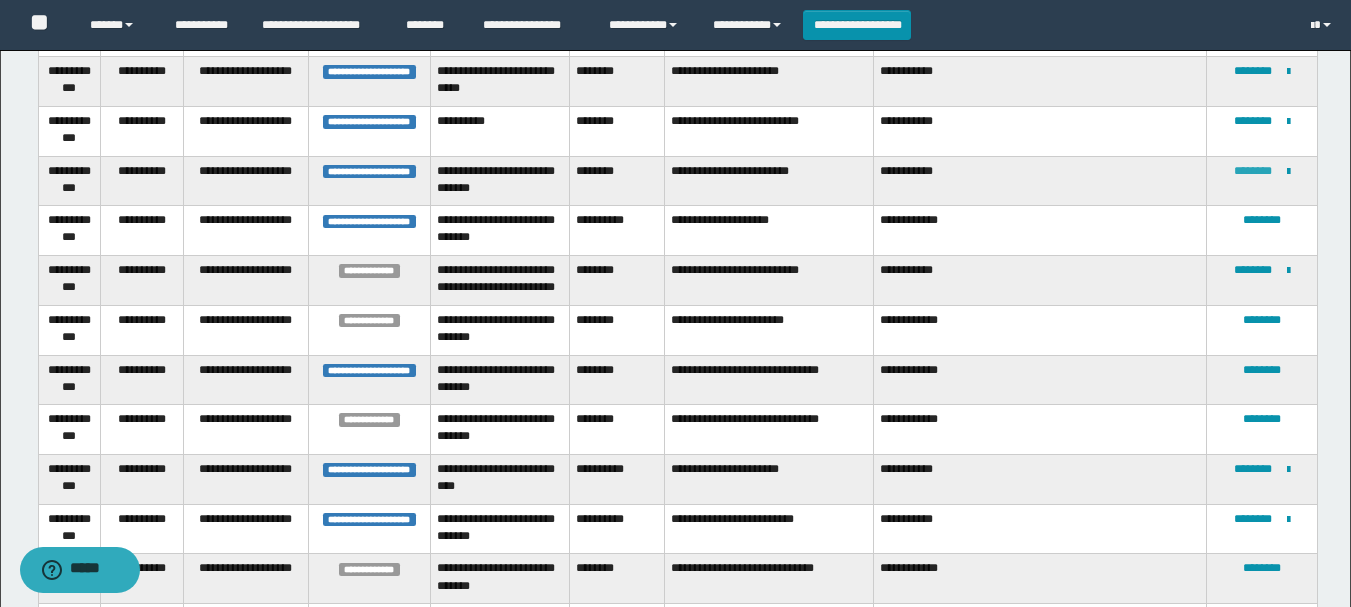 click on "********" at bounding box center (1253, 171) 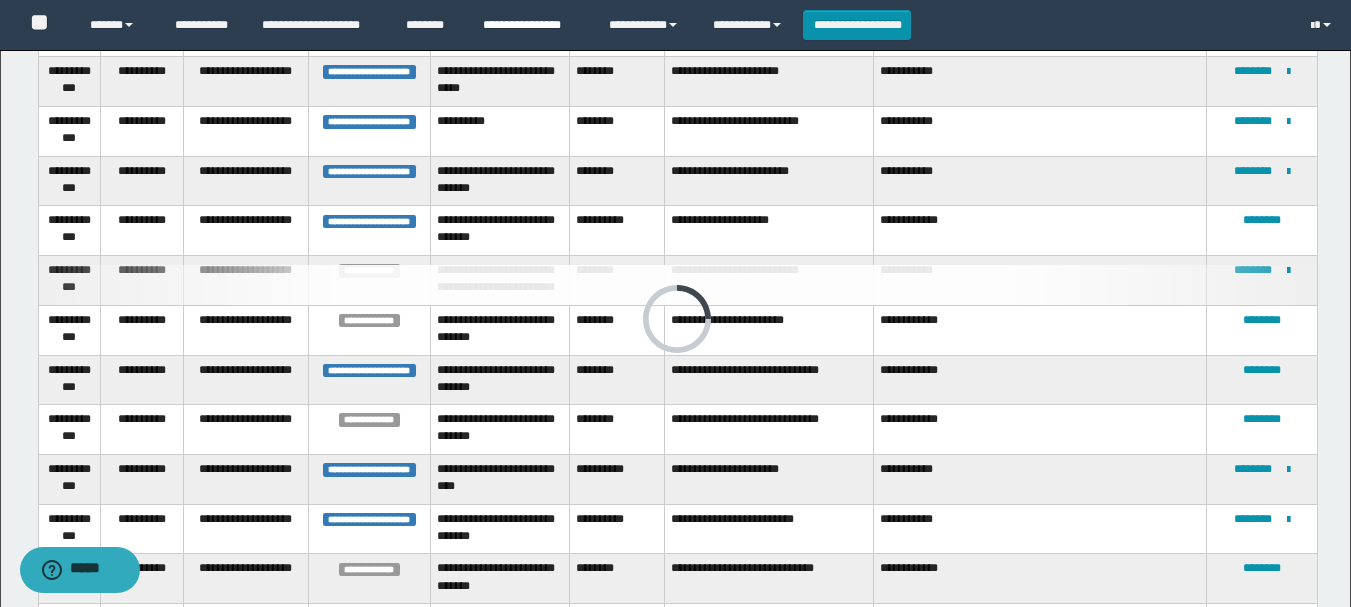 click on "**********" at bounding box center (531, 25) 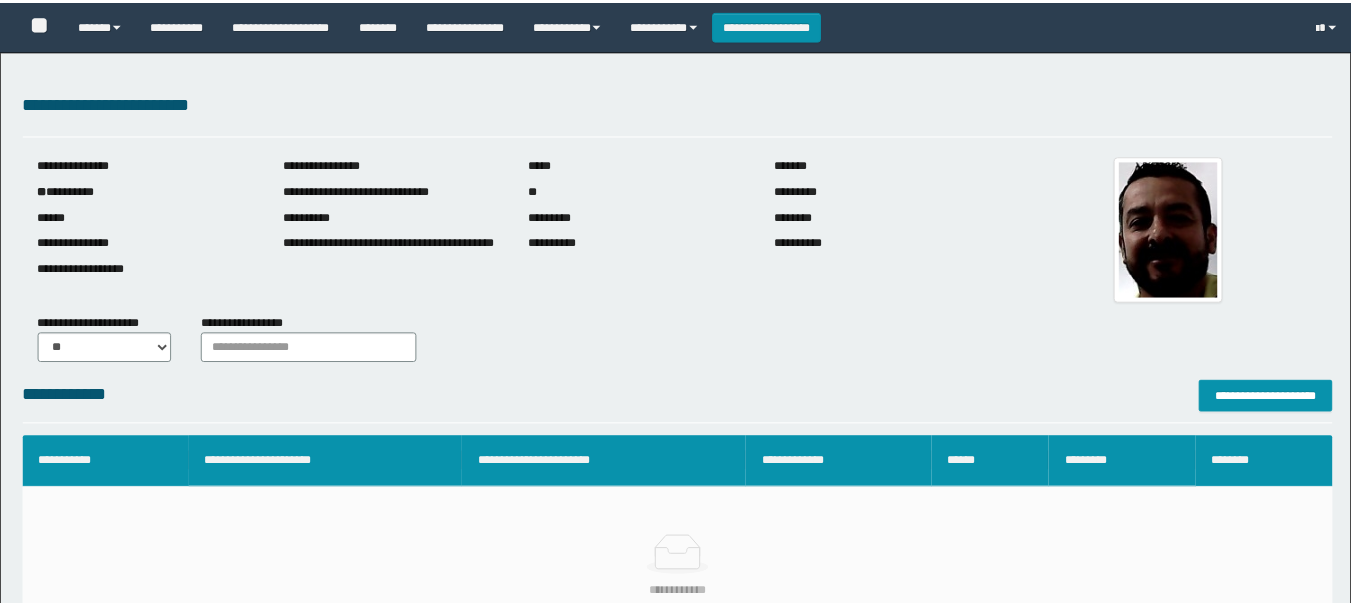 scroll, scrollTop: 0, scrollLeft: 0, axis: both 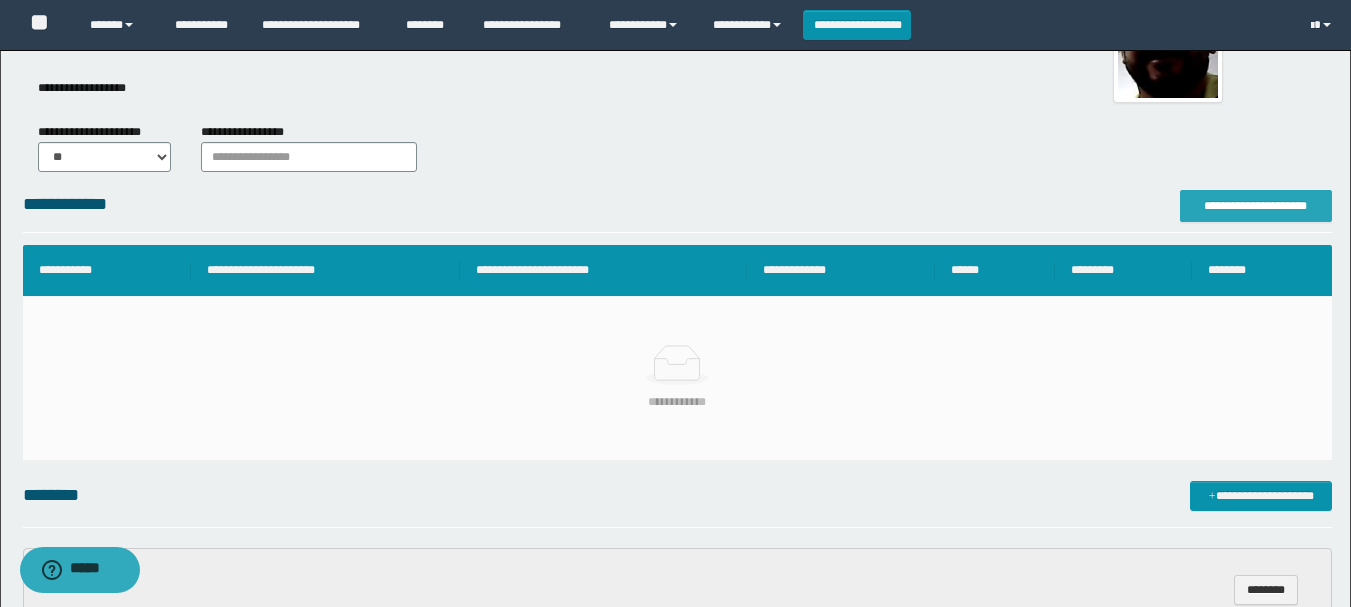 click on "**********" at bounding box center (1256, 206) 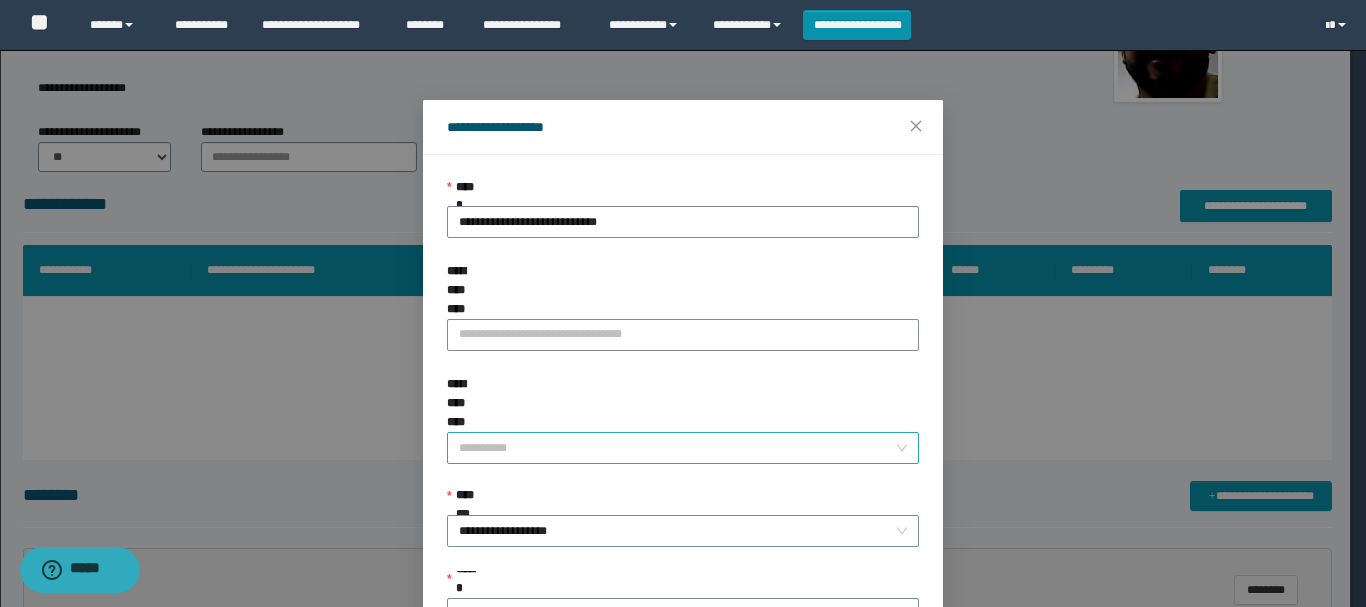 click on "**********" at bounding box center [677, 448] 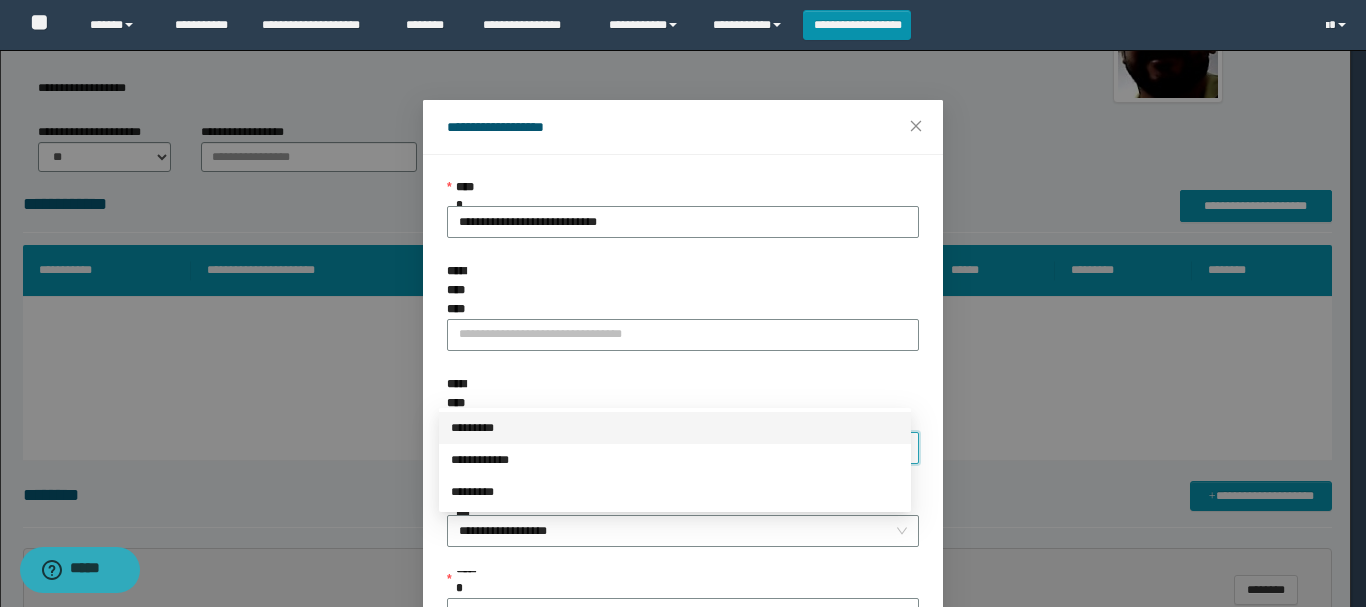 click on "*********" at bounding box center [675, 428] 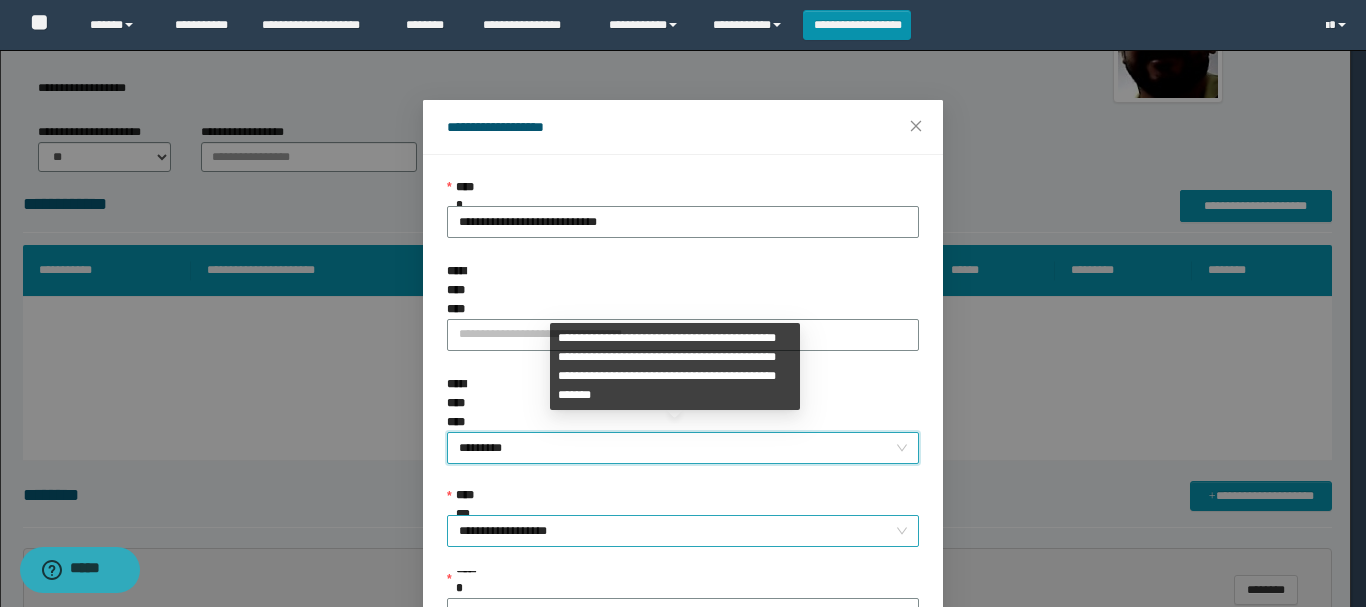 click on "**********" at bounding box center [683, 531] 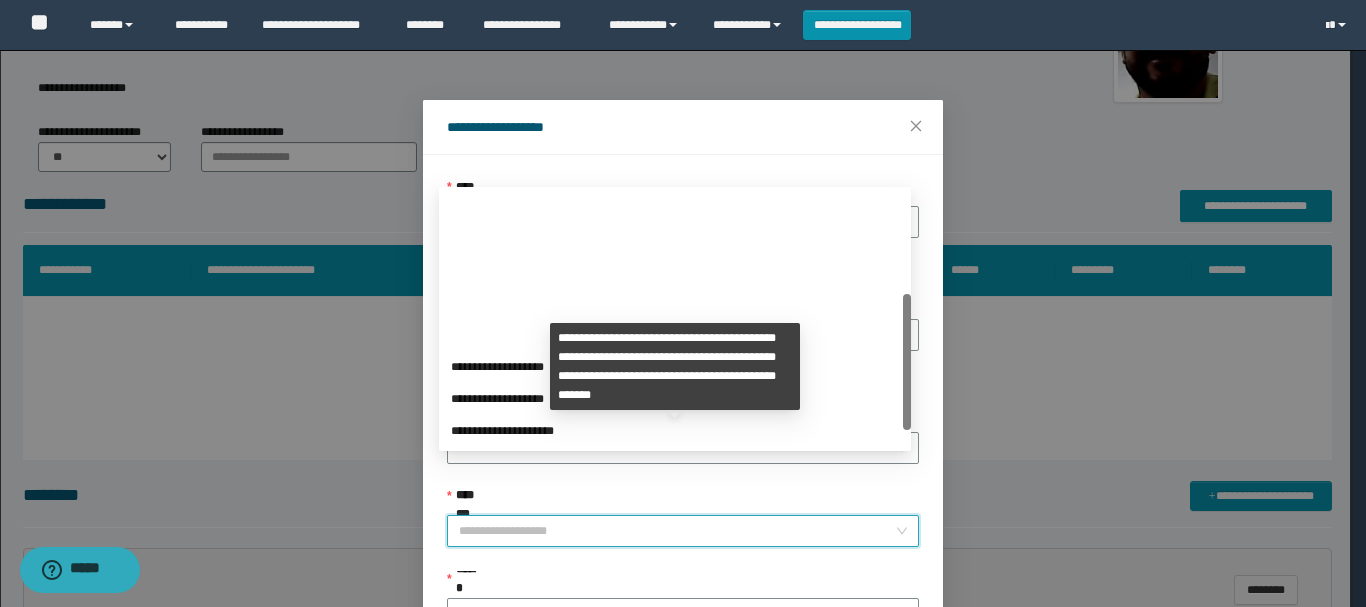 scroll, scrollTop: 192, scrollLeft: 0, axis: vertical 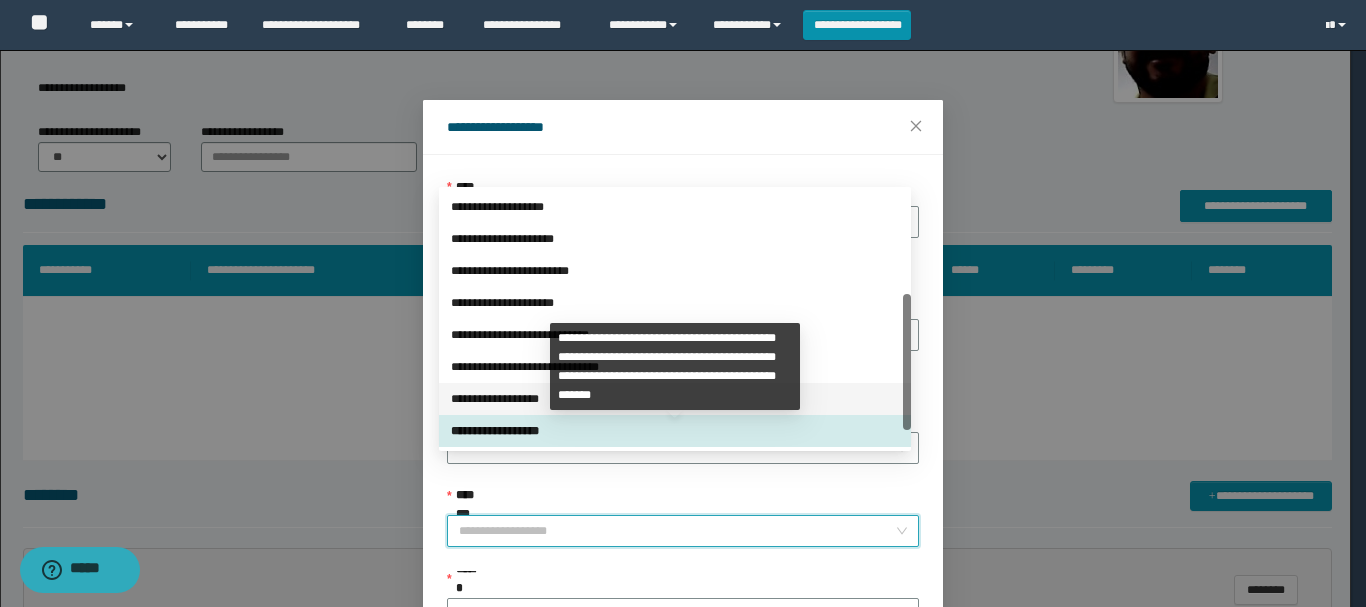 click on "**********" at bounding box center [675, 399] 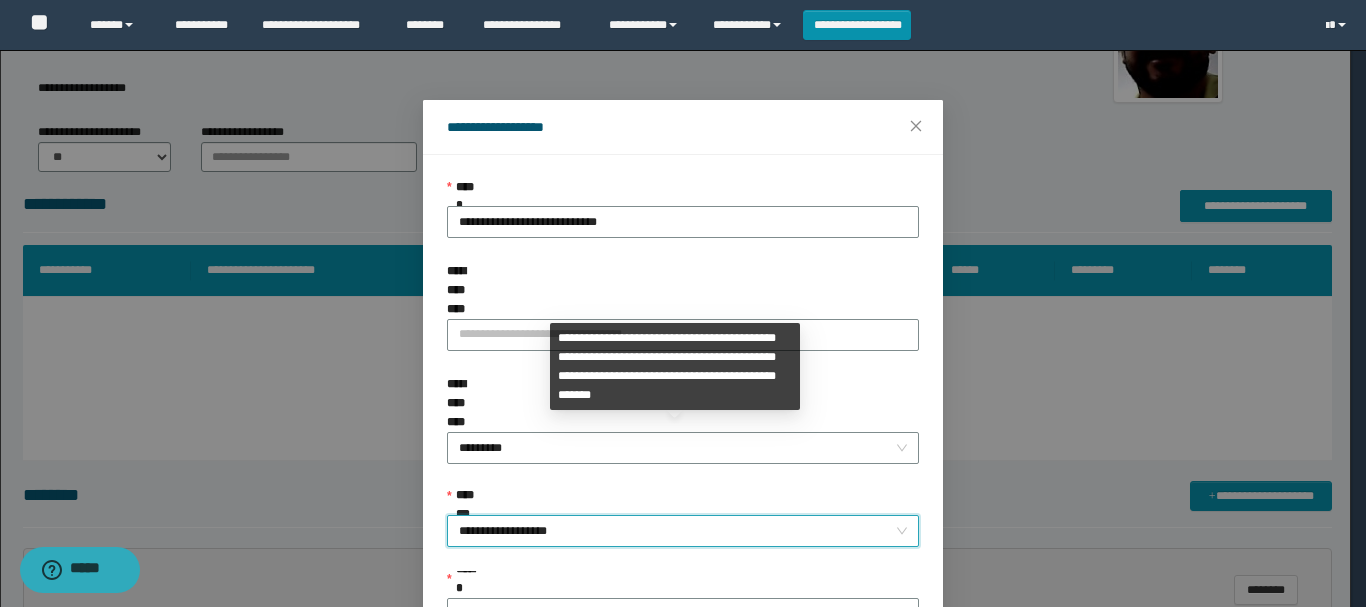 scroll, scrollTop: 145, scrollLeft: 0, axis: vertical 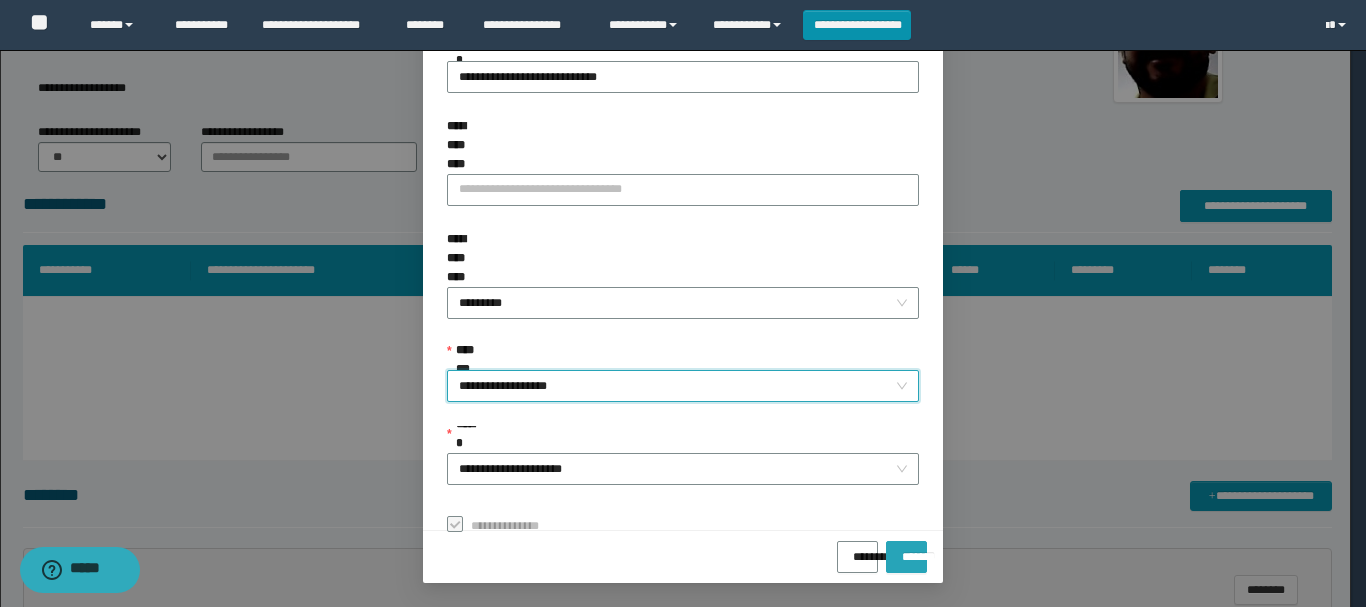 click on "*******" at bounding box center [906, 550] 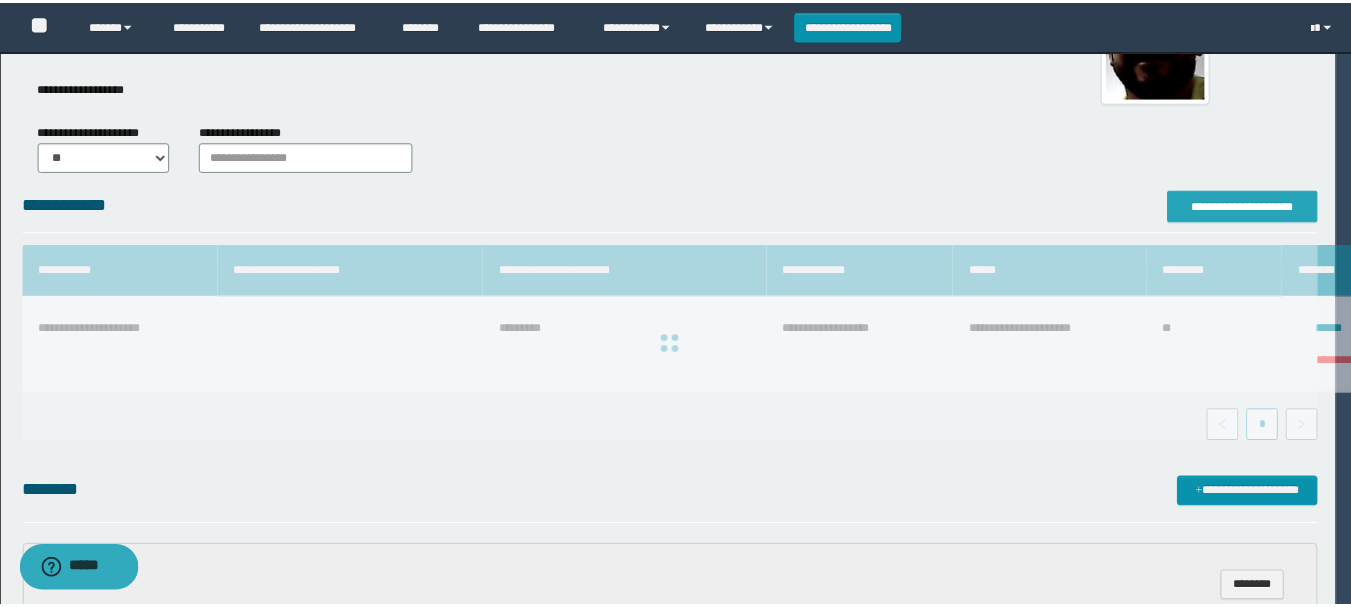scroll, scrollTop: 0, scrollLeft: 0, axis: both 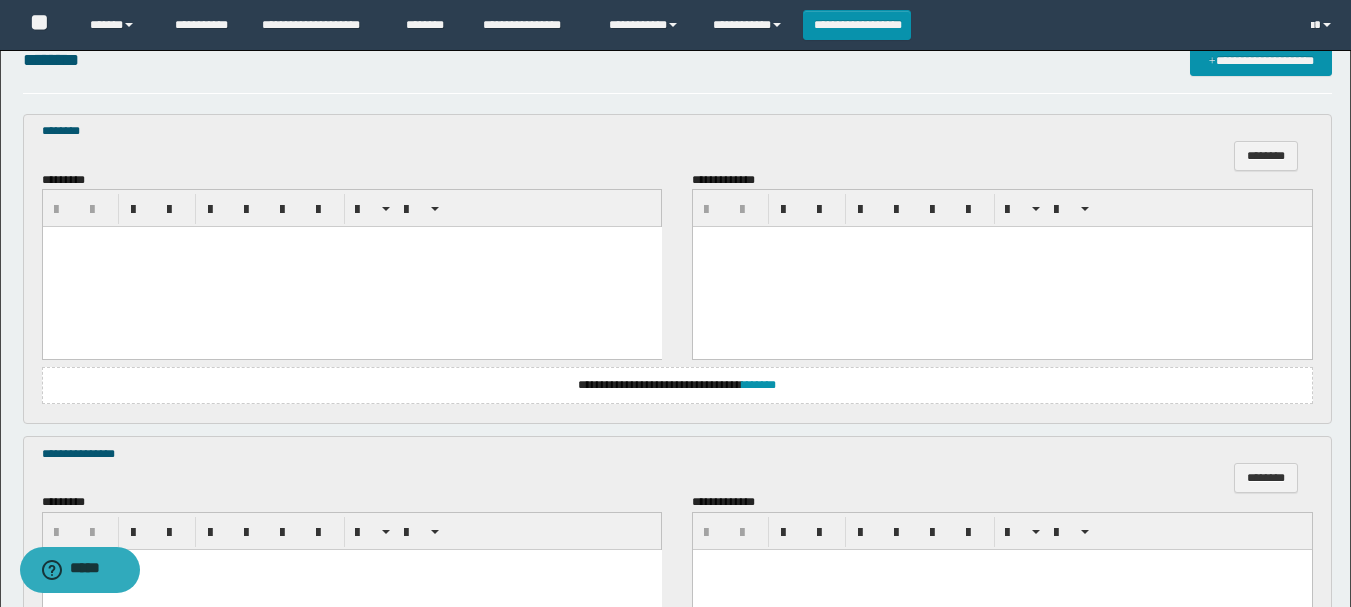 click at bounding box center (351, 267) 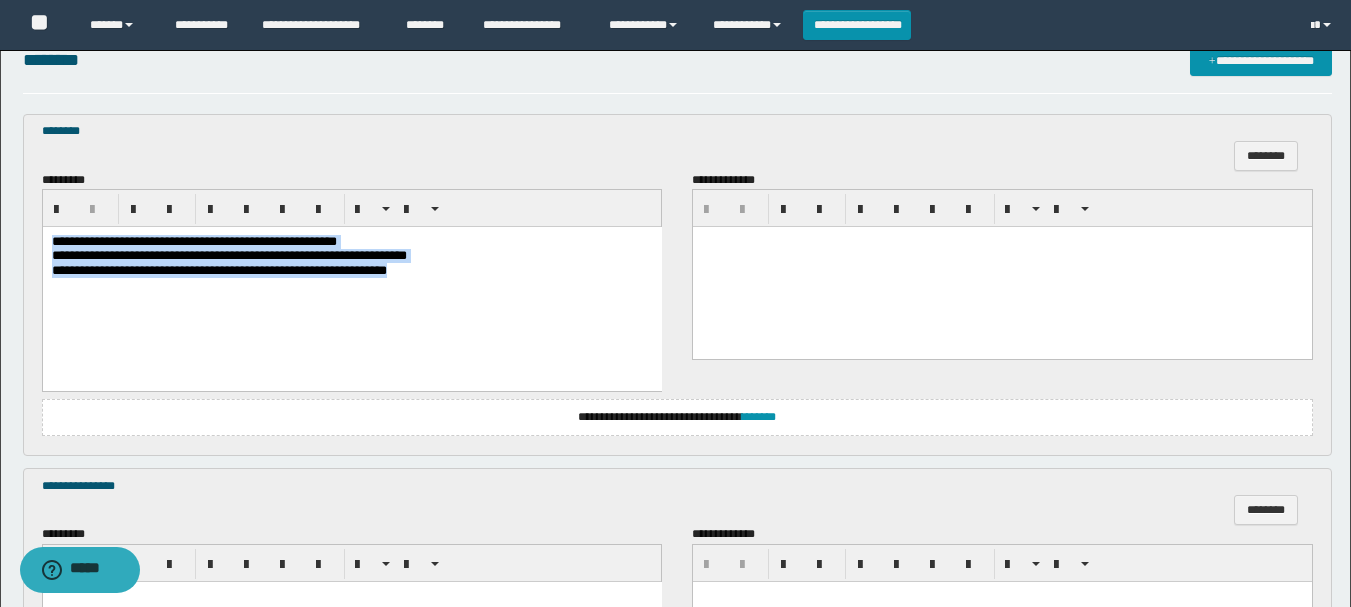 drag, startPoint x: 50, startPoint y: 241, endPoint x: 568, endPoint y: 297, distance: 521.01825 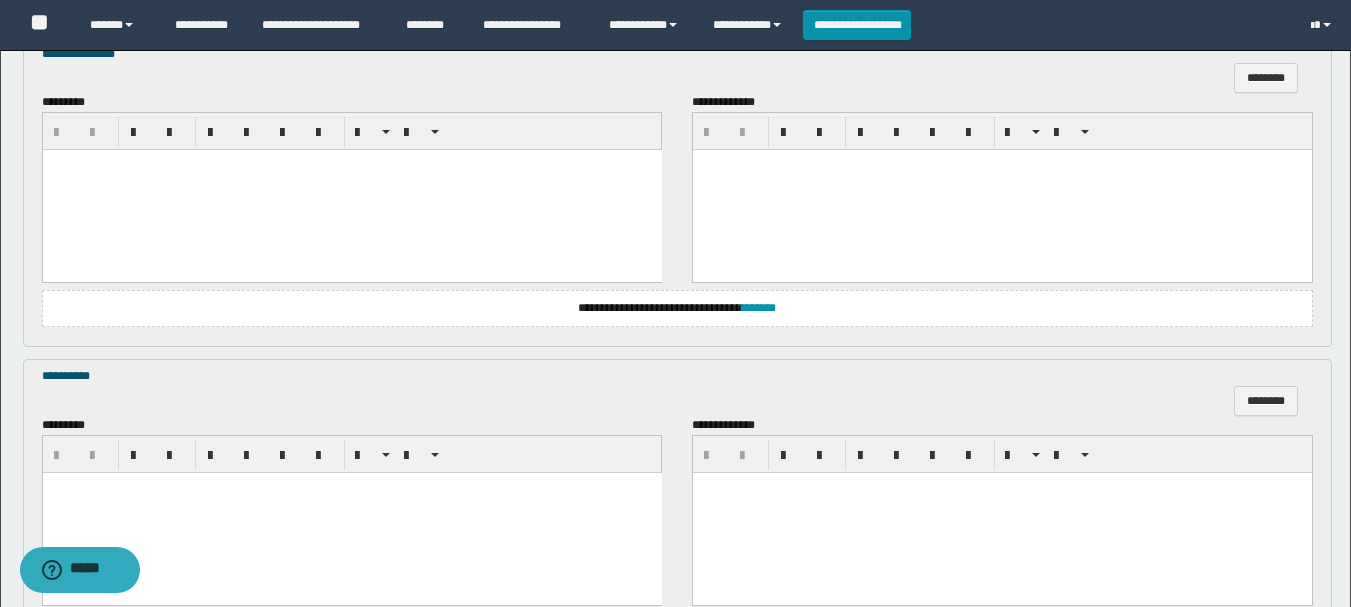 scroll, scrollTop: 1100, scrollLeft: 0, axis: vertical 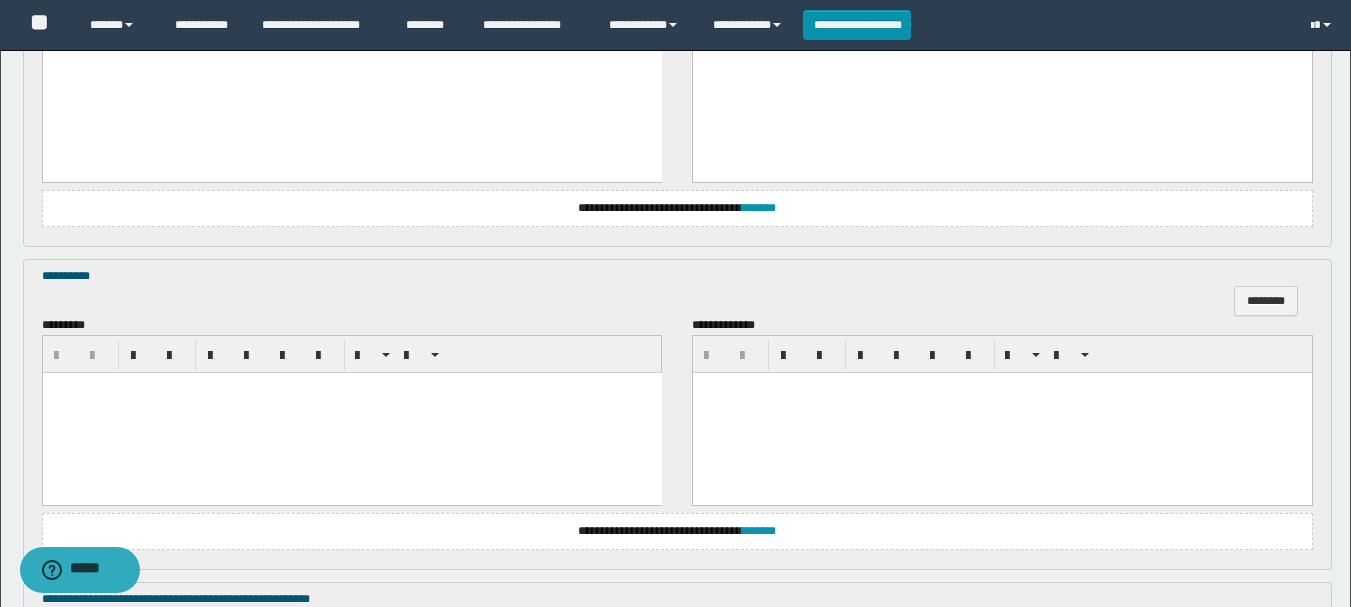 click at bounding box center (351, 412) 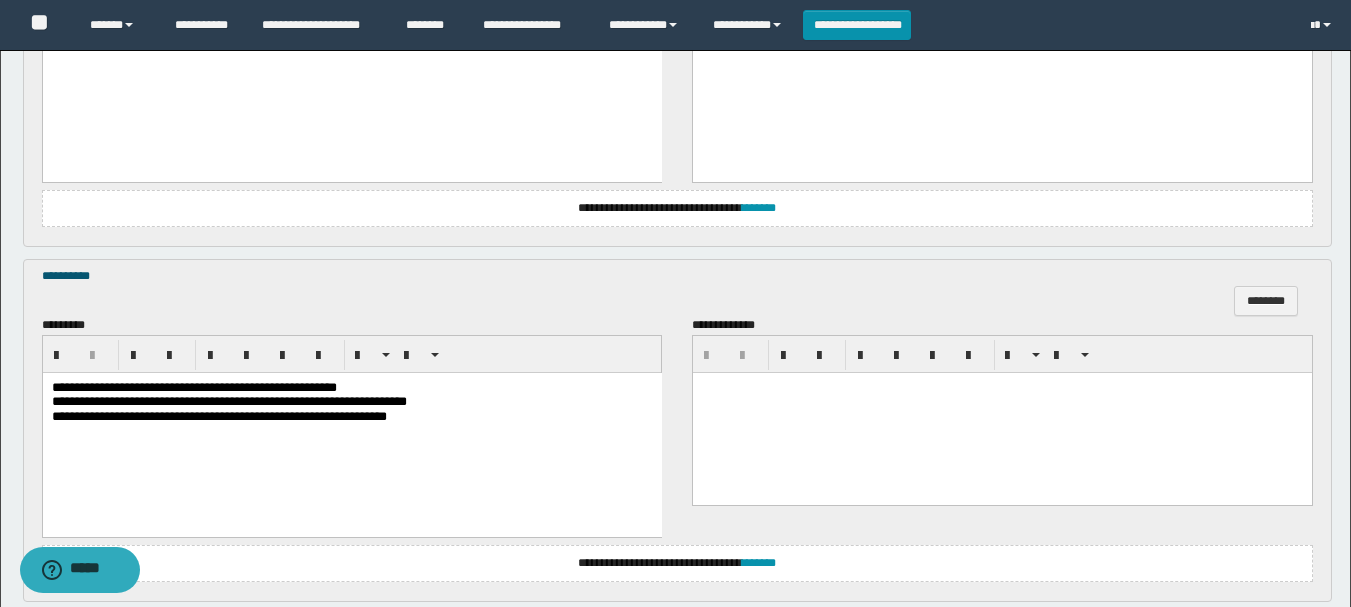 scroll, scrollTop: 1500, scrollLeft: 0, axis: vertical 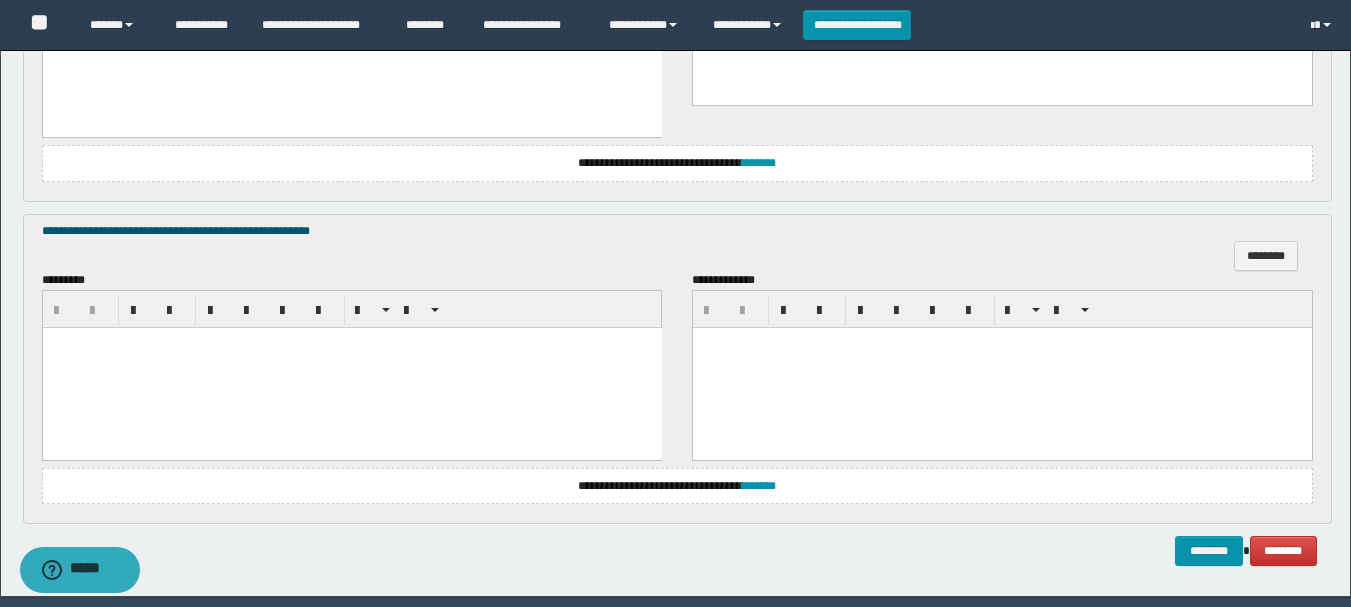 click at bounding box center (351, 367) 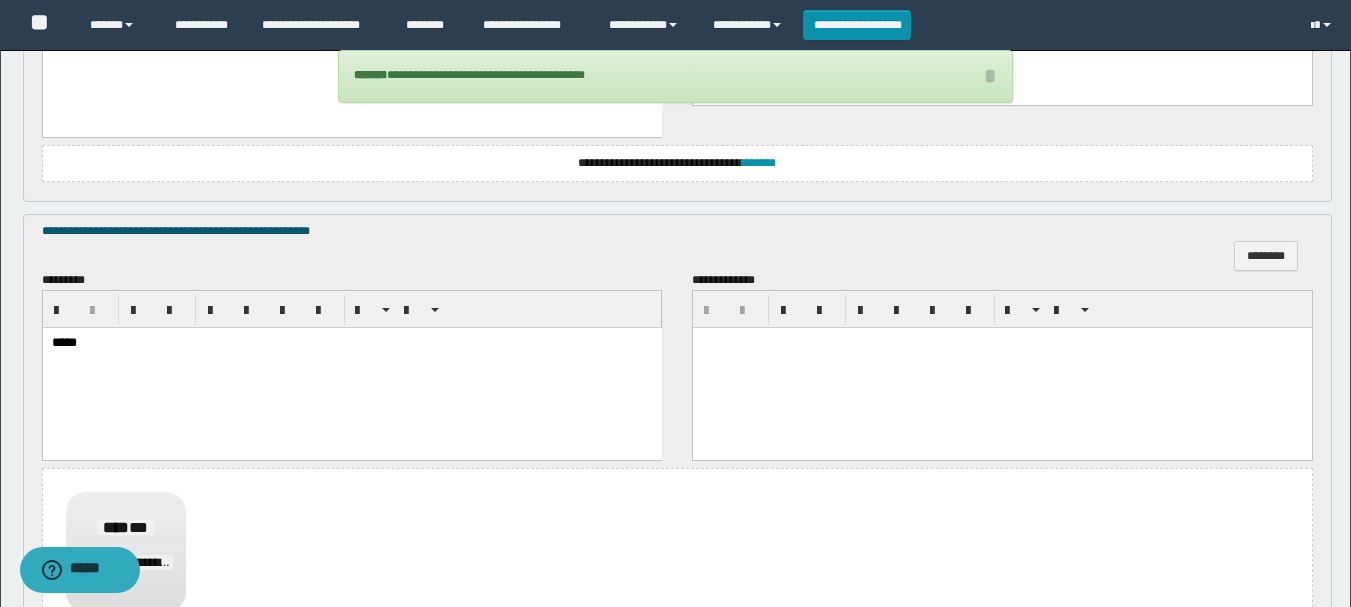 click at bounding box center (1002, 367) 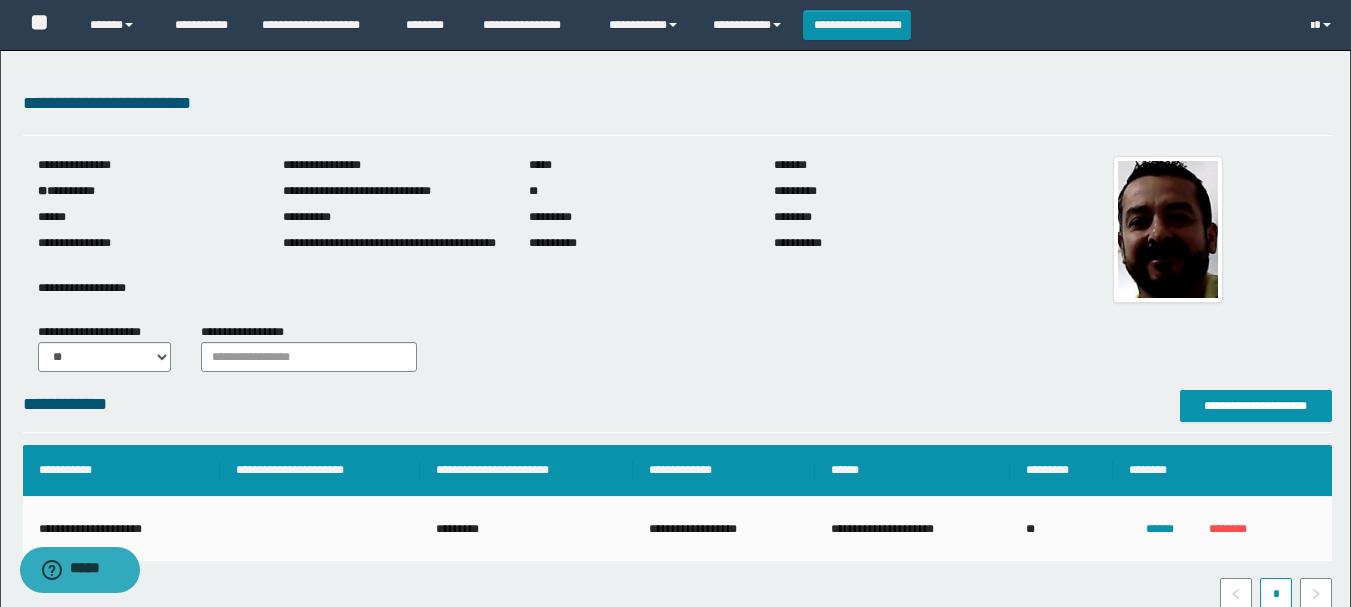 scroll, scrollTop: 200, scrollLeft: 0, axis: vertical 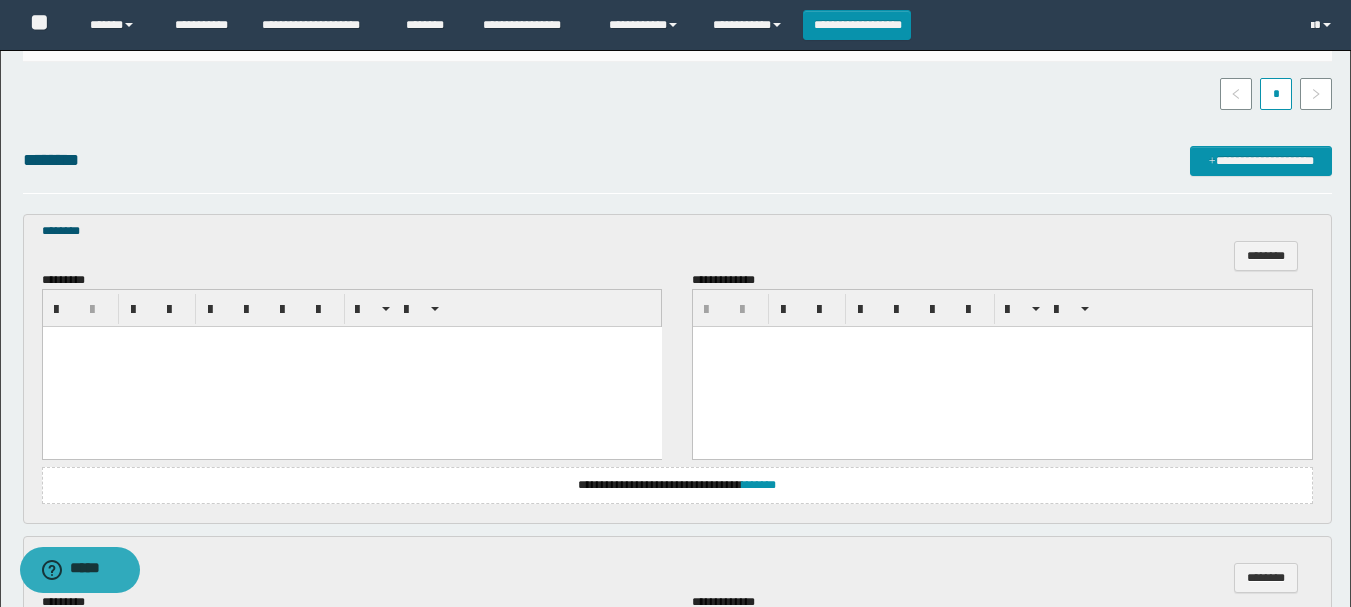 click at bounding box center [351, 367] 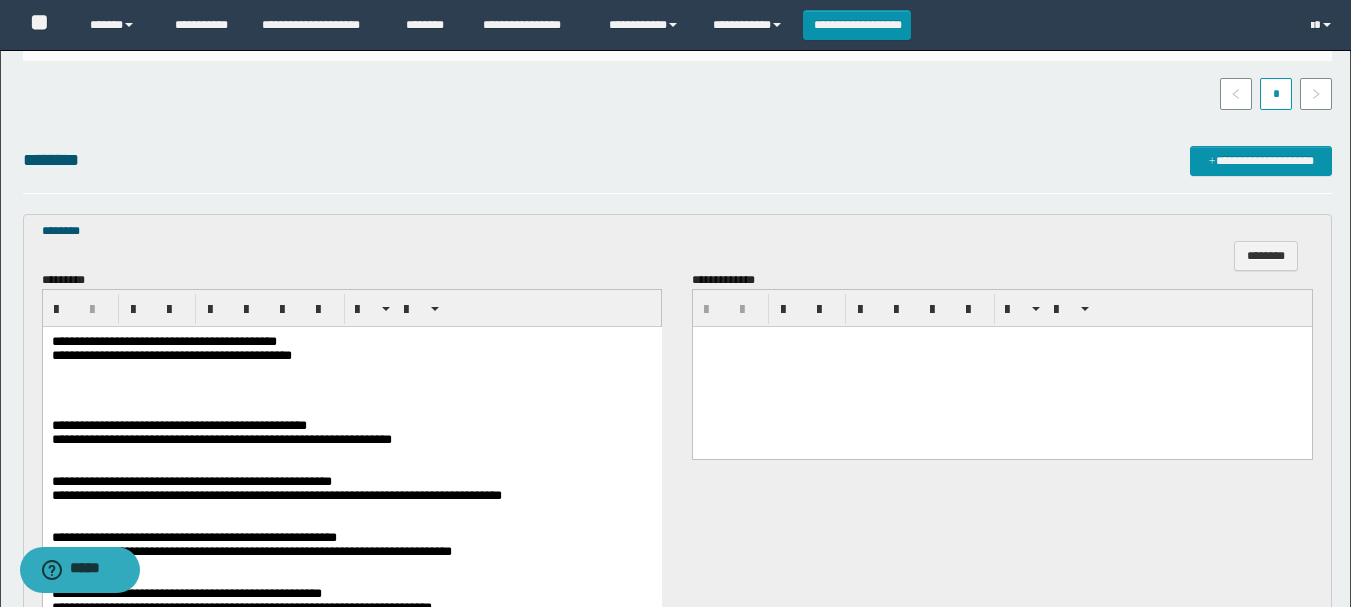 scroll, scrollTop: 600, scrollLeft: 0, axis: vertical 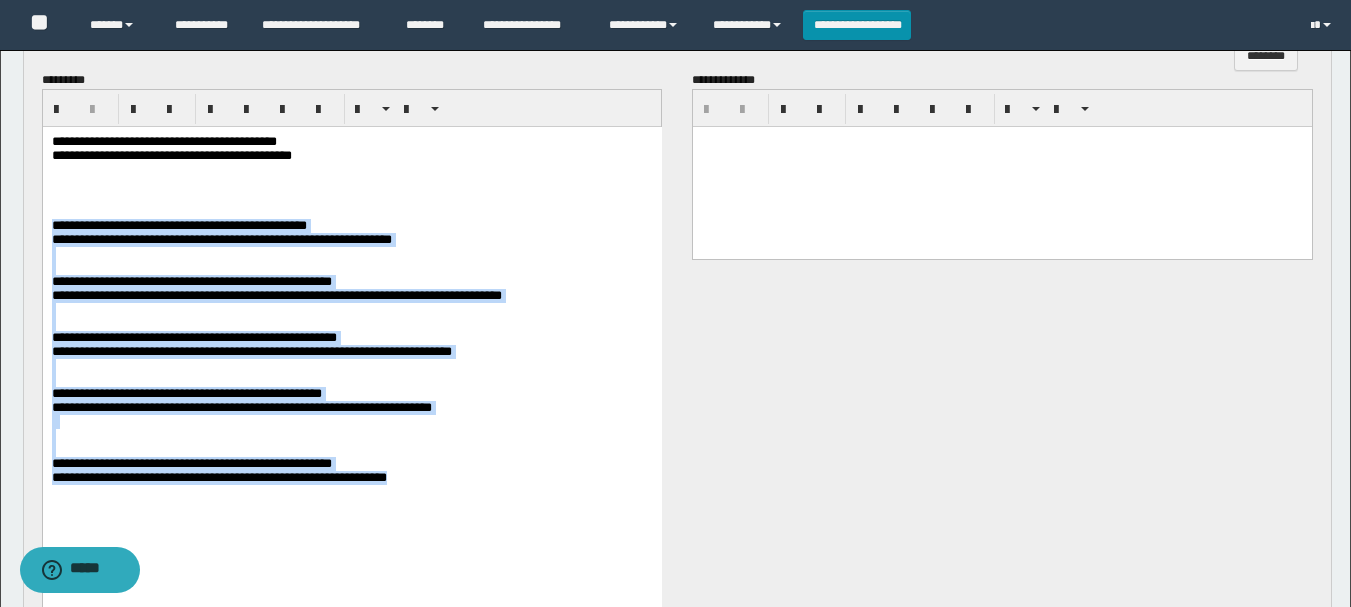 drag, startPoint x: 51, startPoint y: 233, endPoint x: 531, endPoint y: 561, distance: 581.3639 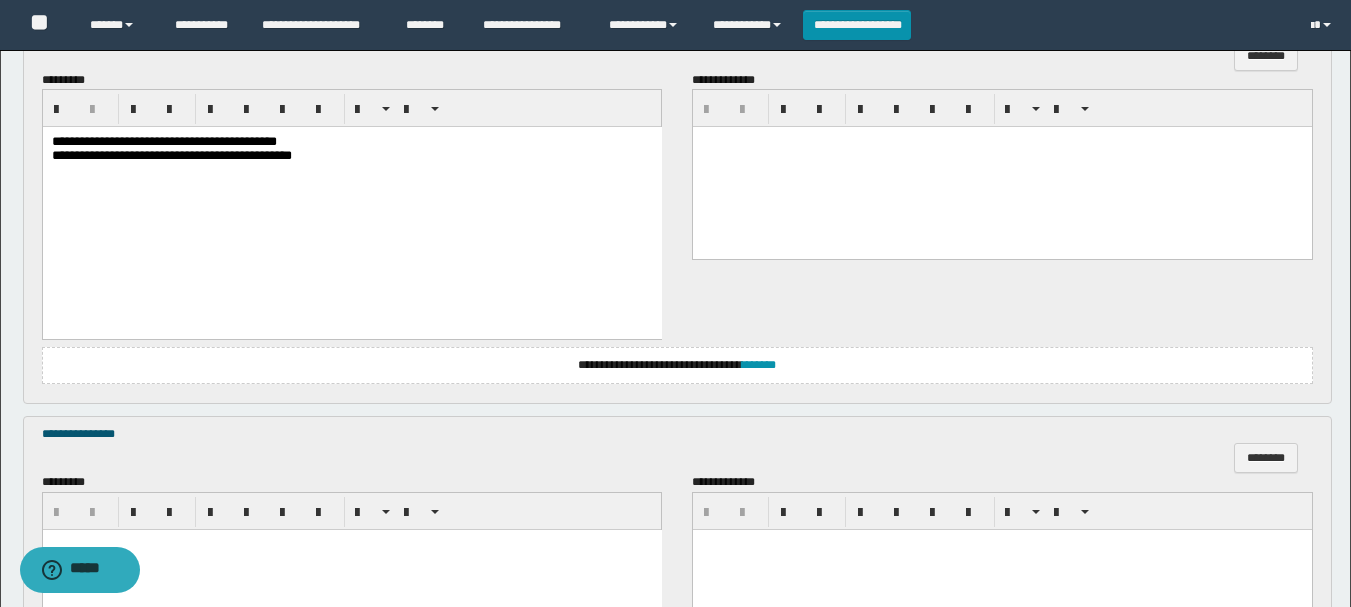 scroll, scrollTop: 600, scrollLeft: 0, axis: vertical 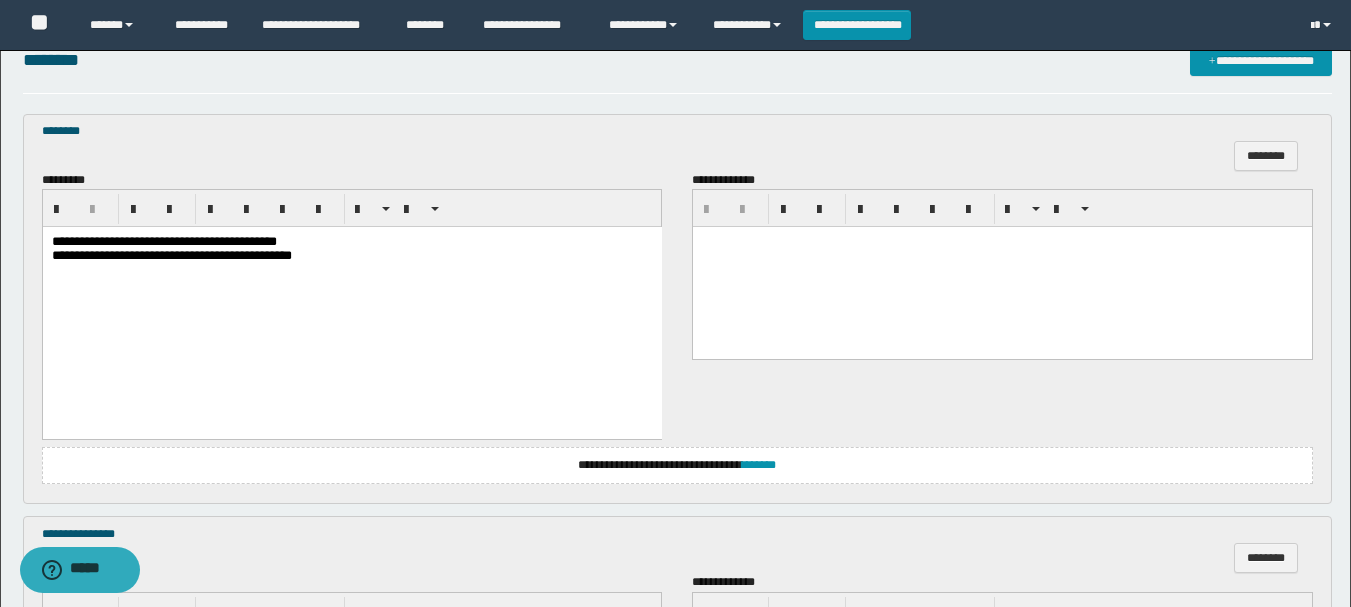 click on "**********" at bounding box center (163, 241) 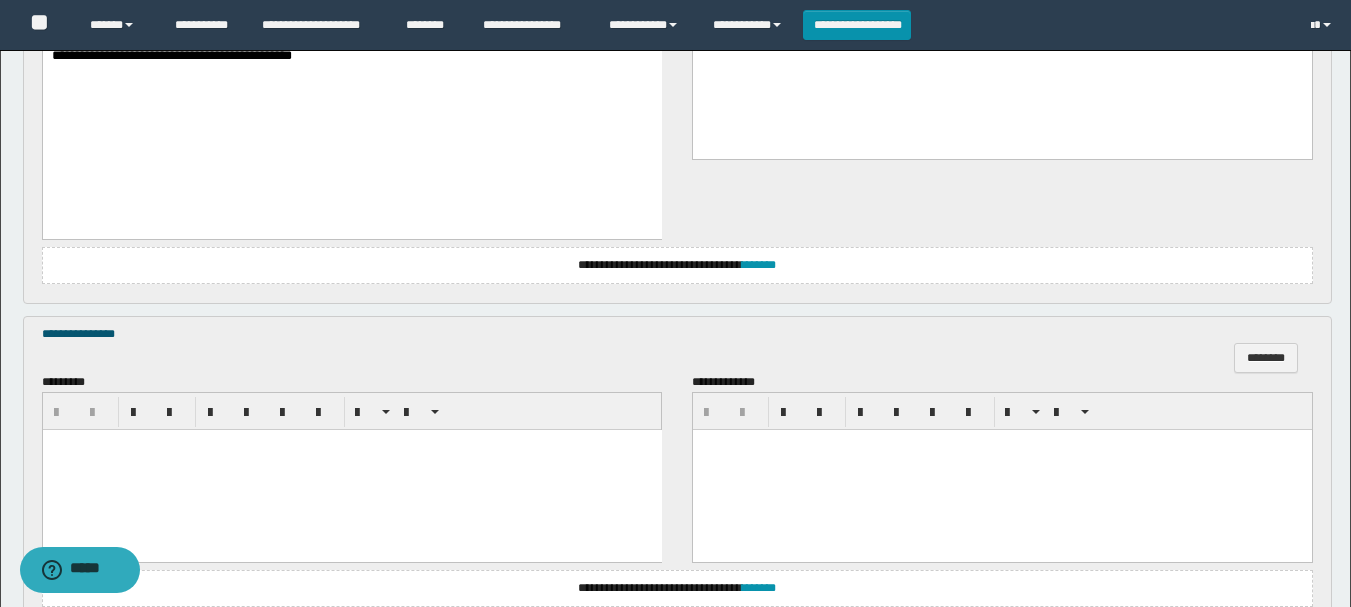 scroll, scrollTop: 1000, scrollLeft: 0, axis: vertical 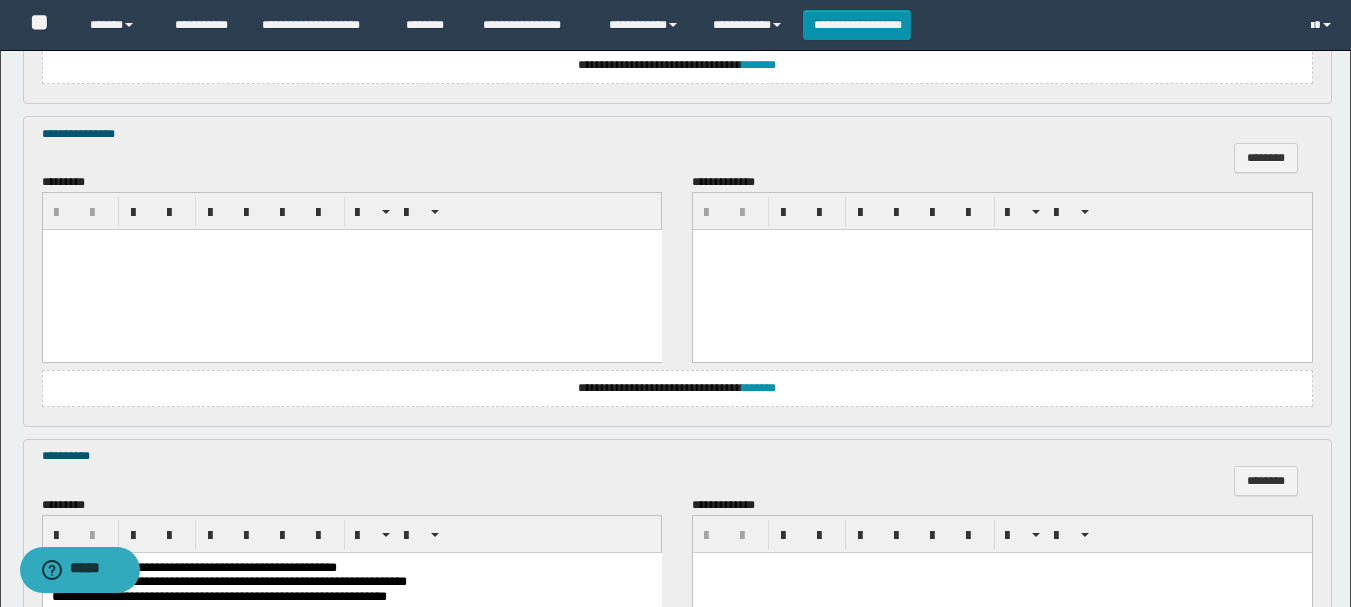 click at bounding box center (351, 270) 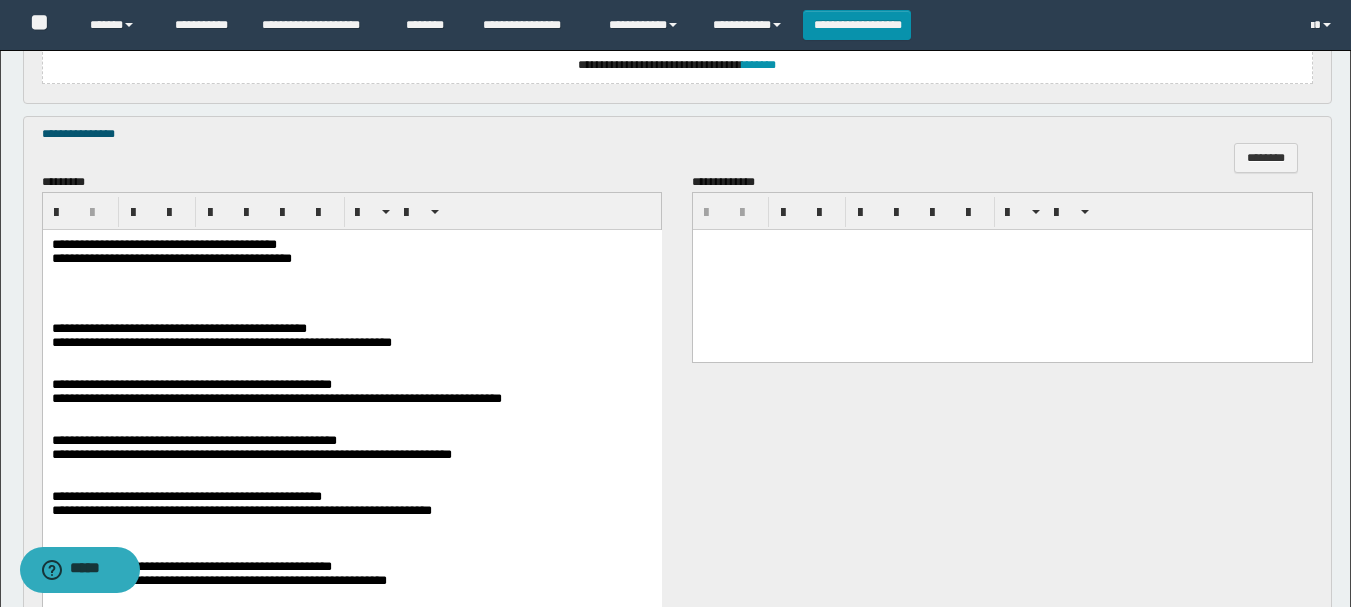 drag, startPoint x: 53, startPoint y: 236, endPoint x: 120, endPoint y: 247, distance: 67.89698 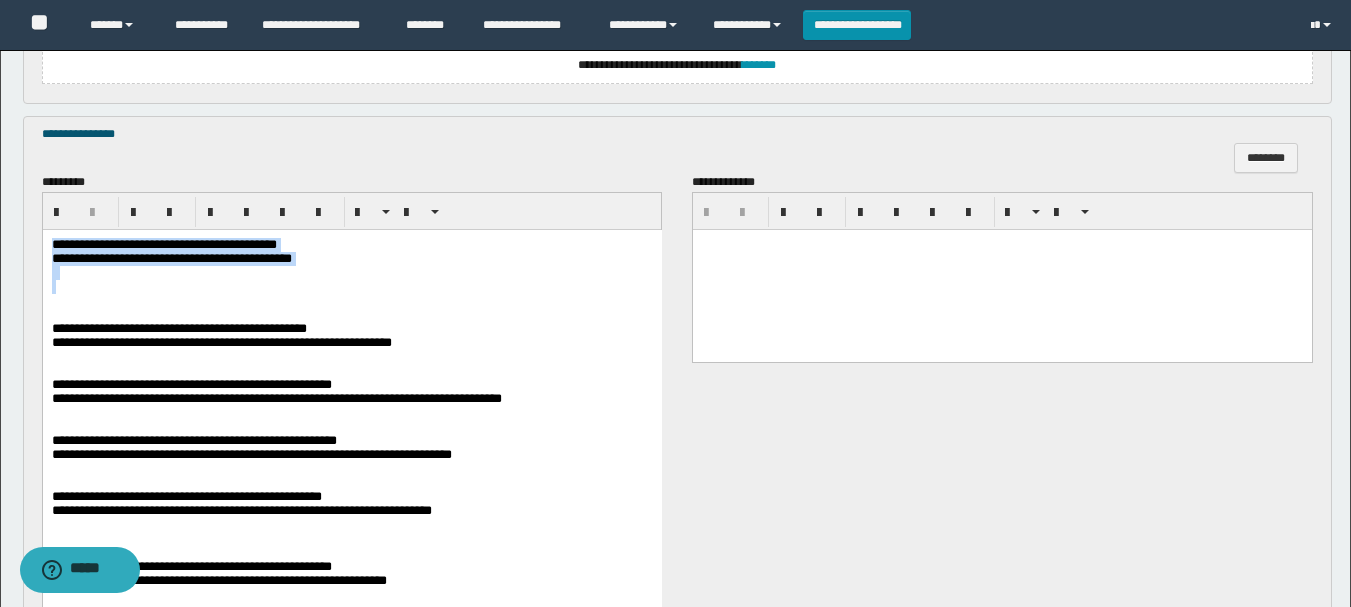 drag, startPoint x: 51, startPoint y: 247, endPoint x: 369, endPoint y: 290, distance: 320.89407 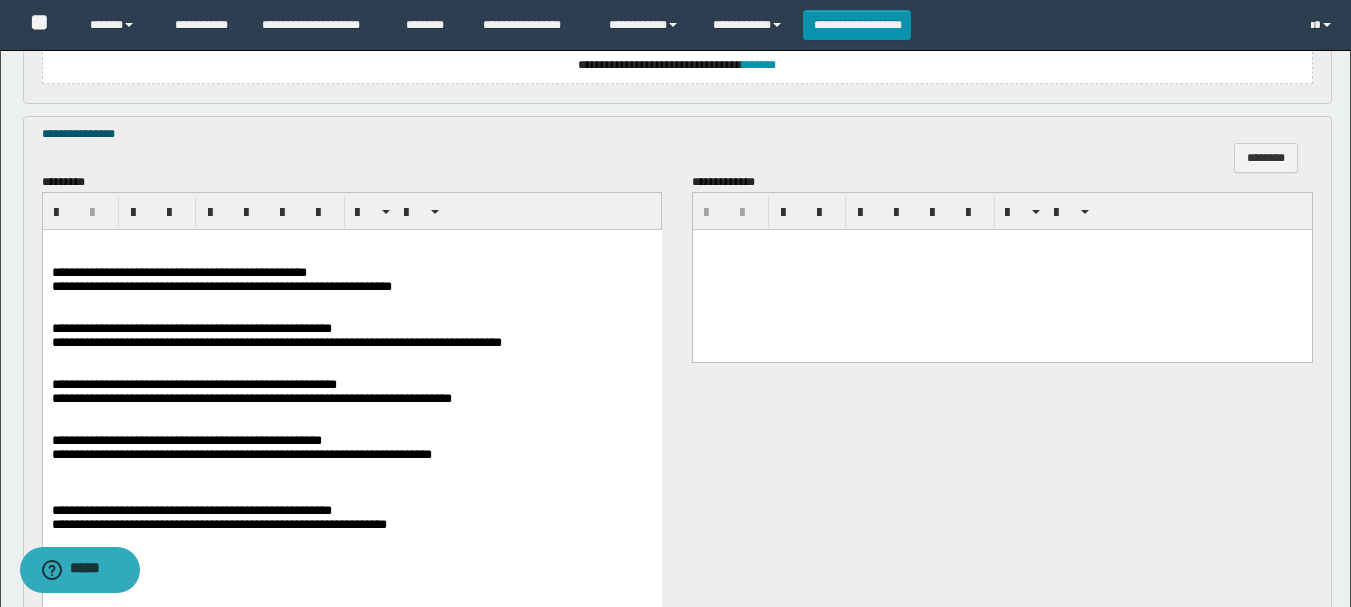 scroll, scrollTop: 1100, scrollLeft: 0, axis: vertical 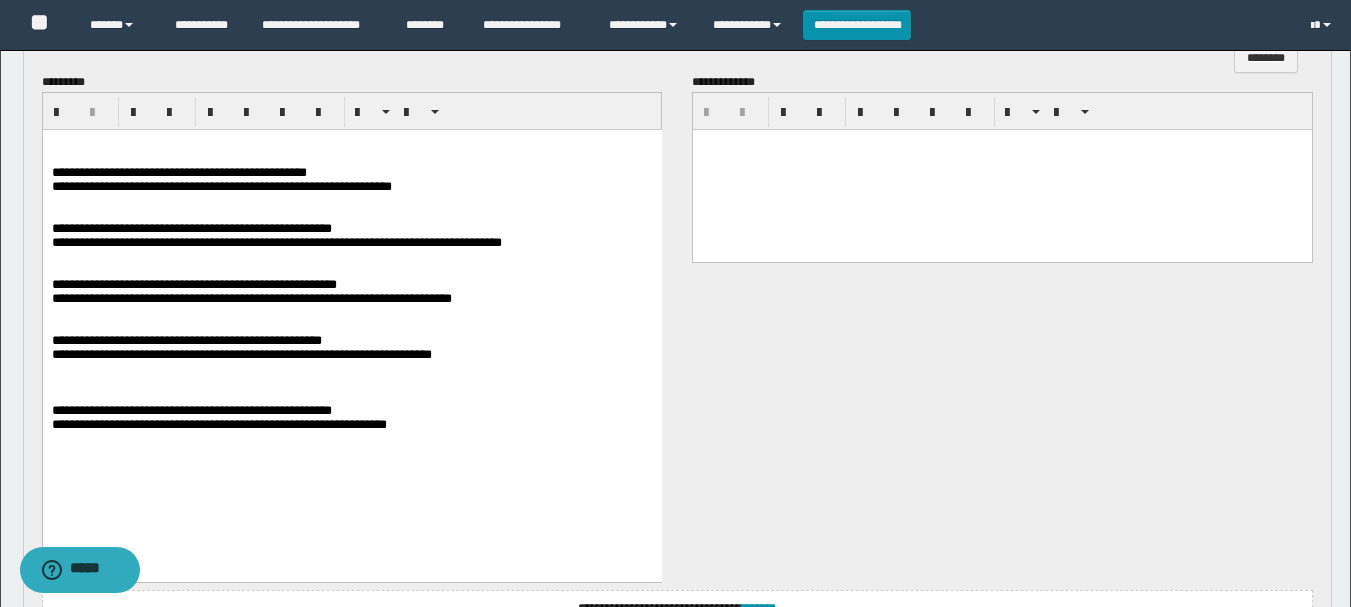 click on "**********" at bounding box center [178, 172] 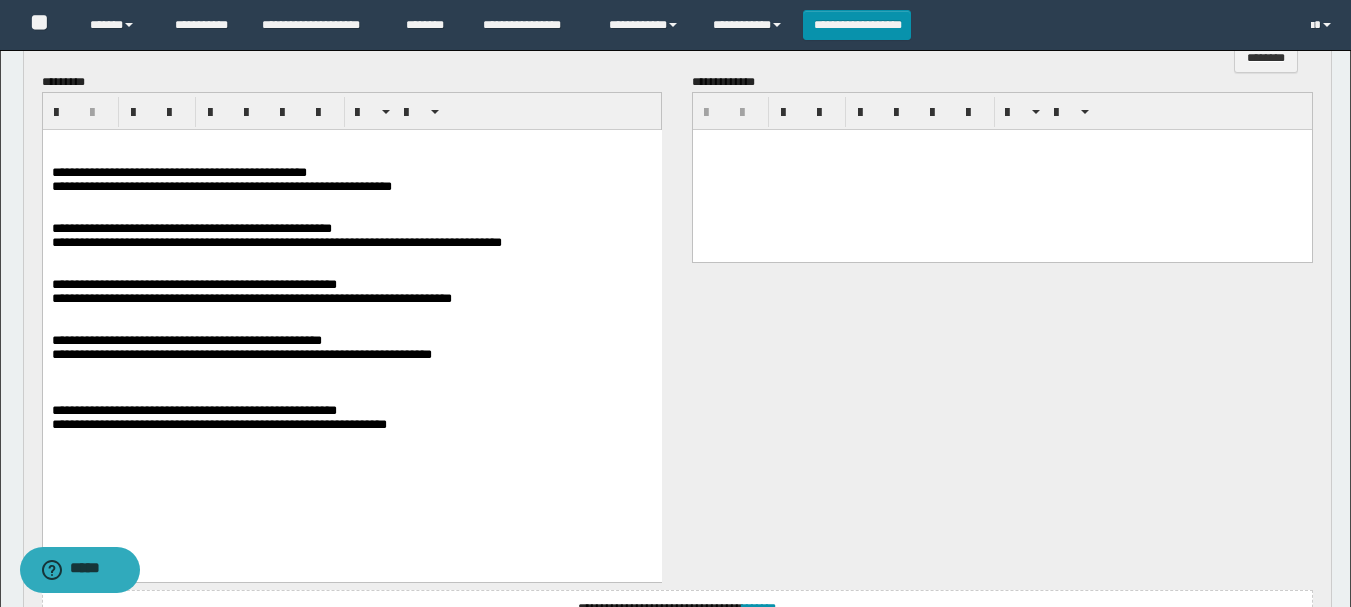 click on "**********" at bounding box center [191, 228] 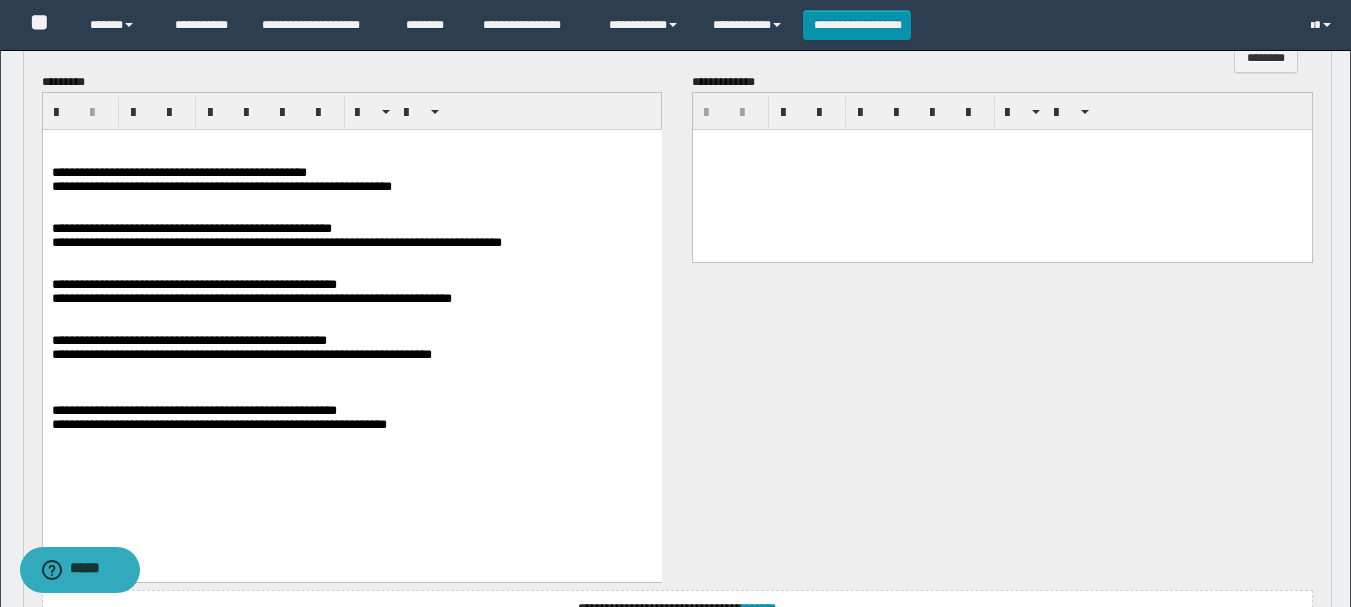 scroll, scrollTop: 1500, scrollLeft: 0, axis: vertical 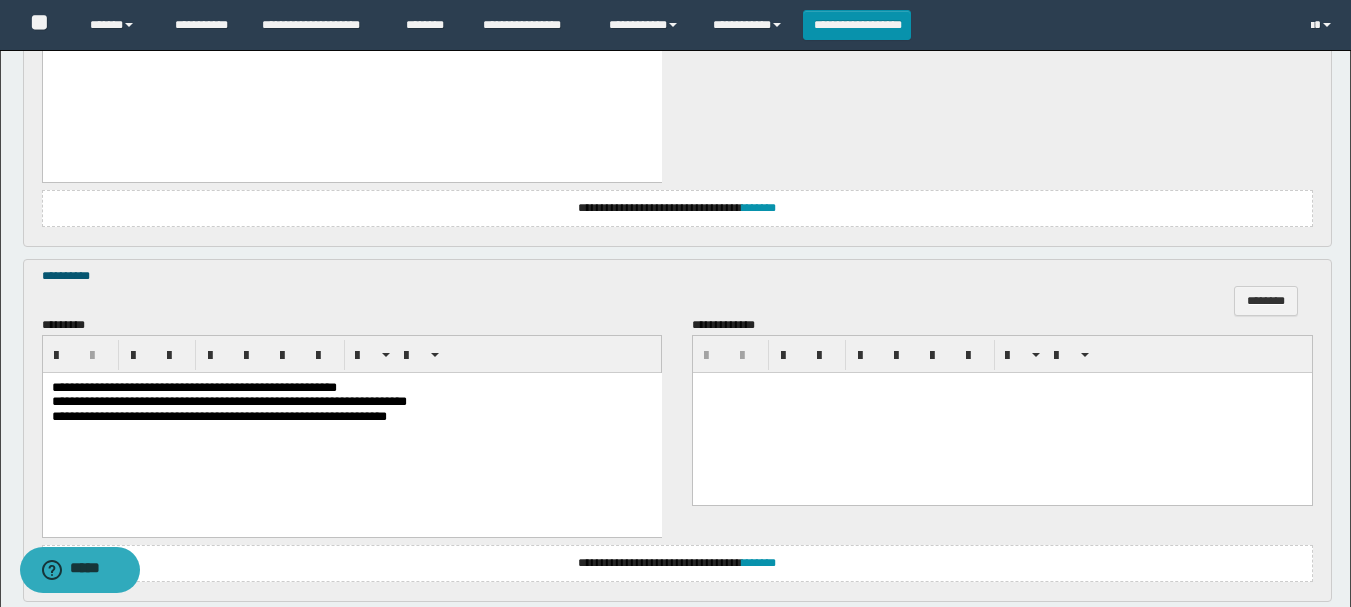 click on "**********" at bounding box center [193, 386] 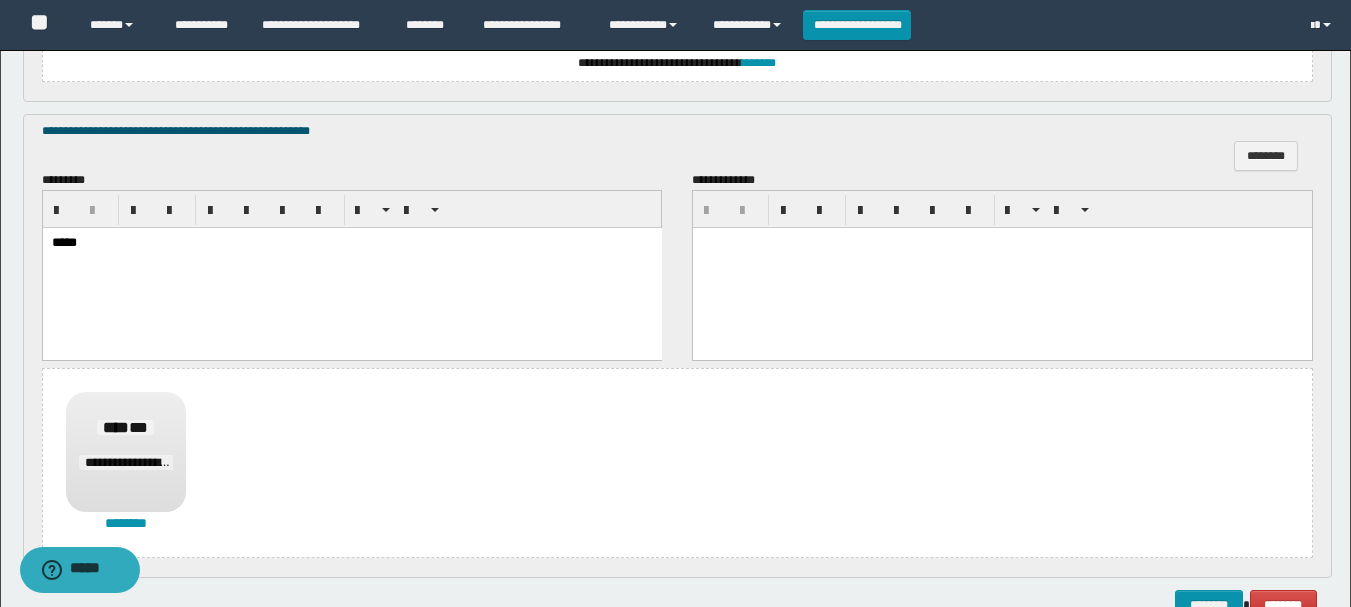 scroll, scrollTop: 2121, scrollLeft: 0, axis: vertical 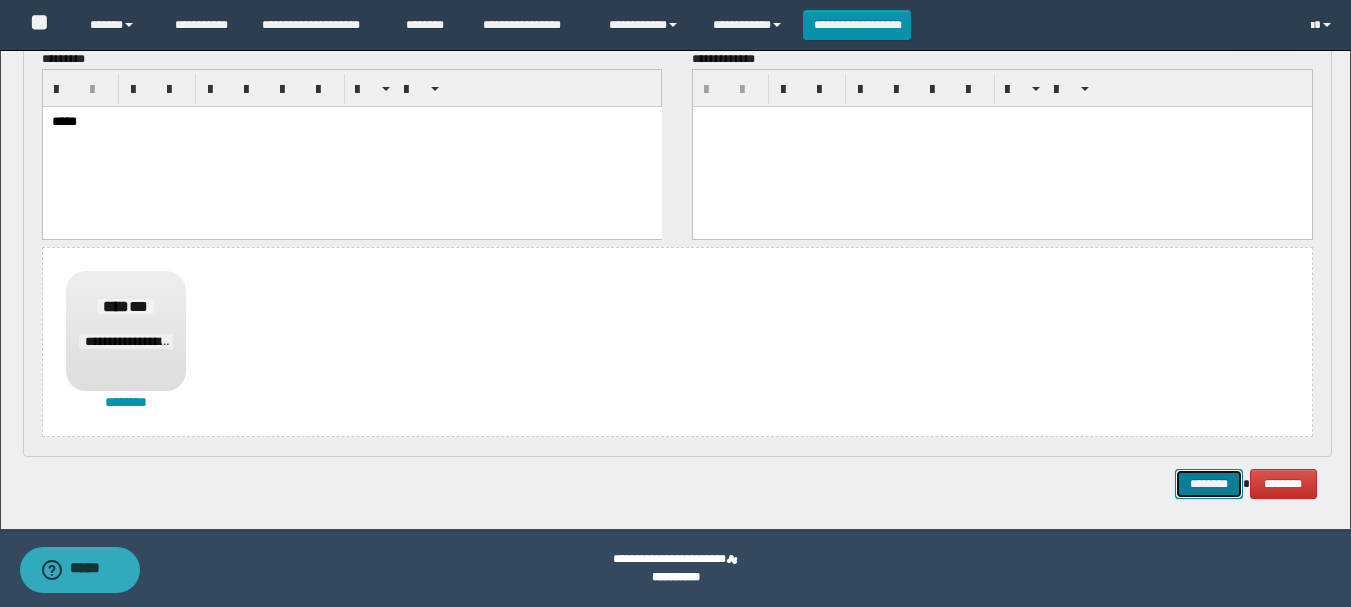 click on "********" at bounding box center (1209, 484) 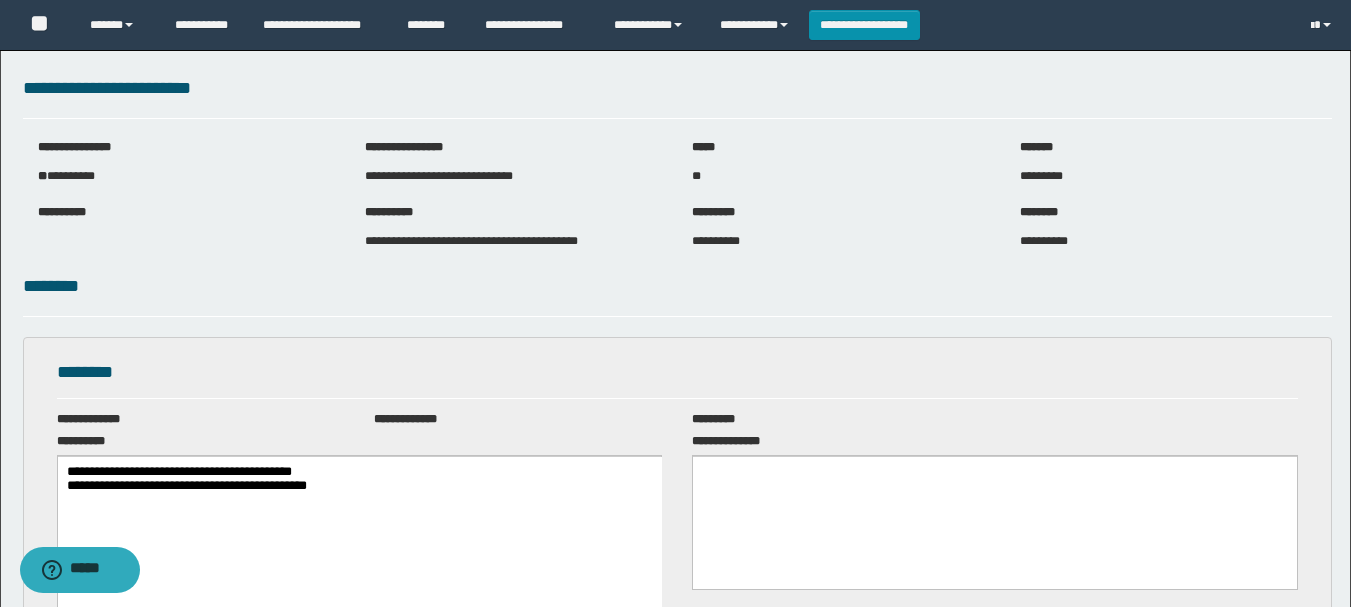 scroll, scrollTop: 0, scrollLeft: 0, axis: both 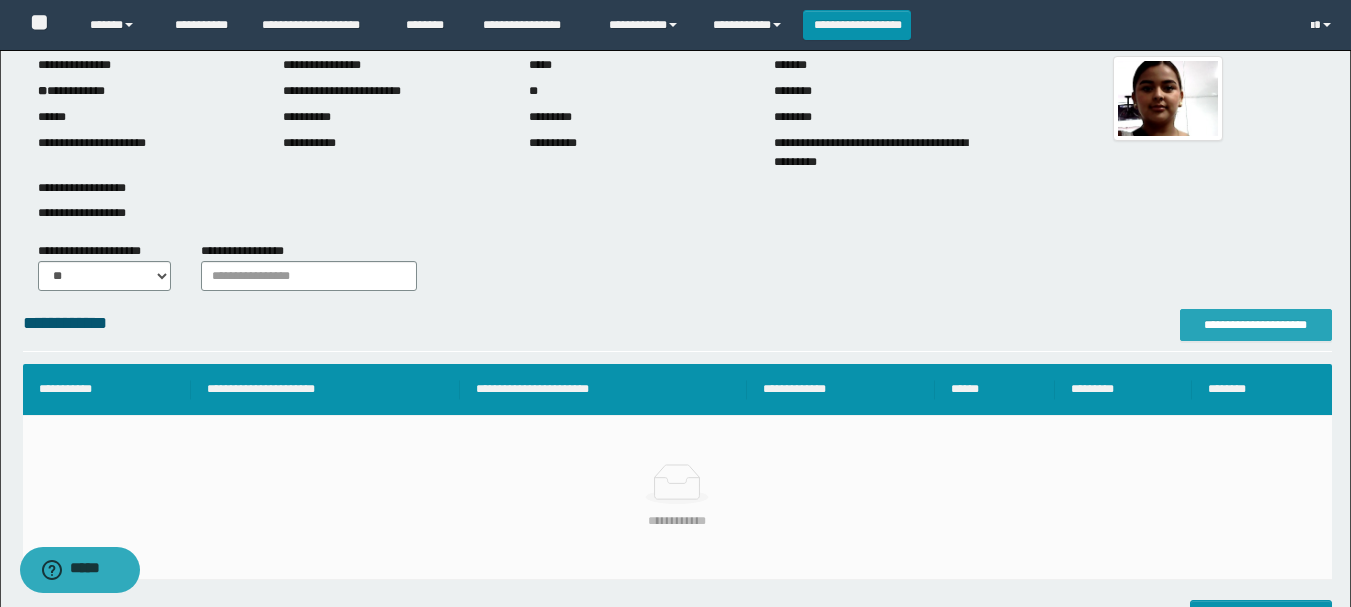 click on "**********" at bounding box center [1256, 325] 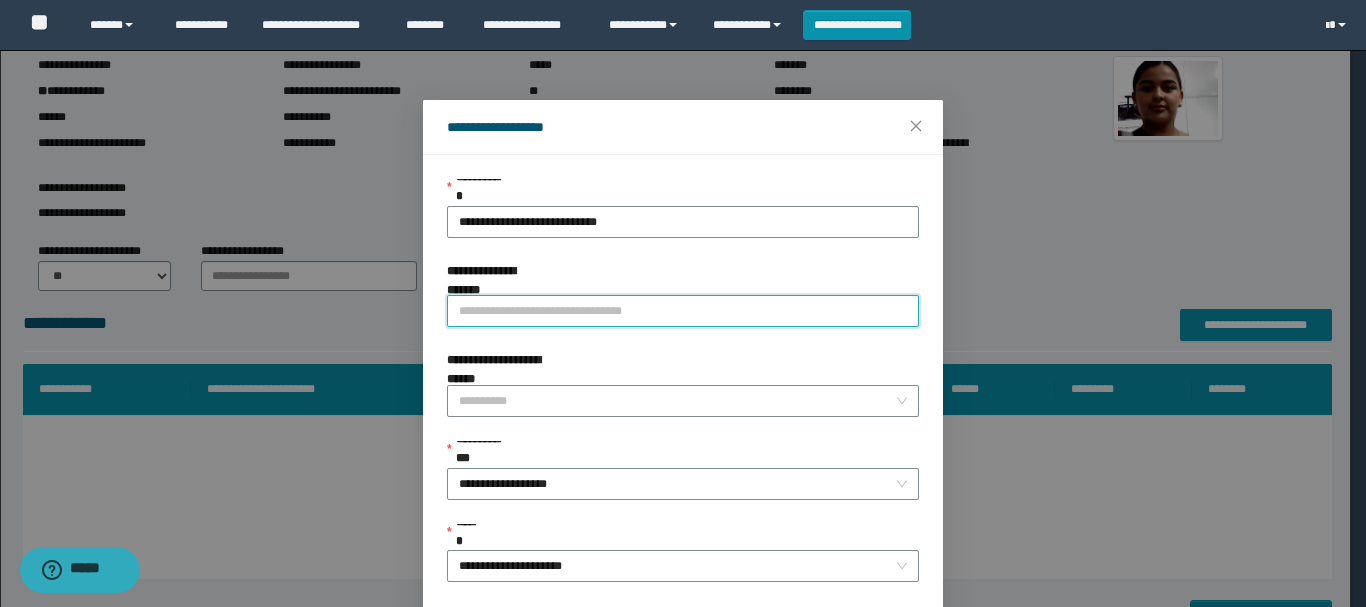 click on "**********" at bounding box center (683, 311) 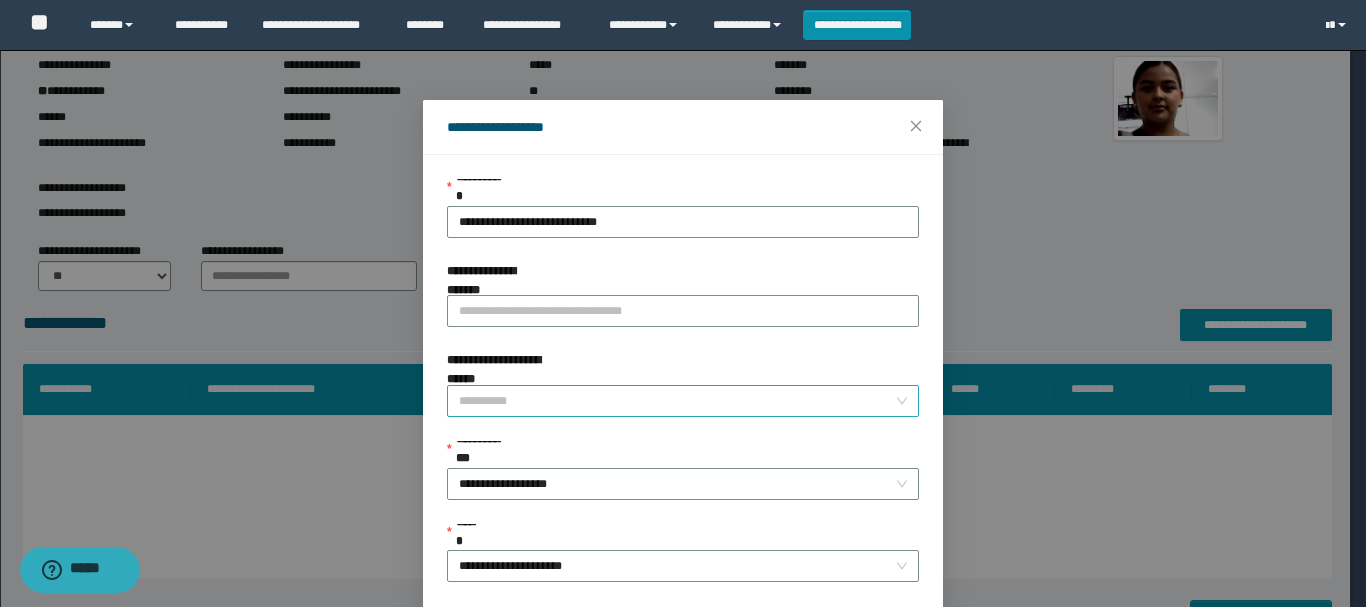 click on "**********" at bounding box center (677, 401) 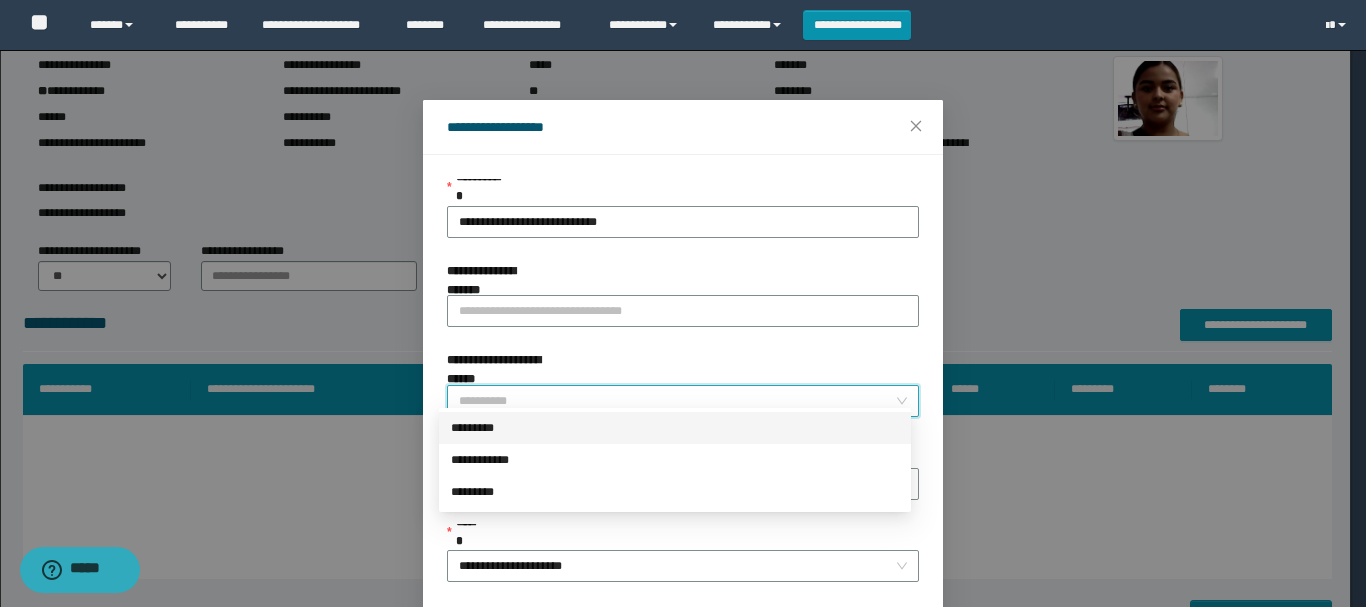 click on "*********" at bounding box center (675, 428) 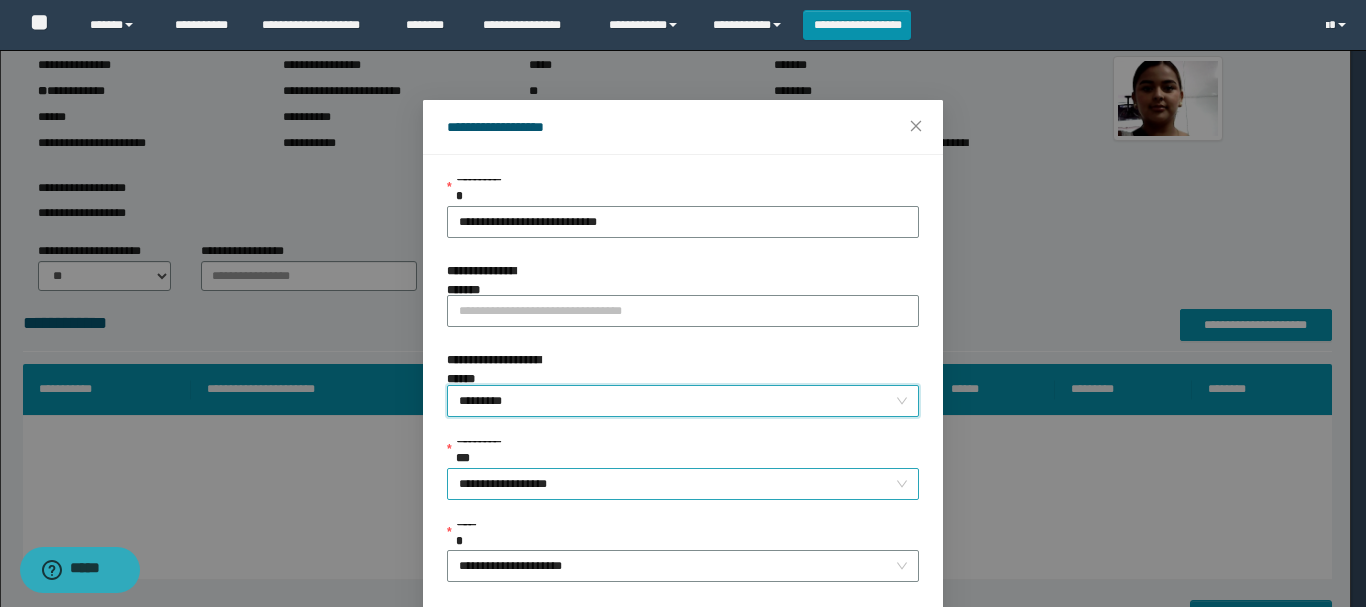 click on "**********" at bounding box center [683, 484] 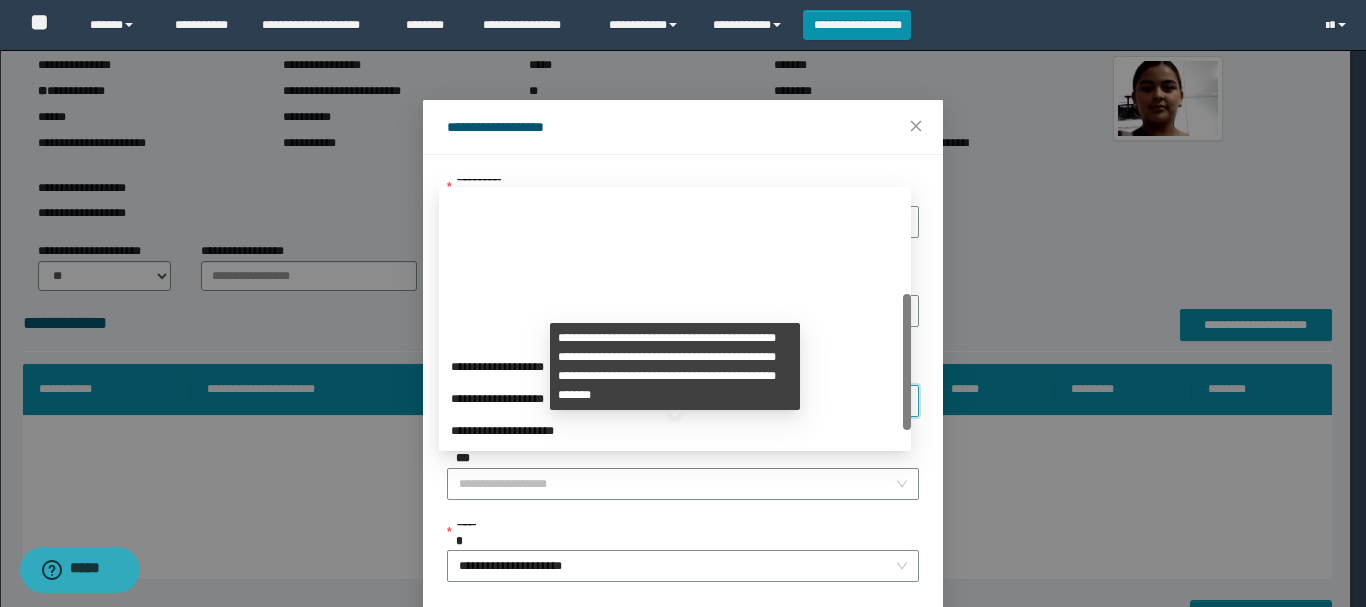 scroll, scrollTop: 192, scrollLeft: 0, axis: vertical 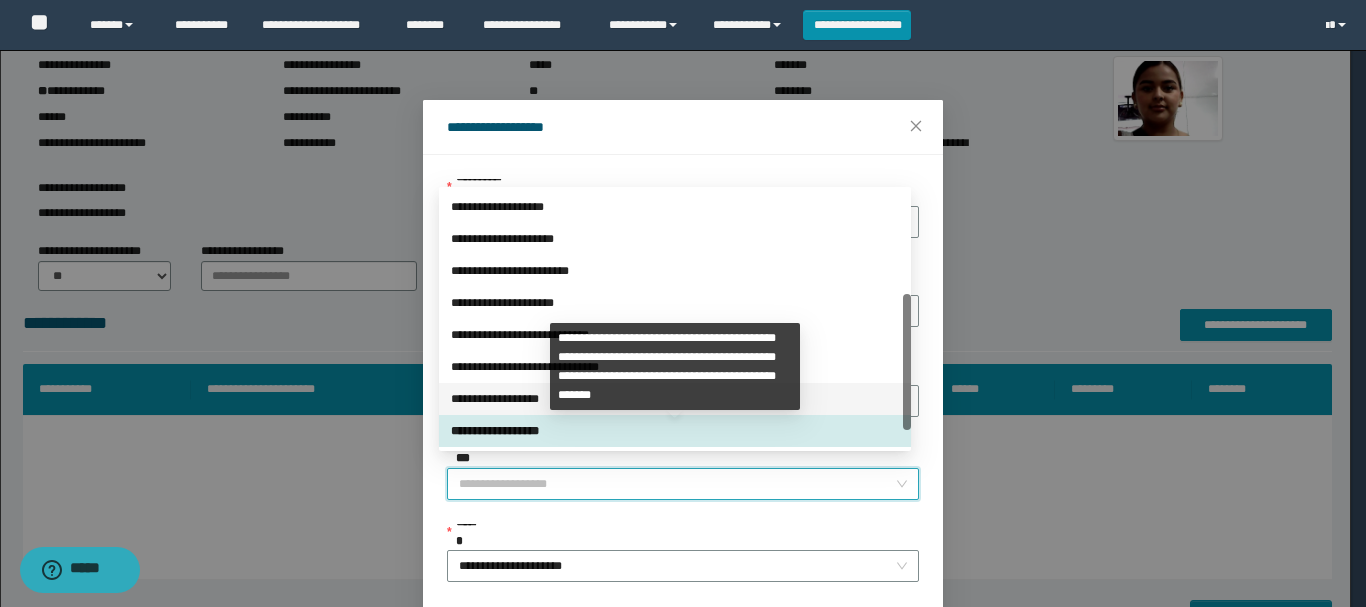 click on "**********" at bounding box center (675, 399) 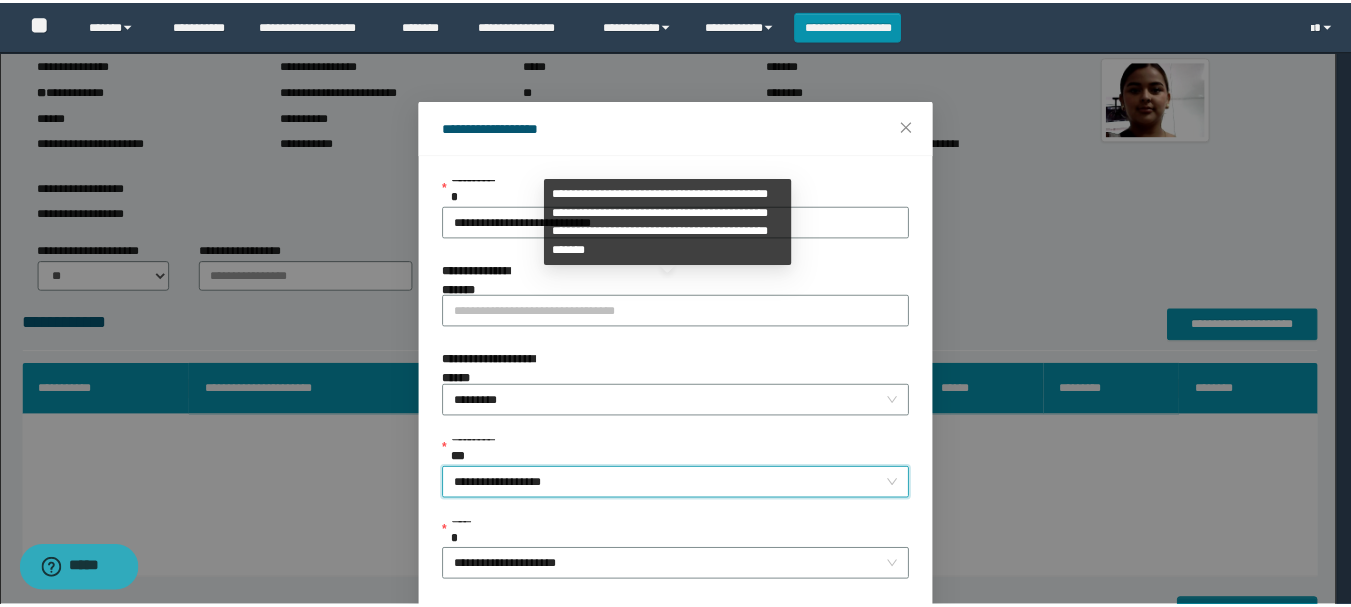 scroll, scrollTop: 145, scrollLeft: 0, axis: vertical 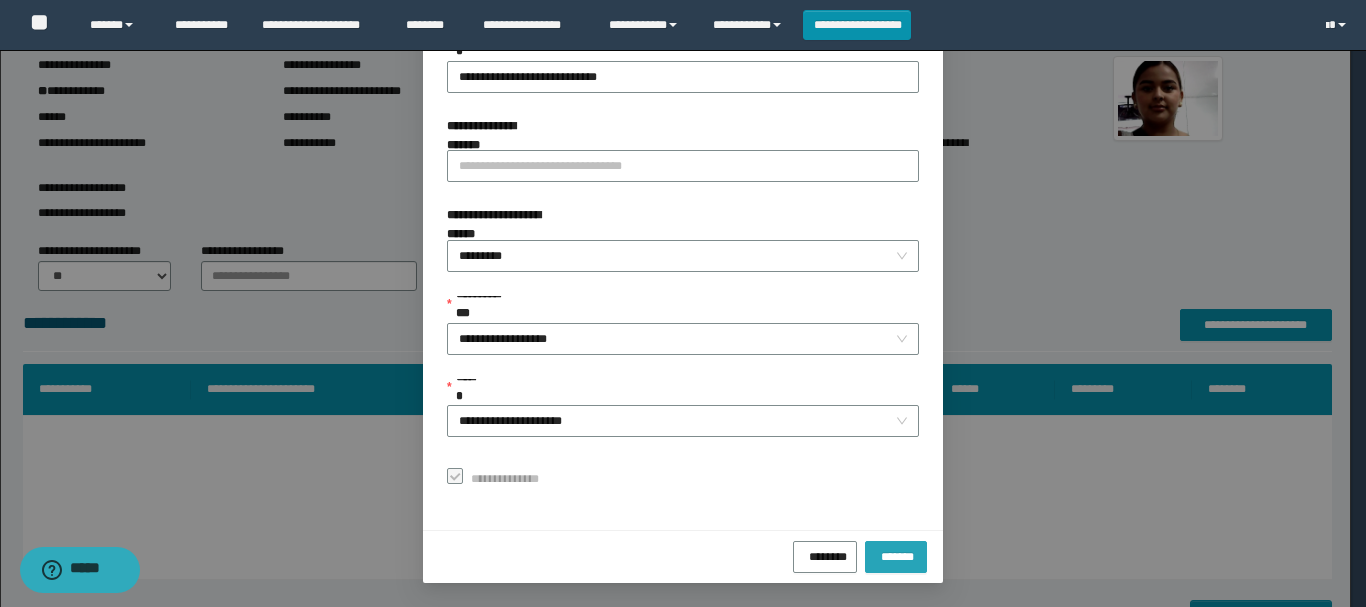 click on "*******" at bounding box center [896, 554] 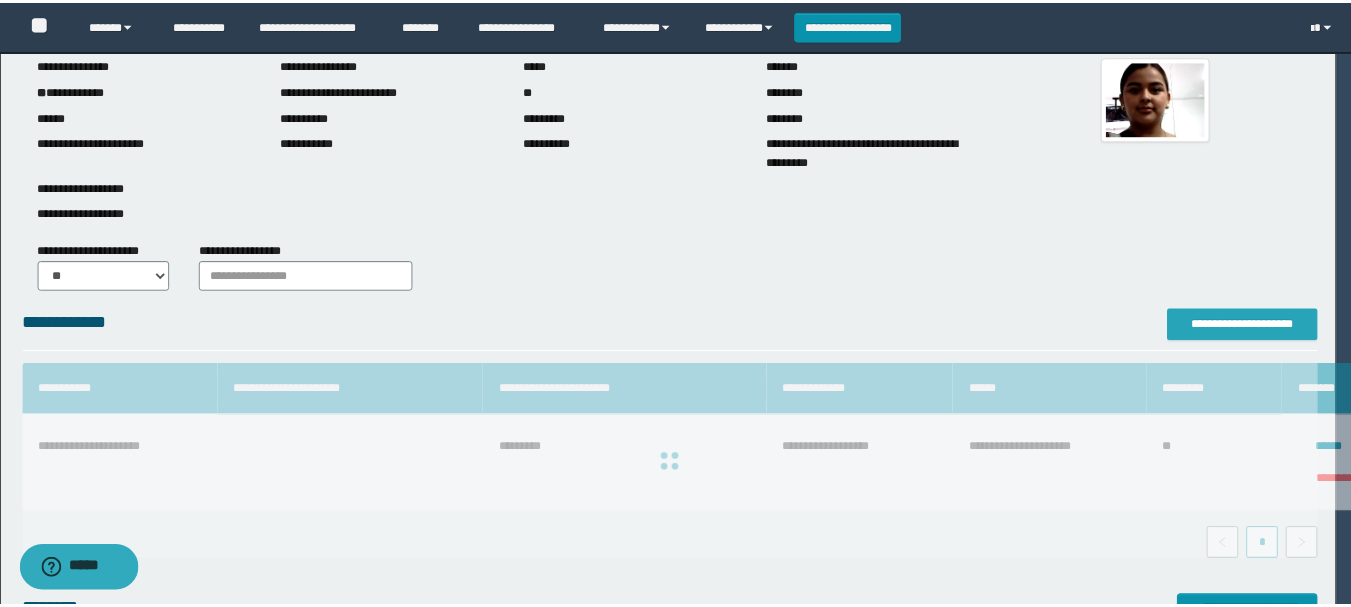 scroll, scrollTop: 0, scrollLeft: 0, axis: both 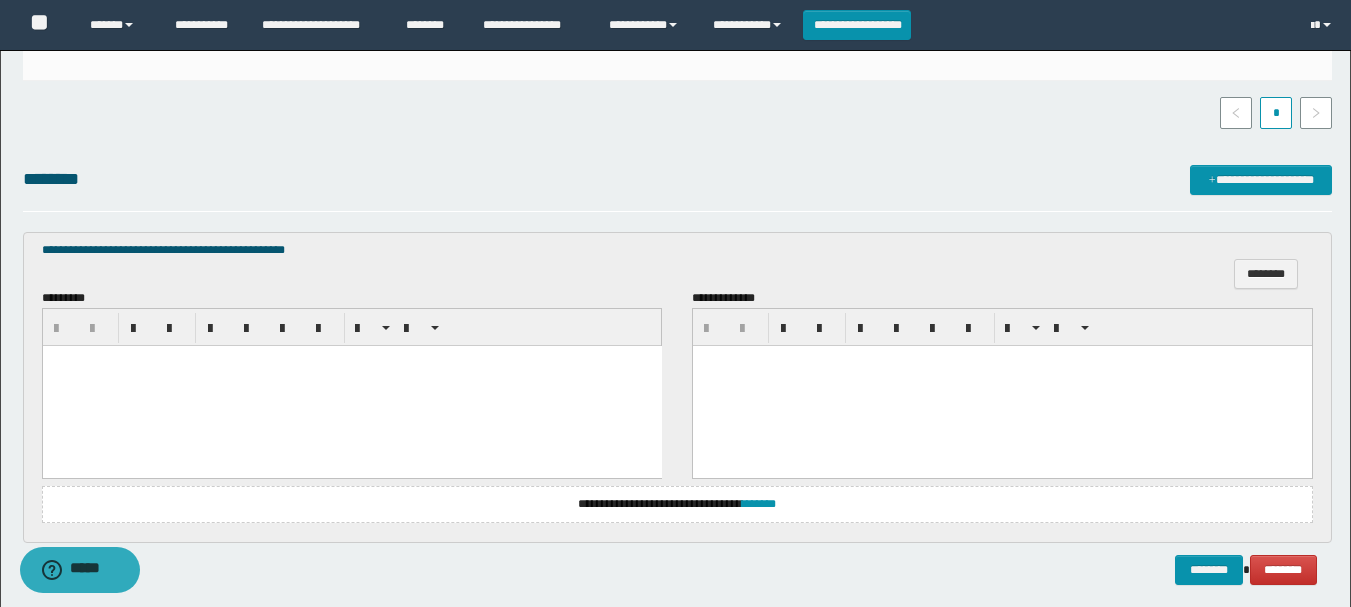click at bounding box center (351, 386) 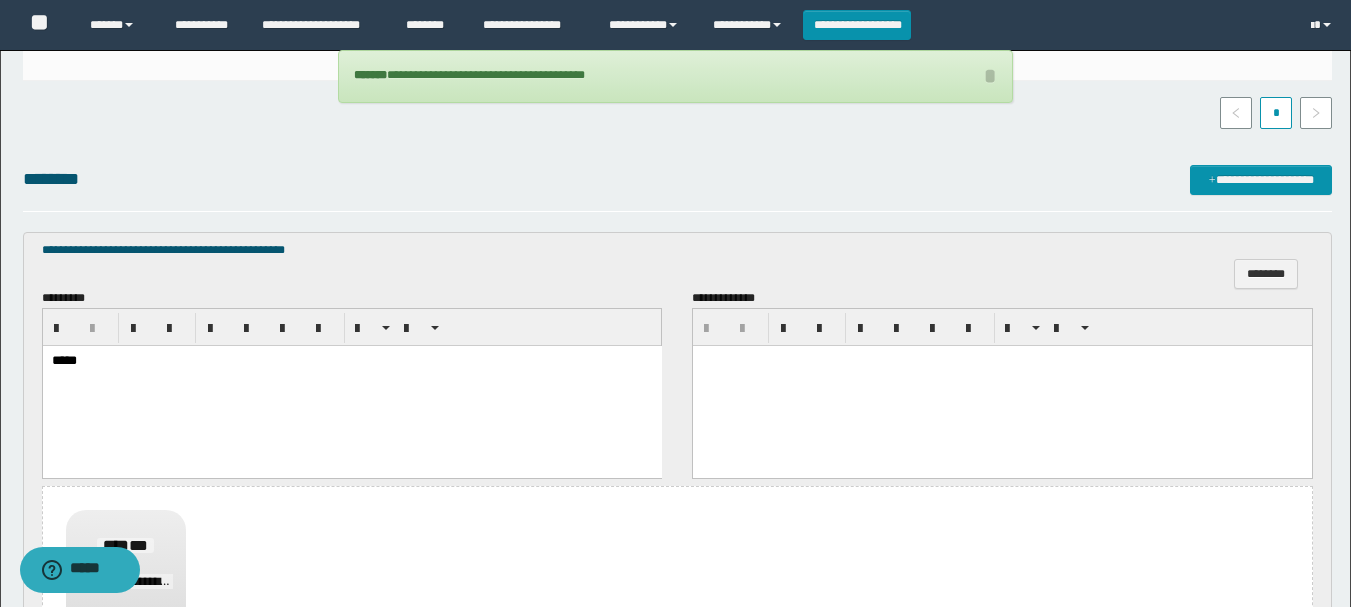 click on "**********" at bounding box center (677, 179) 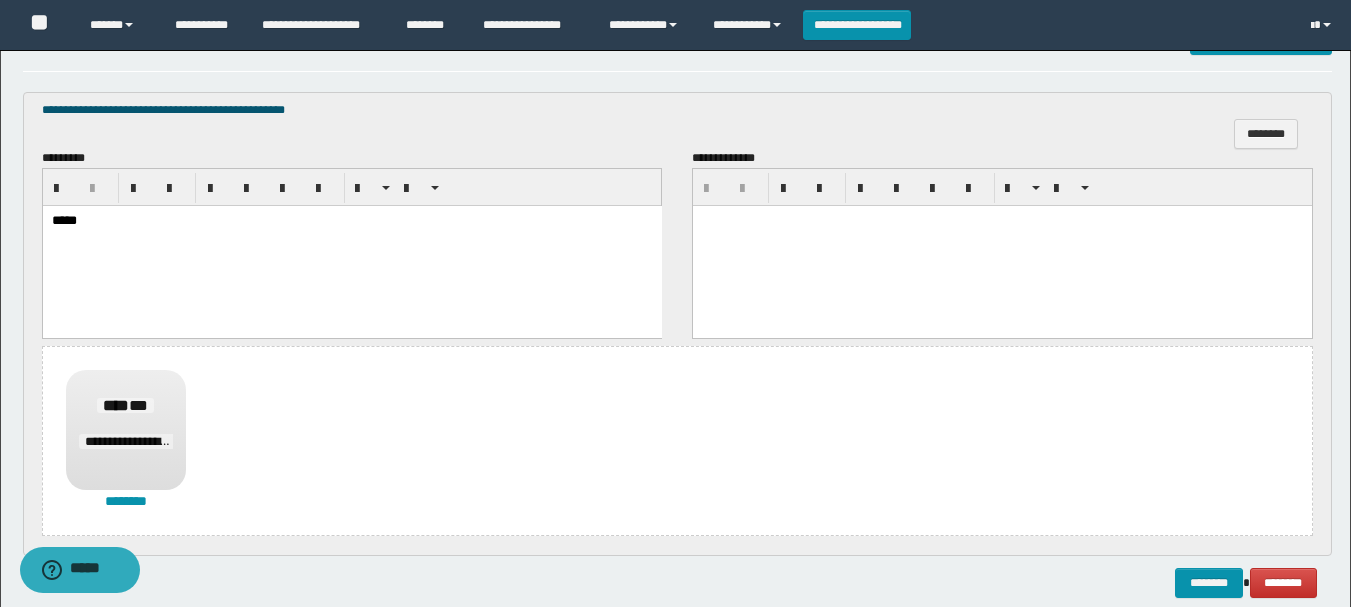 scroll, scrollTop: 740, scrollLeft: 0, axis: vertical 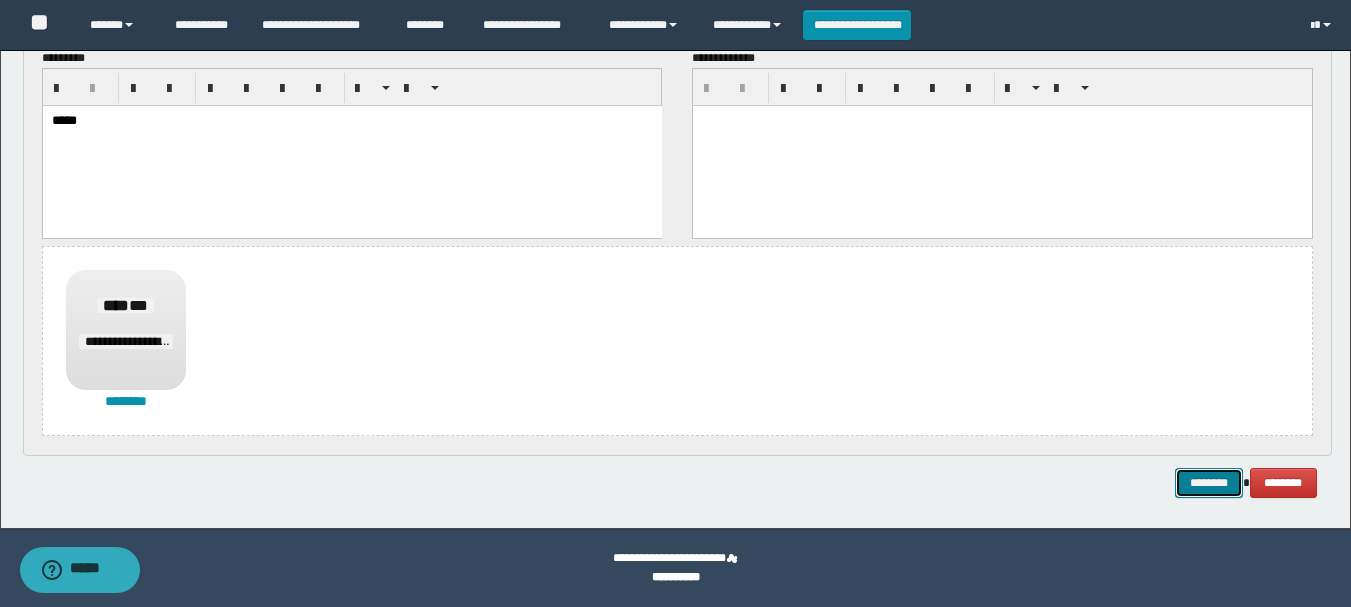 click on "********" at bounding box center [1209, 483] 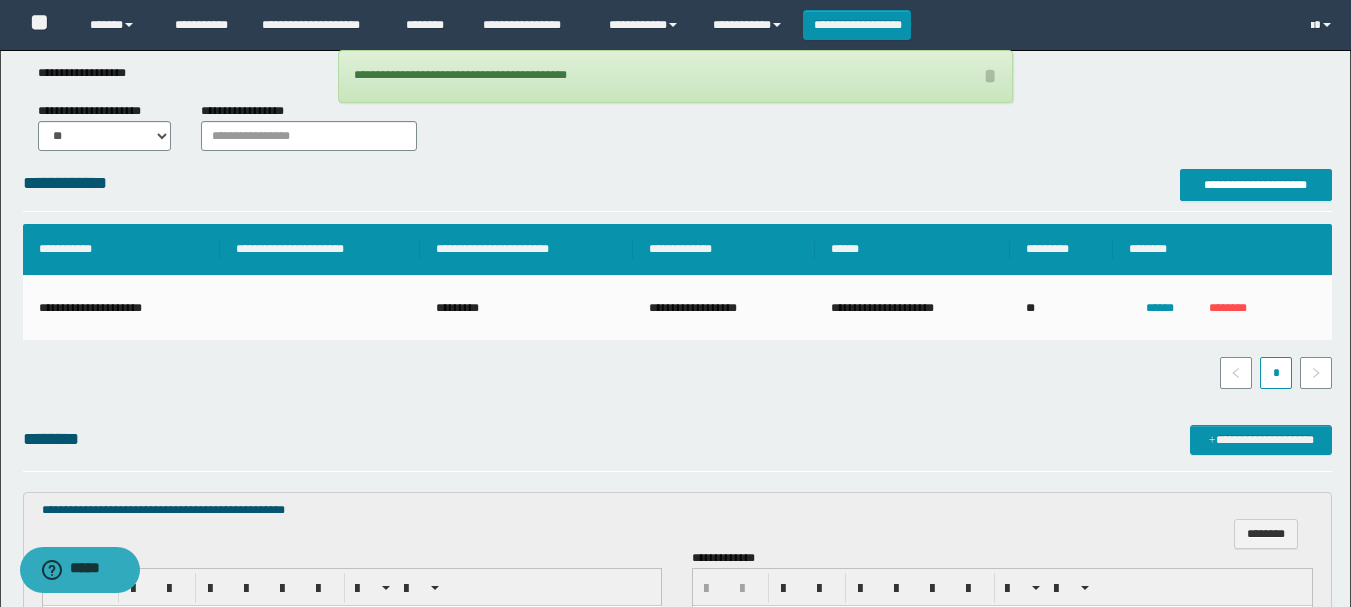 scroll, scrollTop: 0, scrollLeft: 0, axis: both 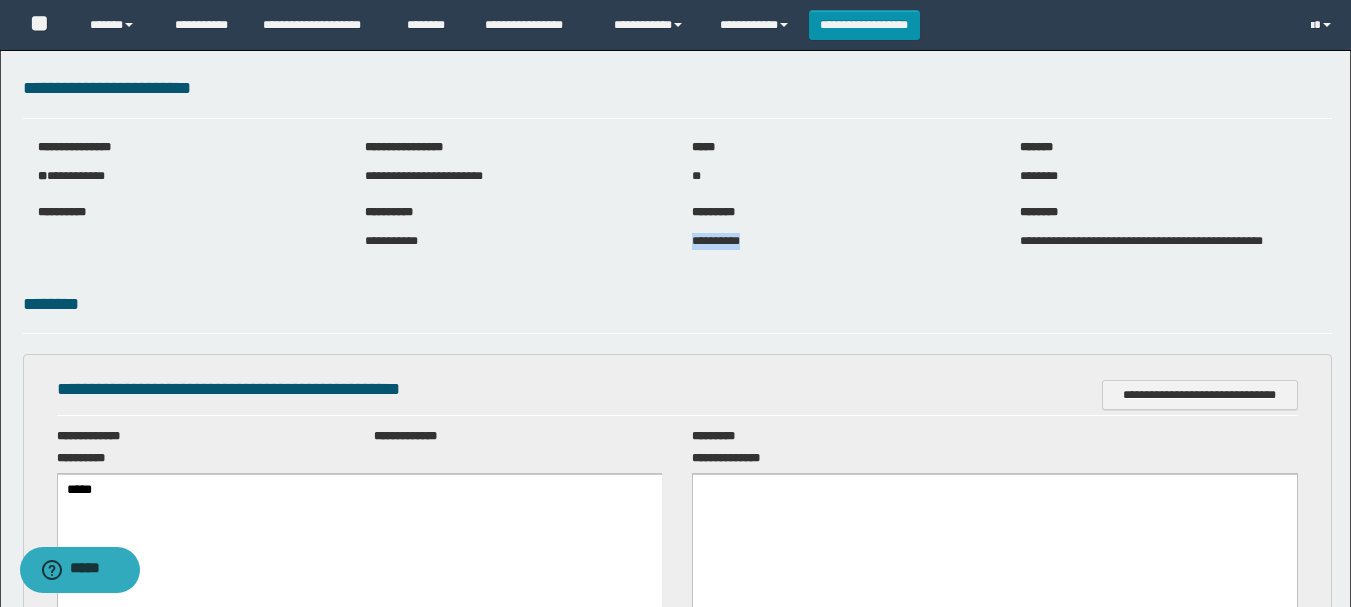 drag, startPoint x: 693, startPoint y: 242, endPoint x: 773, endPoint y: 239, distance: 80.05623 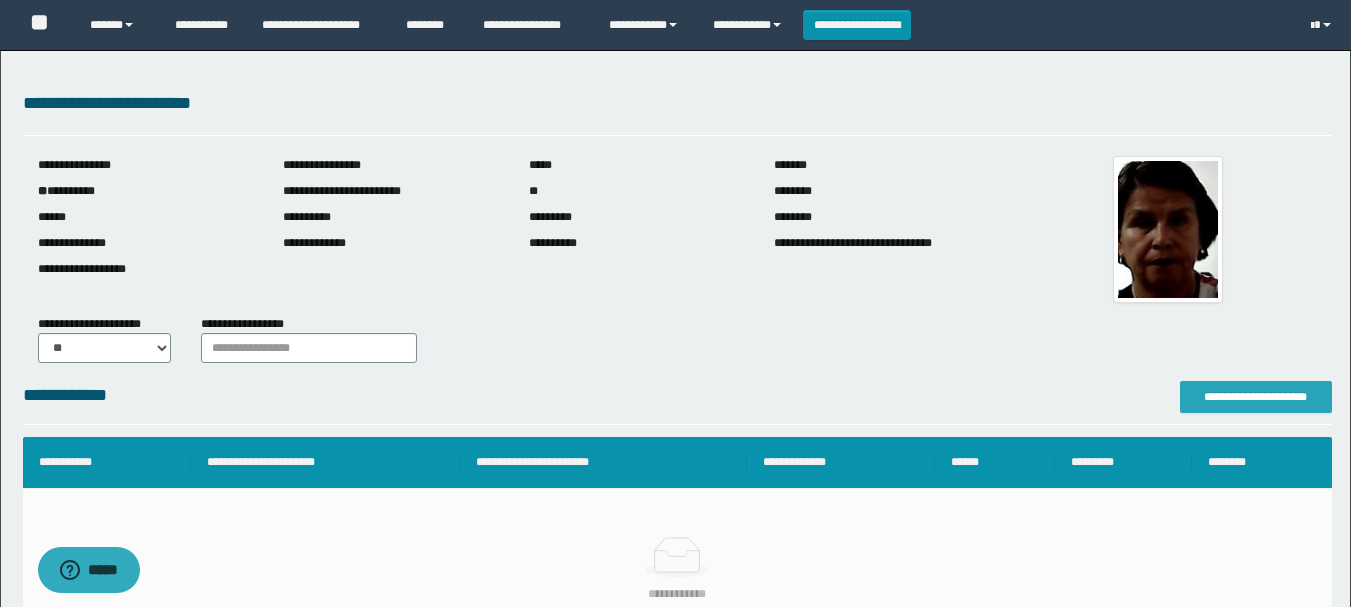 scroll, scrollTop: 100, scrollLeft: 0, axis: vertical 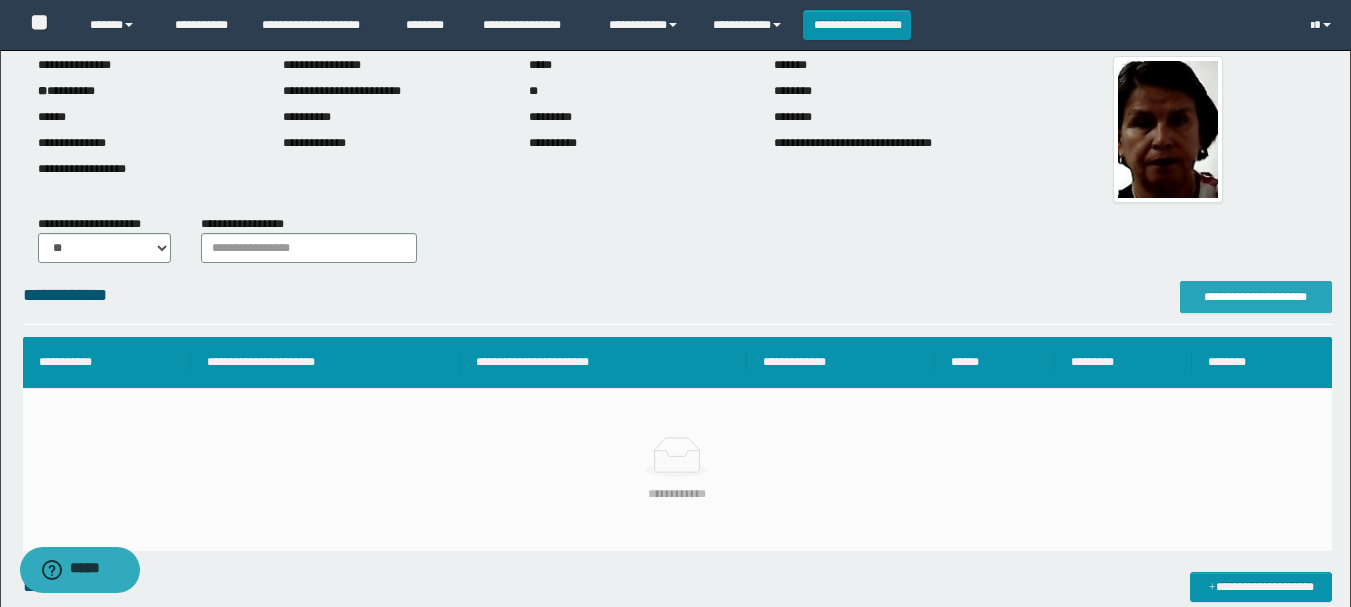 click on "**********" at bounding box center (1256, 297) 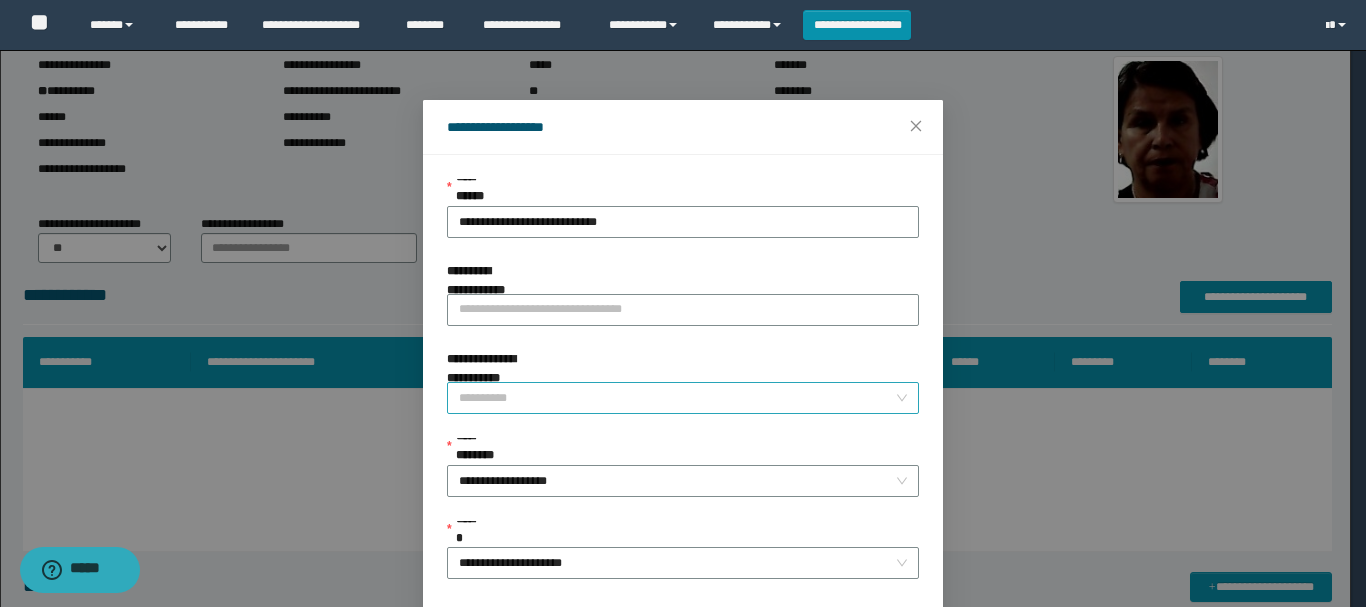 click on "**********" at bounding box center (677, 398) 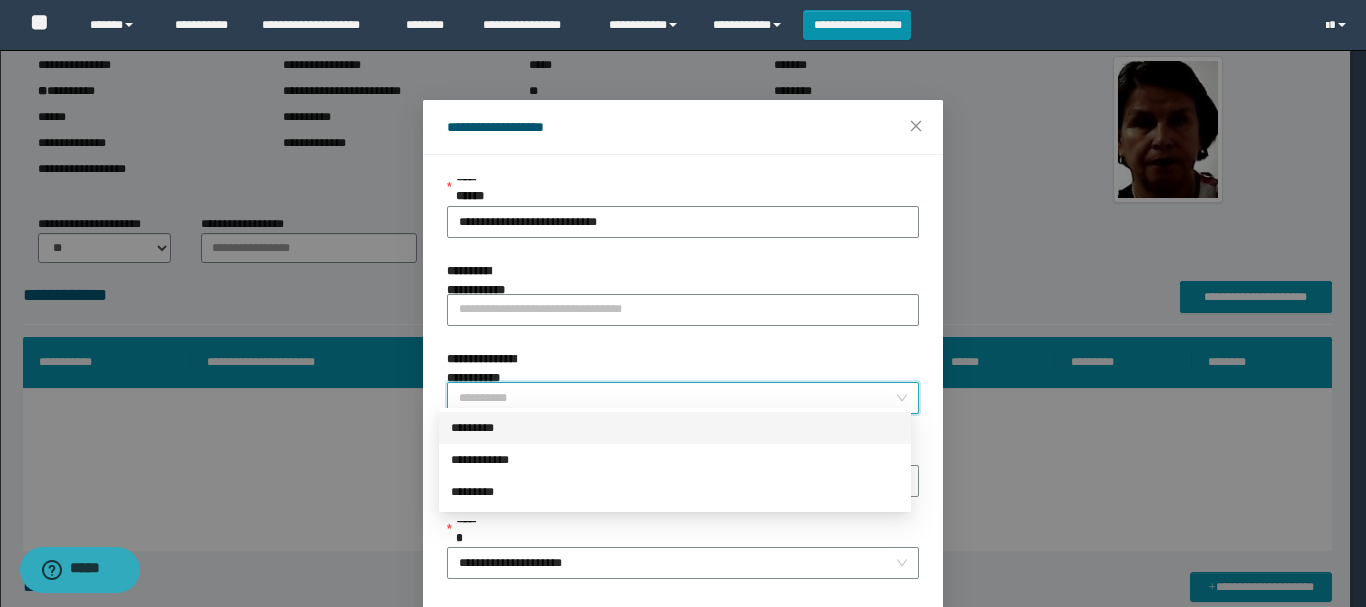 click on "*********" at bounding box center [675, 428] 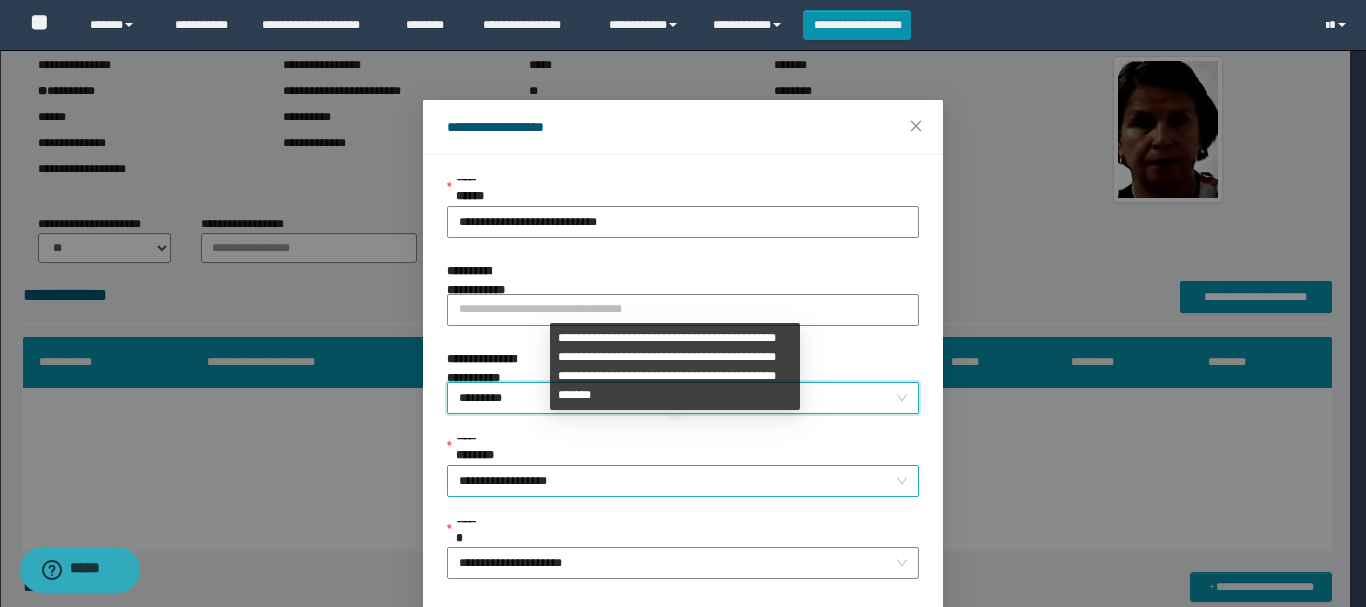 click on "**********" at bounding box center (683, 481) 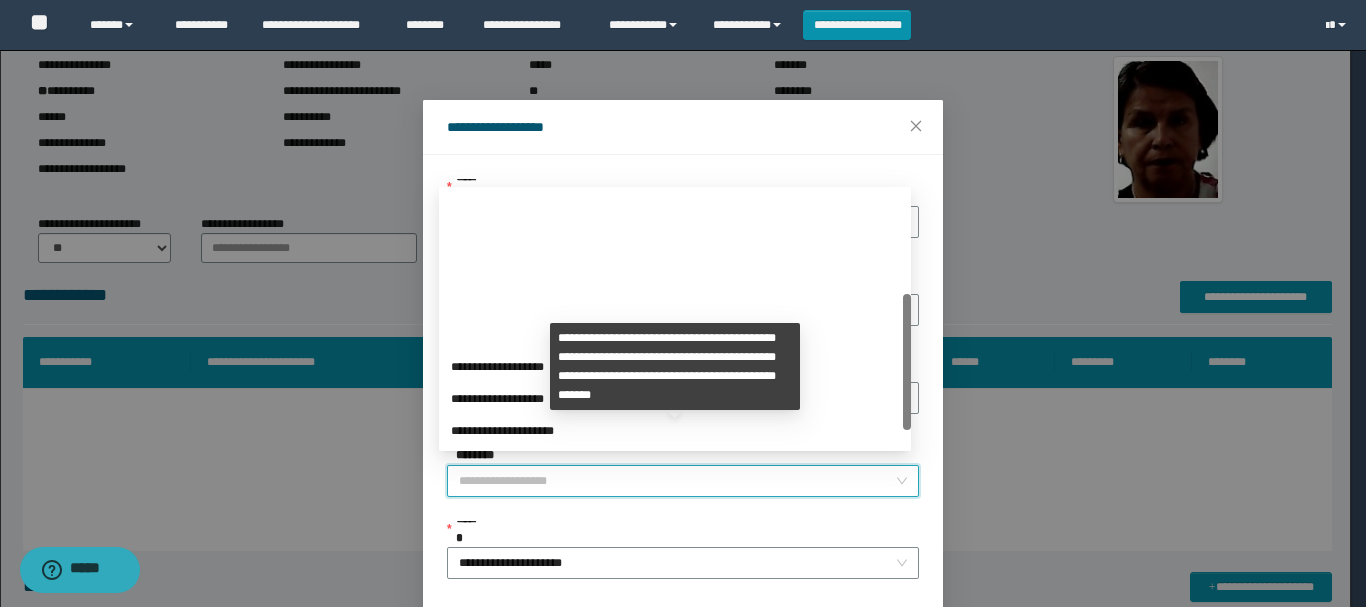 scroll, scrollTop: 192, scrollLeft: 0, axis: vertical 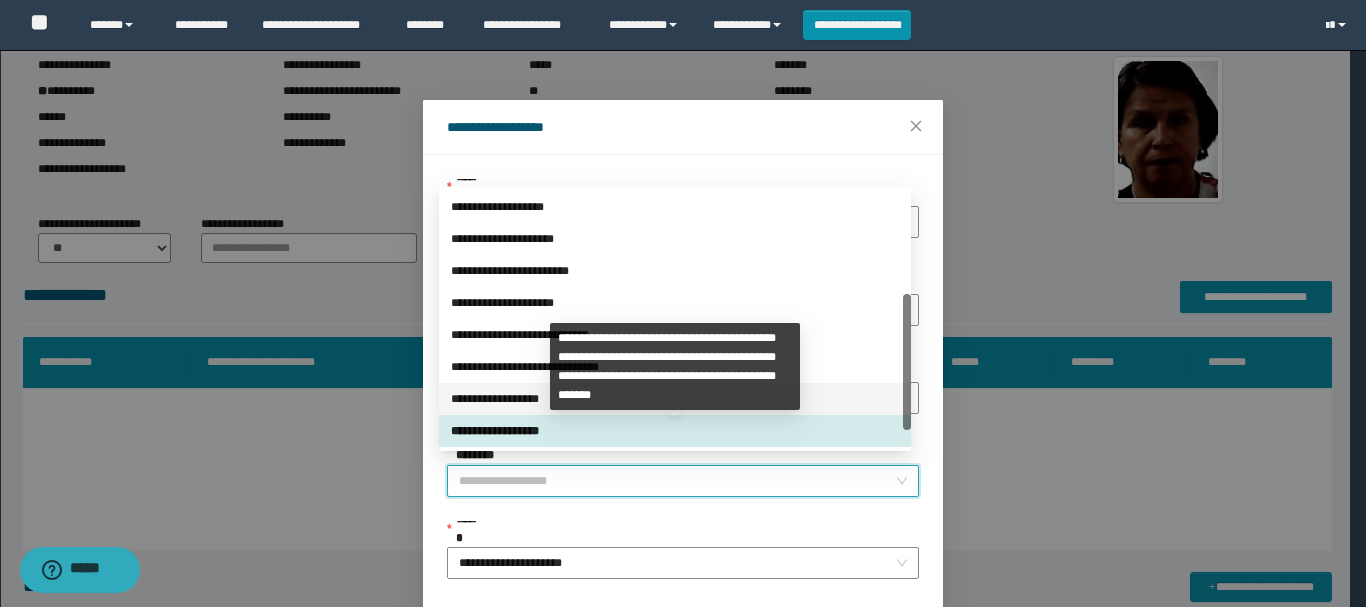 click on "**********" at bounding box center [675, 399] 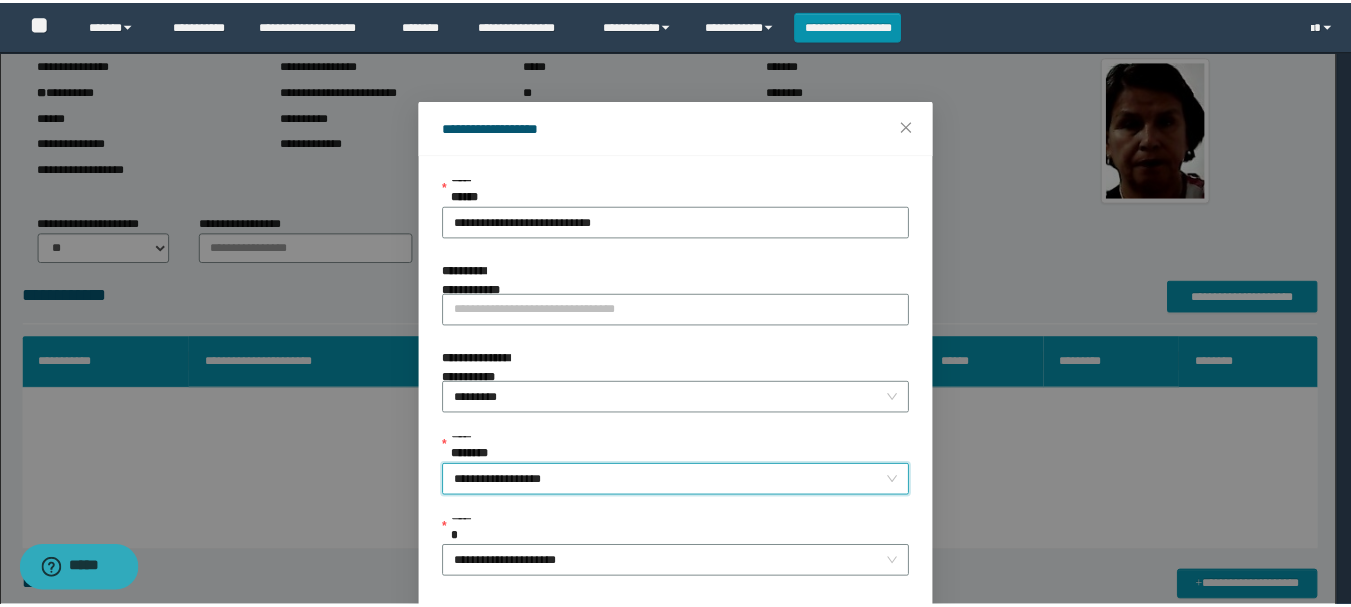 scroll, scrollTop: 145, scrollLeft: 0, axis: vertical 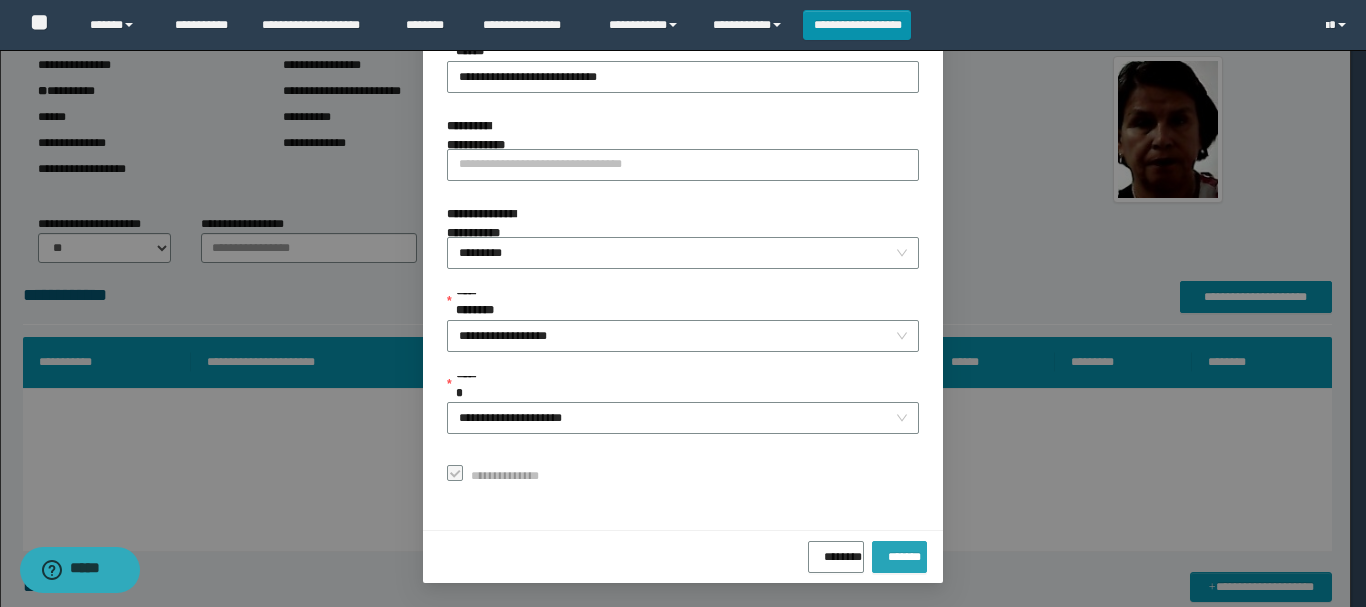 click on "*******" at bounding box center (899, 553) 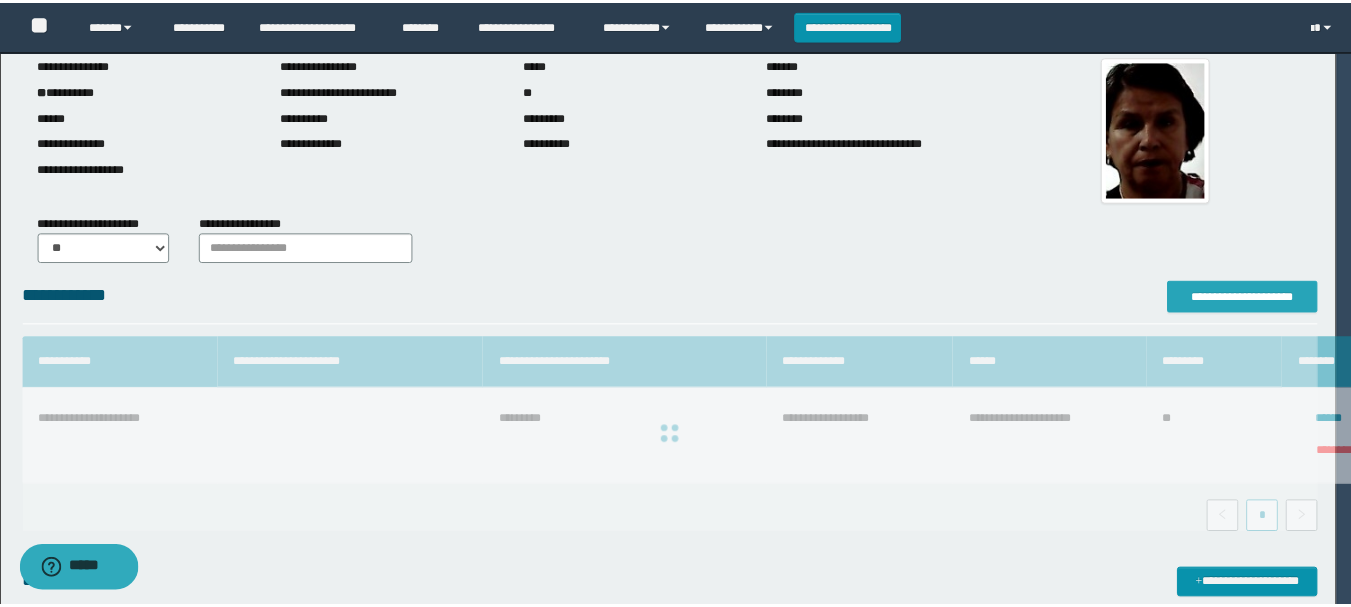 scroll, scrollTop: 0, scrollLeft: 0, axis: both 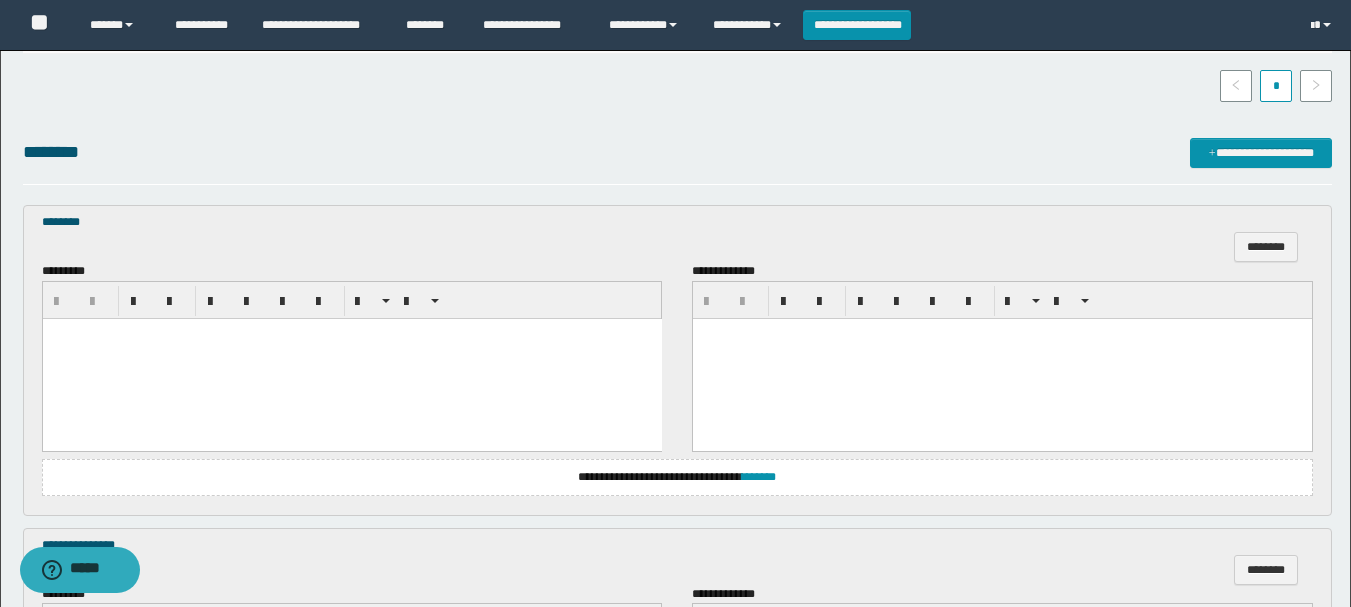 click at bounding box center (351, 358) 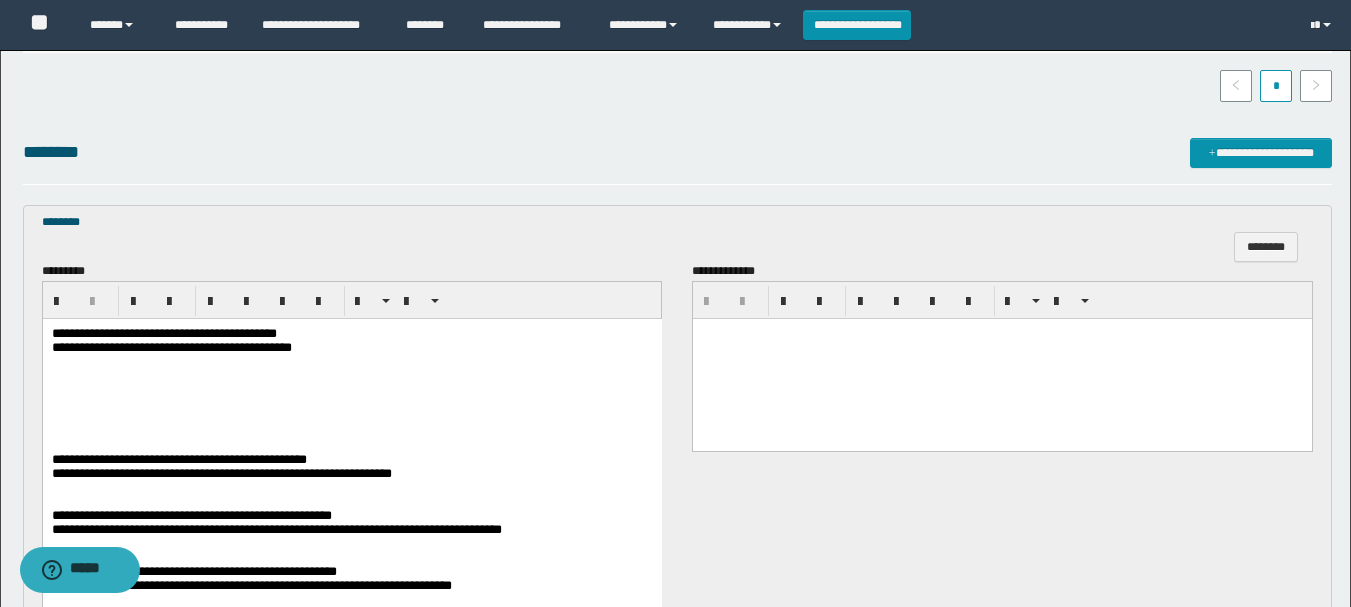 scroll, scrollTop: 700, scrollLeft: 0, axis: vertical 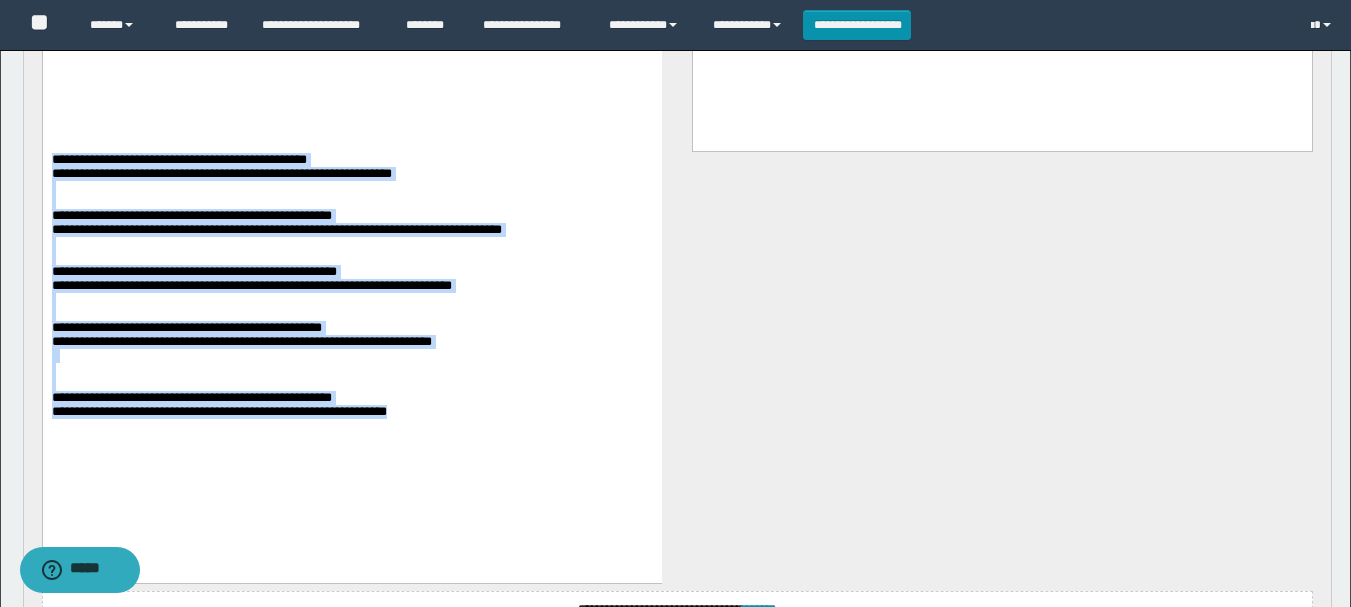 drag, startPoint x: 50, startPoint y: 179, endPoint x: 576, endPoint y: 494, distance: 613.10767 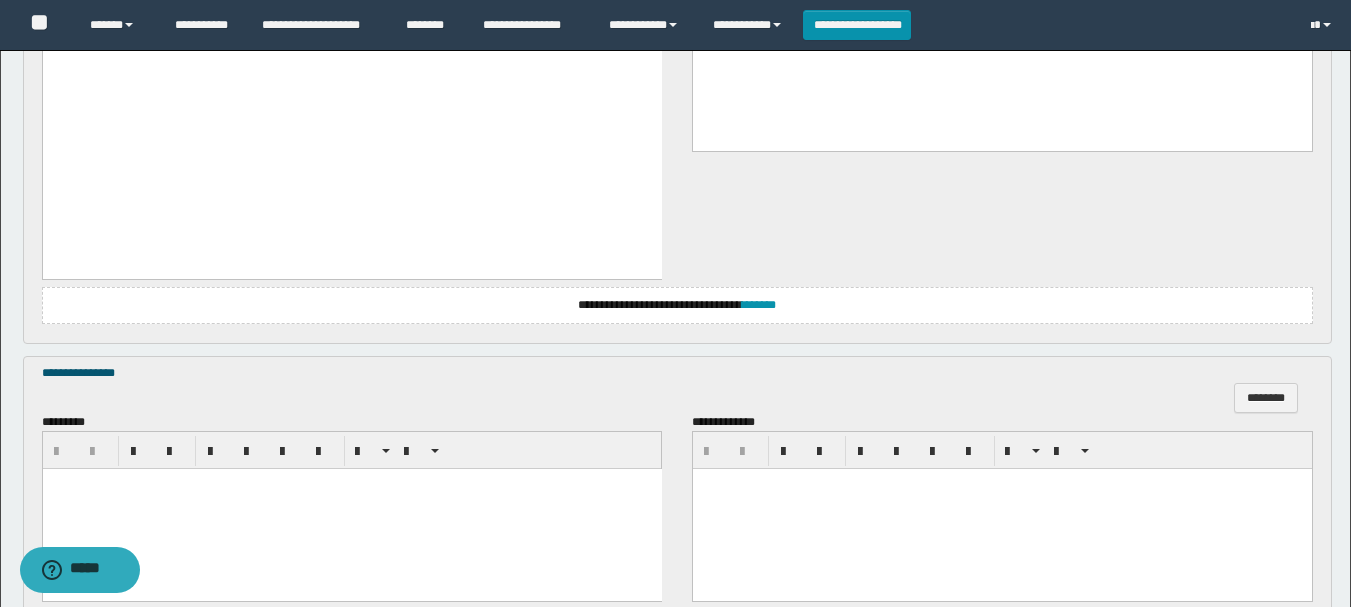 scroll, scrollTop: 1100, scrollLeft: 0, axis: vertical 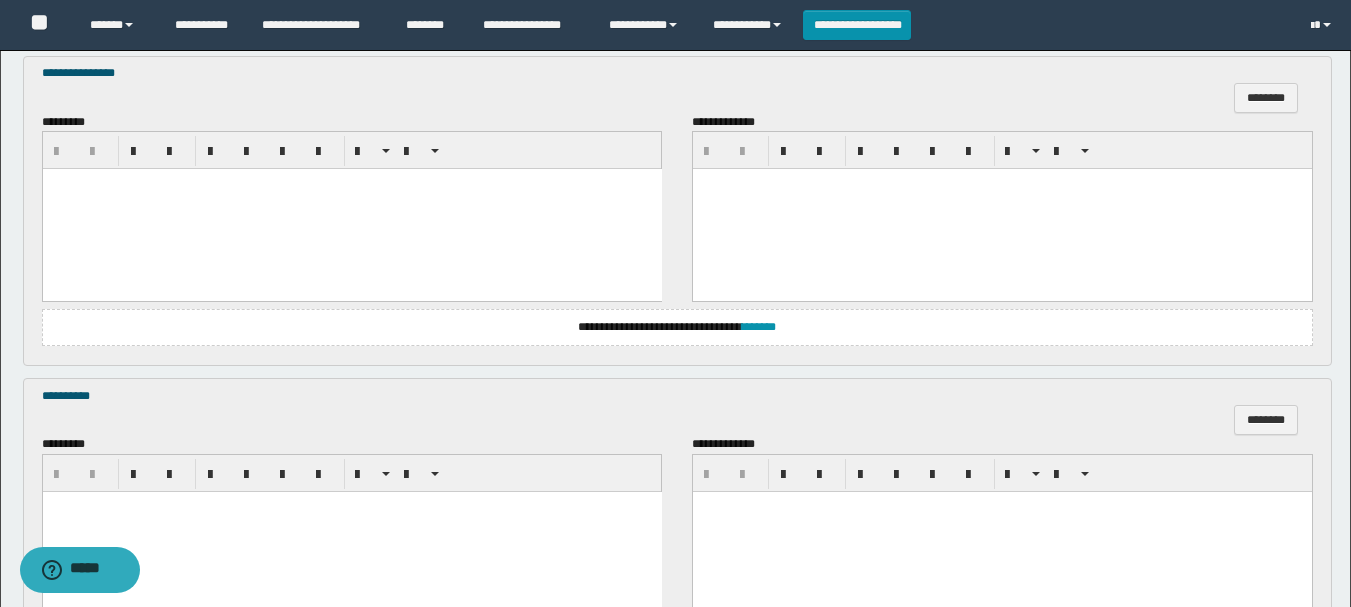 click at bounding box center [351, 209] 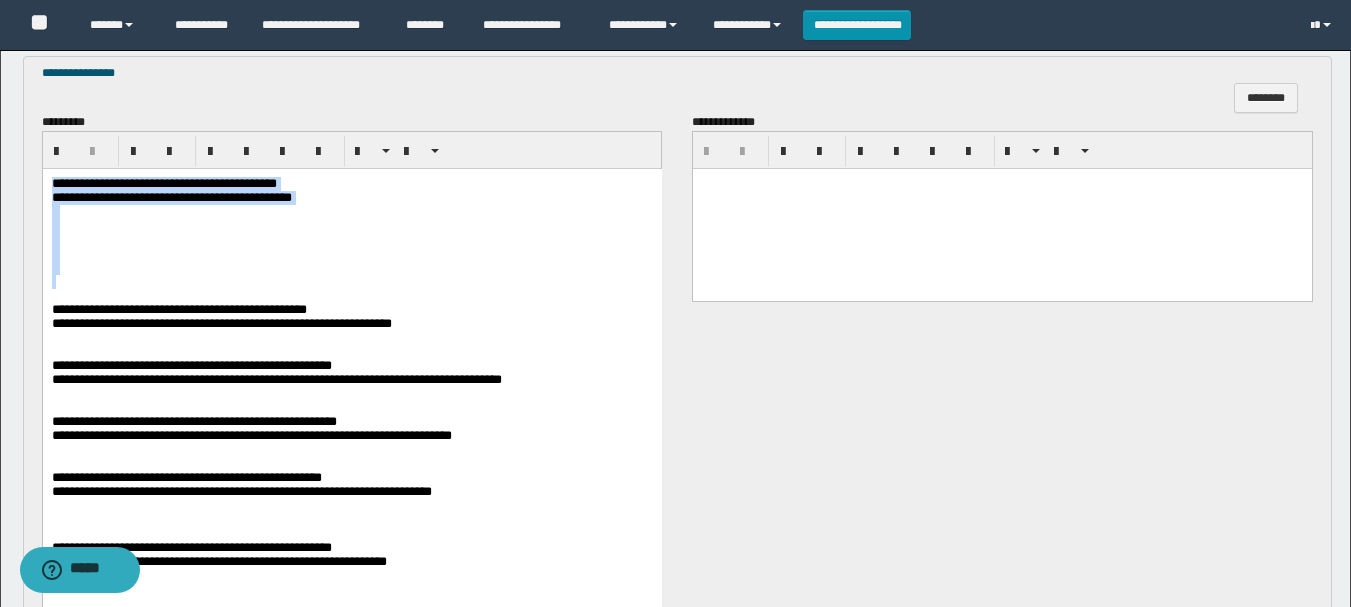 drag, startPoint x: 49, startPoint y: 184, endPoint x: 338, endPoint y: 295, distance: 309.5836 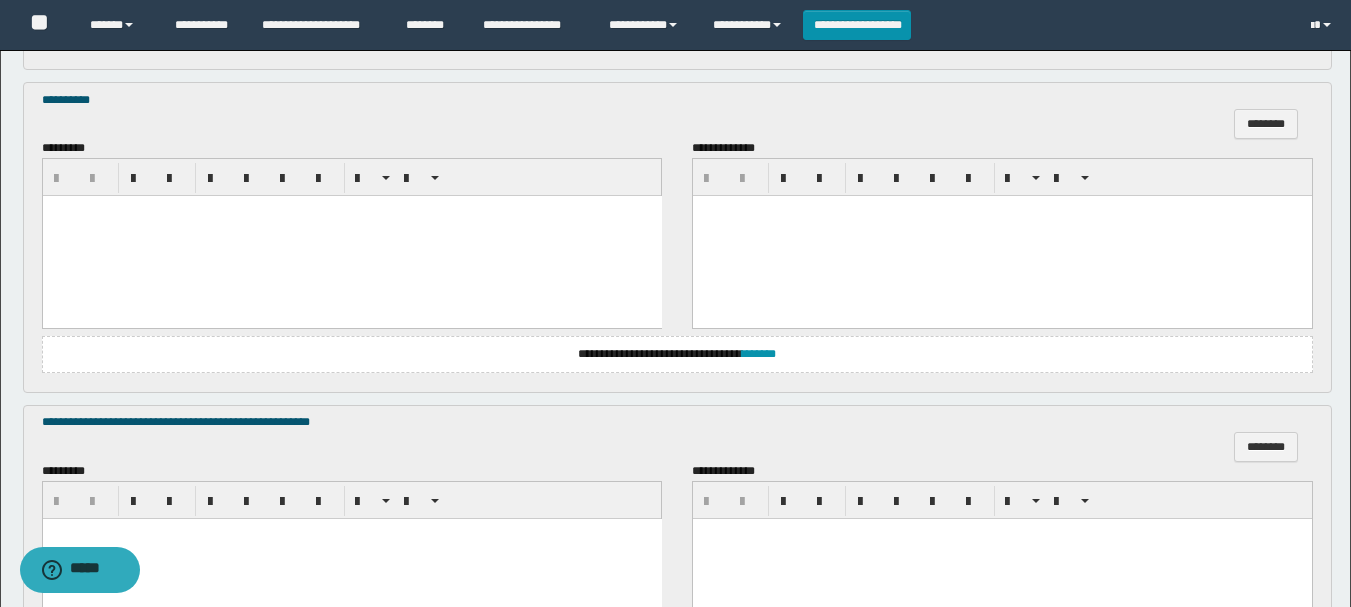 scroll, scrollTop: 1959, scrollLeft: 0, axis: vertical 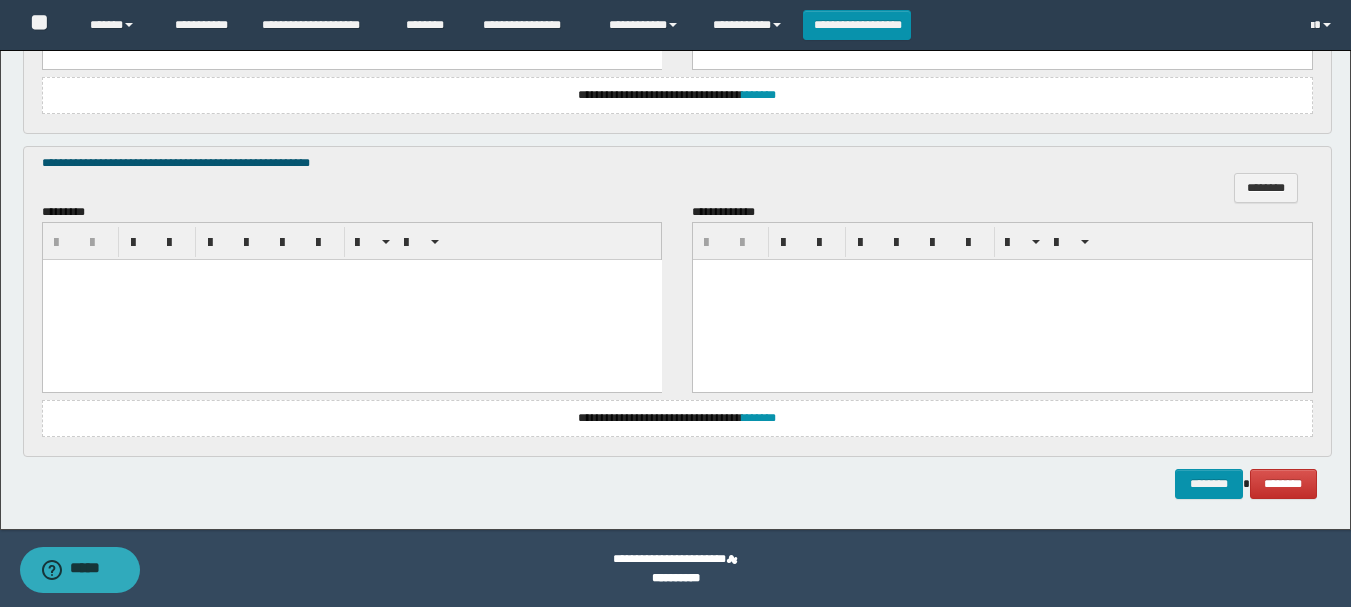 click at bounding box center [351, 299] 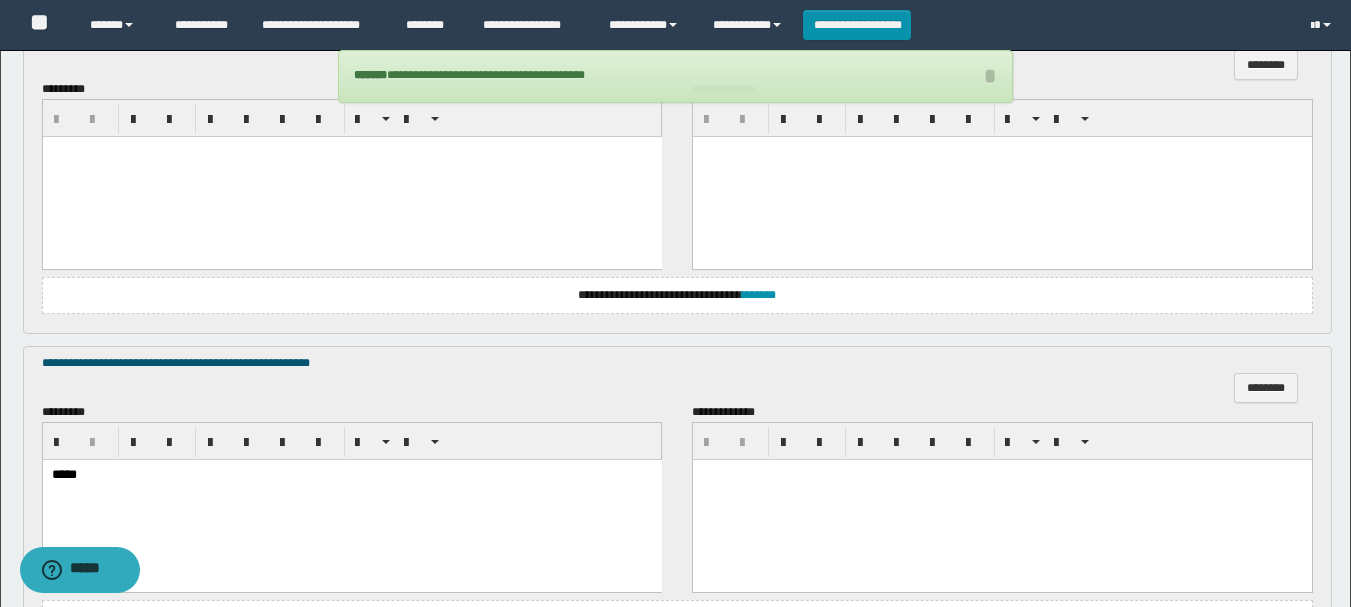 scroll, scrollTop: 1659, scrollLeft: 0, axis: vertical 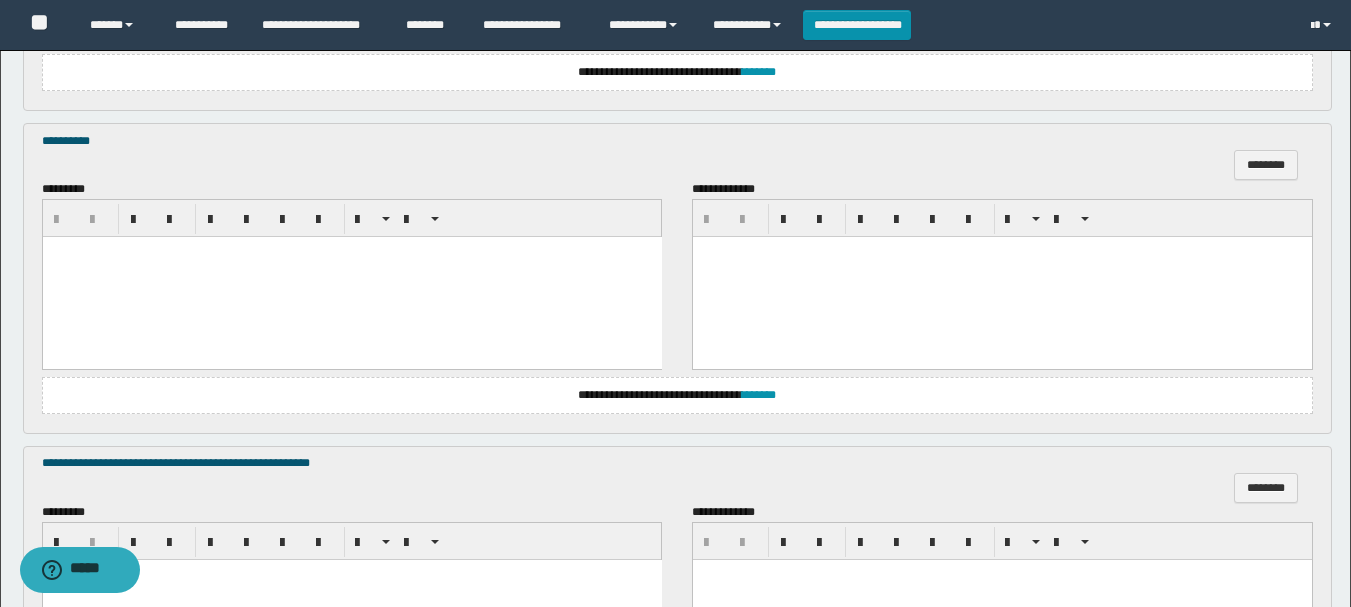 click on "**********" at bounding box center [677, 141] 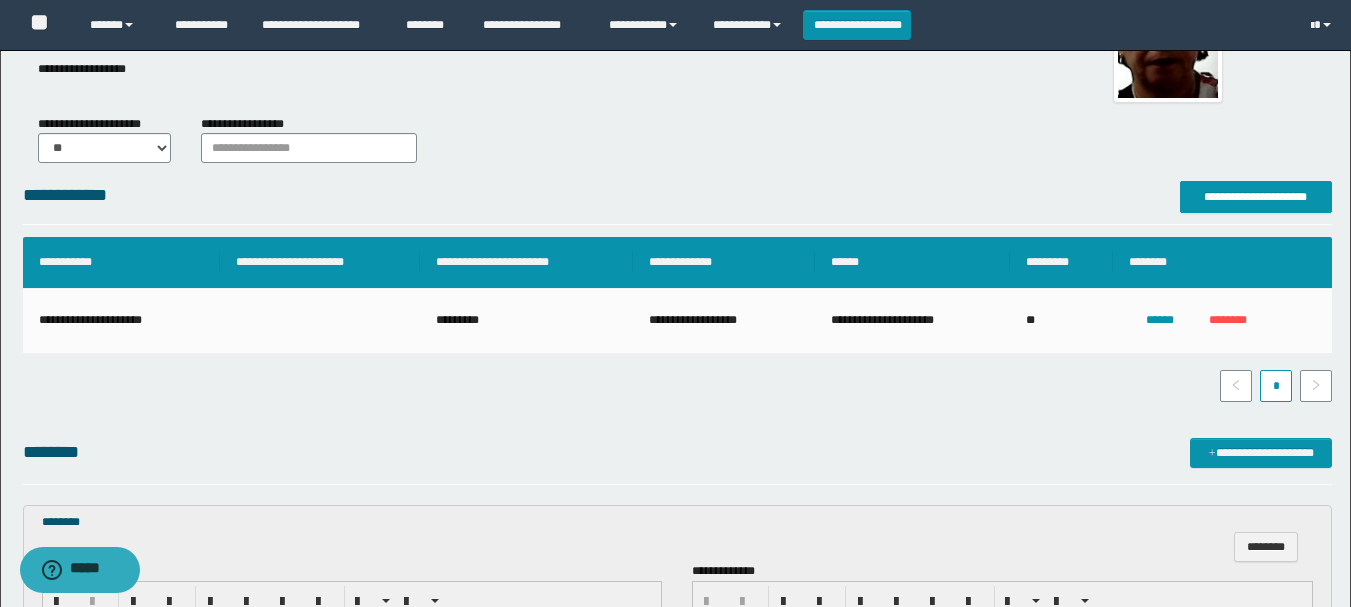 scroll, scrollTop: 500, scrollLeft: 0, axis: vertical 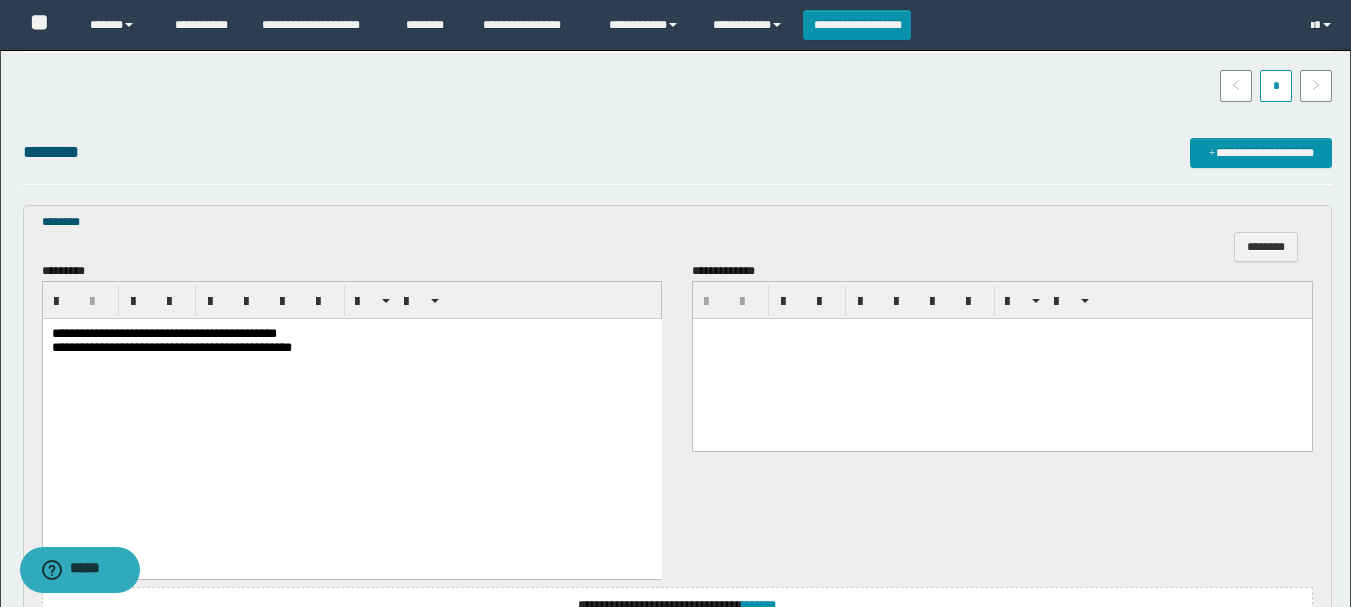 click on "**********" at bounding box center [163, 332] 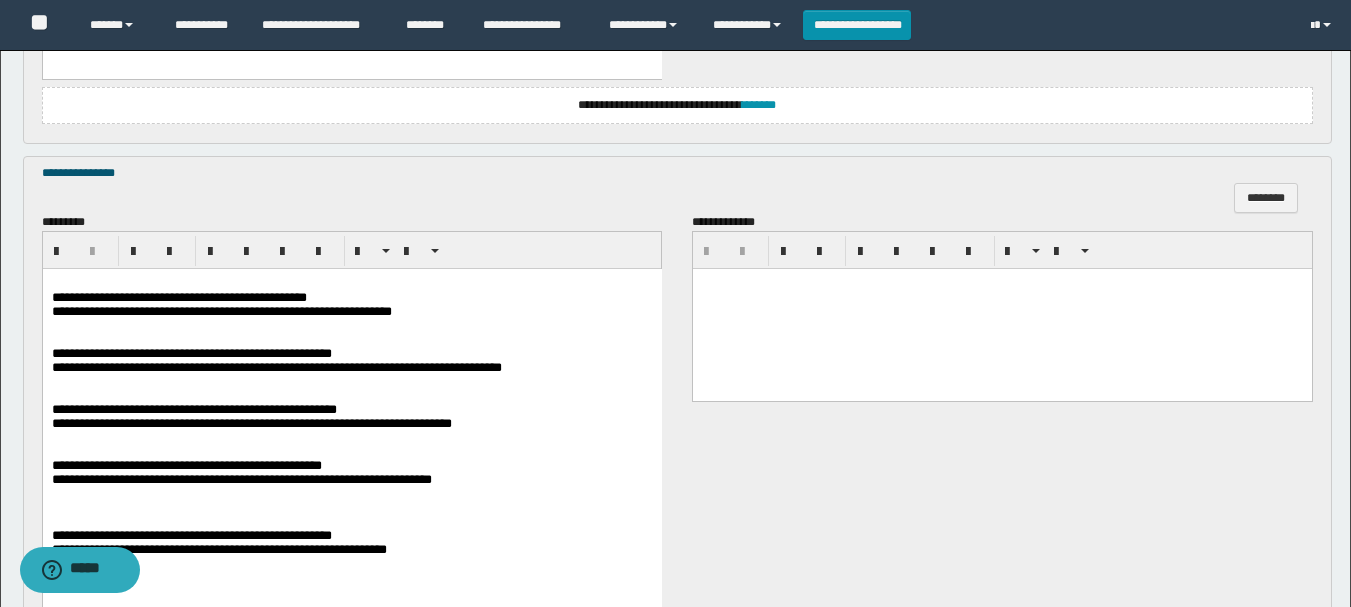 scroll, scrollTop: 1100, scrollLeft: 0, axis: vertical 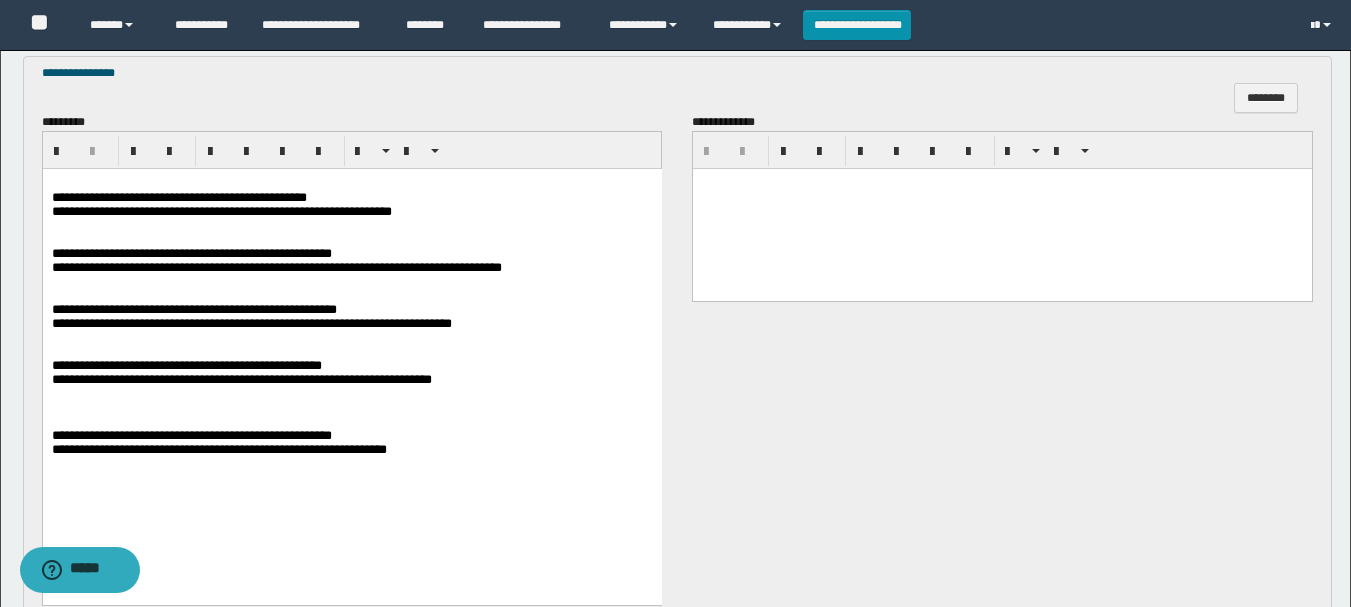 click on "**********" at bounding box center (178, 197) 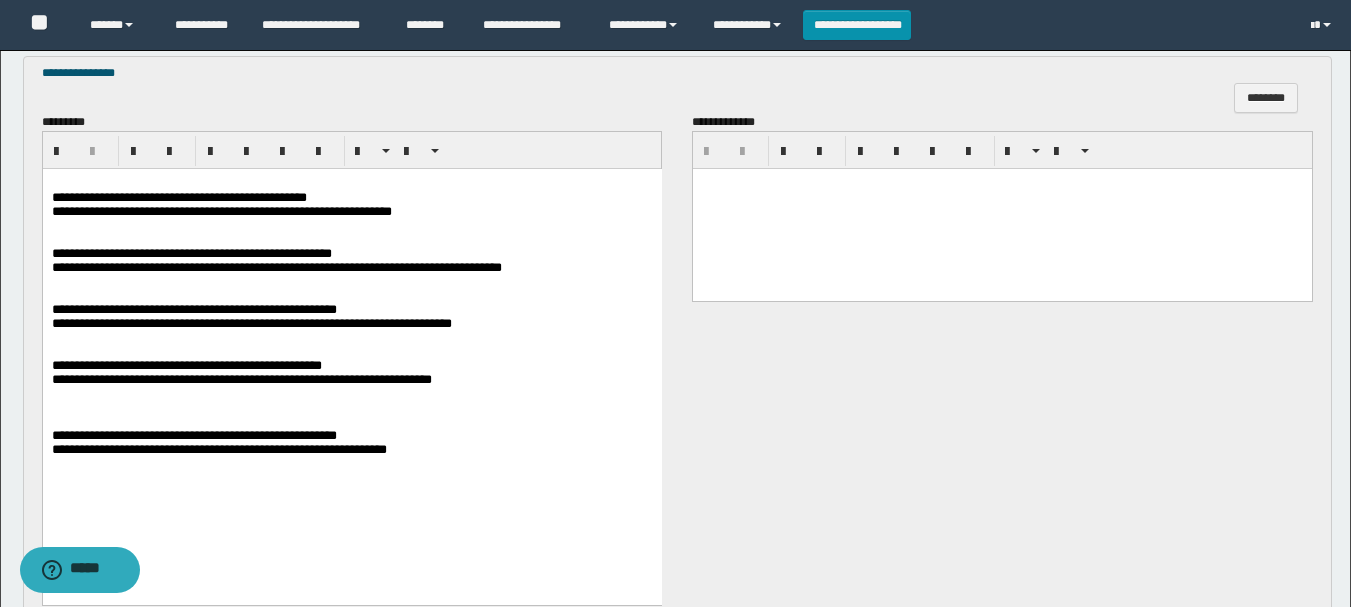 click on "**********" at bounding box center (191, 253) 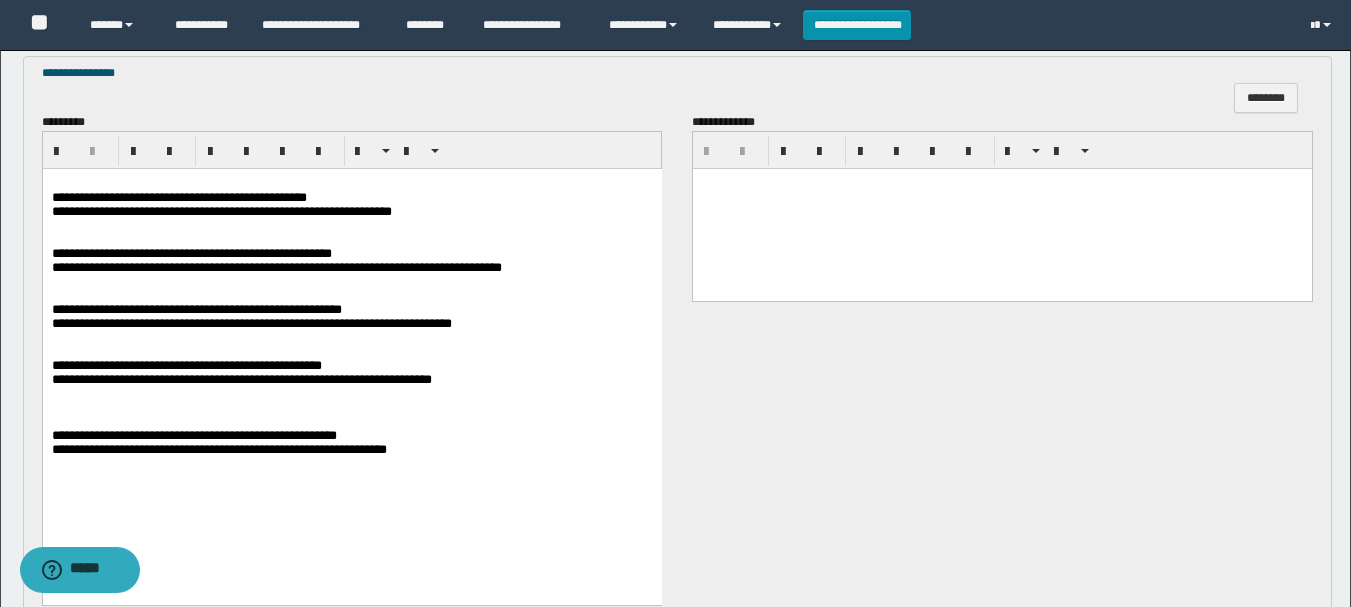 click on "**********" at bounding box center [186, 365] 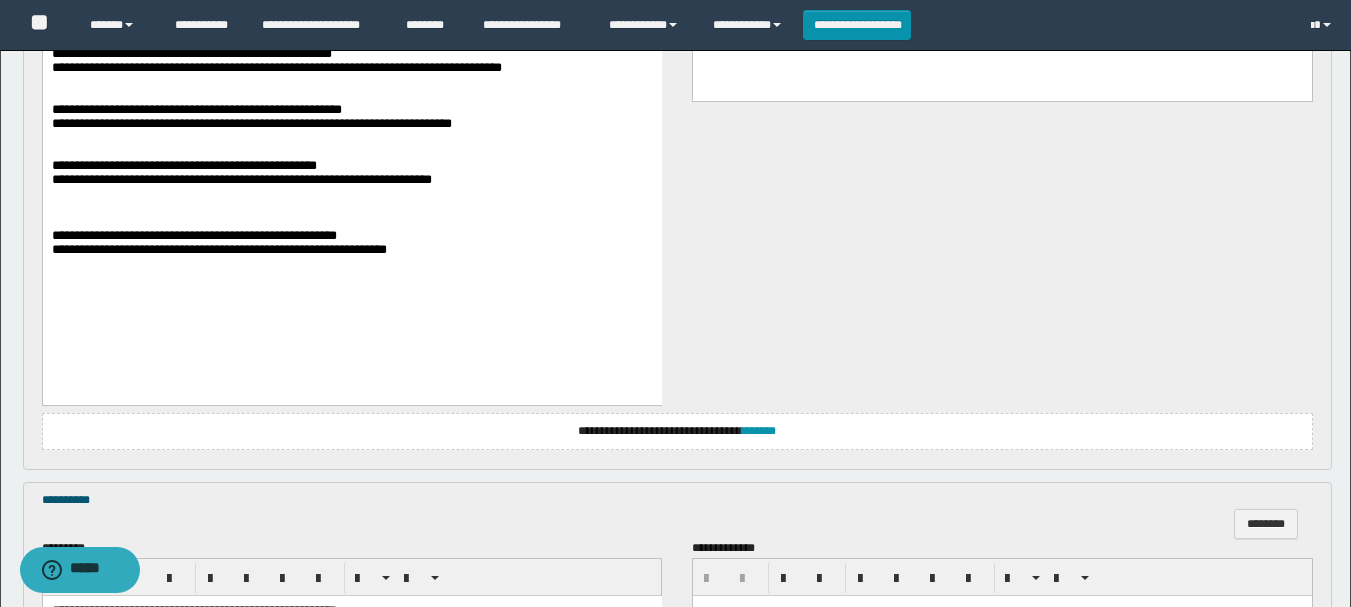 scroll, scrollTop: 1600, scrollLeft: 0, axis: vertical 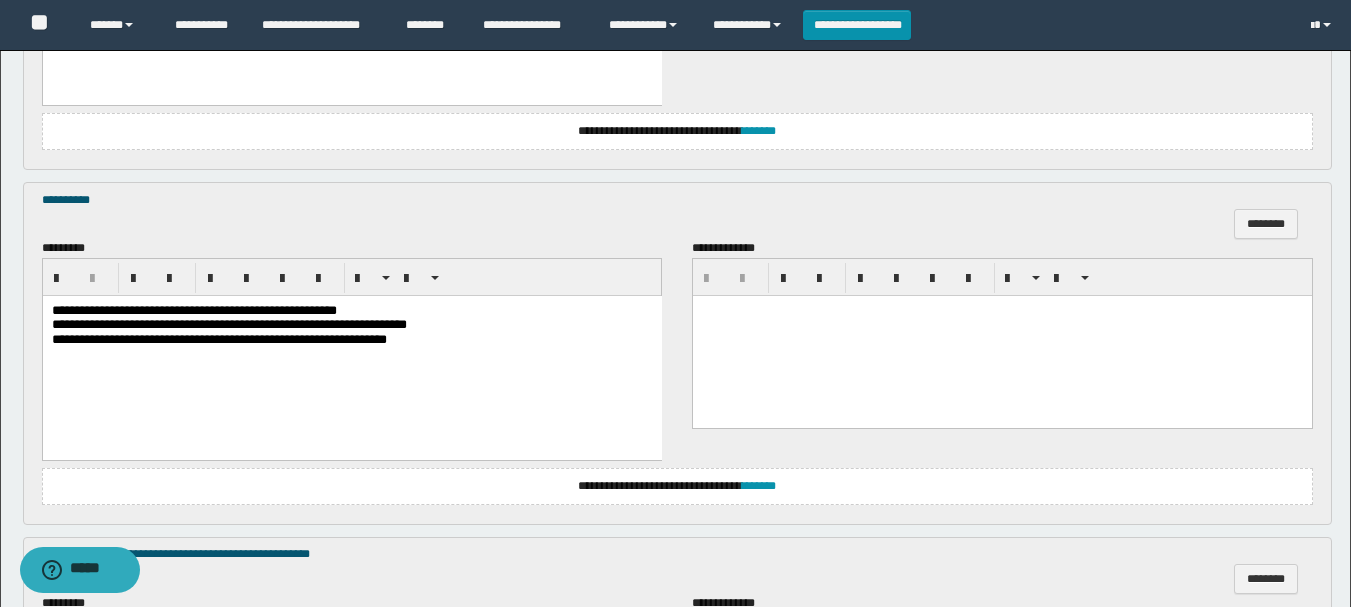 click on "**********" at bounding box center [193, 310] 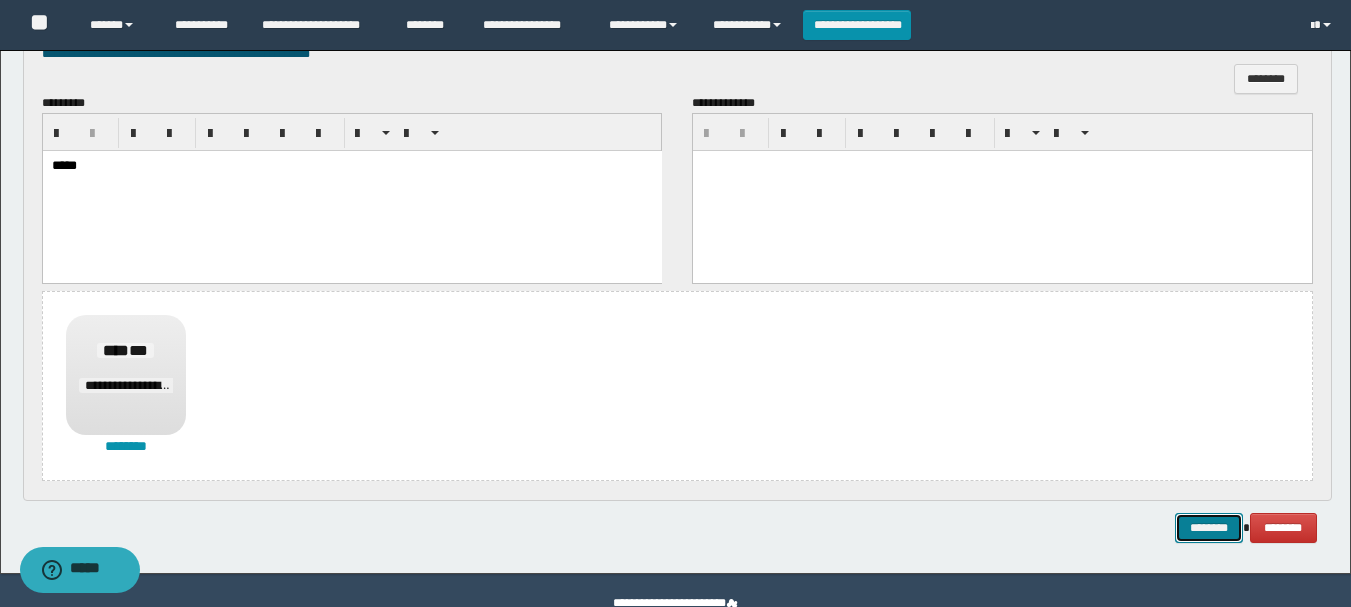 click on "********" at bounding box center (1209, 528) 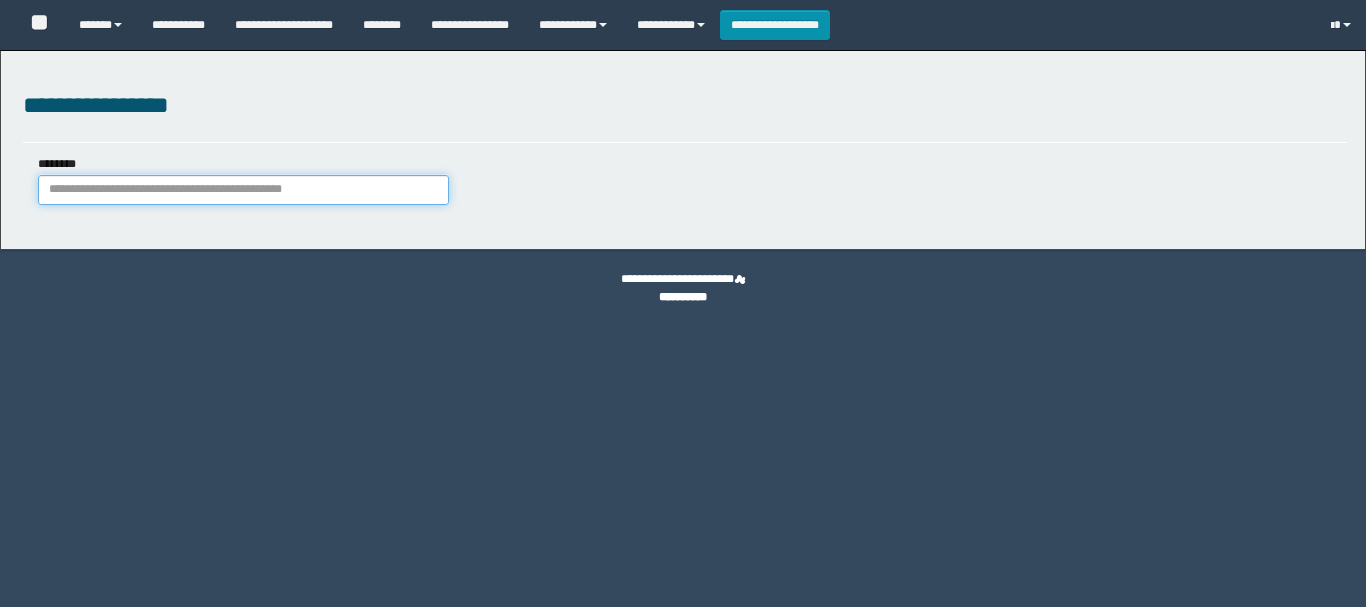 click on "********" at bounding box center [243, 190] 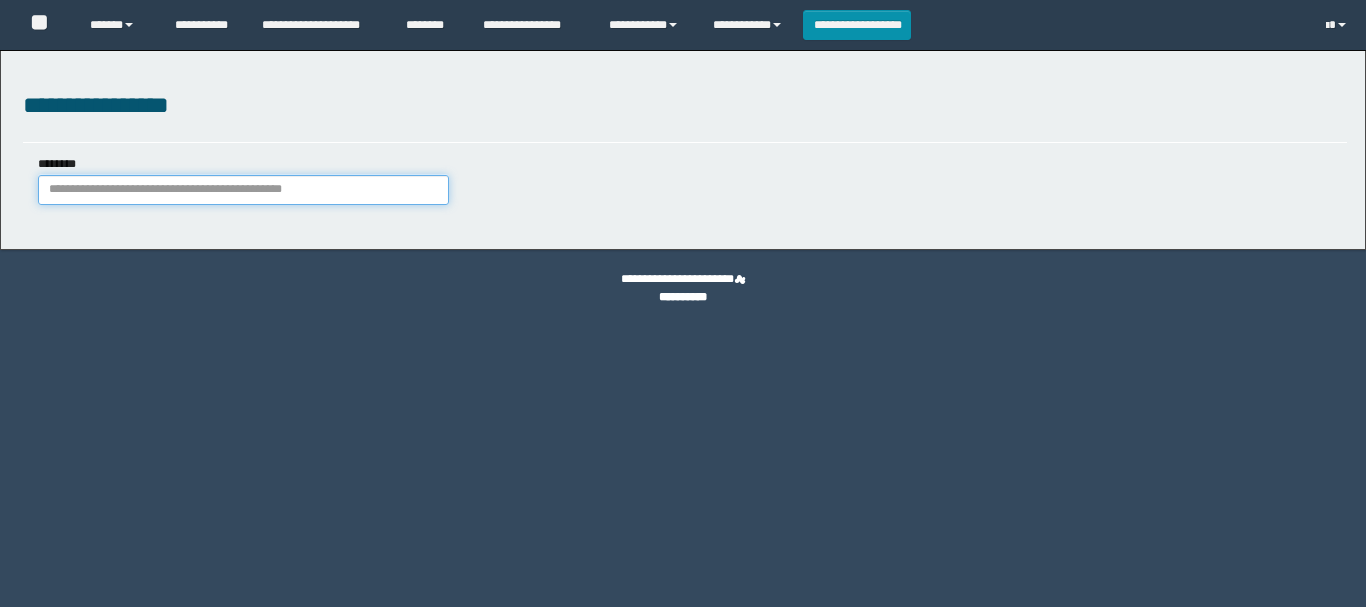 scroll, scrollTop: 0, scrollLeft: 0, axis: both 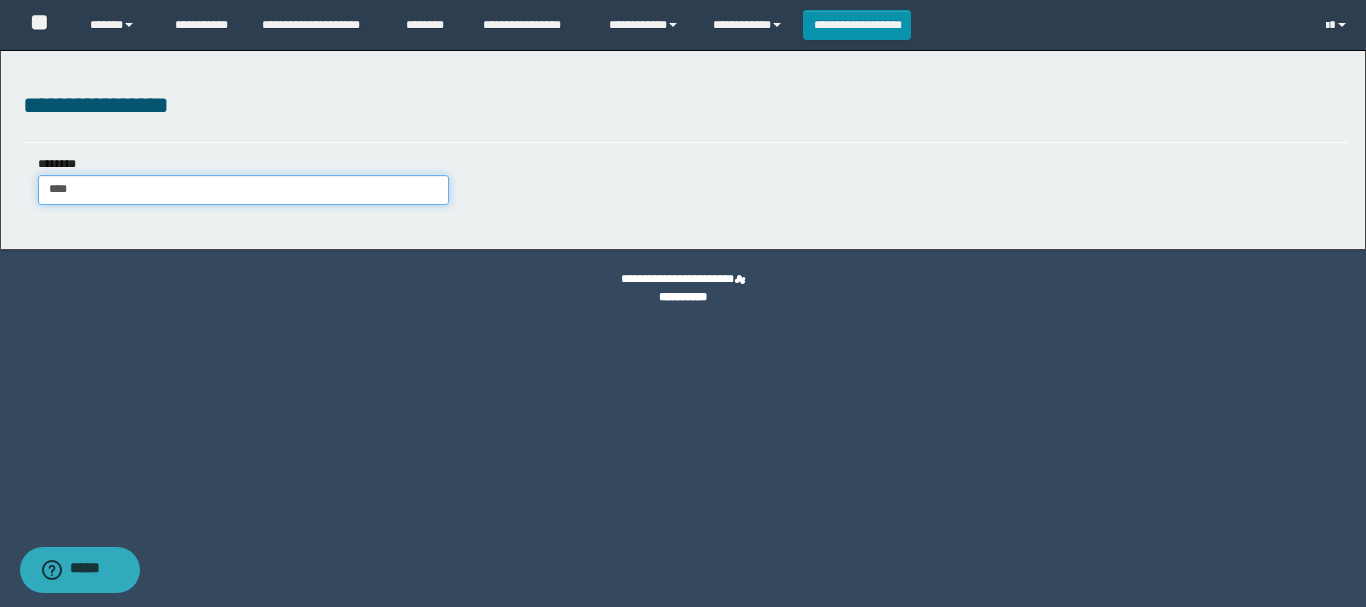 type on "*****" 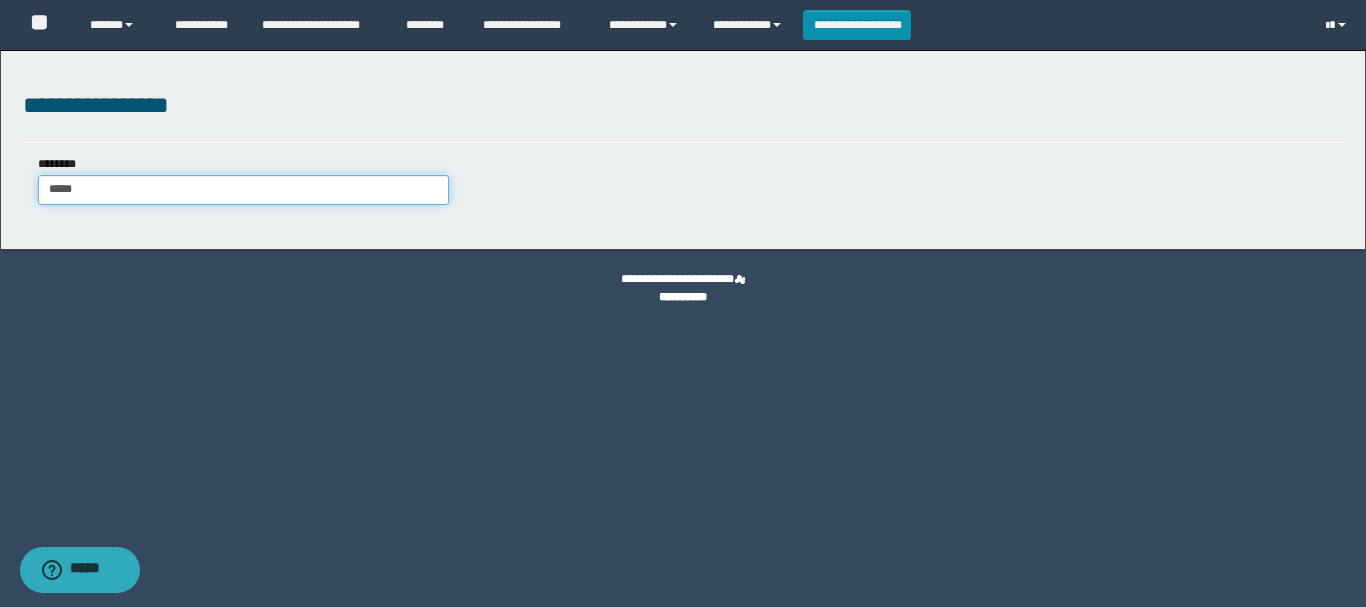 type on "*****" 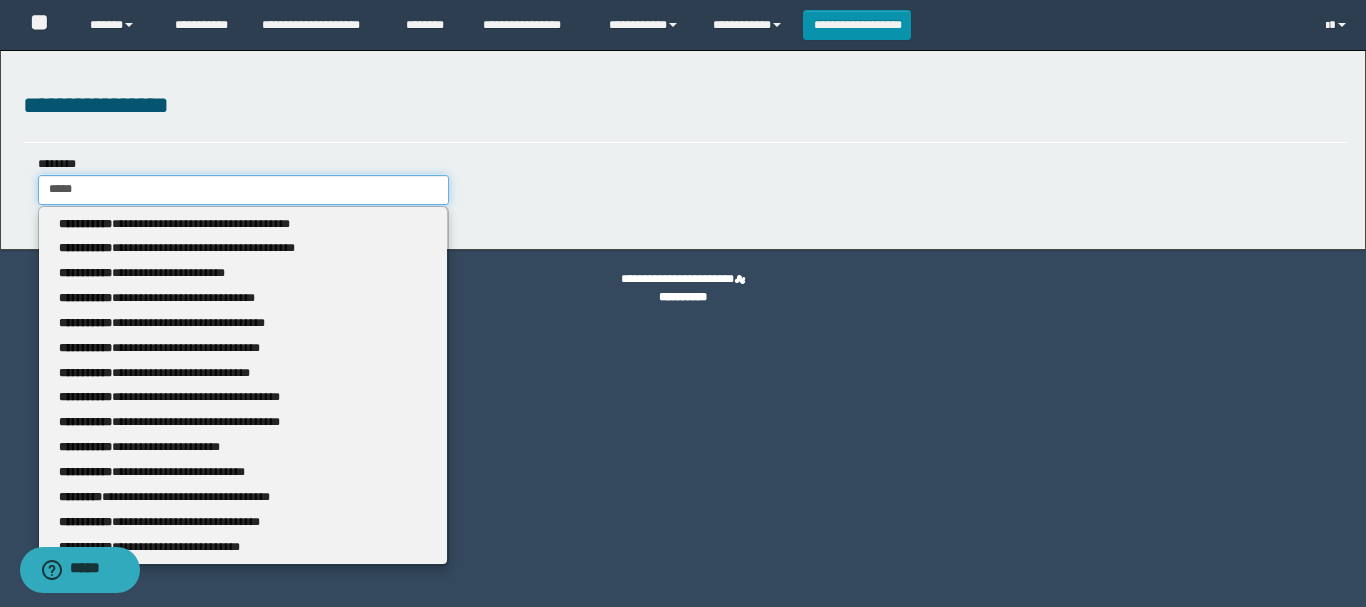 type 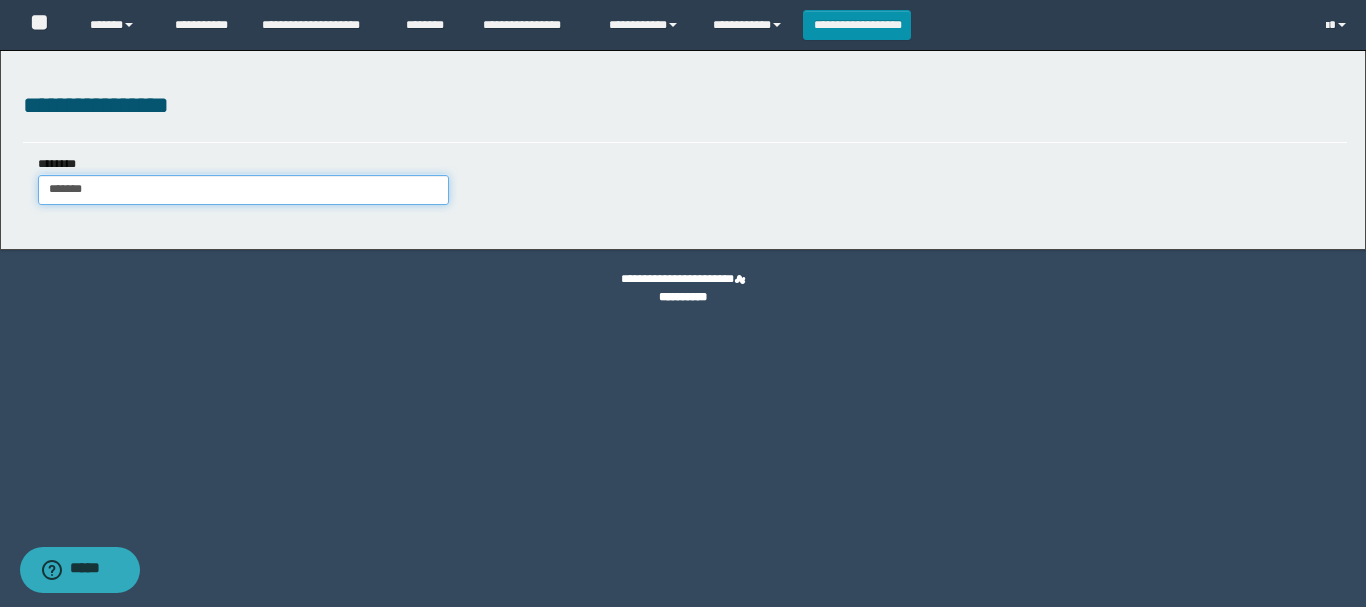 type on "********" 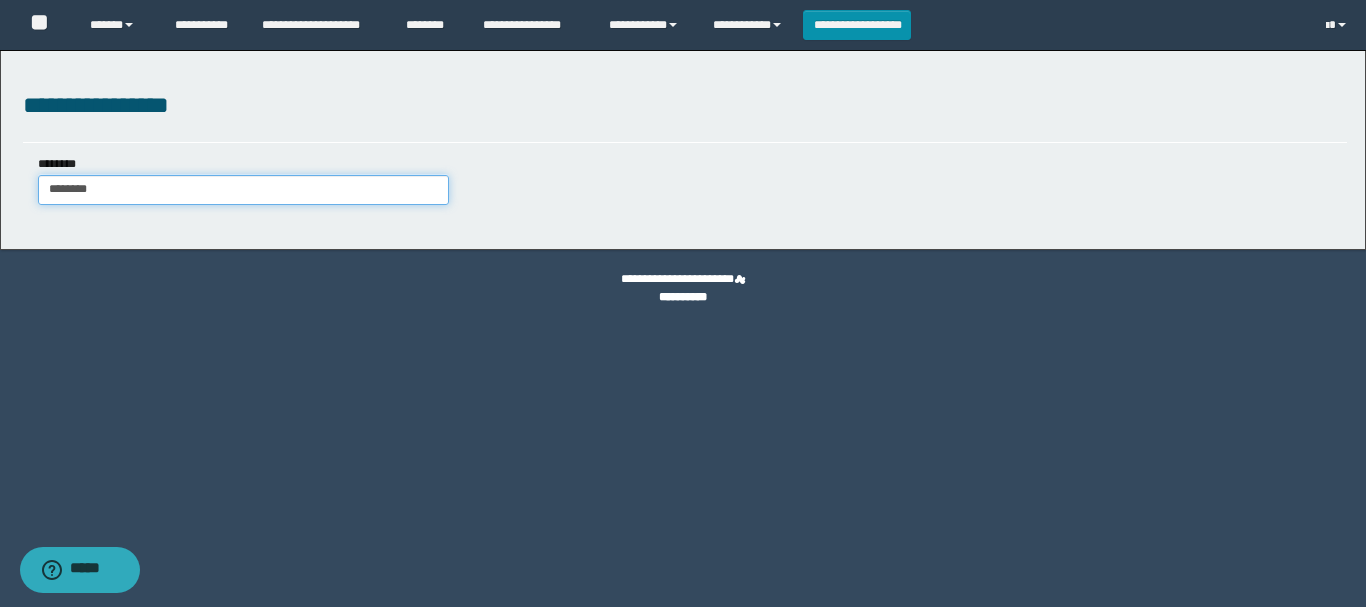 type on "********" 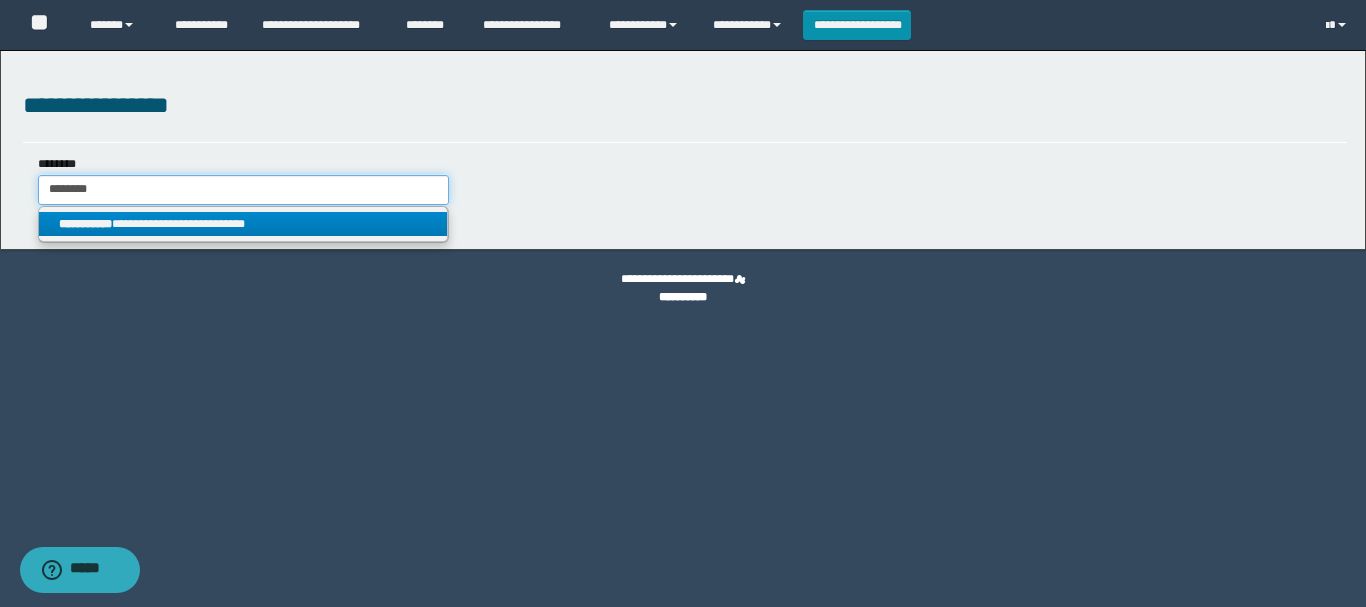 type on "********" 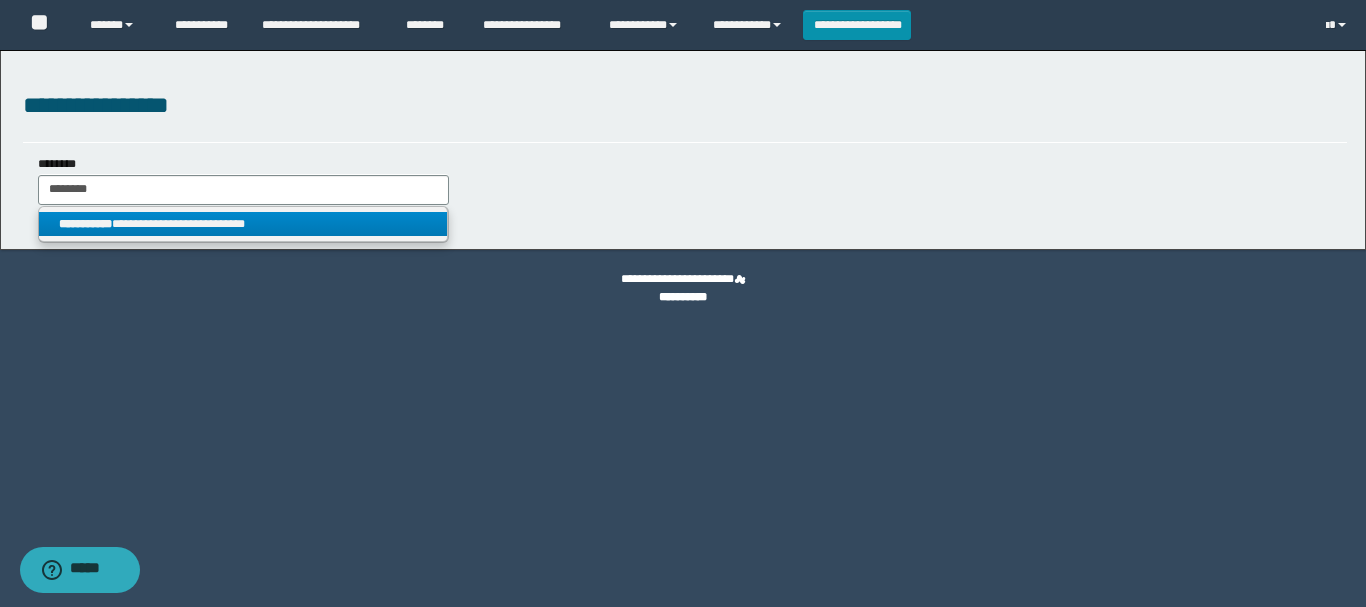 click on "**********" at bounding box center [243, 224] 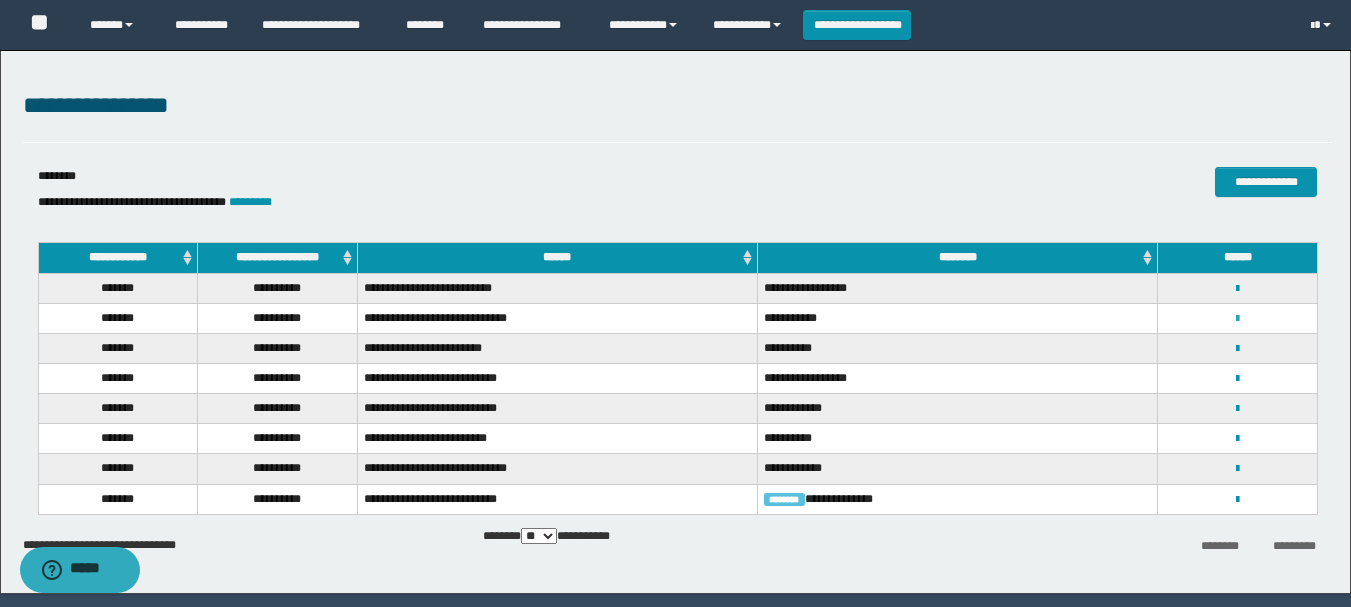 click at bounding box center [1237, 319] 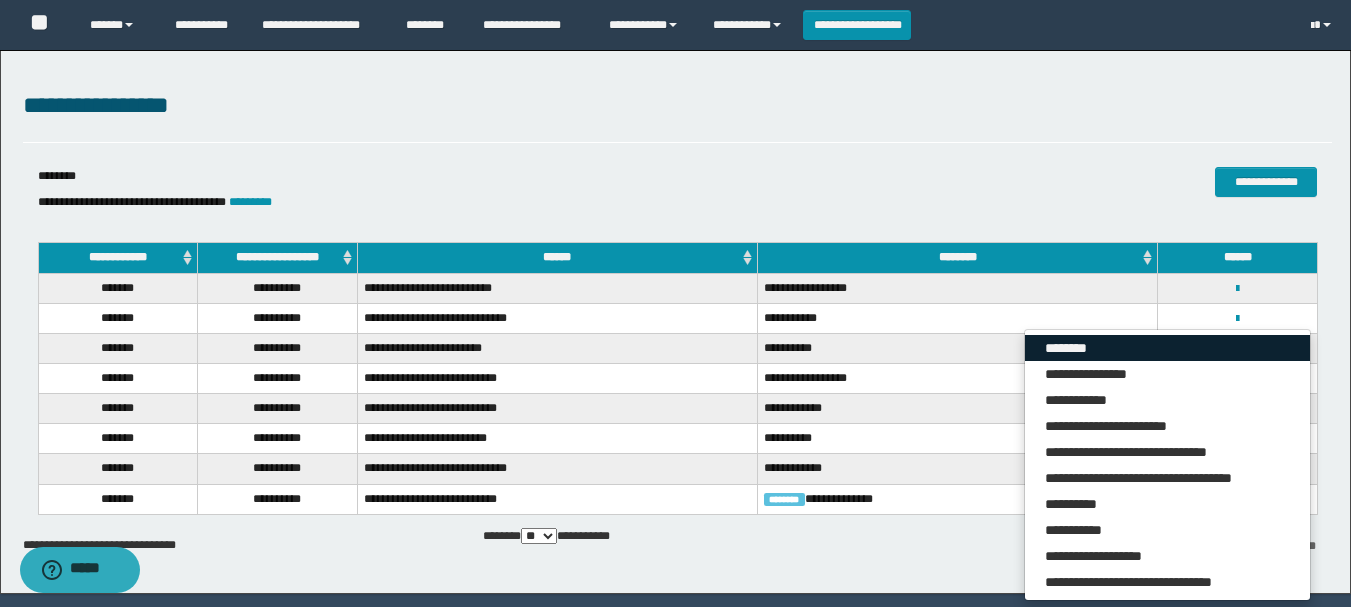 click on "********" at bounding box center [1167, 348] 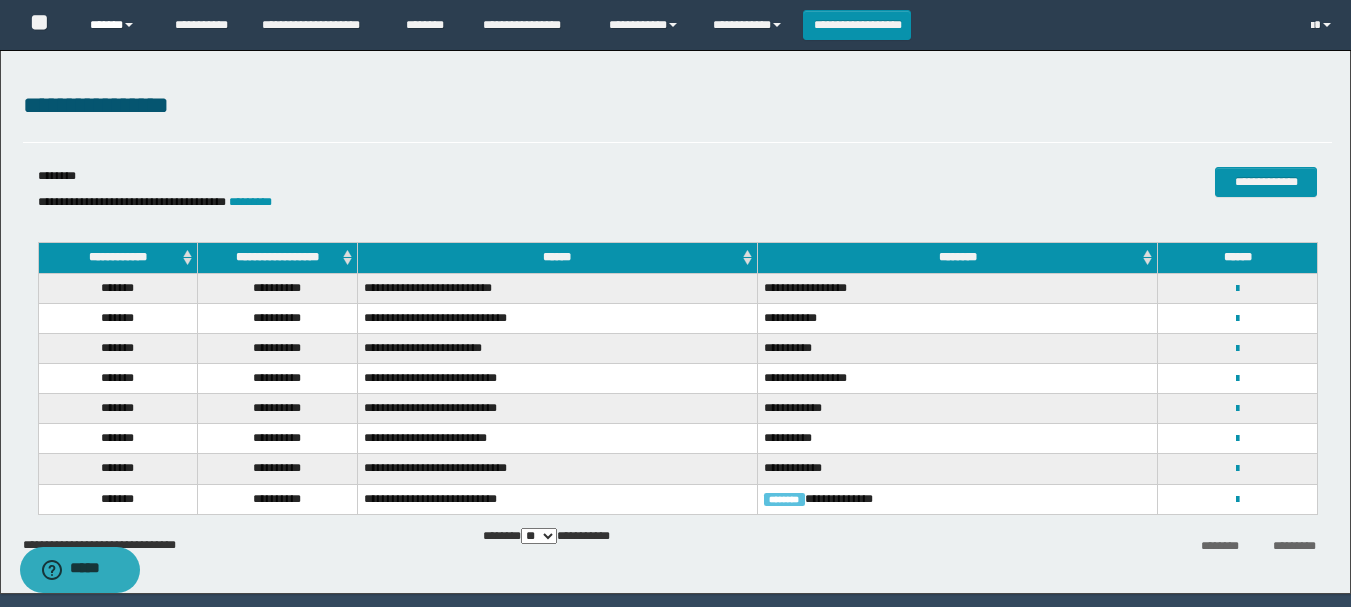click on "******" at bounding box center [117, 25] 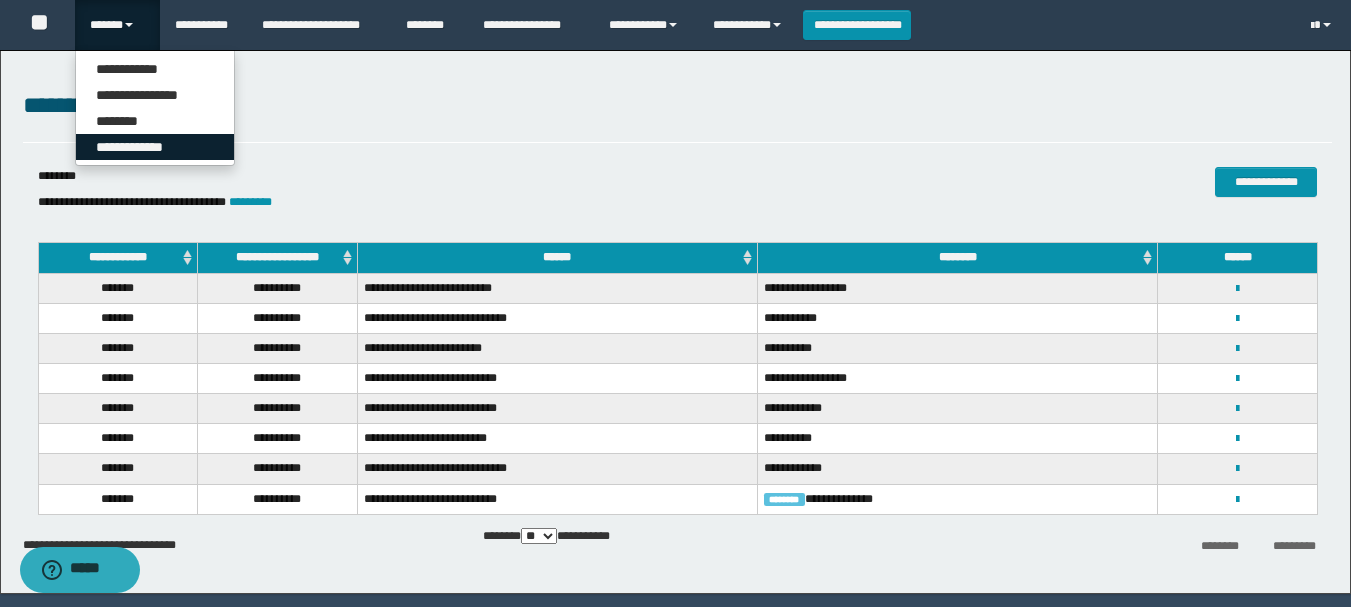 click on "**********" at bounding box center [155, 147] 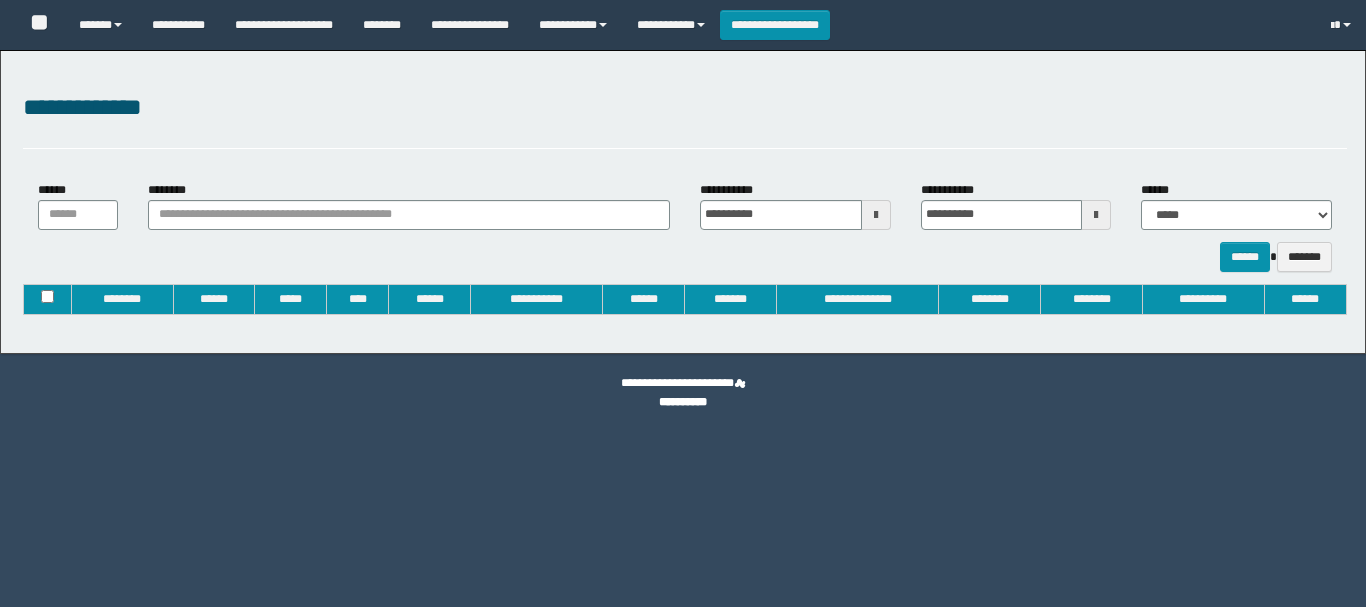 type on "**********" 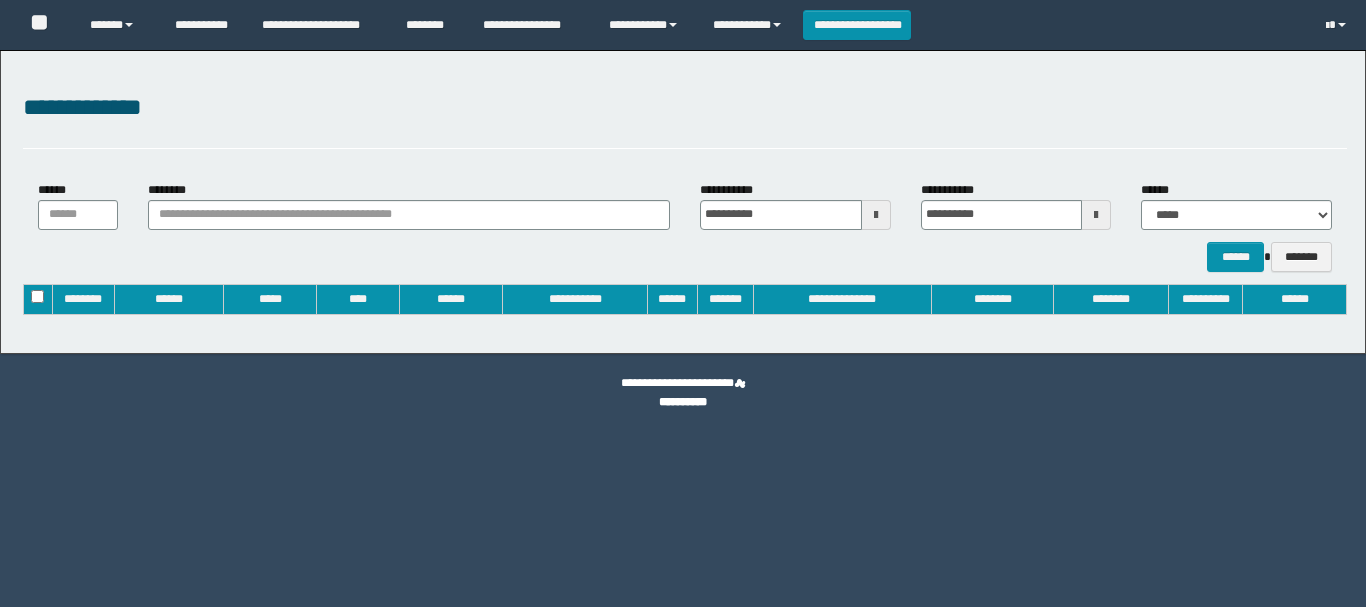 scroll, scrollTop: 0, scrollLeft: 0, axis: both 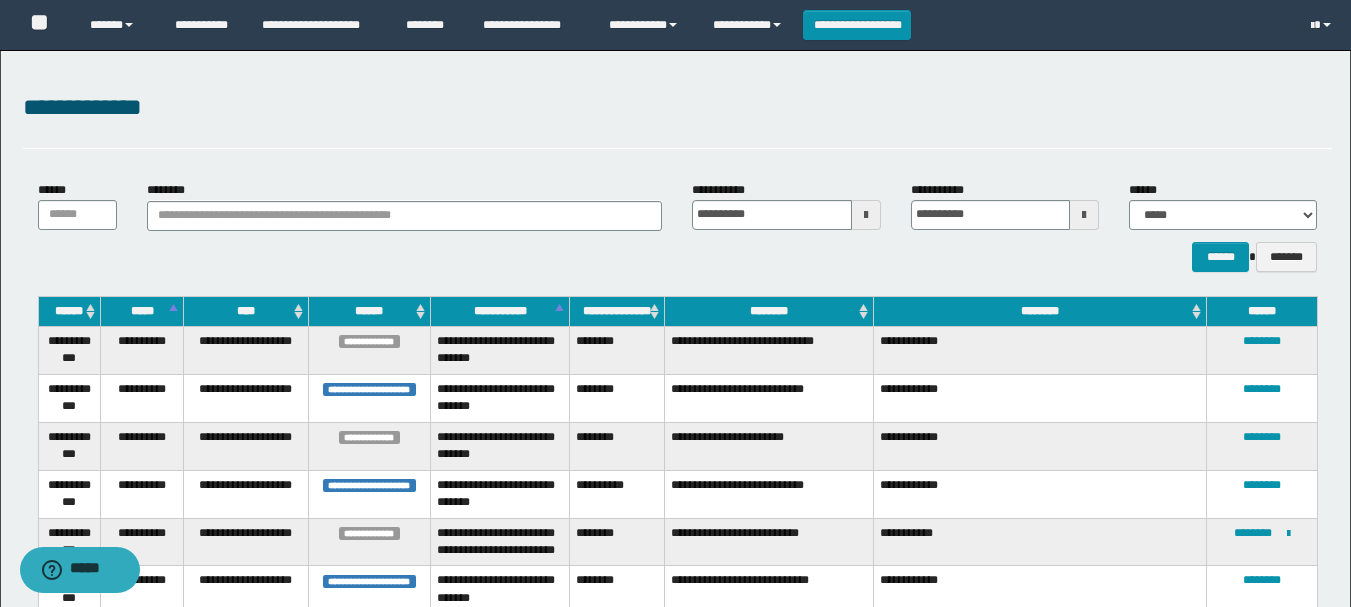 click on "********" at bounding box center (769, 311) 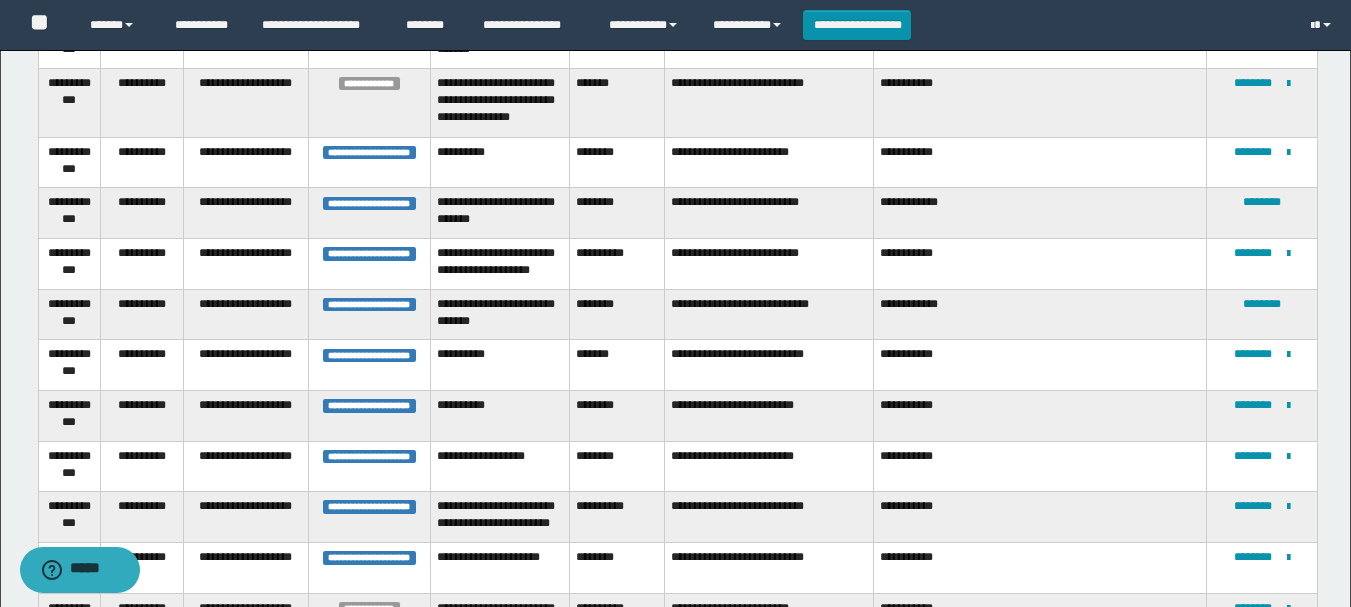 scroll, scrollTop: 2446, scrollLeft: 0, axis: vertical 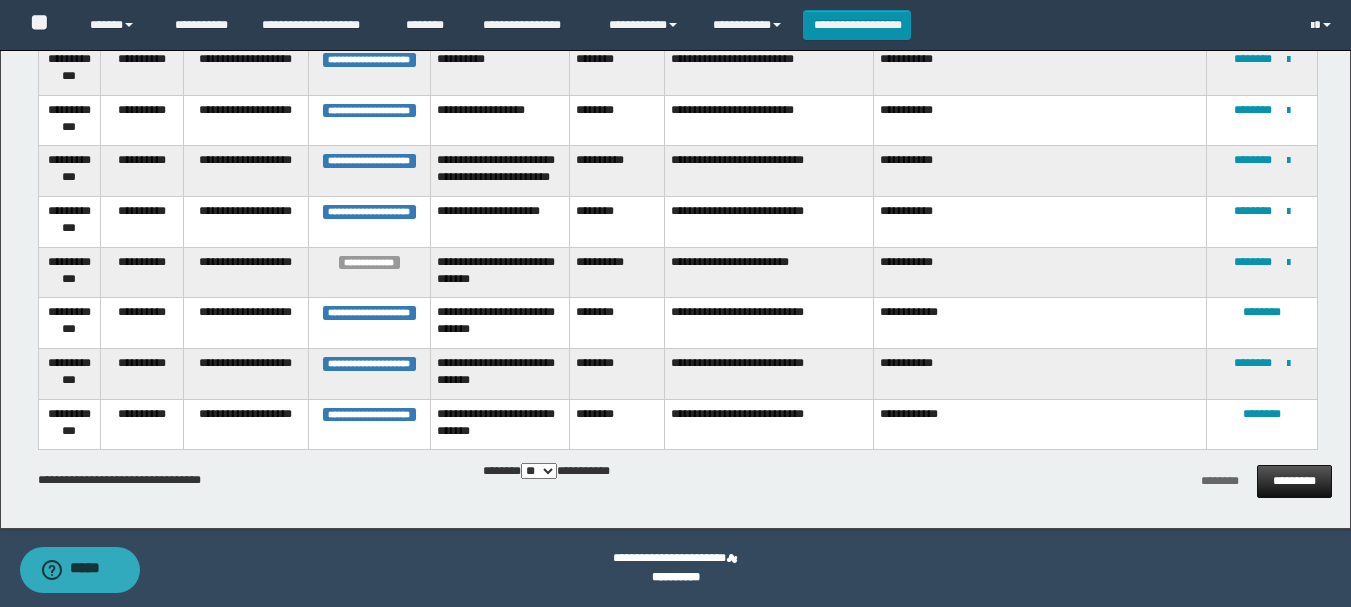 click on "*********" at bounding box center [1294, 481] 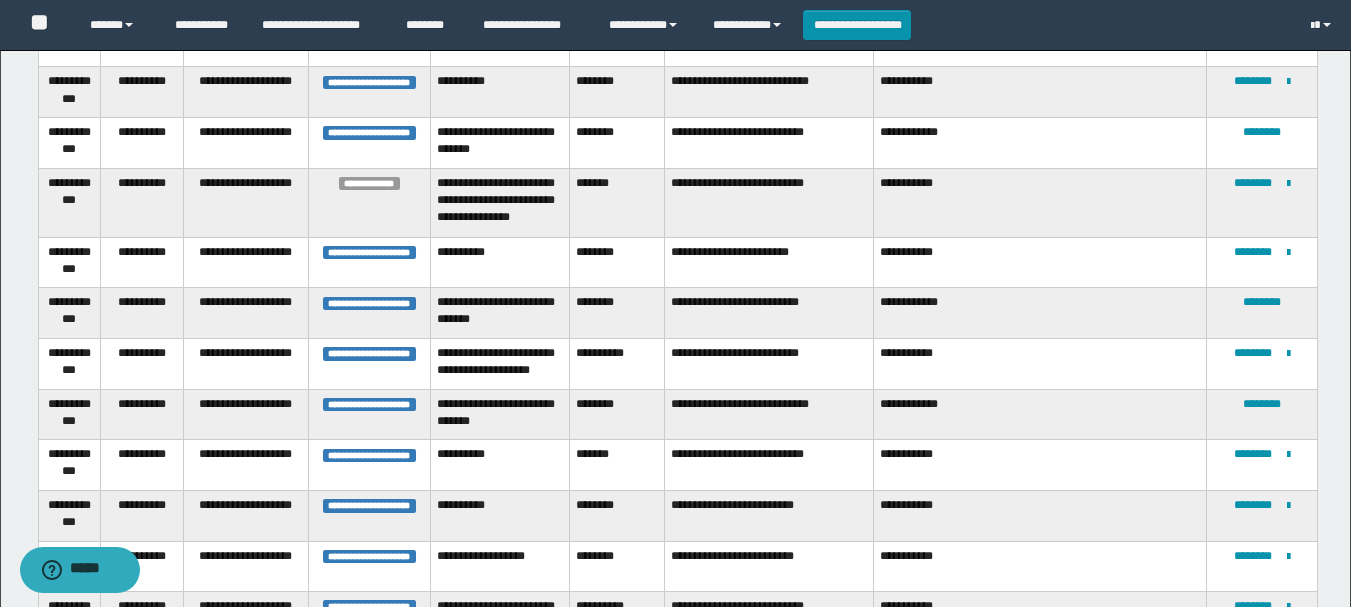 scroll, scrollTop: 2300, scrollLeft: 0, axis: vertical 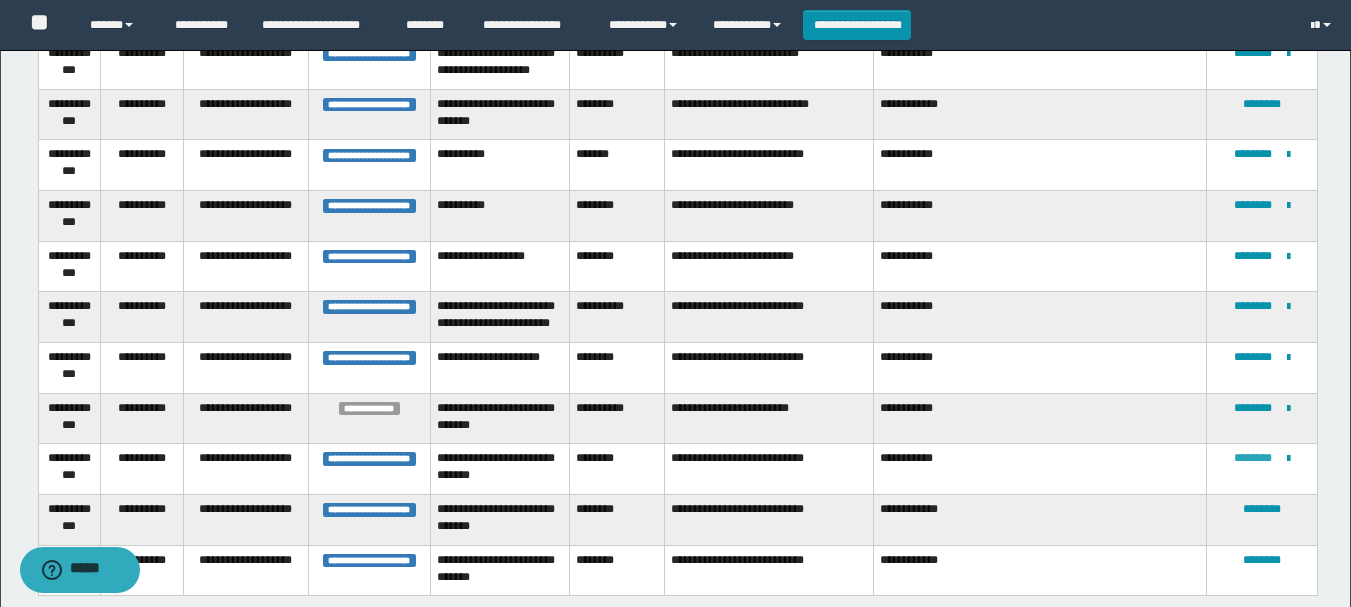 click on "********" at bounding box center [1253, 458] 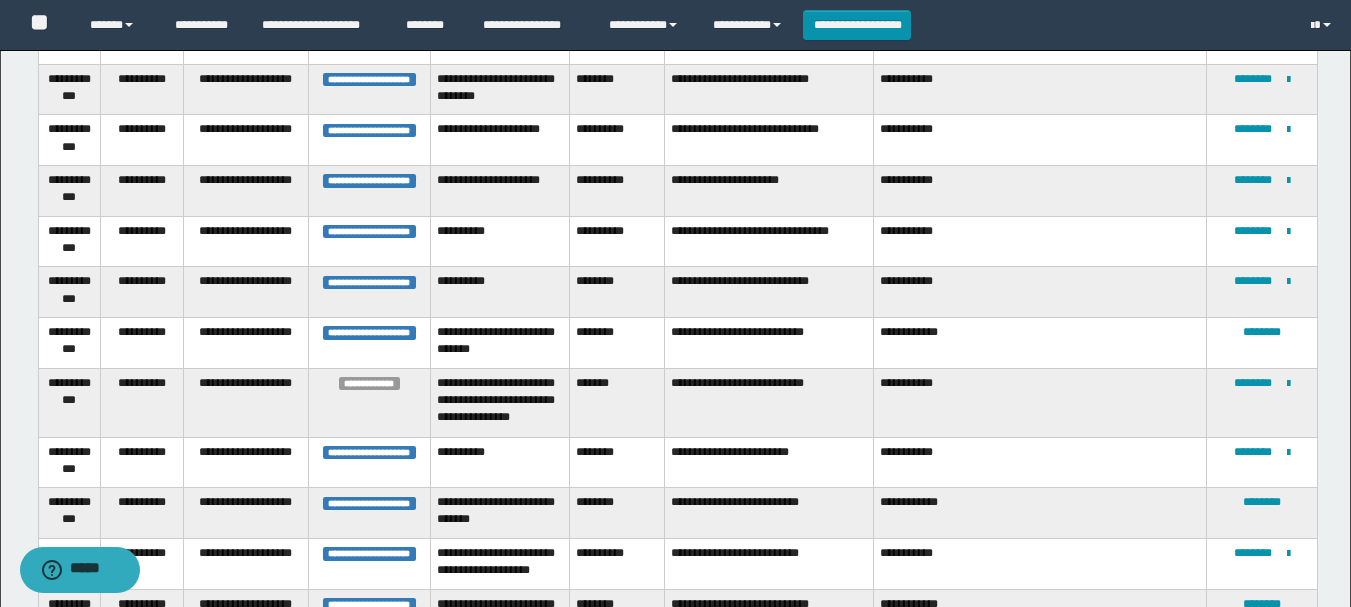 scroll, scrollTop: 1900, scrollLeft: 0, axis: vertical 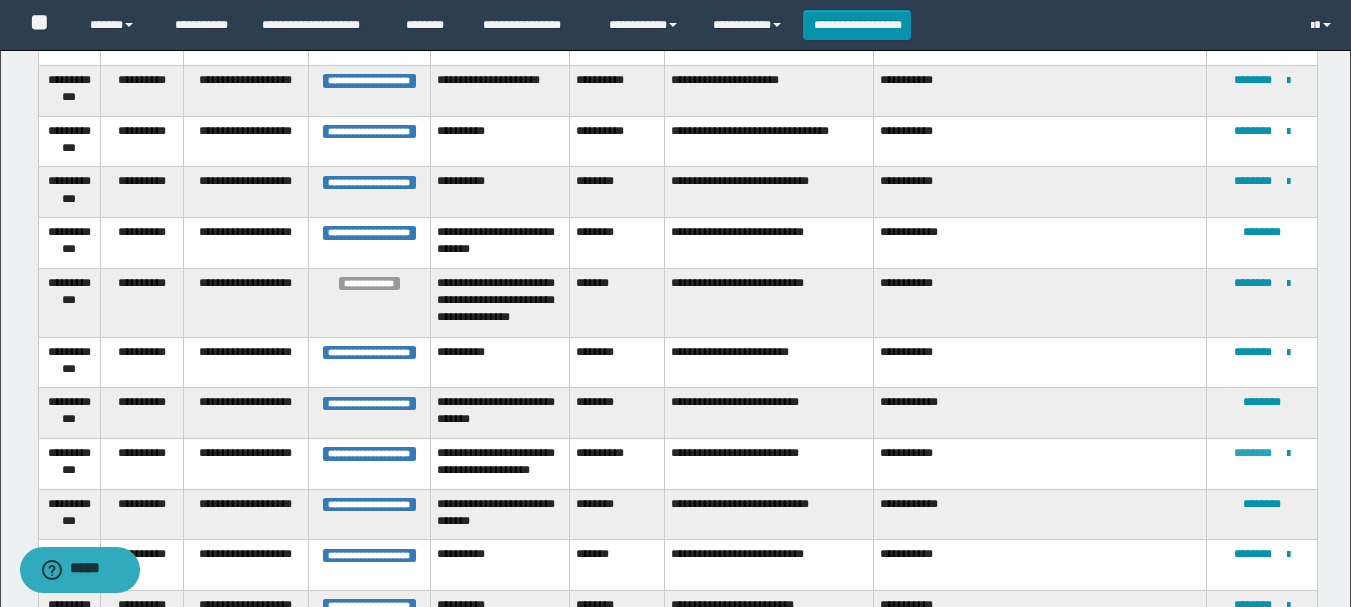 click on "********" at bounding box center (1253, 453) 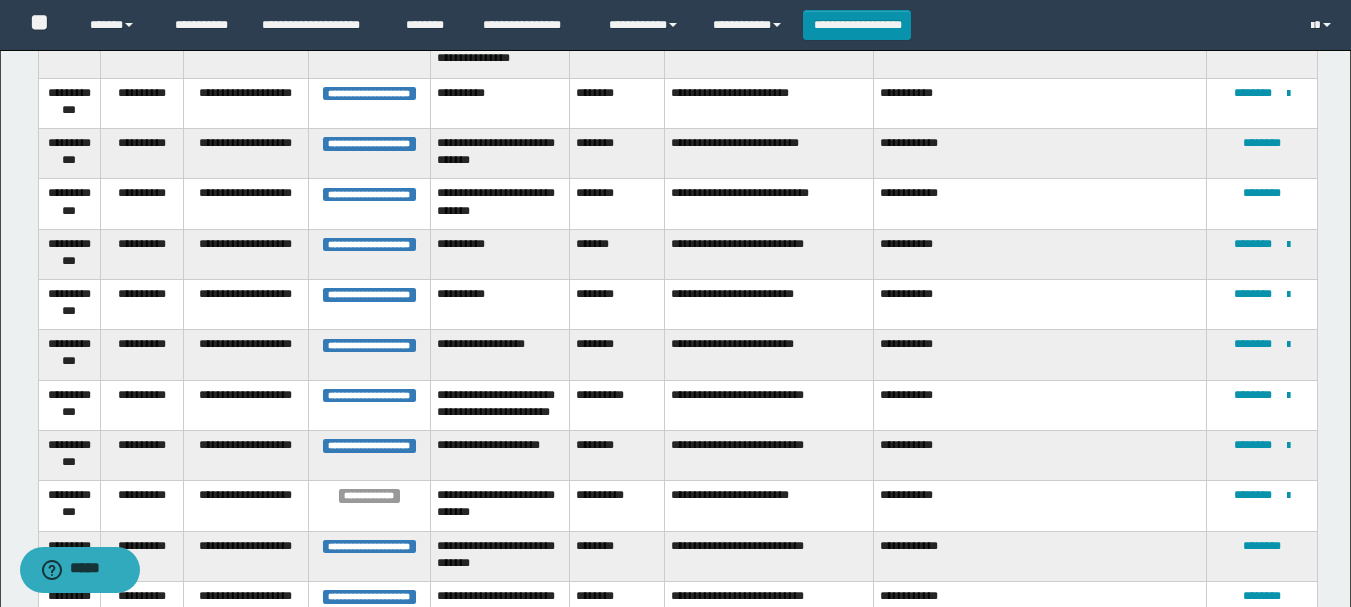 scroll, scrollTop: 2429, scrollLeft: 0, axis: vertical 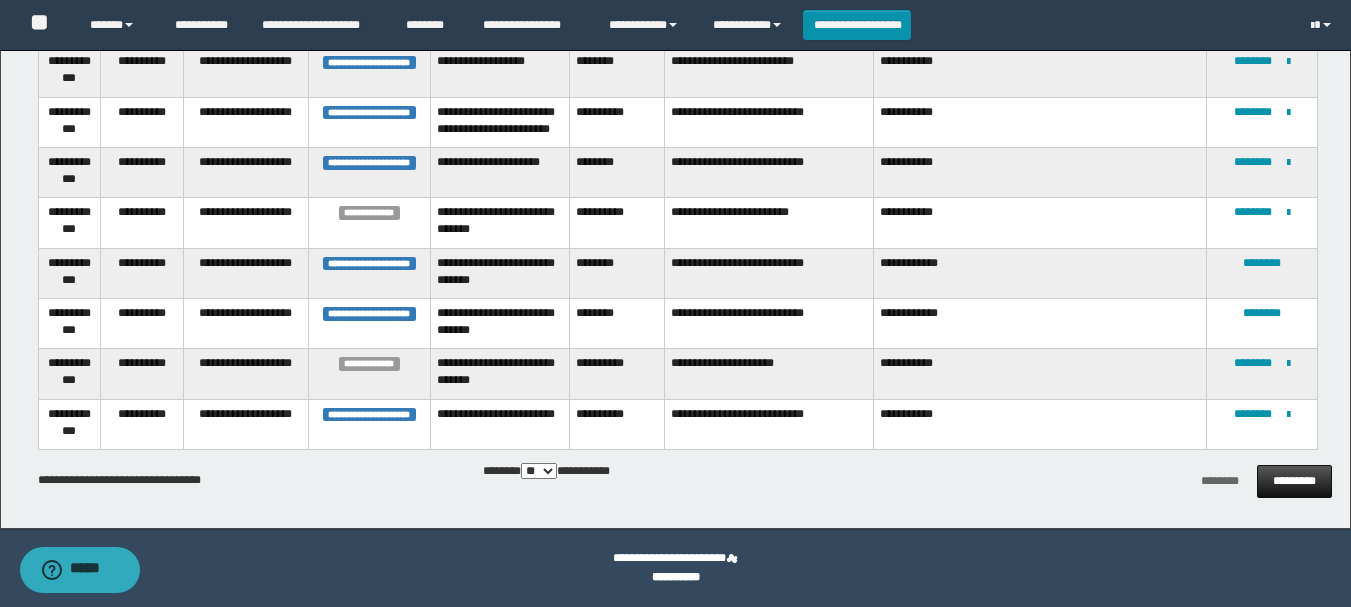 click on "*********" at bounding box center (1294, 481) 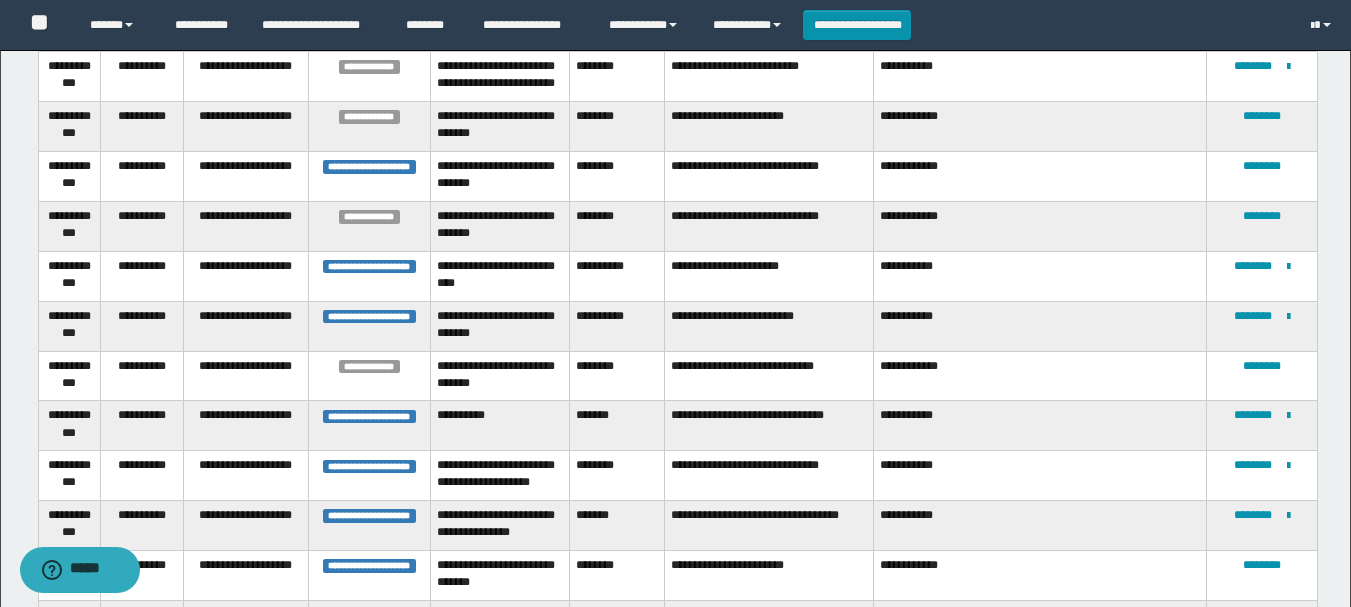 scroll, scrollTop: 1423, scrollLeft: 0, axis: vertical 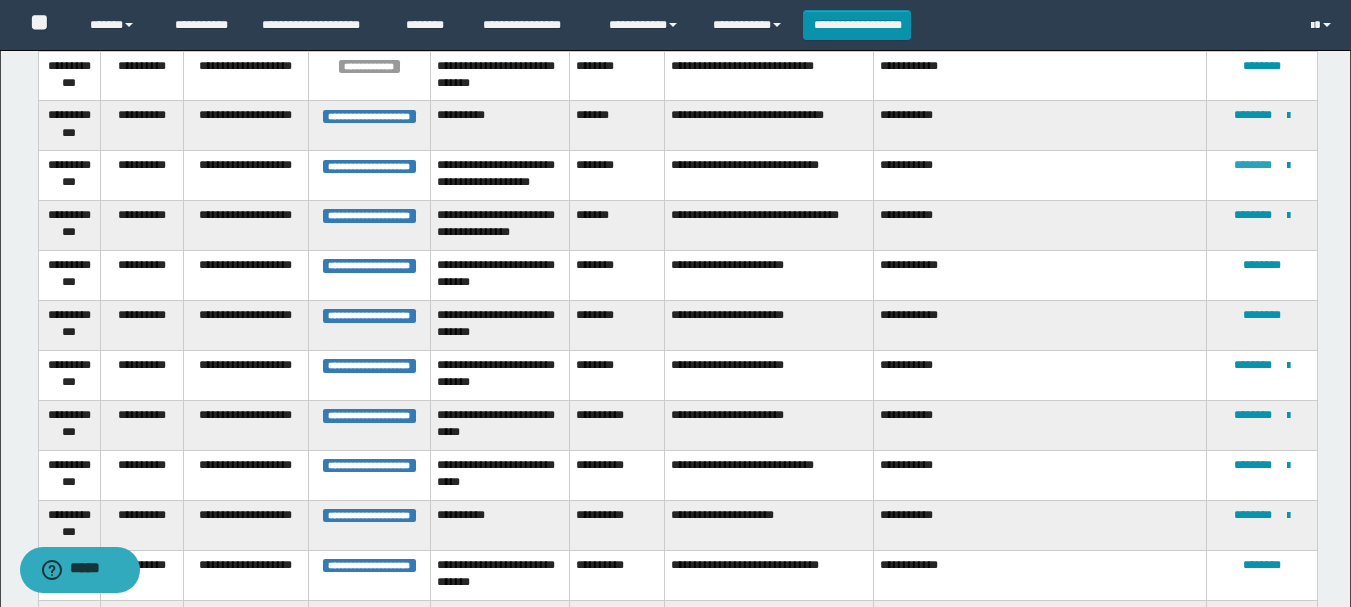 click on "********" at bounding box center [1253, 165] 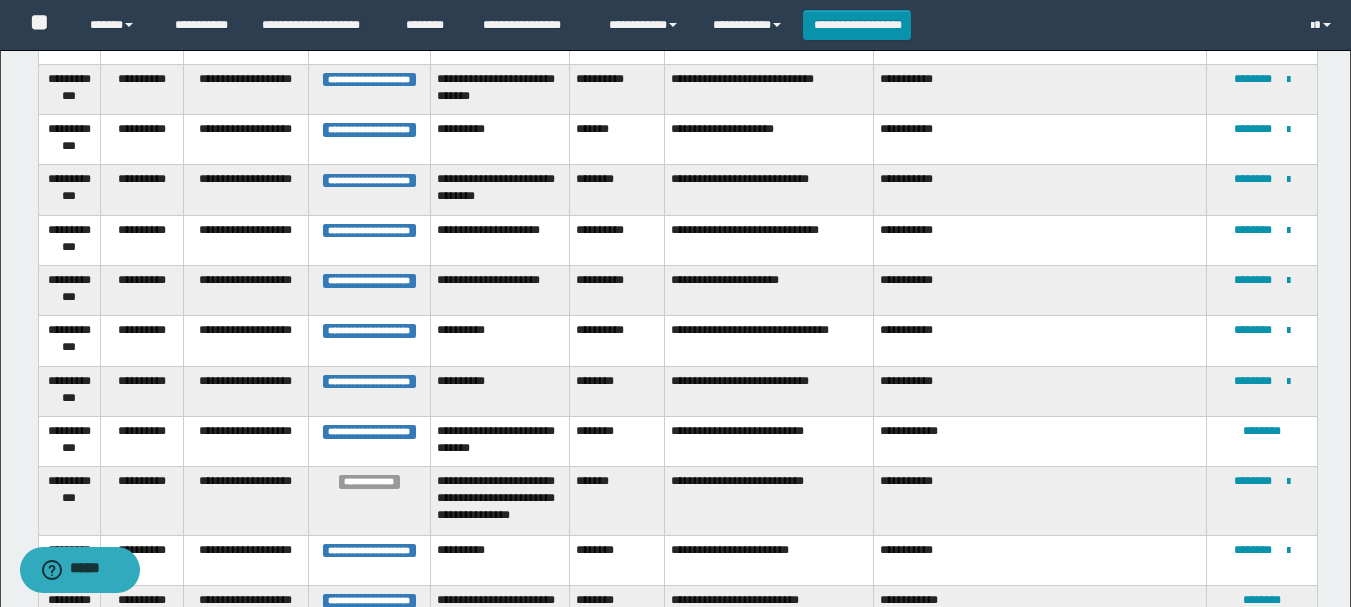 scroll, scrollTop: 2389, scrollLeft: 0, axis: vertical 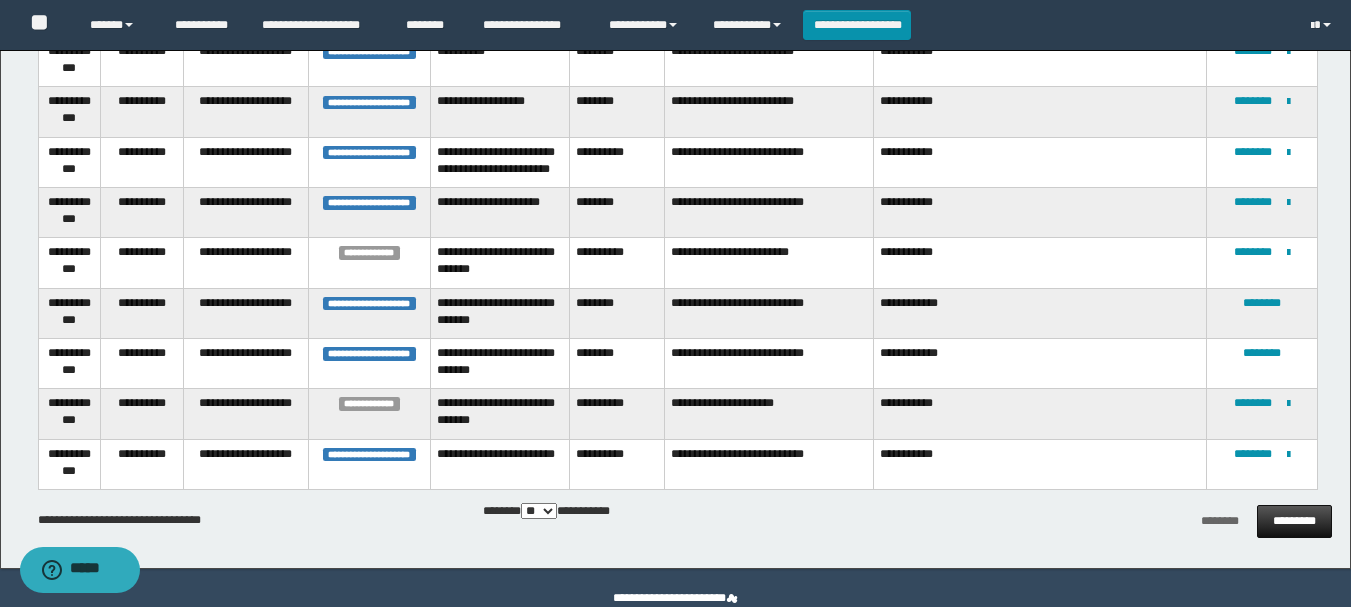 click on "*********" at bounding box center (1294, 521) 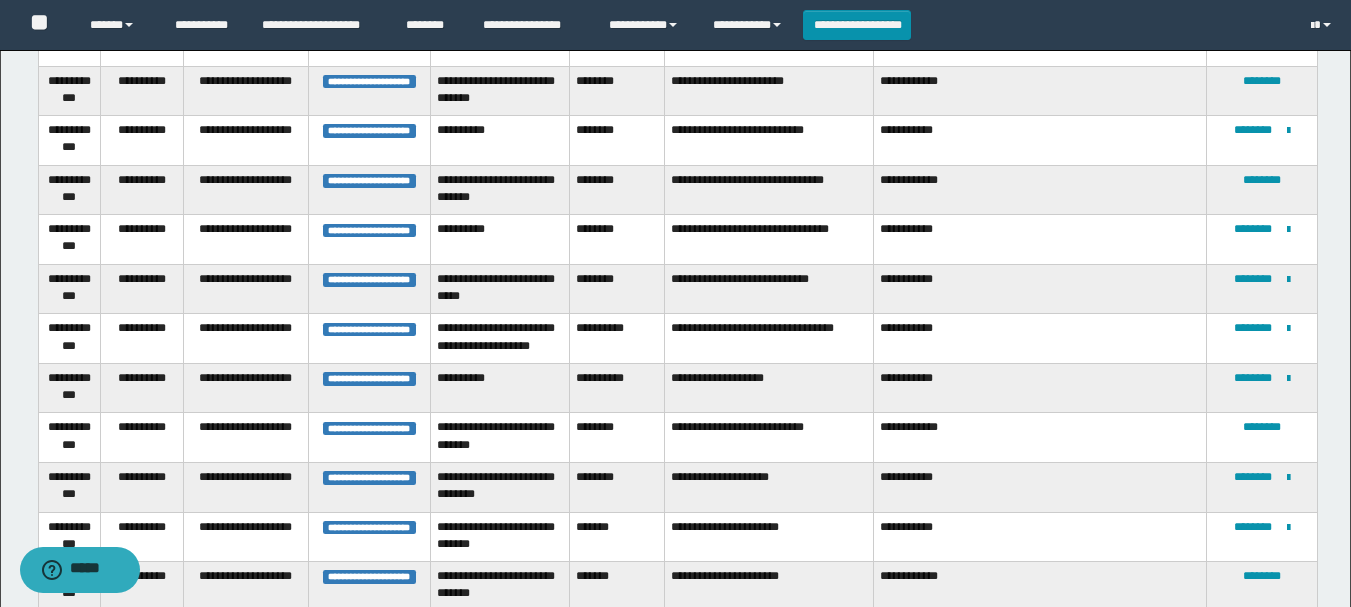 scroll, scrollTop: 459, scrollLeft: 0, axis: vertical 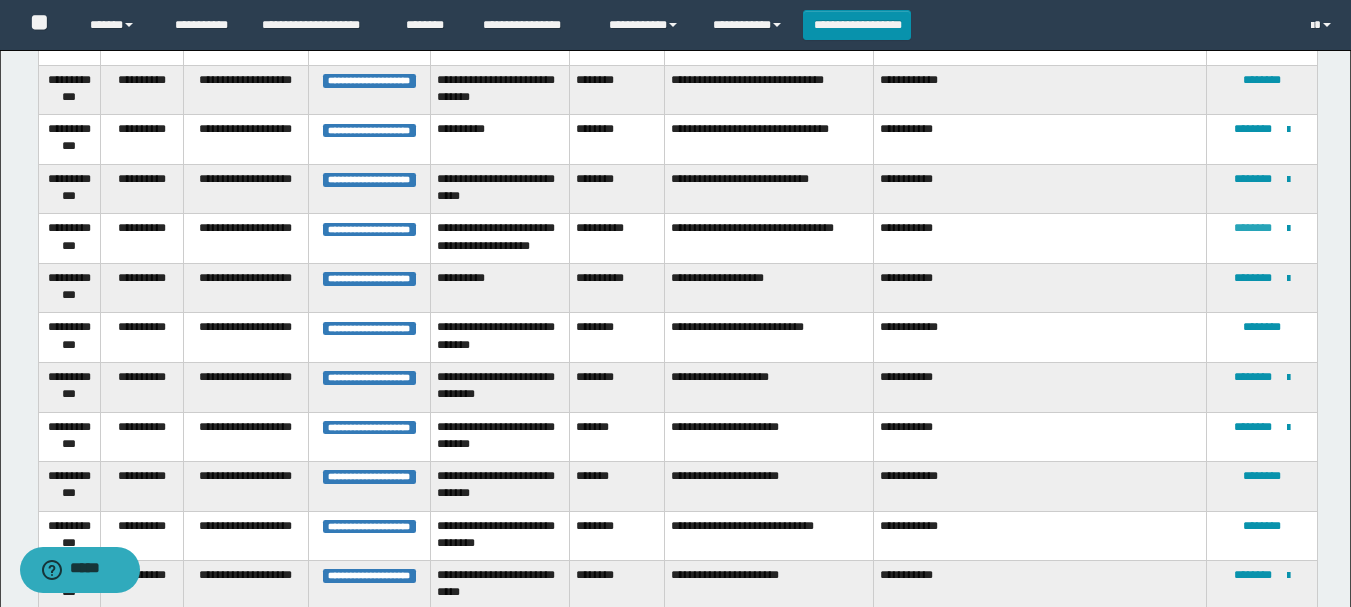 click on "********" at bounding box center [1253, 228] 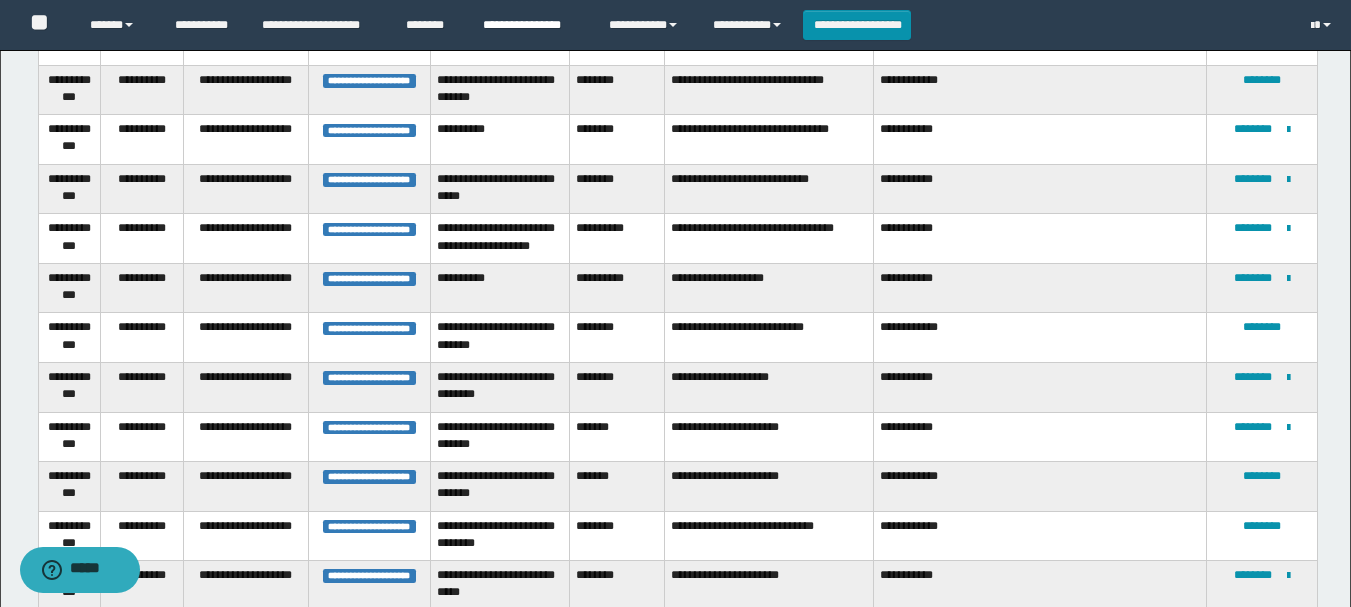 click on "**********" at bounding box center [531, 25] 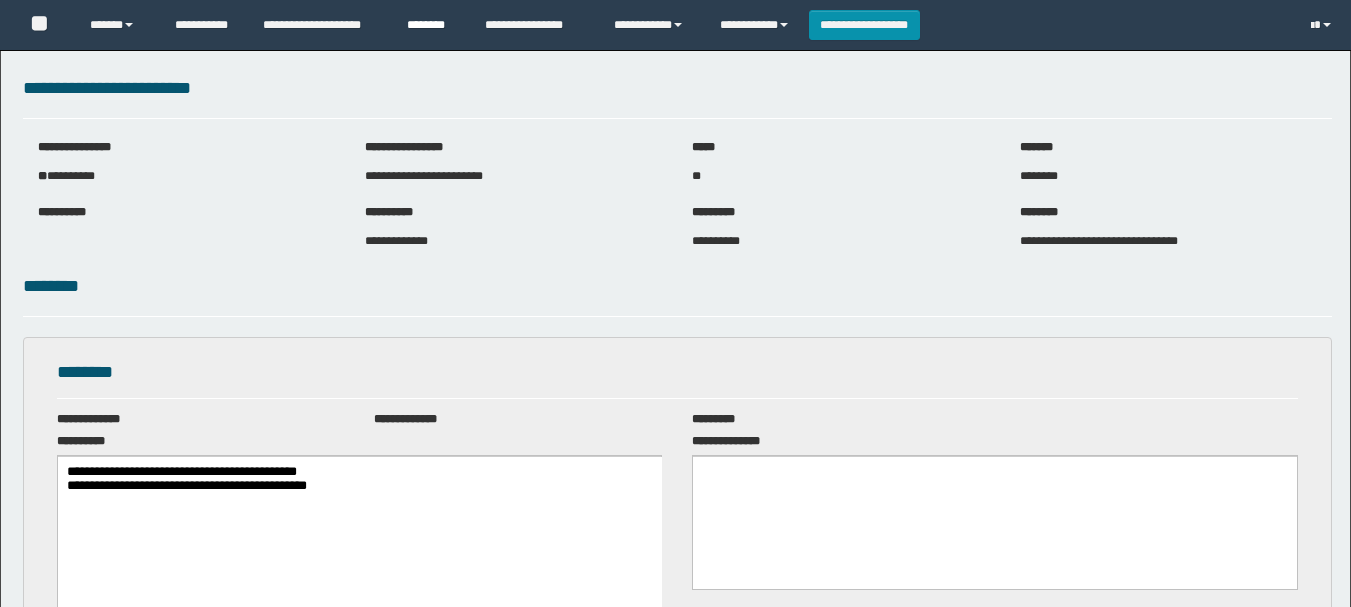 scroll, scrollTop: 0, scrollLeft: 0, axis: both 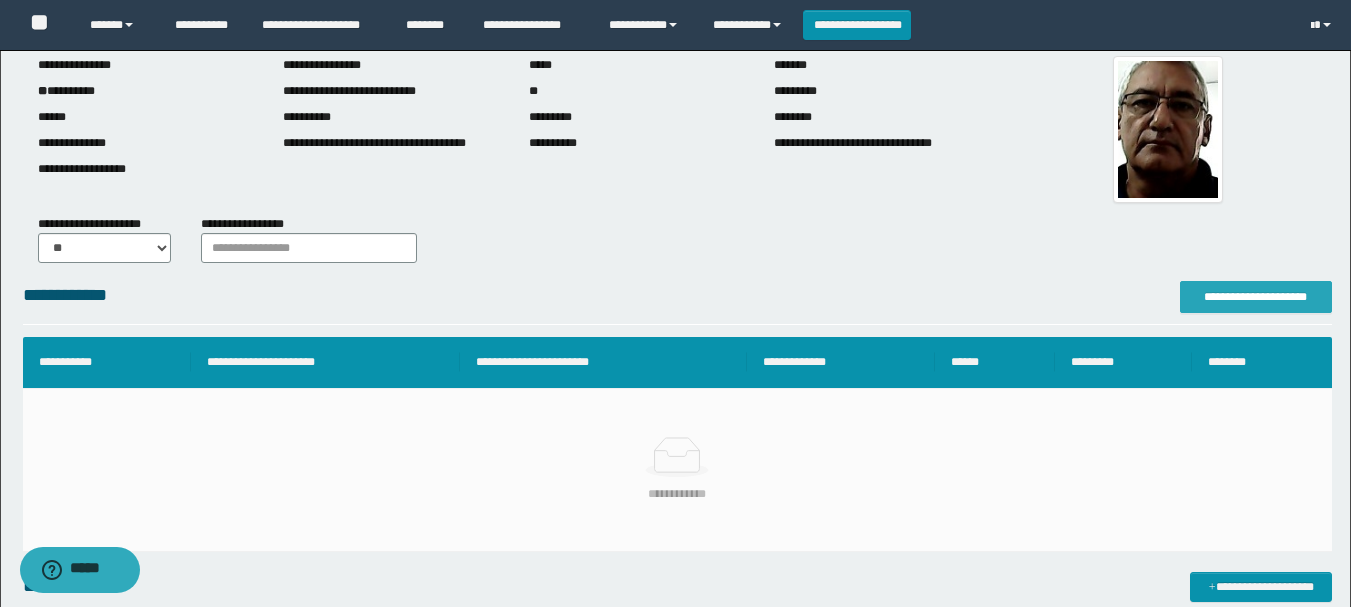click on "**********" at bounding box center [1256, 297] 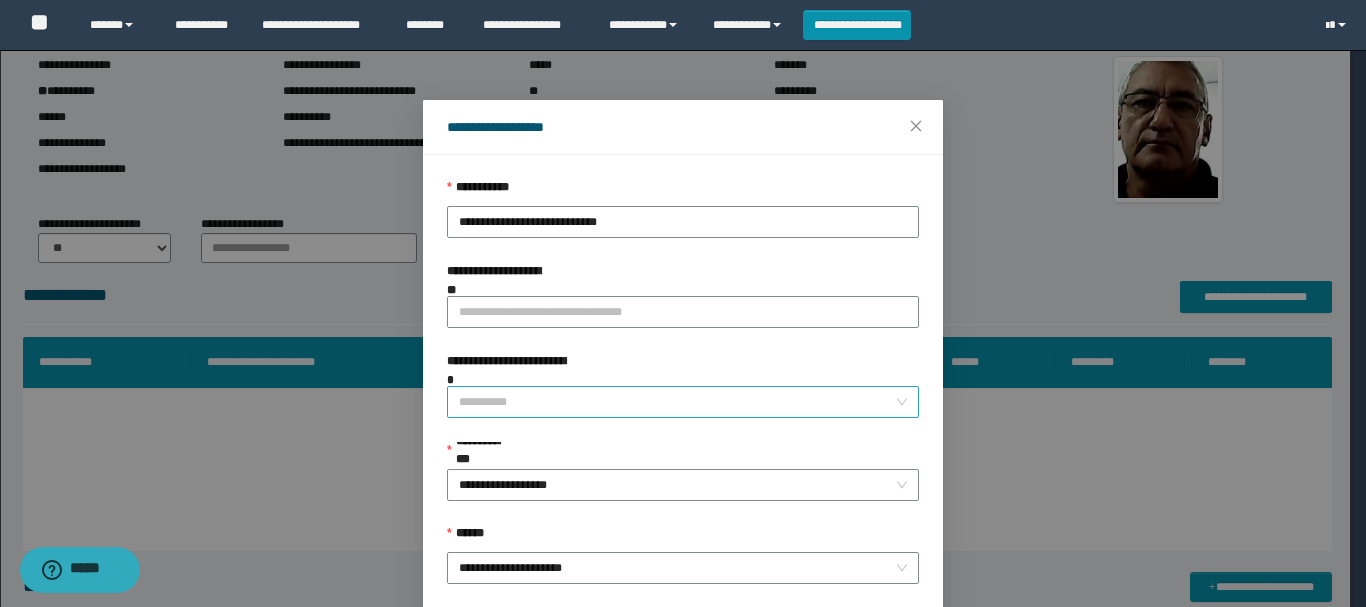 click on "**********" at bounding box center (677, 402) 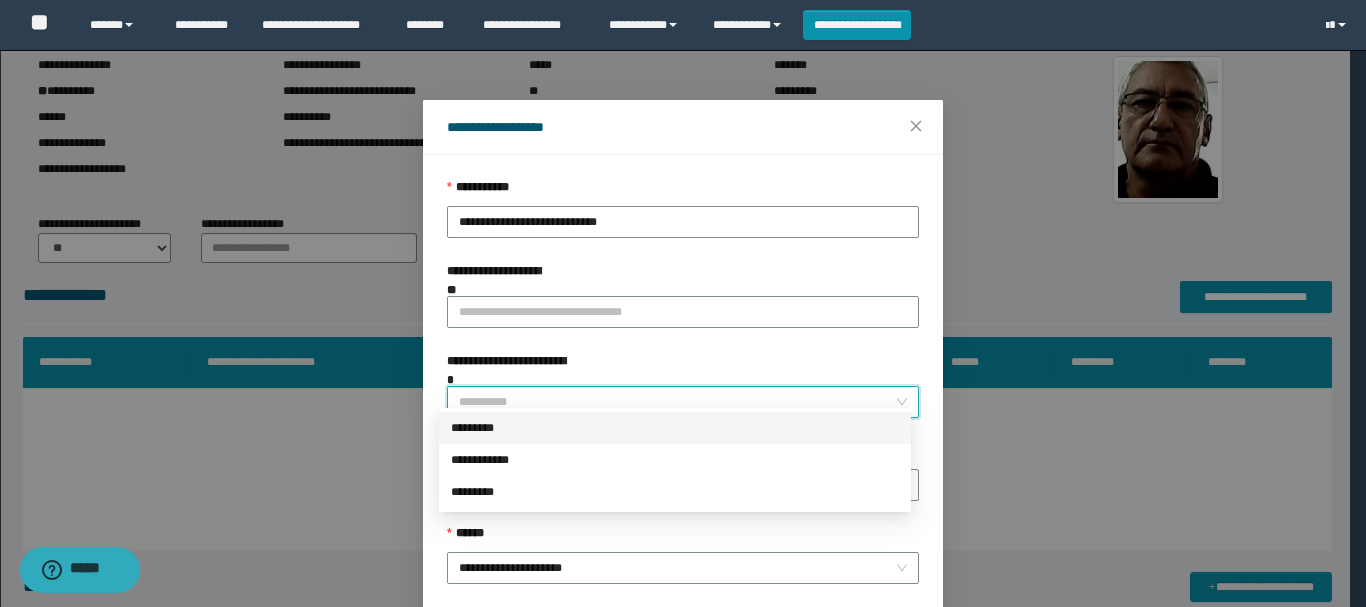 click on "*********" at bounding box center [675, 428] 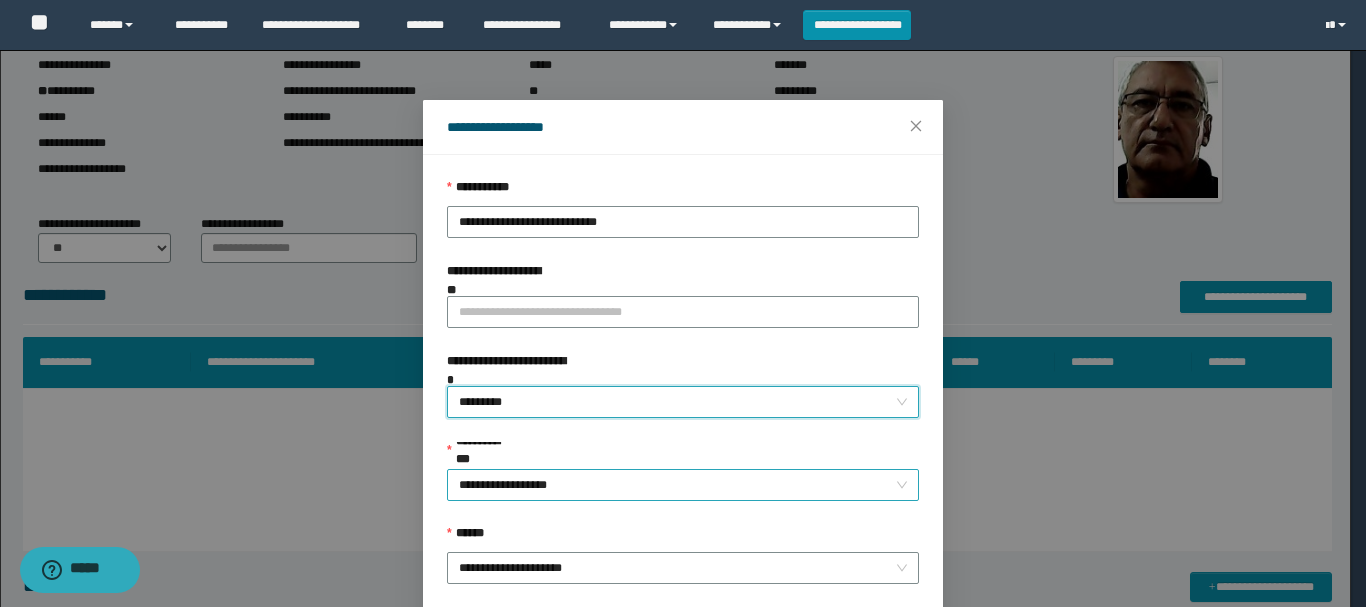 click on "**********" at bounding box center [683, 485] 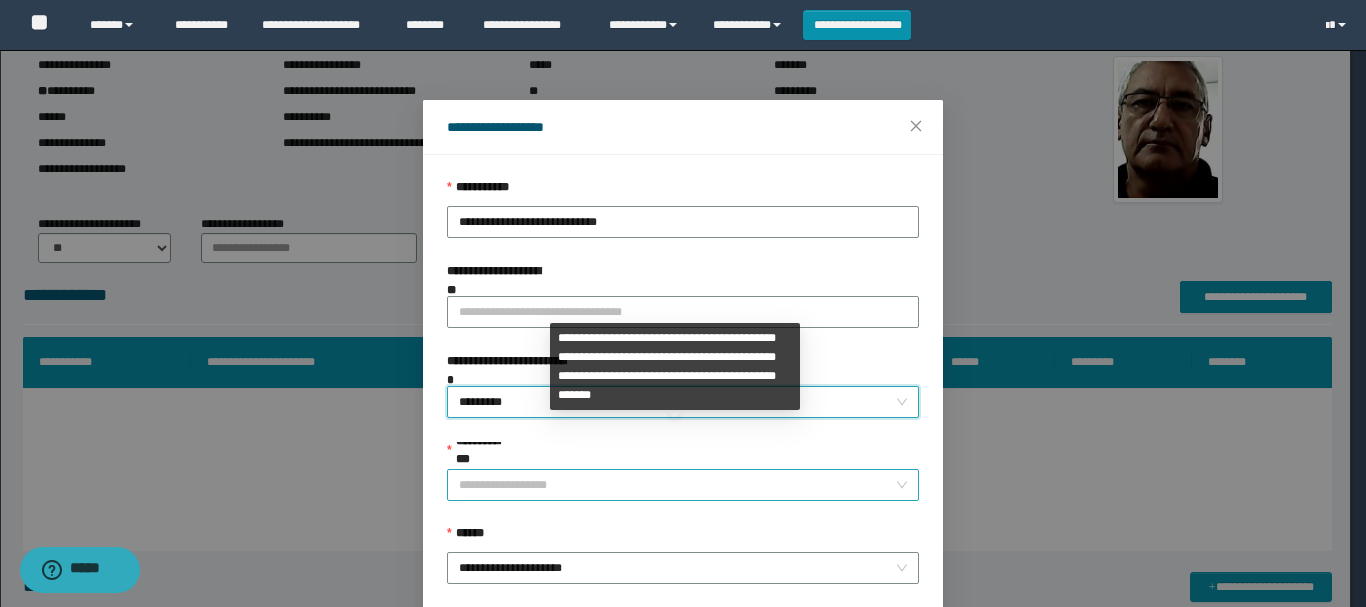 scroll, scrollTop: 192, scrollLeft: 0, axis: vertical 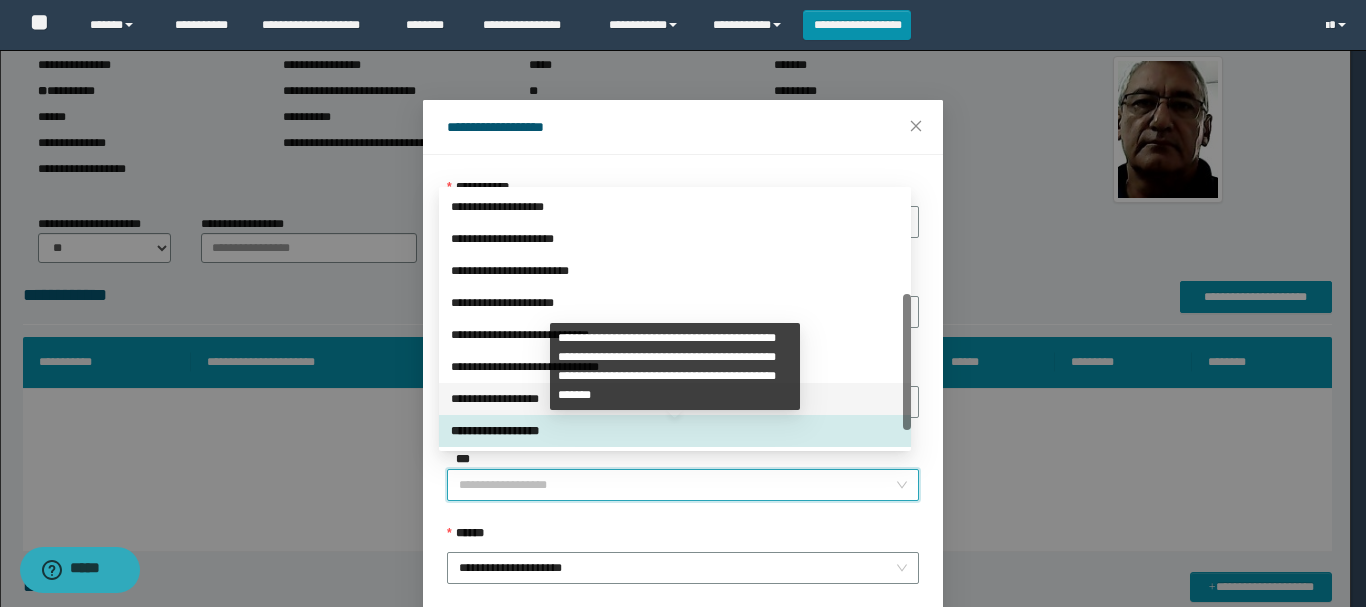 click on "**********" at bounding box center (675, 399) 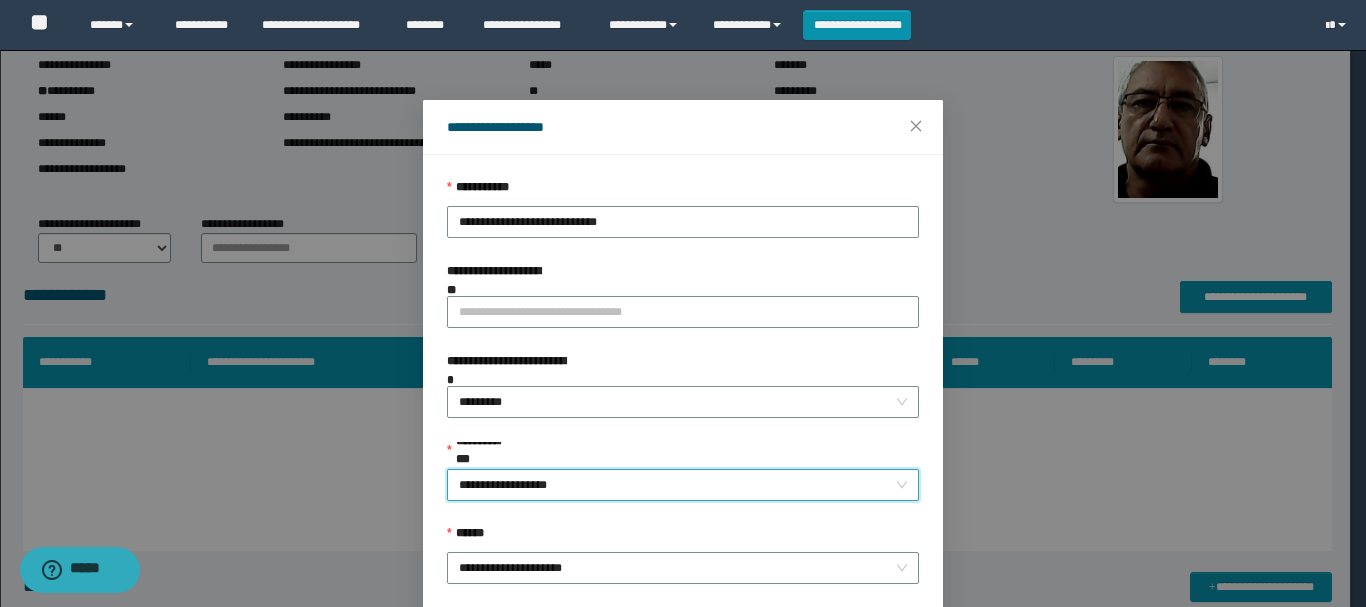 scroll, scrollTop: 145, scrollLeft: 0, axis: vertical 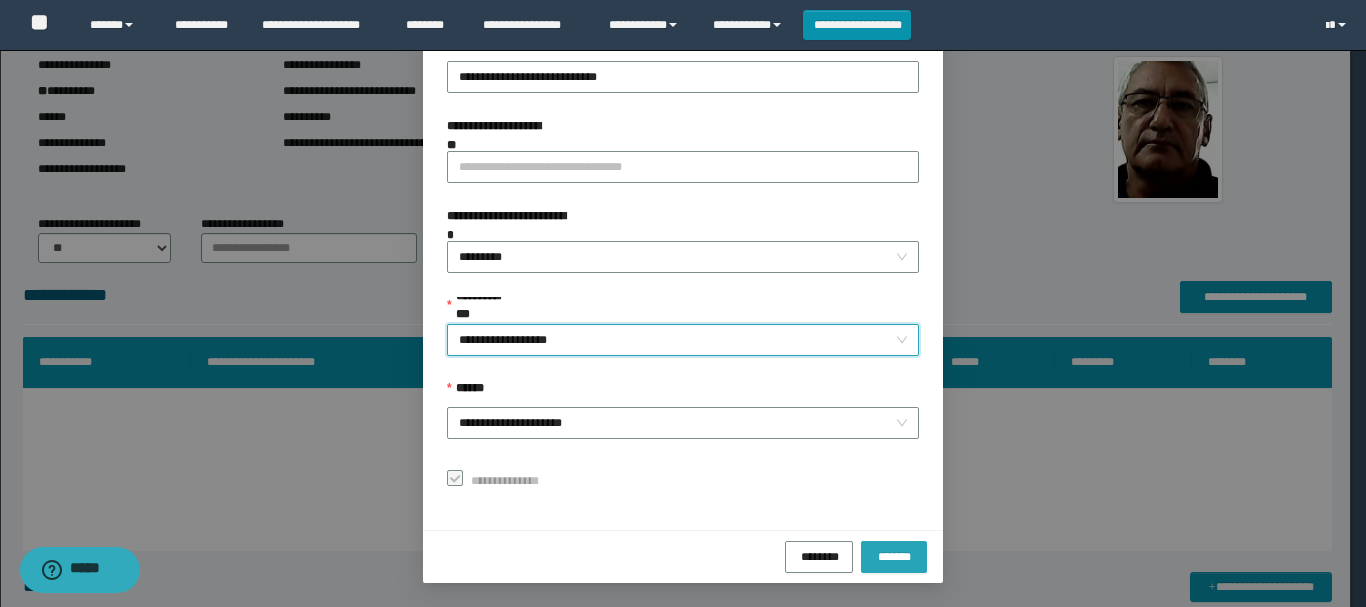 click on "*******" at bounding box center [894, 555] 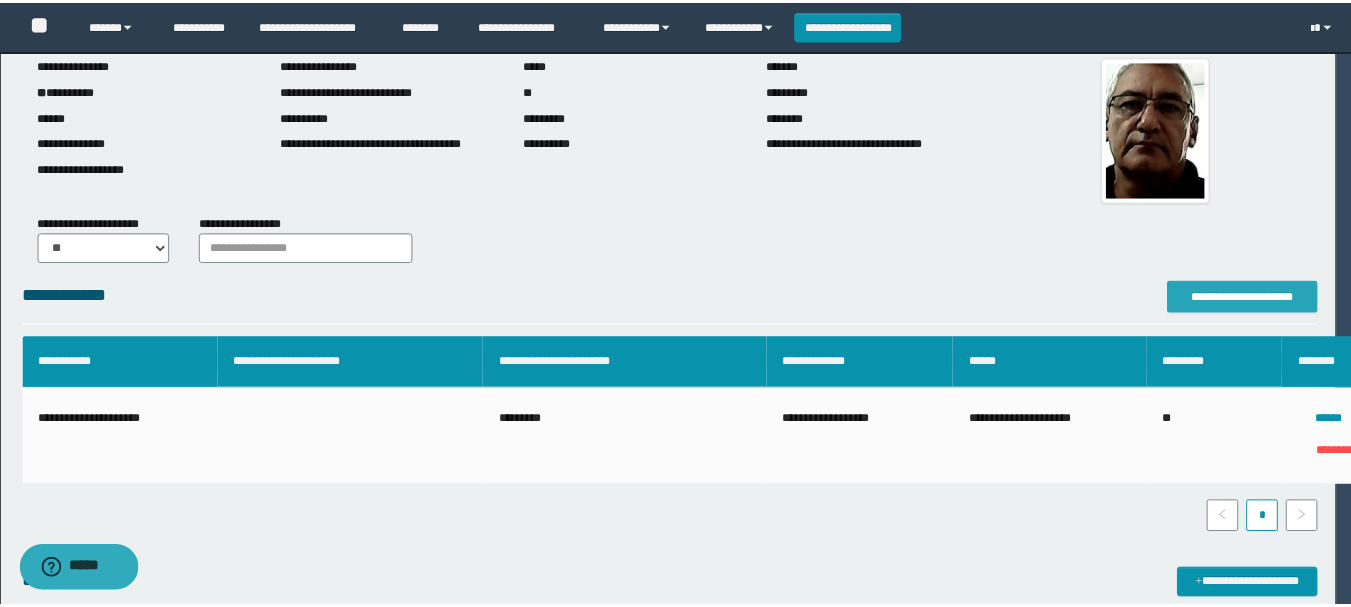scroll, scrollTop: 0, scrollLeft: 0, axis: both 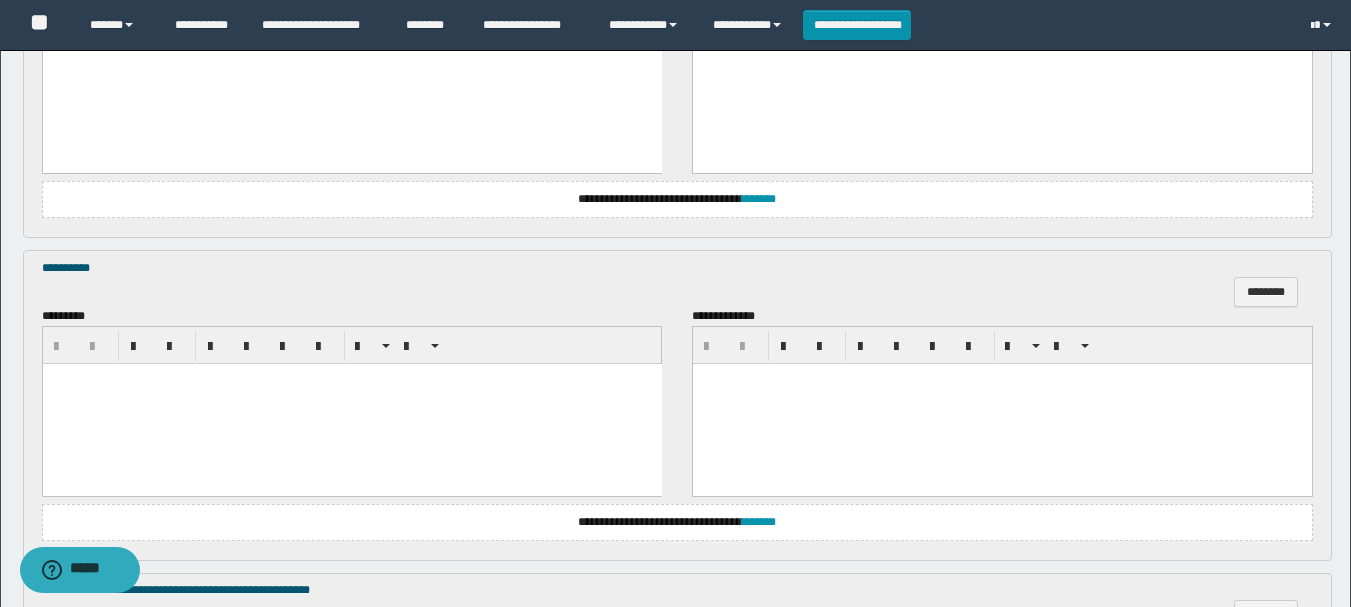 click at bounding box center (351, 404) 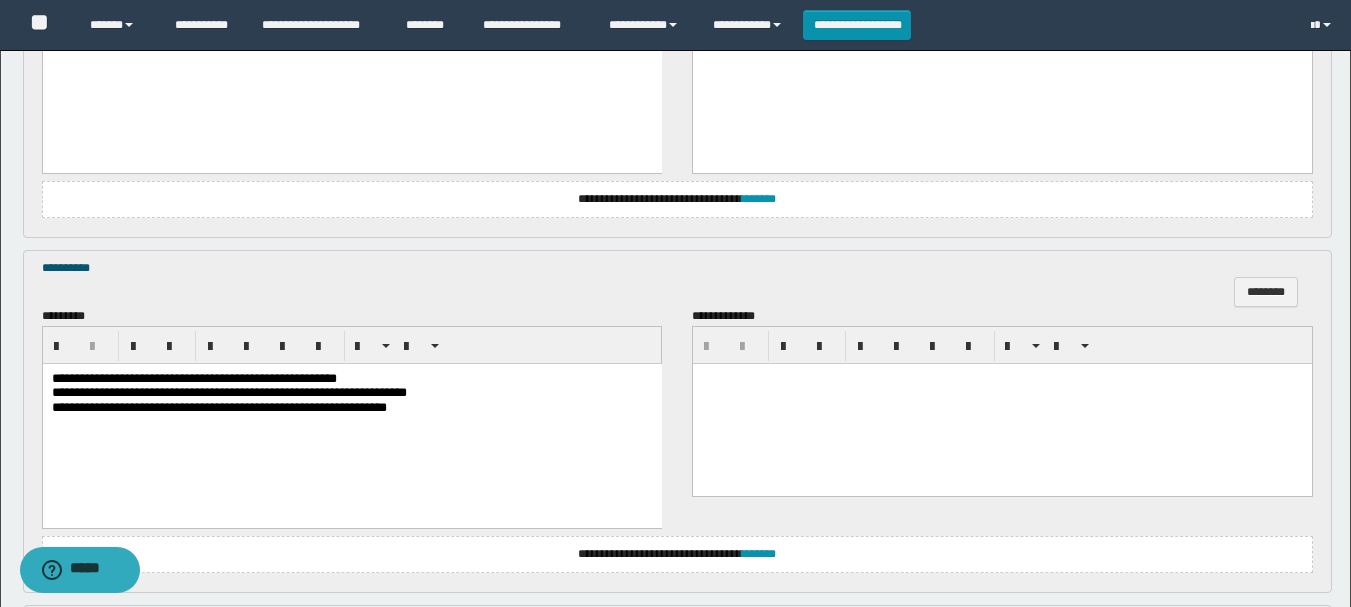 scroll, scrollTop: 1400, scrollLeft: 0, axis: vertical 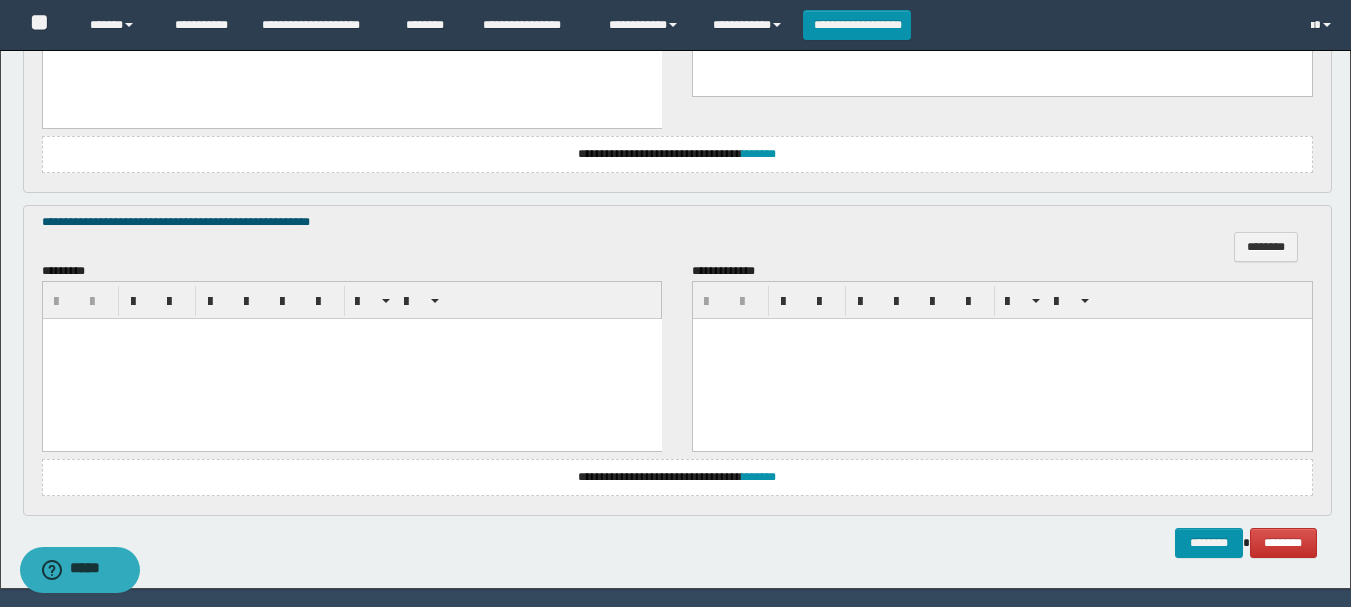 click at bounding box center (351, 358) 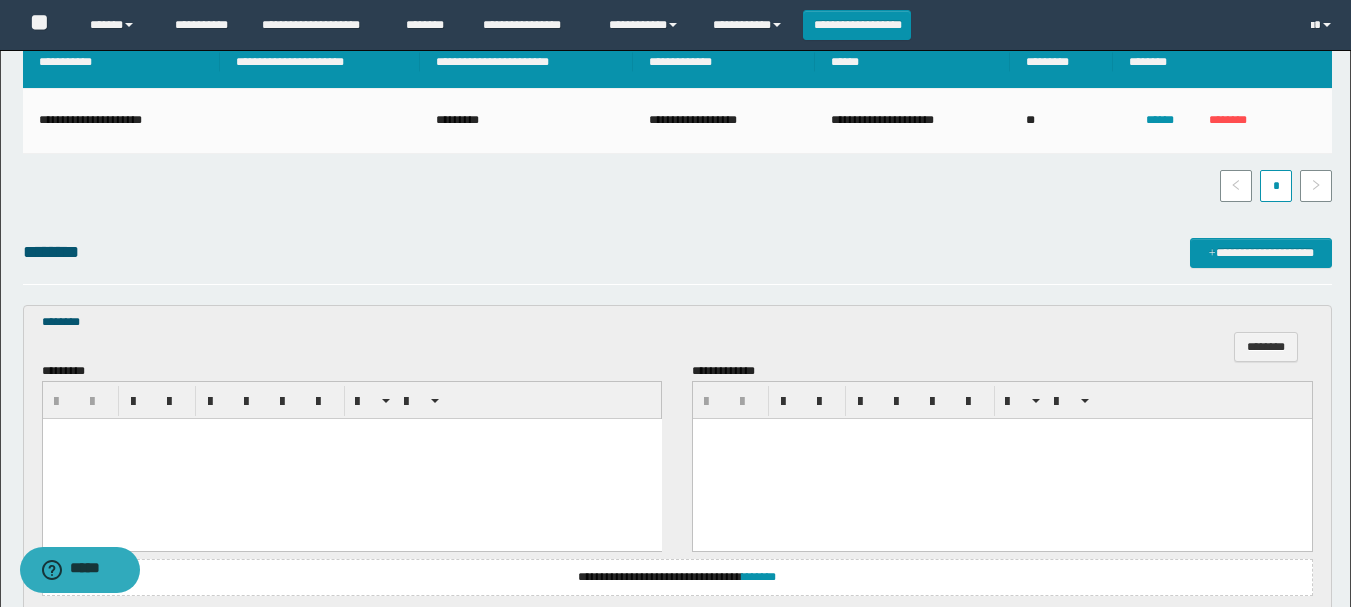 scroll, scrollTop: 500, scrollLeft: 0, axis: vertical 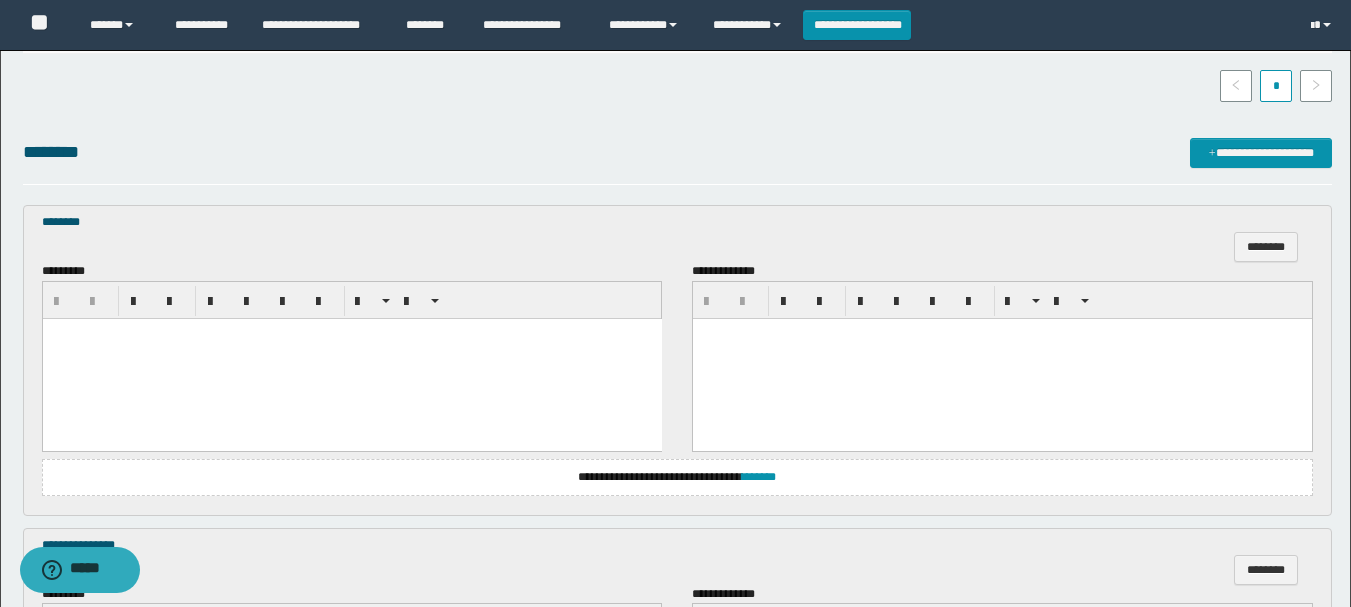 click at bounding box center (351, 358) 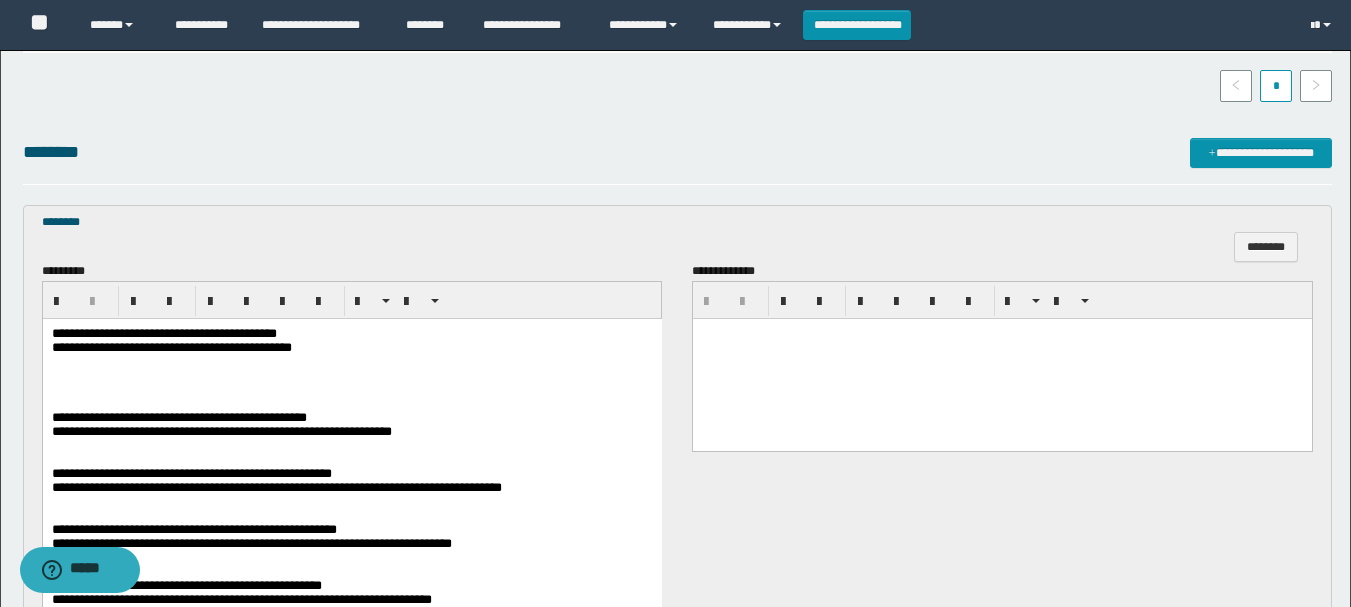 scroll, scrollTop: 700, scrollLeft: 0, axis: vertical 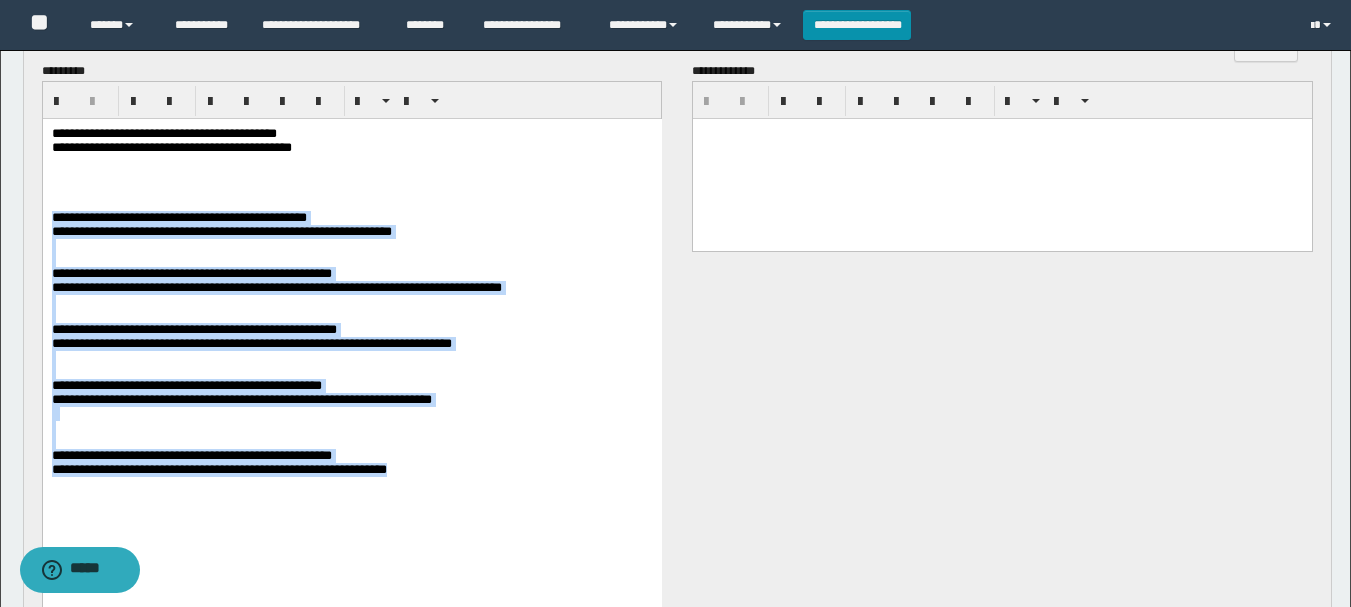 drag, startPoint x: 52, startPoint y: 230, endPoint x: 601, endPoint y: 515, distance: 618.5677 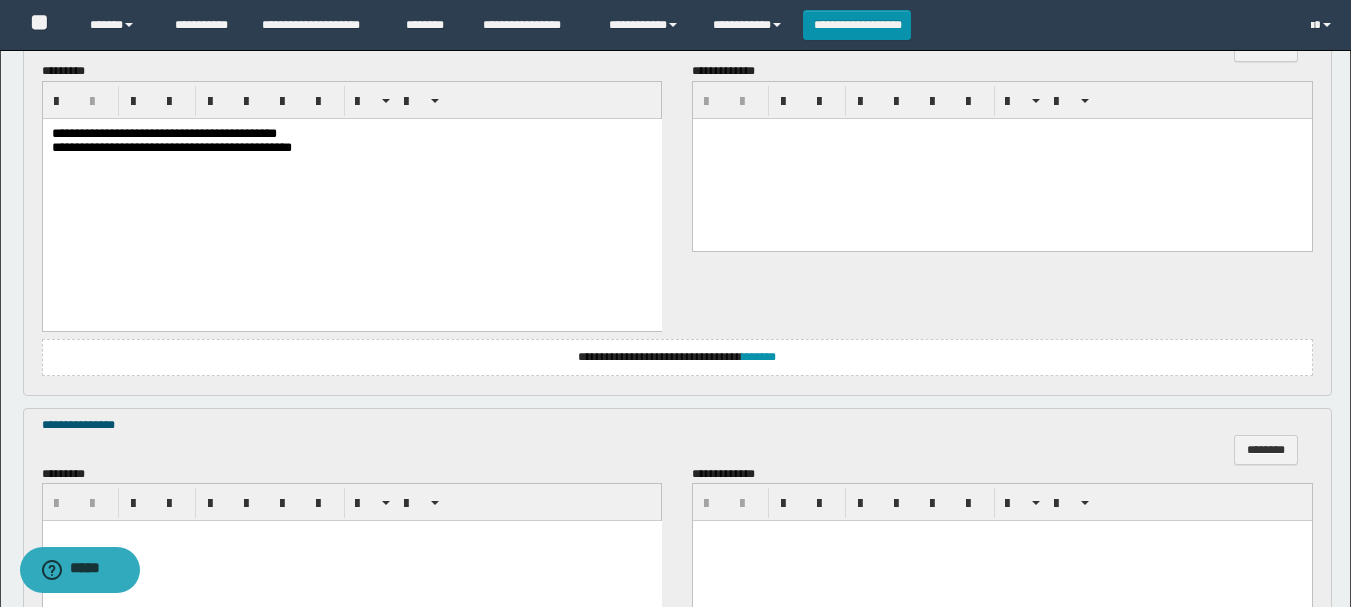 scroll, scrollTop: 900, scrollLeft: 0, axis: vertical 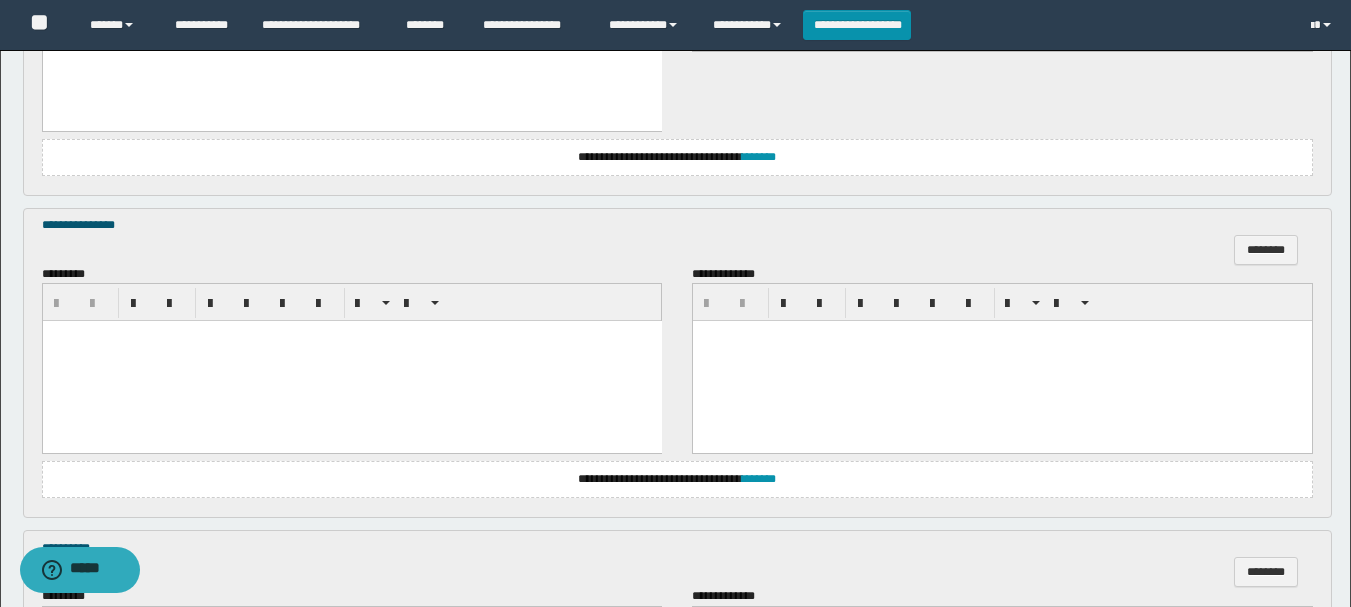 click at bounding box center [351, 361] 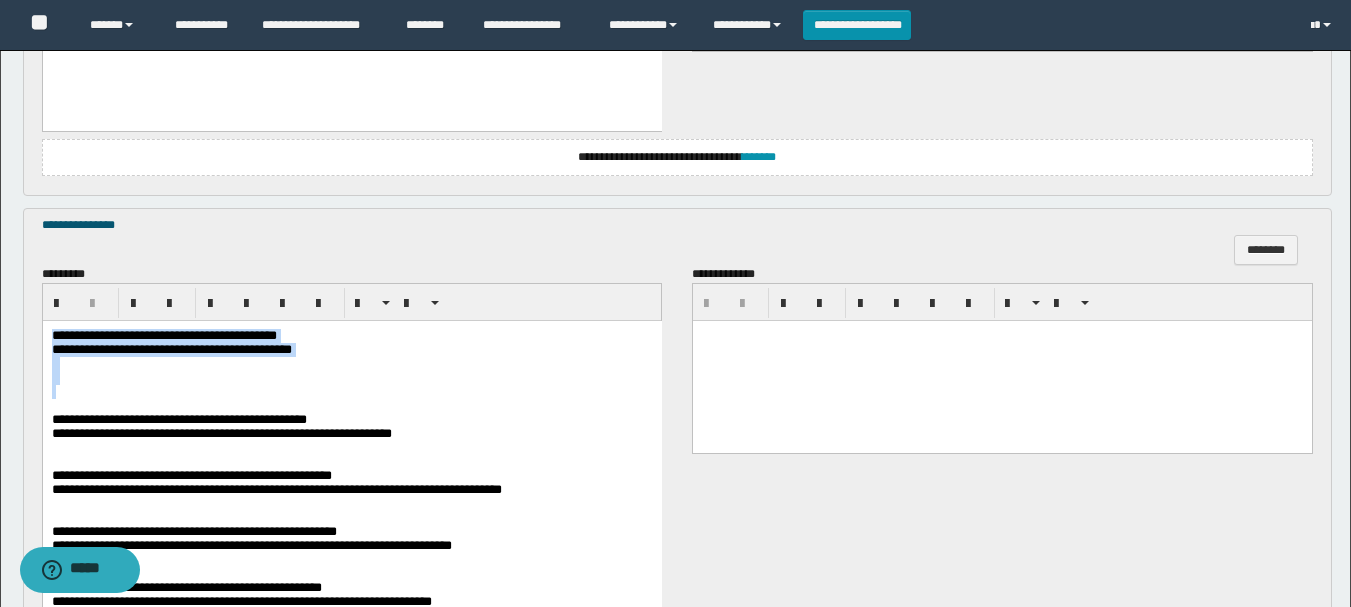 drag, startPoint x: 53, startPoint y: 334, endPoint x: 435, endPoint y: 402, distance: 388.00516 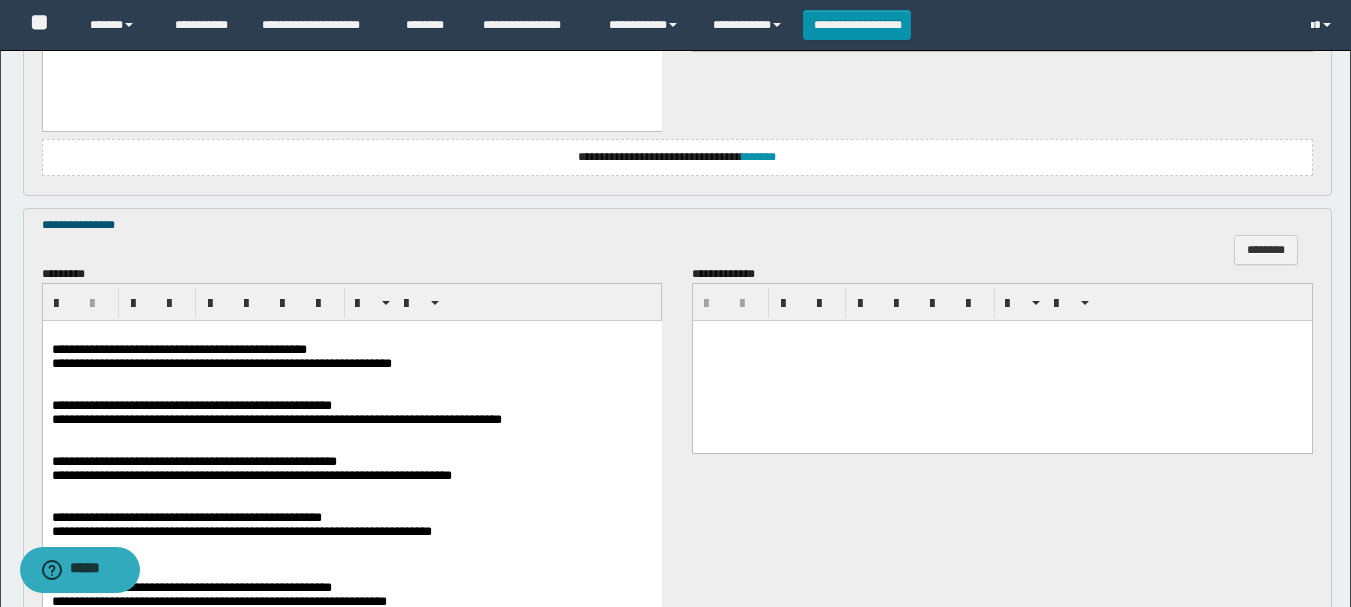 scroll, scrollTop: 500, scrollLeft: 0, axis: vertical 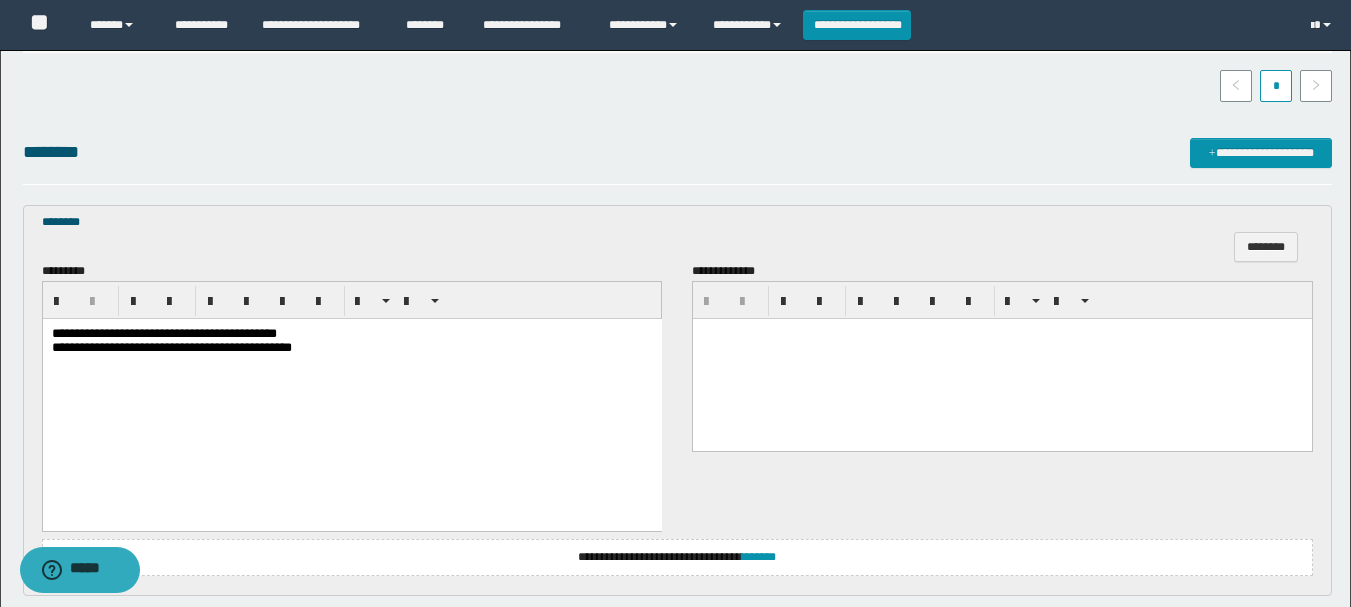 click on "**********" at bounding box center (163, 332) 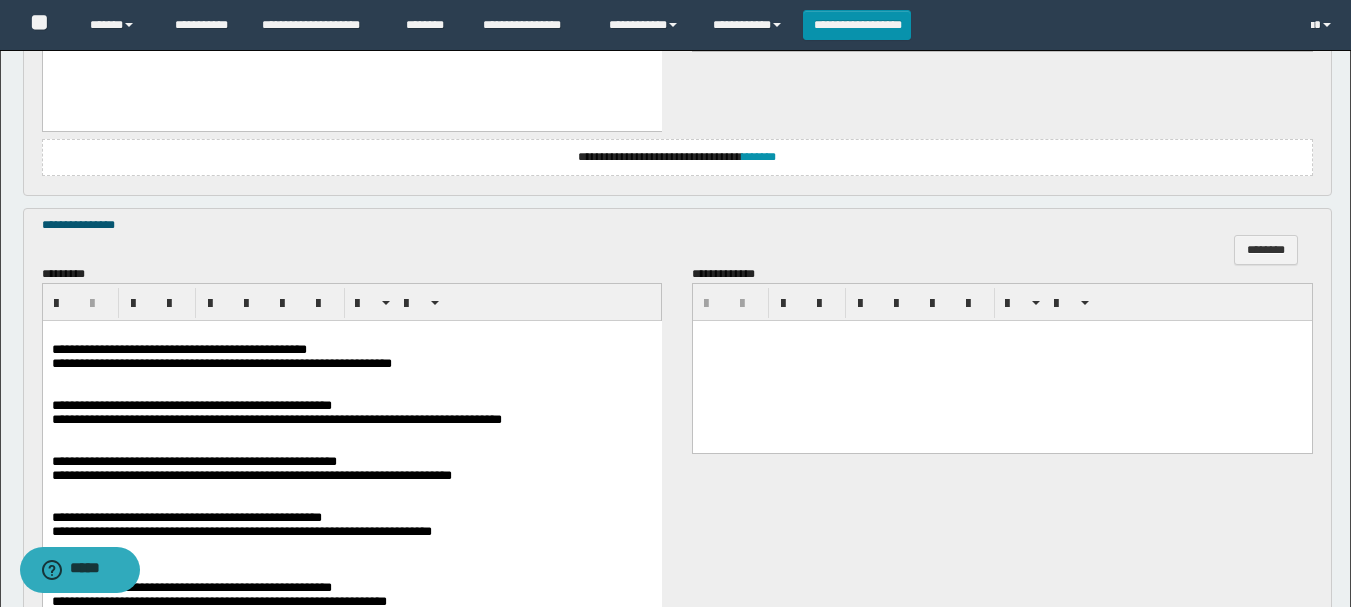 scroll, scrollTop: 1000, scrollLeft: 0, axis: vertical 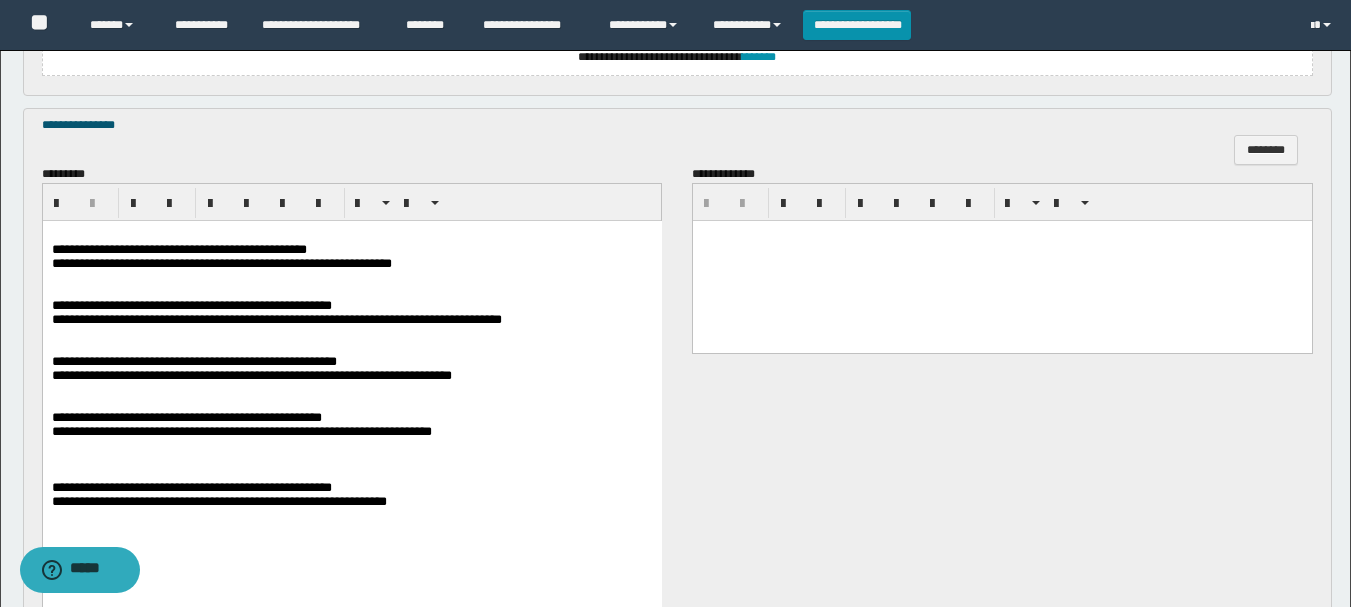 click on "**********" at bounding box center (178, 249) 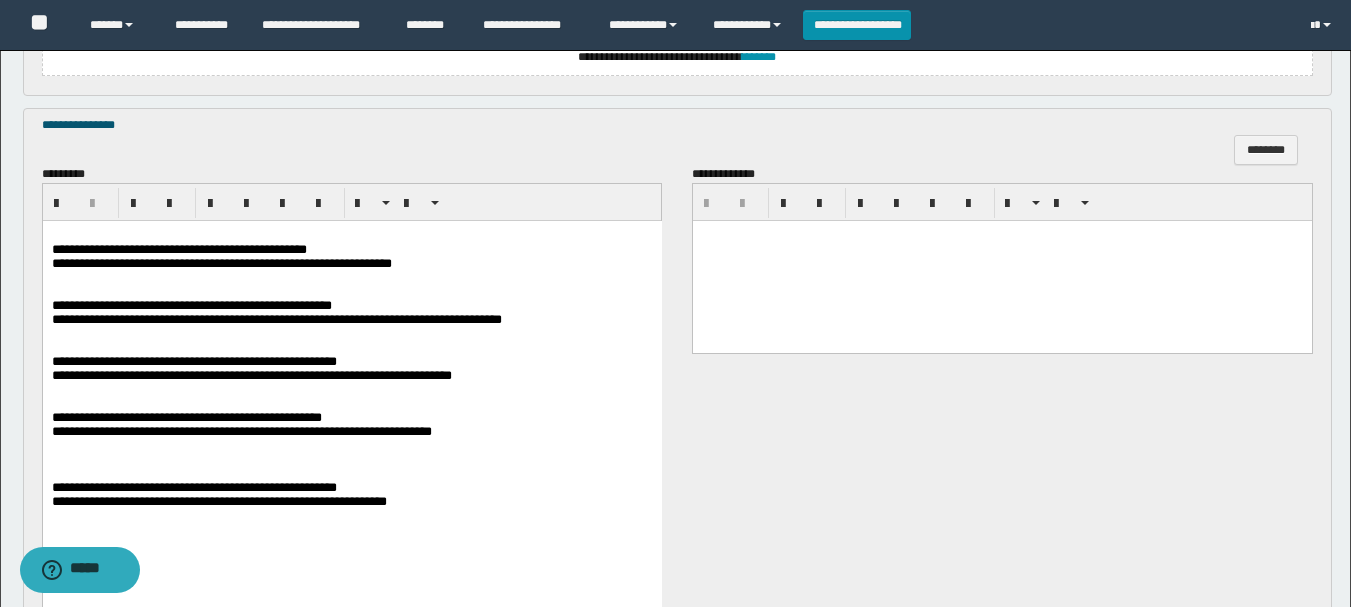 click on "**********" at bounding box center [191, 305] 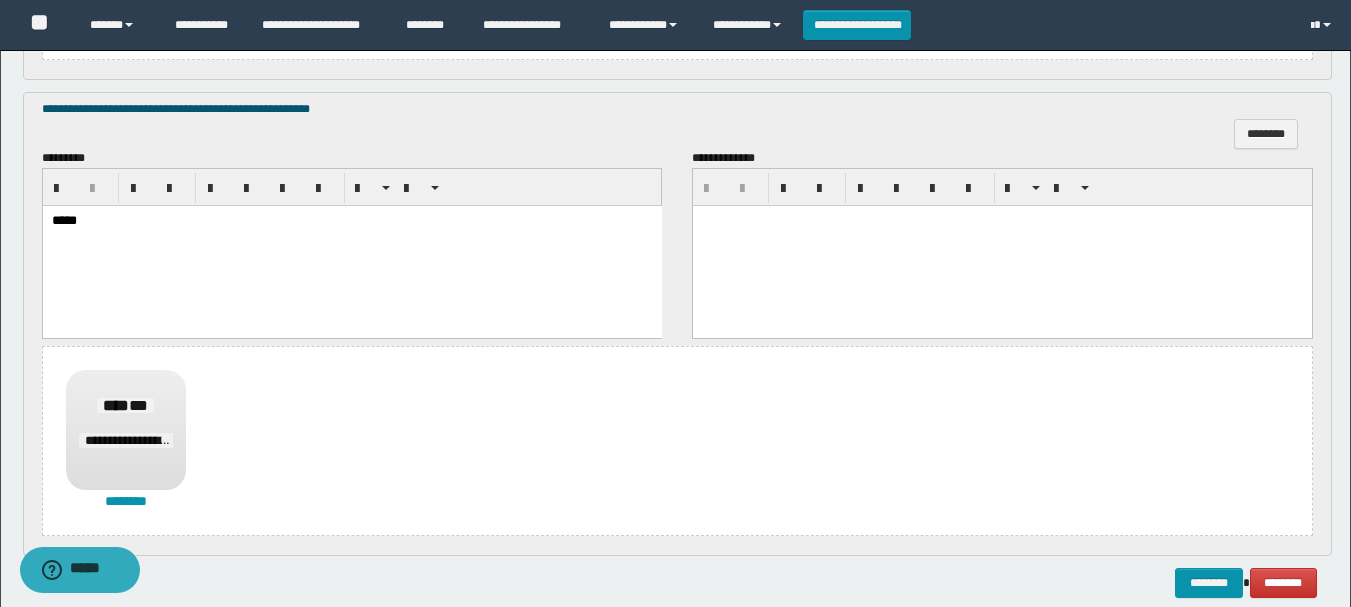 scroll, scrollTop: 2097, scrollLeft: 0, axis: vertical 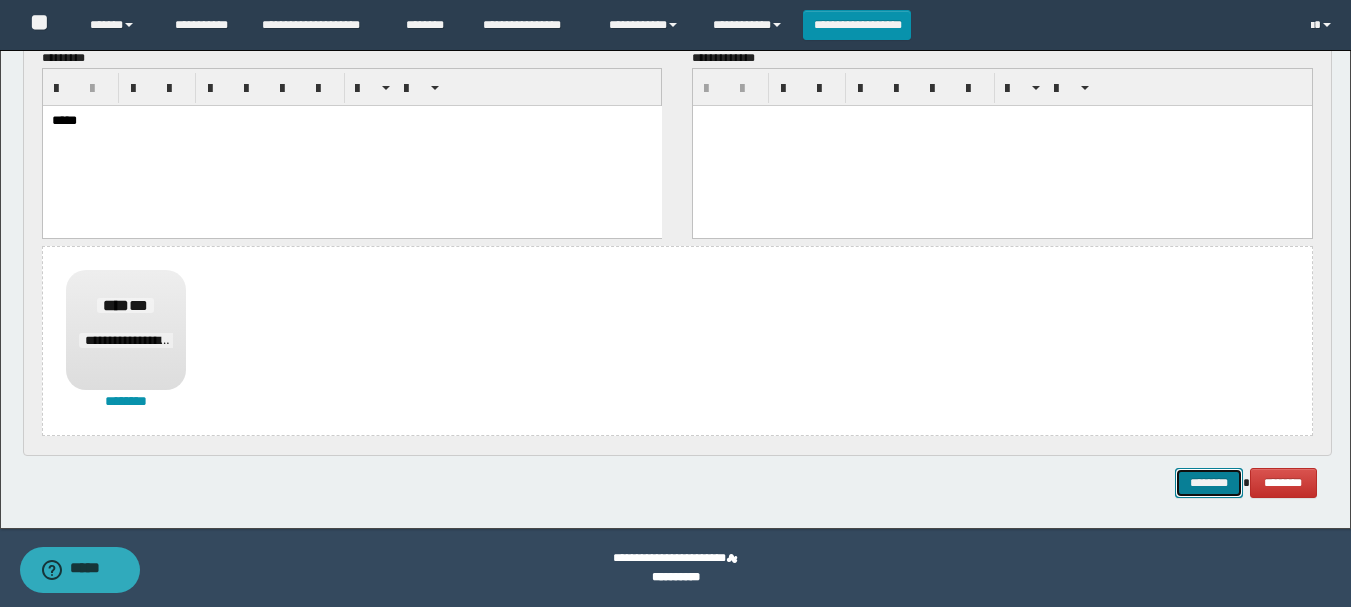 click on "********" at bounding box center [1209, 483] 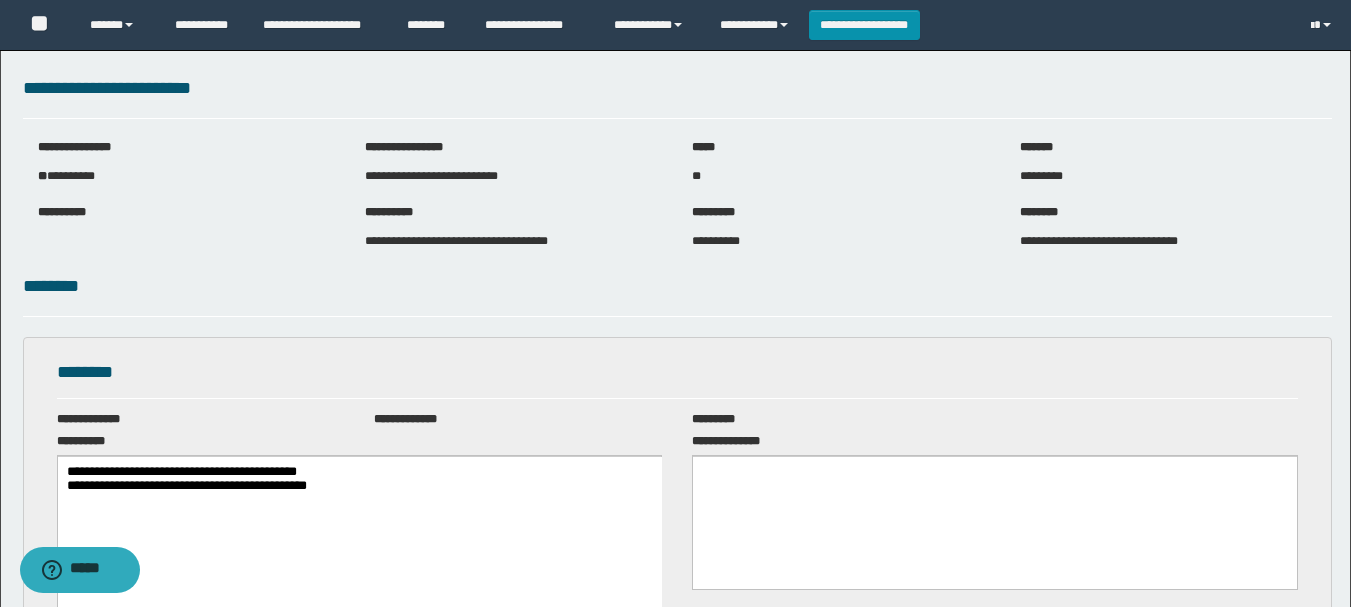 scroll, scrollTop: 0, scrollLeft: 0, axis: both 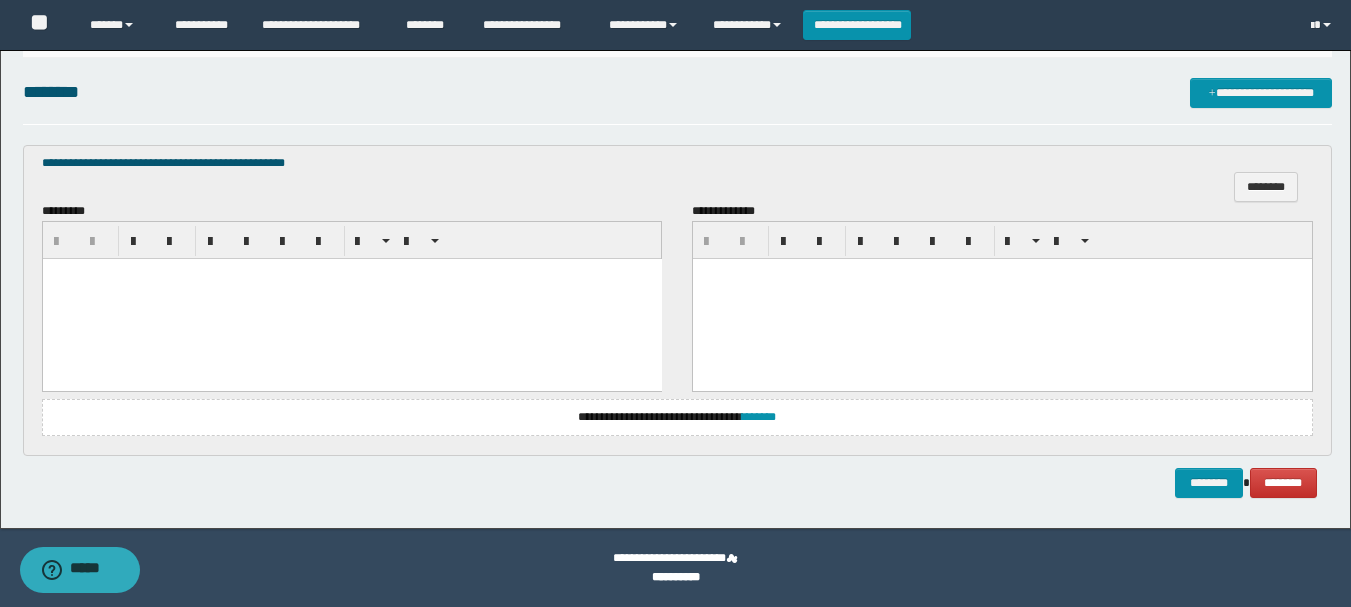 click at bounding box center [351, 299] 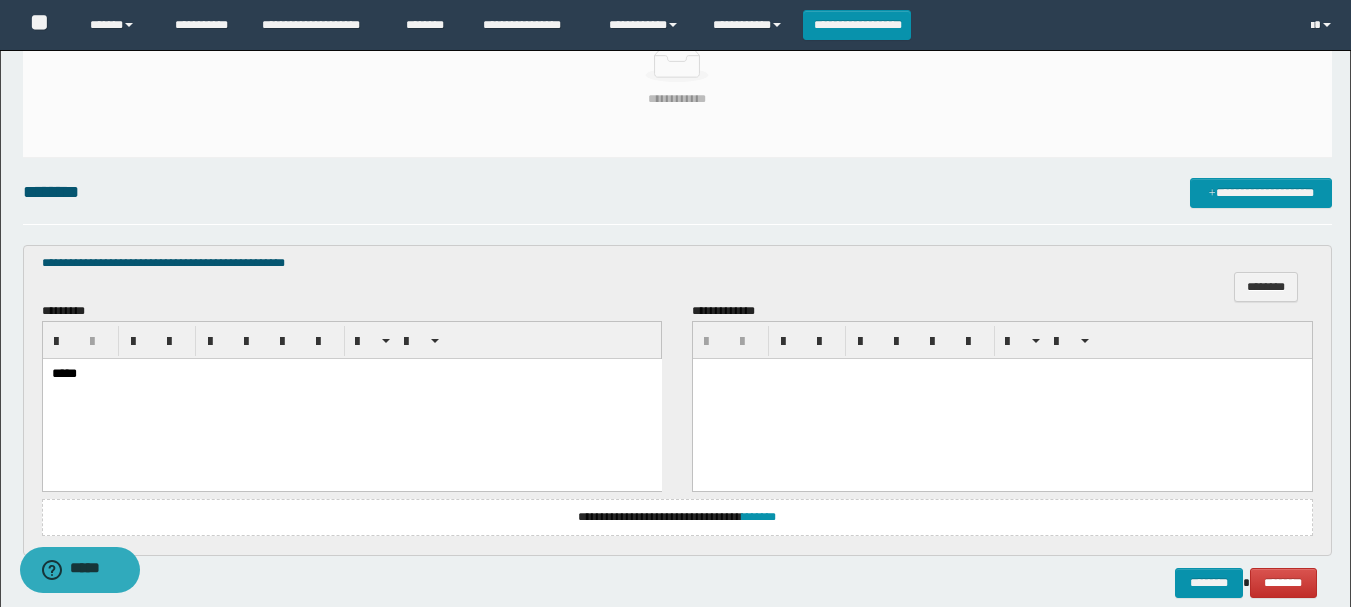 scroll, scrollTop: 603, scrollLeft: 0, axis: vertical 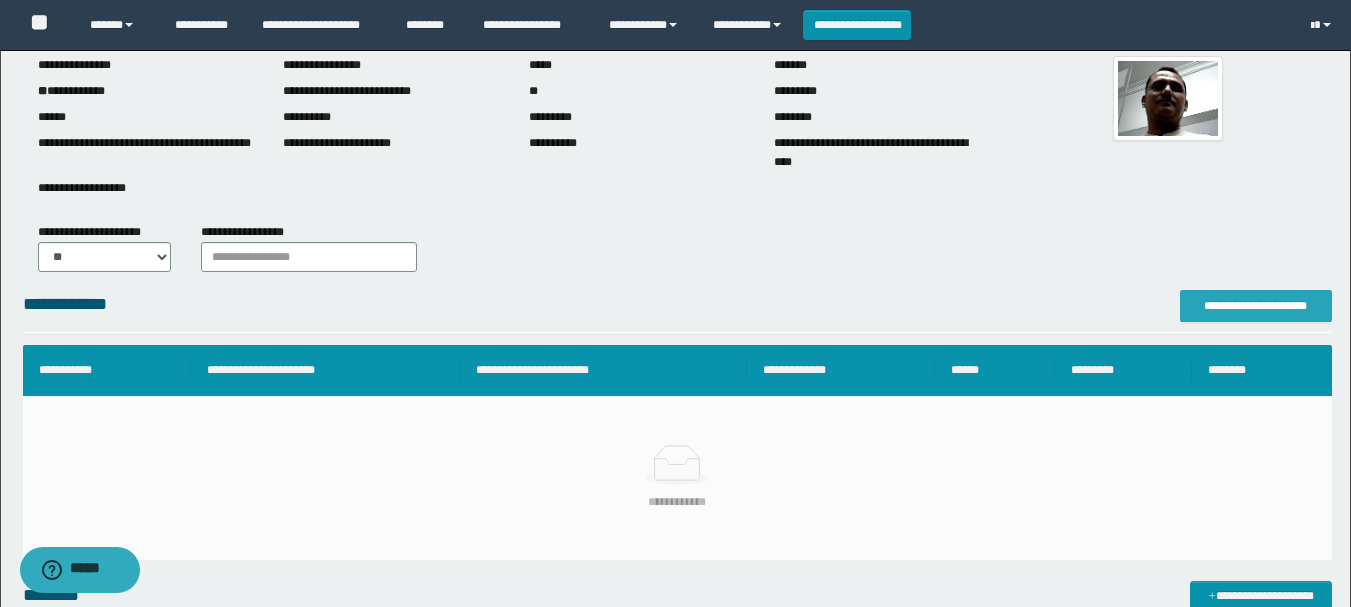 click on "**********" at bounding box center [1256, 306] 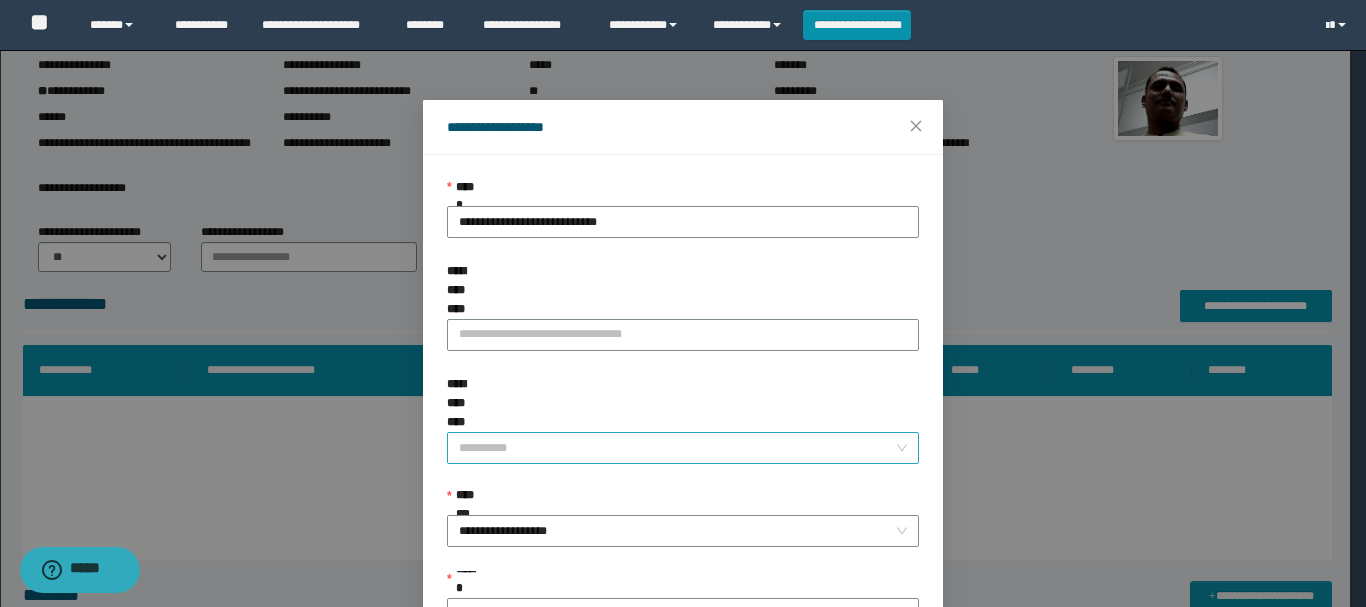 click on "**********" at bounding box center [677, 448] 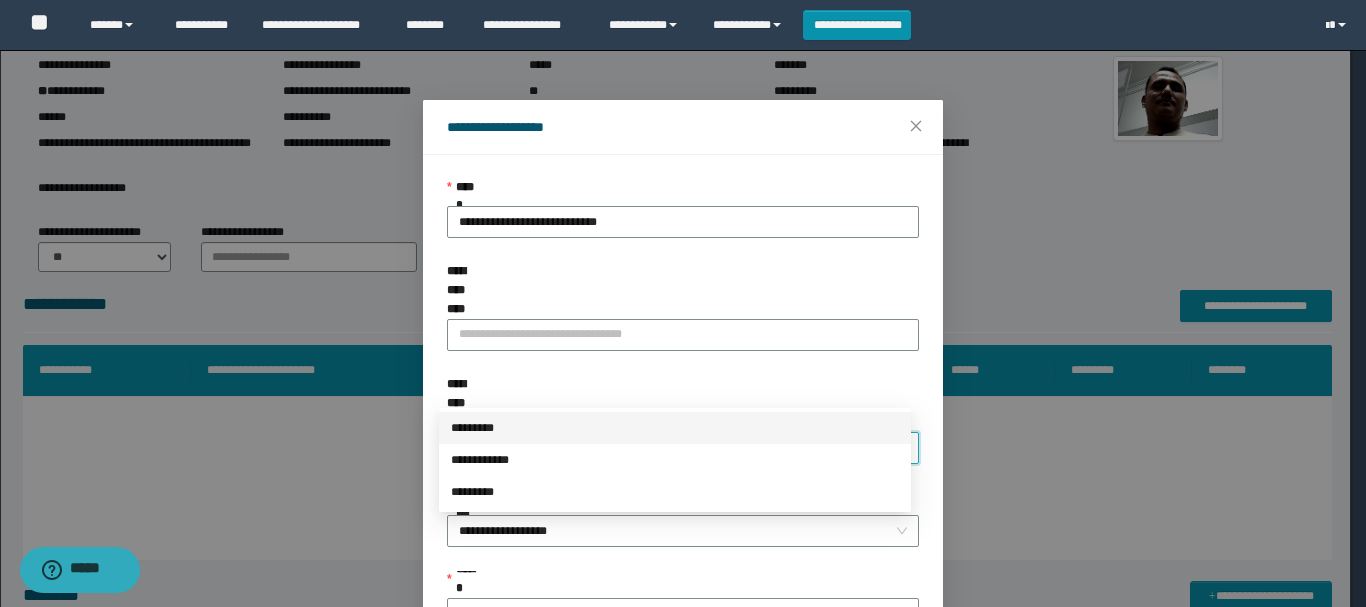 click on "*********" at bounding box center (675, 428) 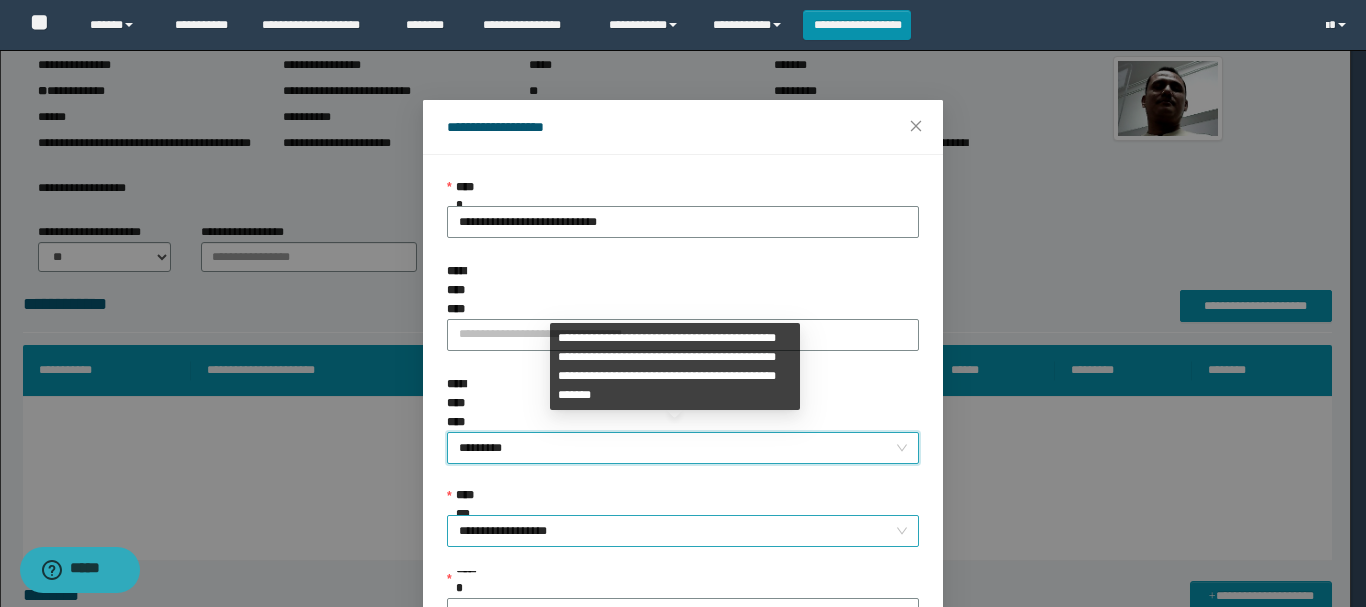 click on "**********" at bounding box center (683, 531) 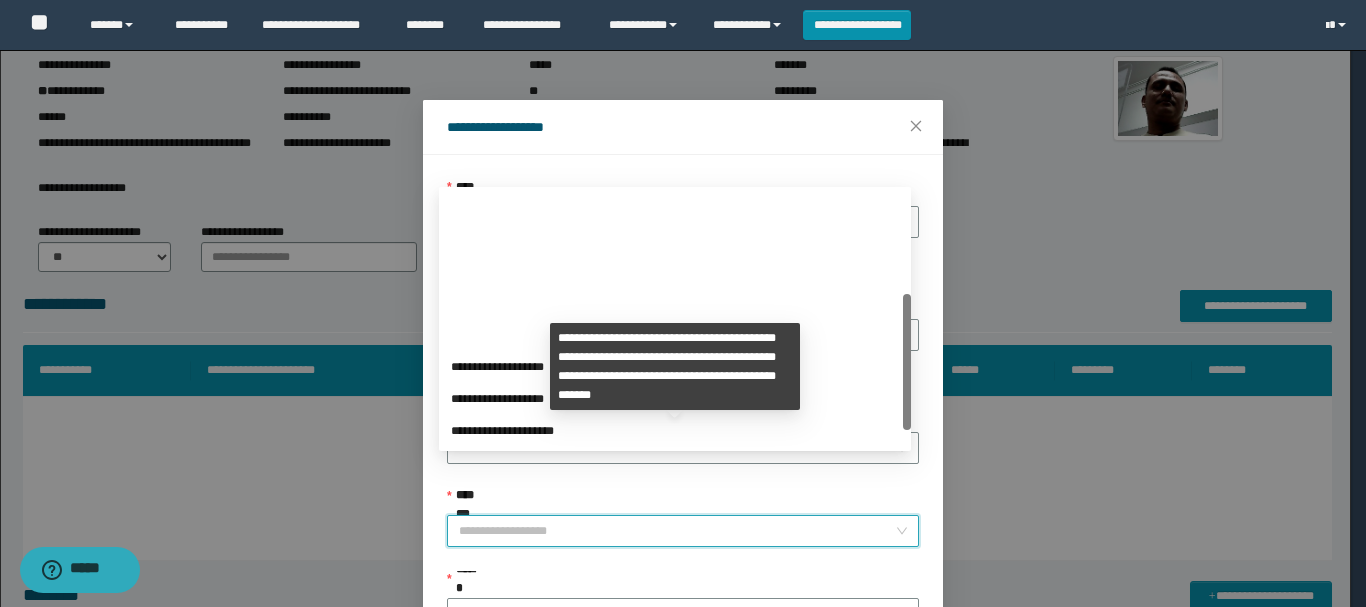 scroll, scrollTop: 192, scrollLeft: 0, axis: vertical 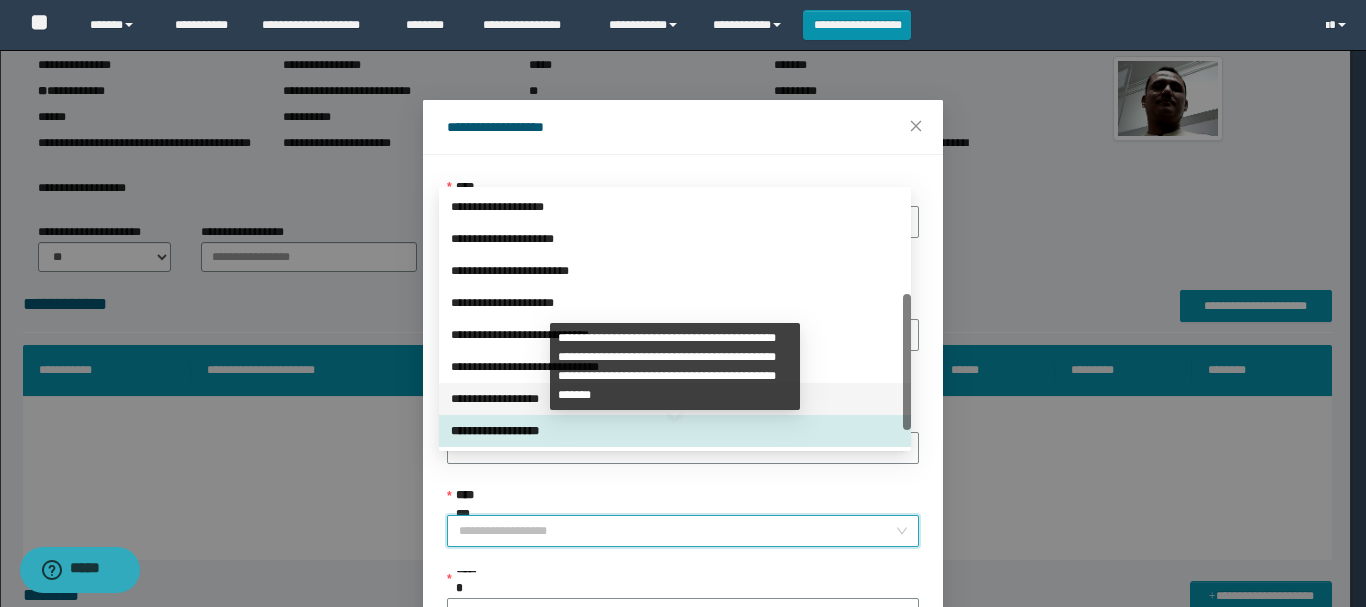 click on "**********" at bounding box center (675, 399) 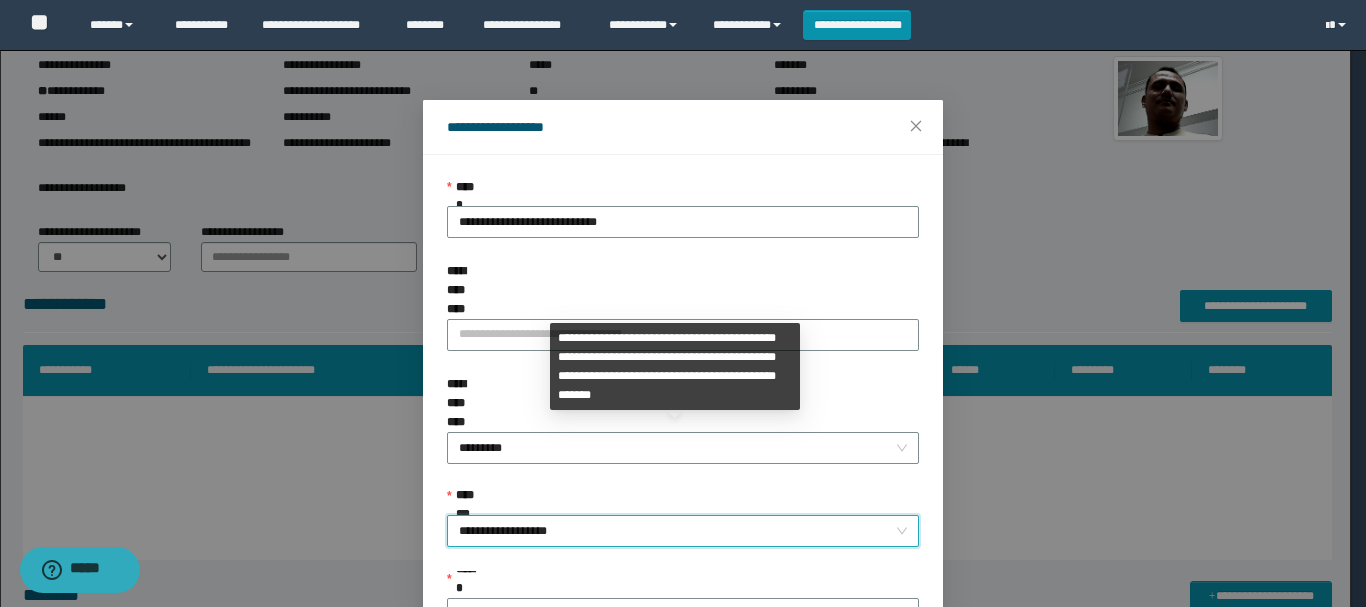 scroll, scrollTop: 145, scrollLeft: 0, axis: vertical 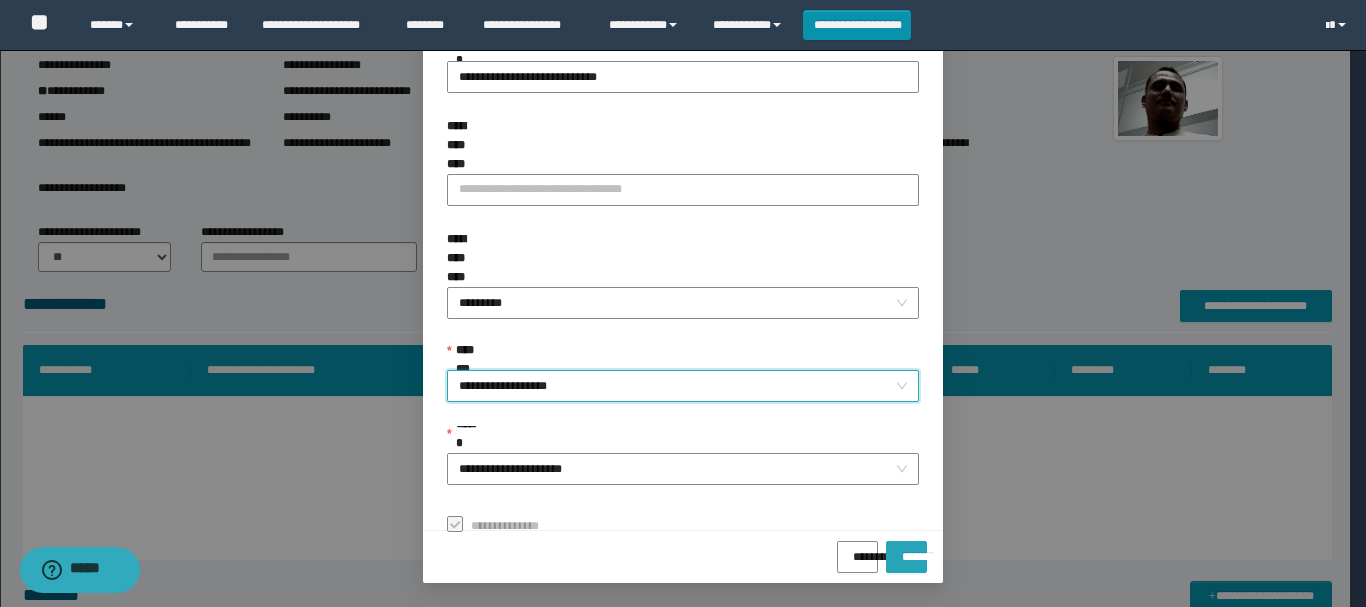 click on "*******" at bounding box center [906, 550] 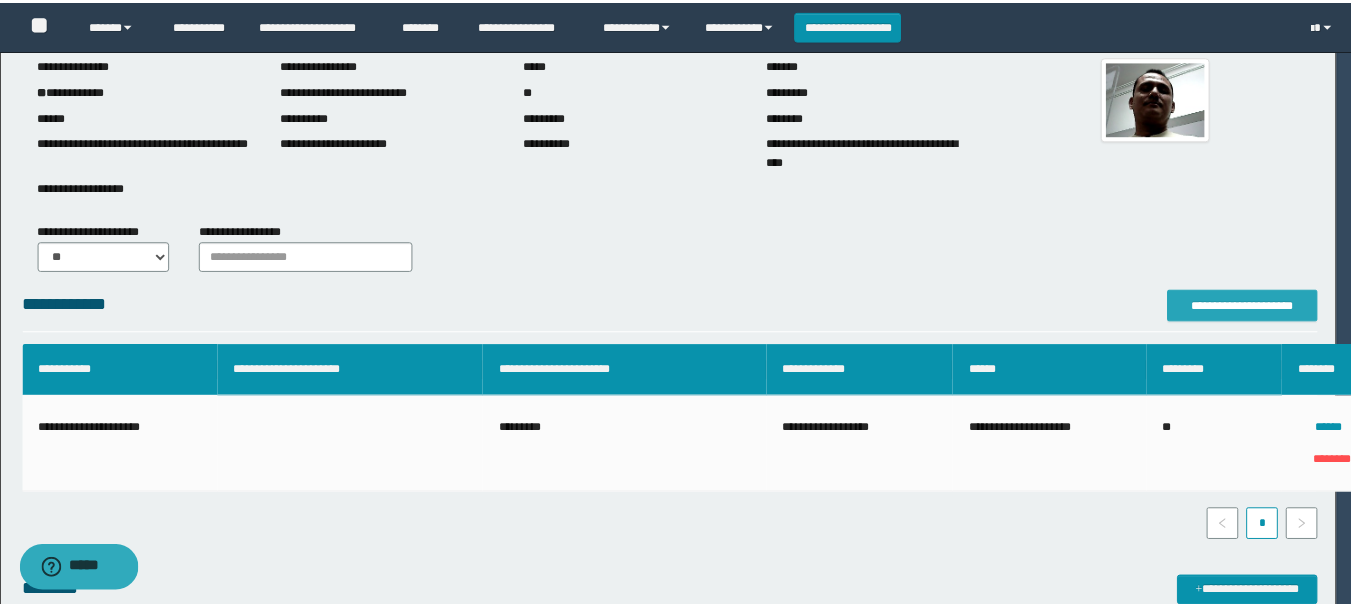 scroll, scrollTop: 0, scrollLeft: 0, axis: both 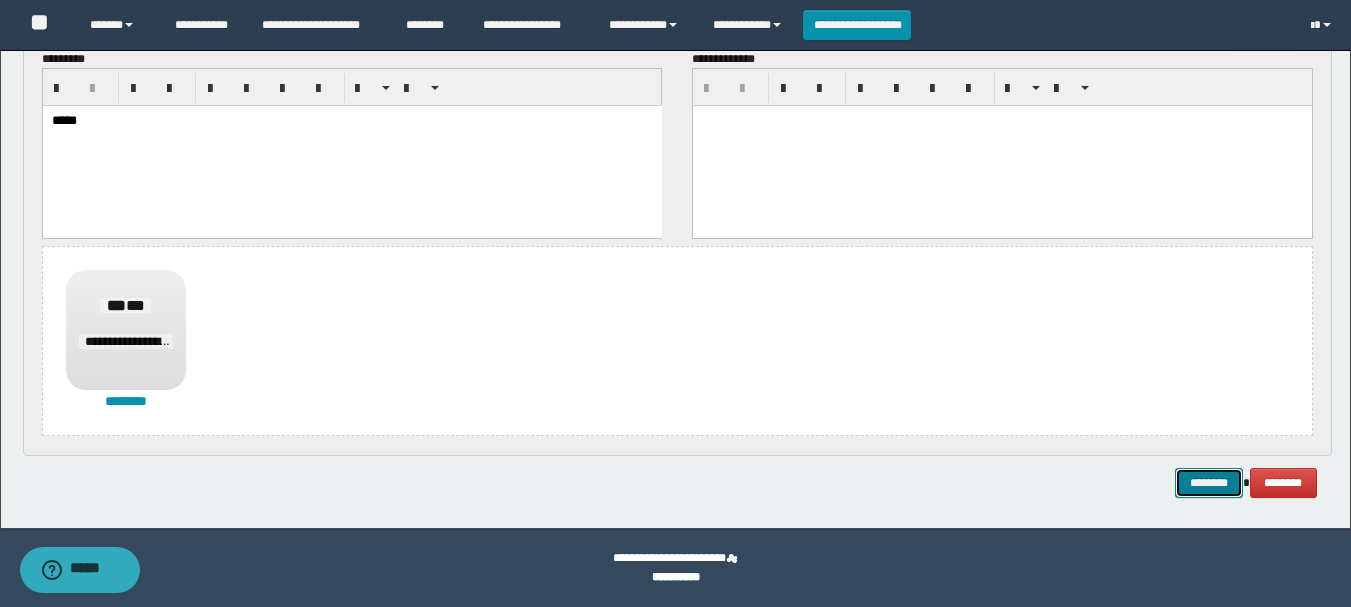 click on "********" at bounding box center [1209, 483] 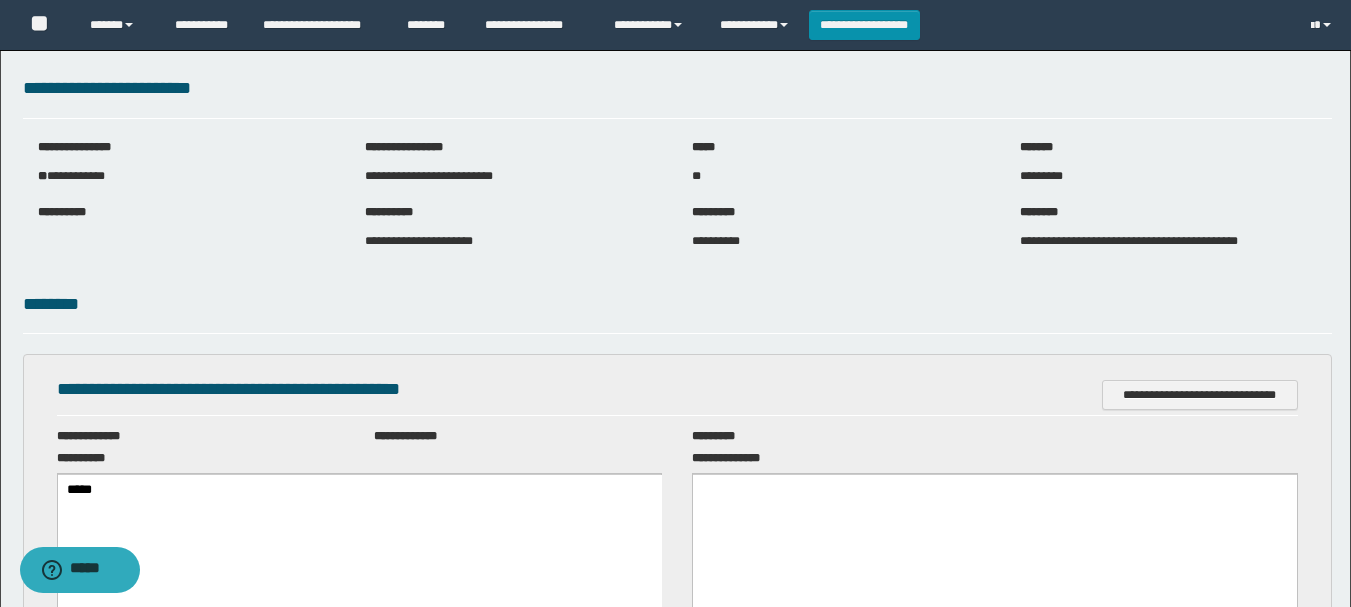 scroll, scrollTop: 0, scrollLeft: 0, axis: both 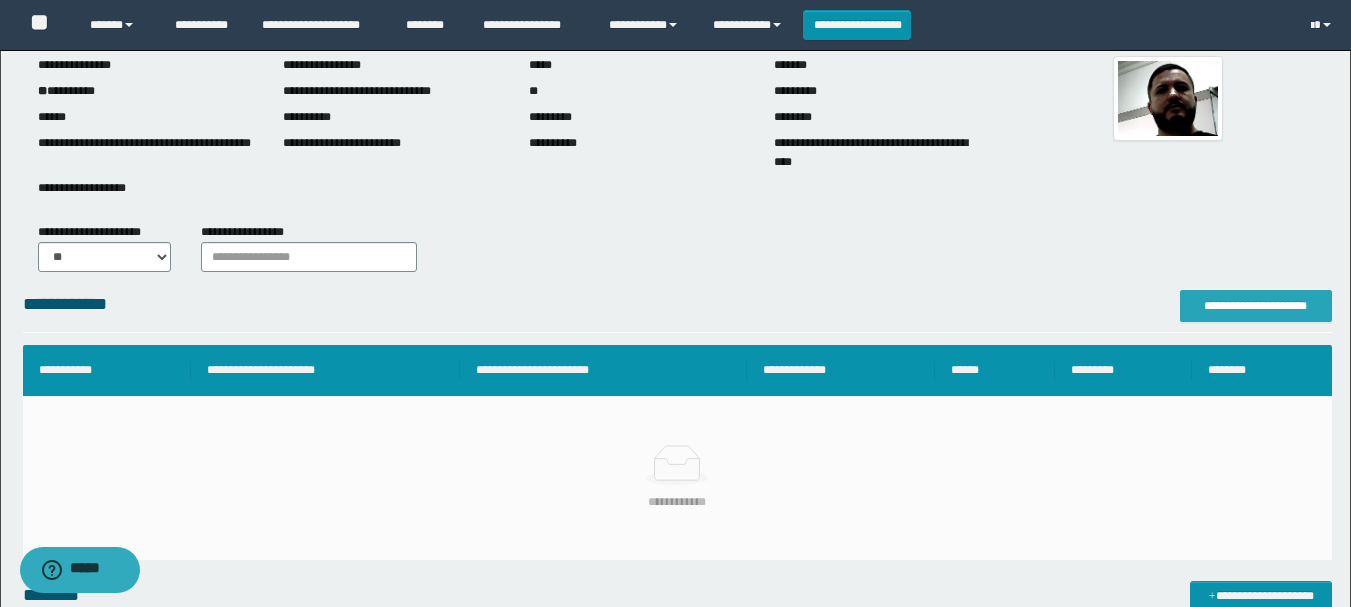 click on "**********" at bounding box center (1256, 306) 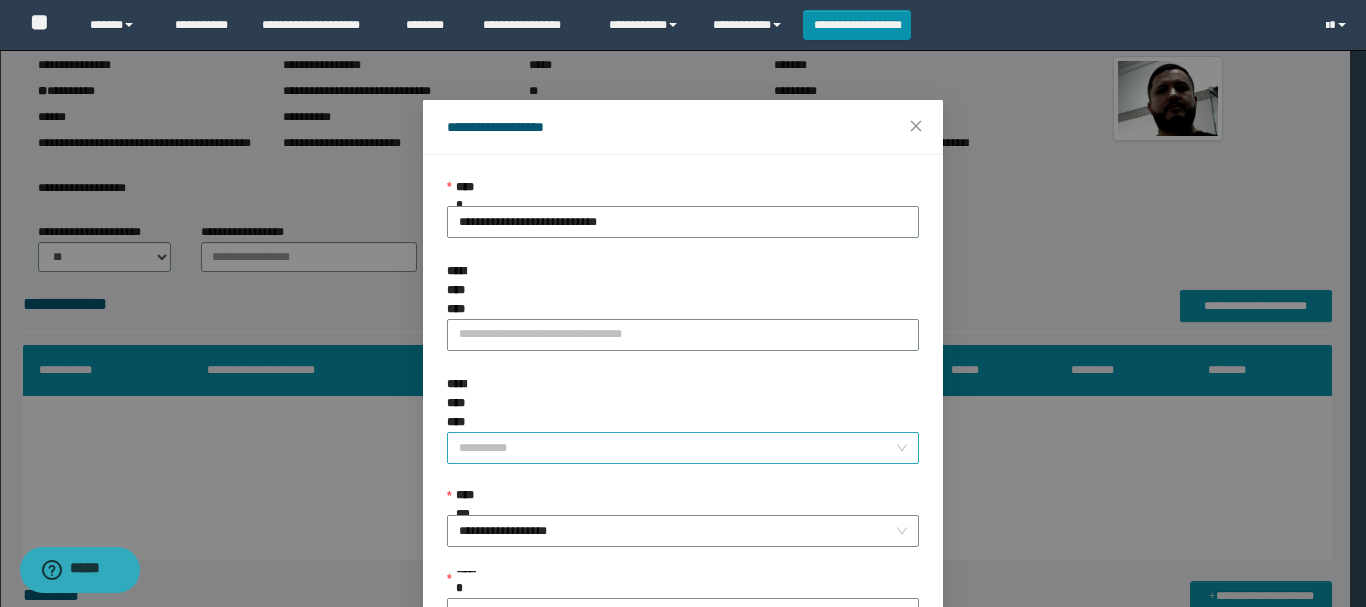 click on "**********" at bounding box center [677, 448] 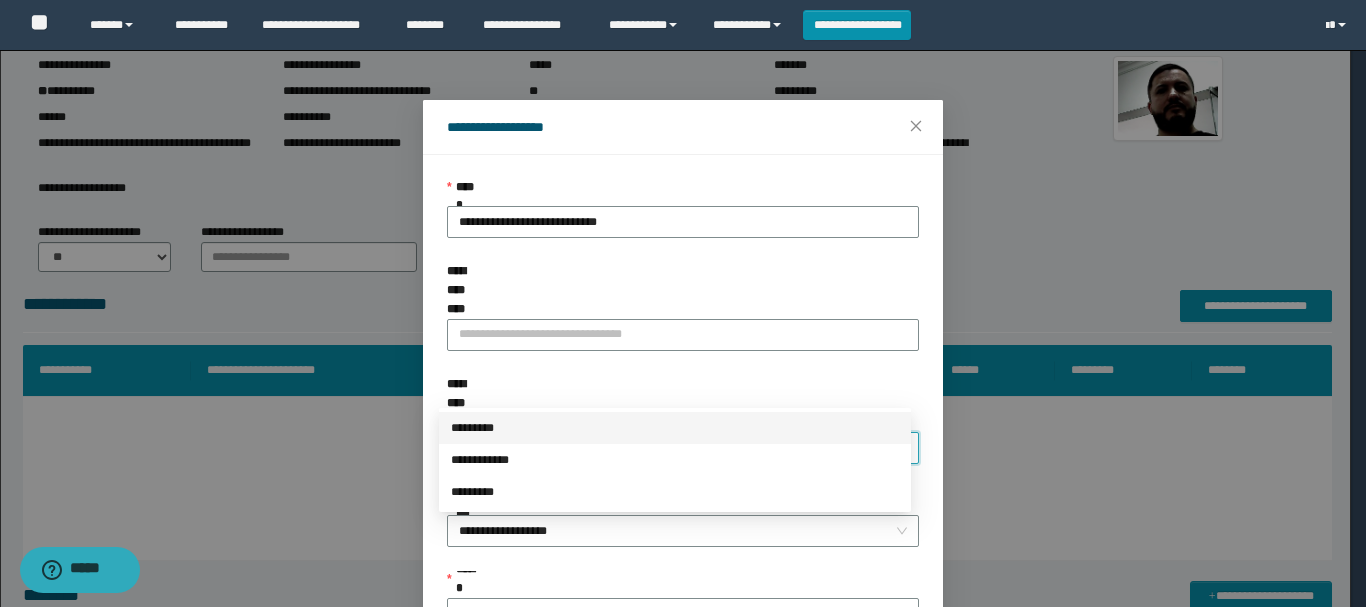 click on "*********" at bounding box center [675, 428] 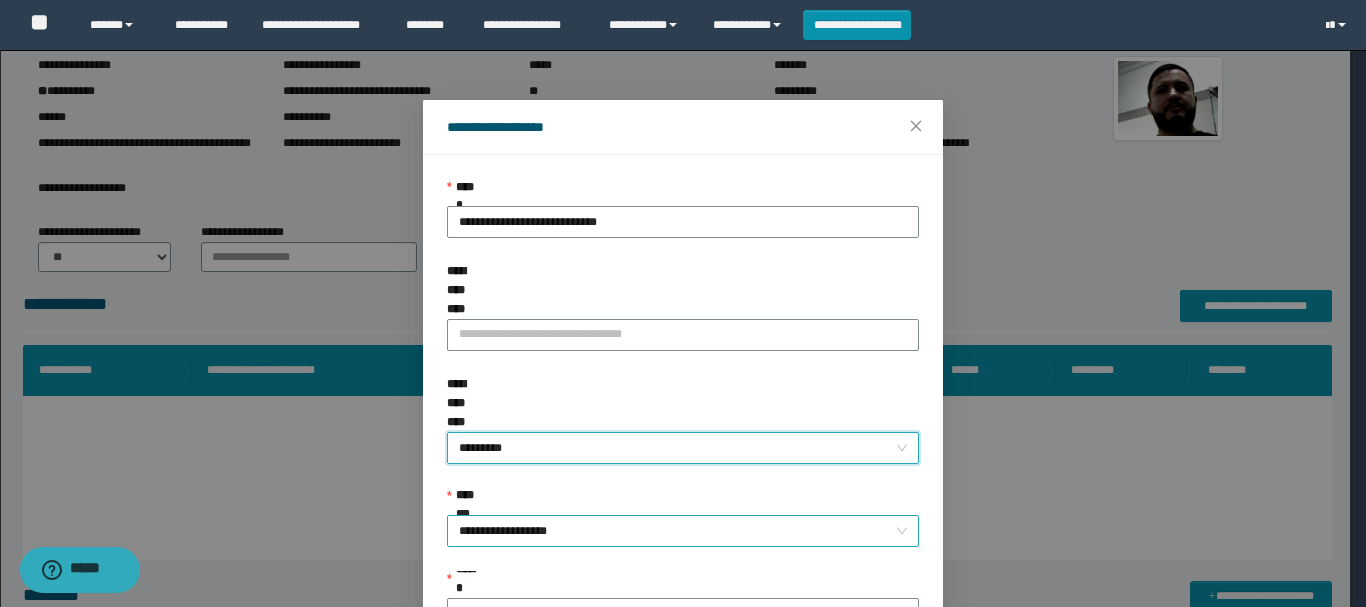 click on "**********" at bounding box center [683, 531] 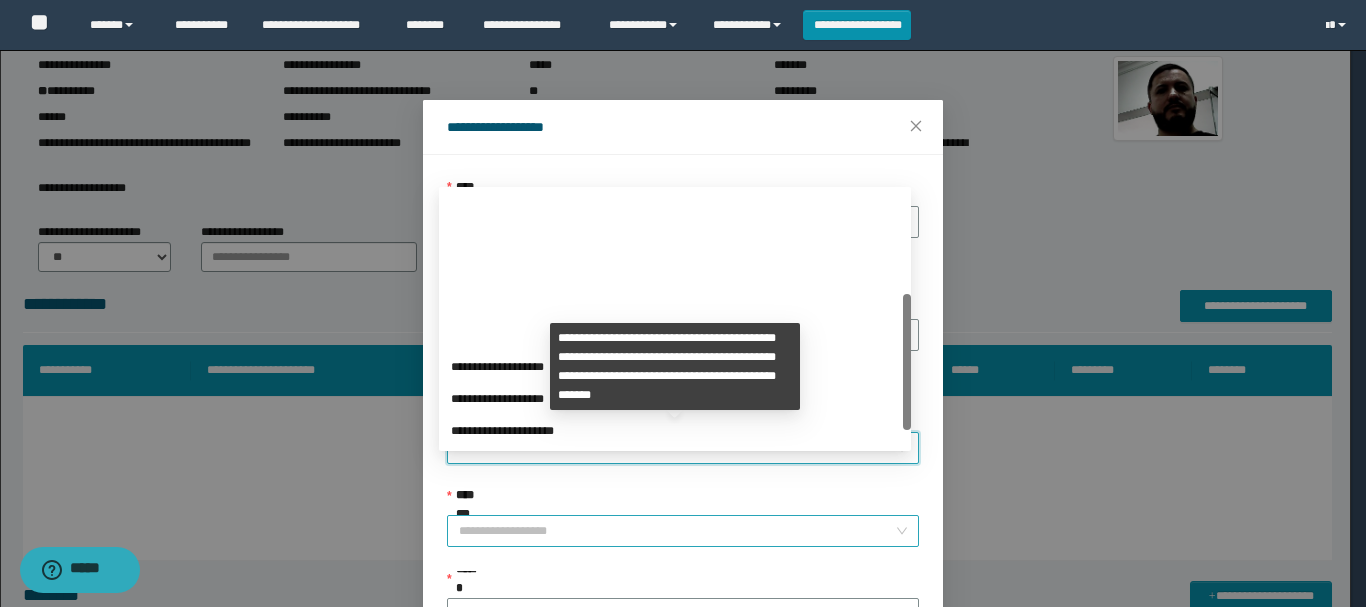 scroll, scrollTop: 192, scrollLeft: 0, axis: vertical 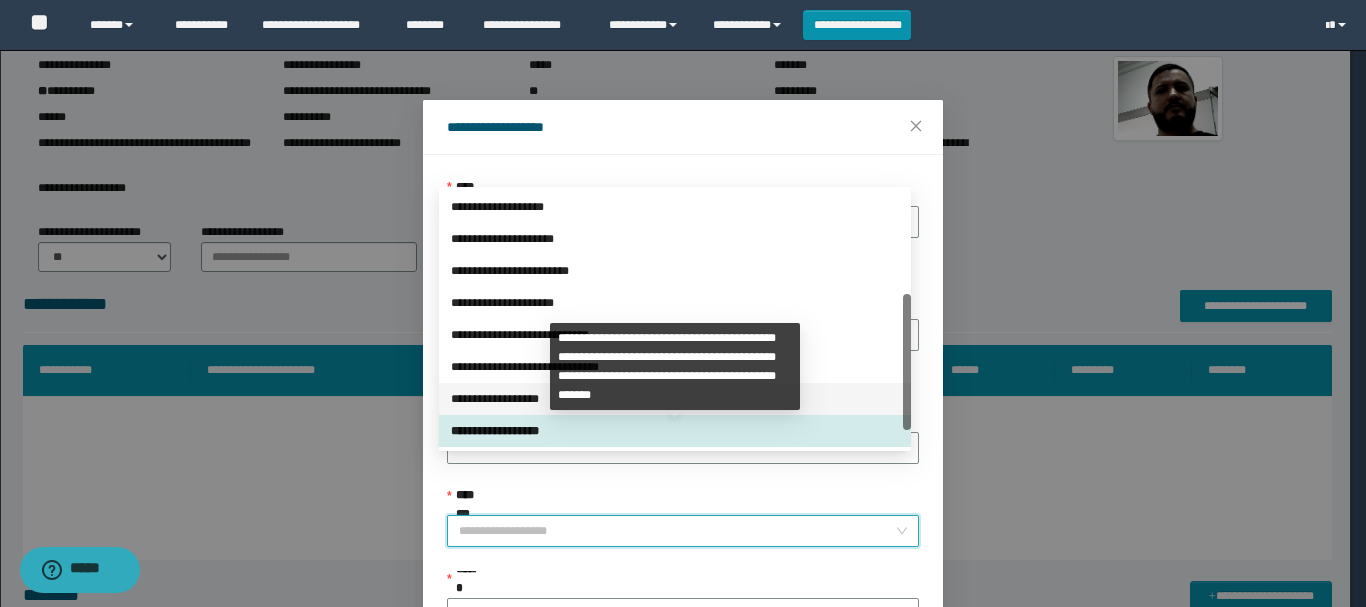 click on "**********" at bounding box center [675, 399] 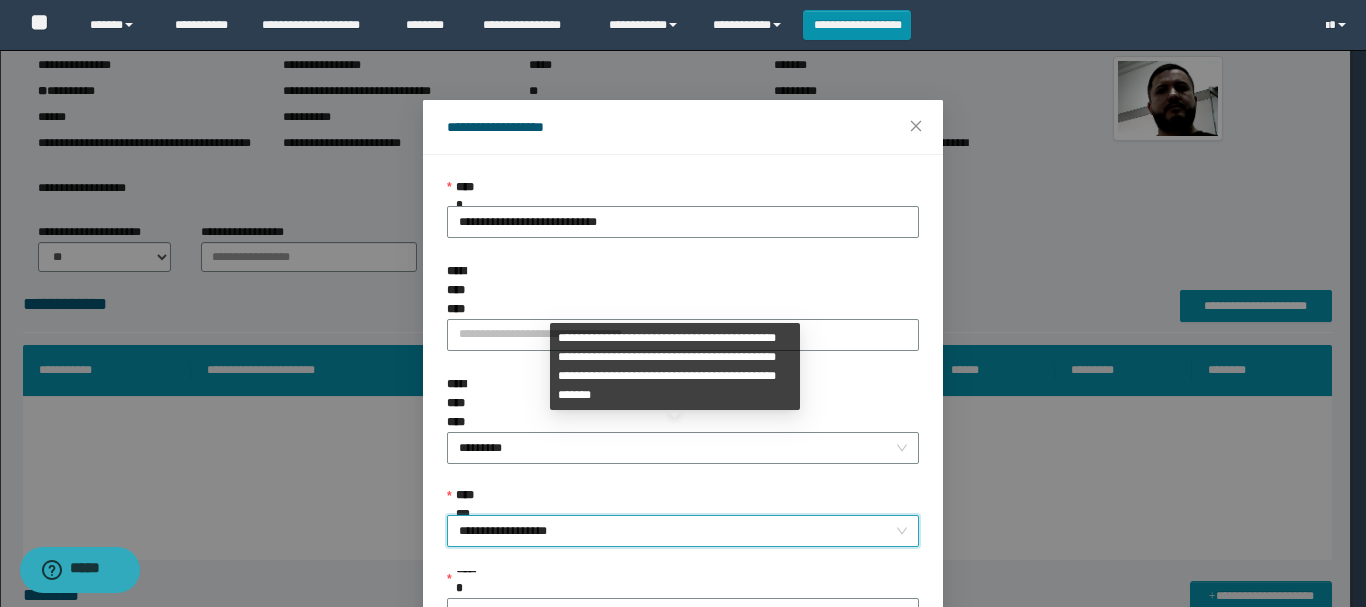 scroll, scrollTop: 145, scrollLeft: 0, axis: vertical 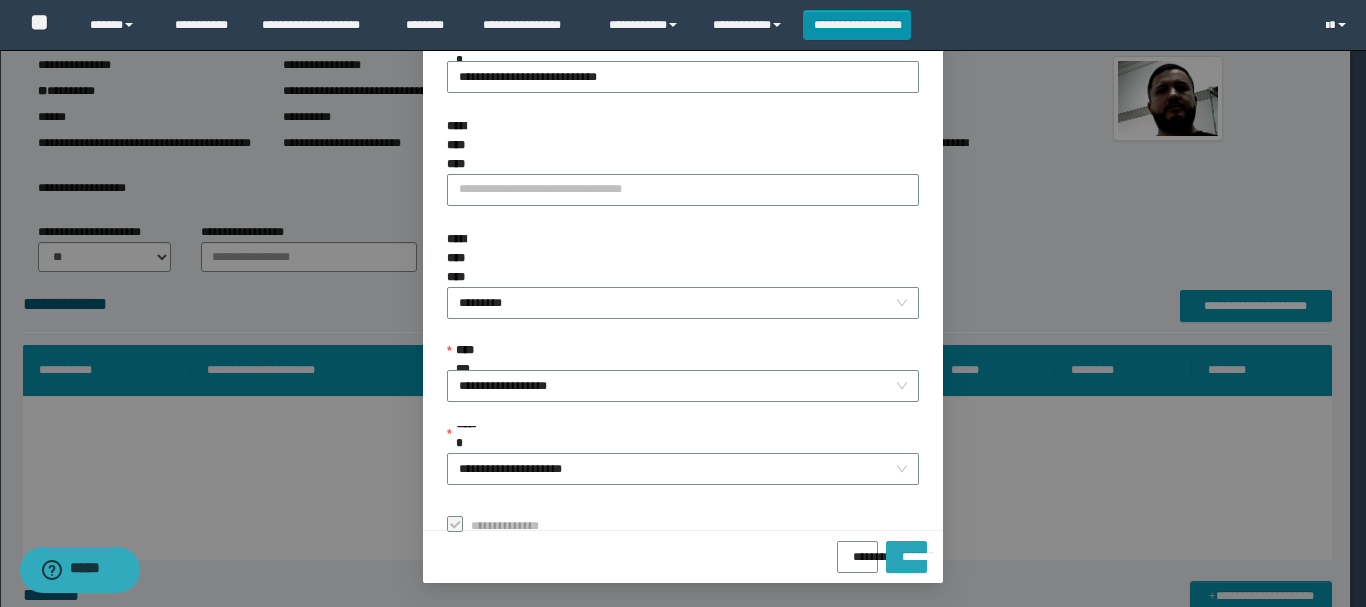 click on "*******" at bounding box center [906, 550] 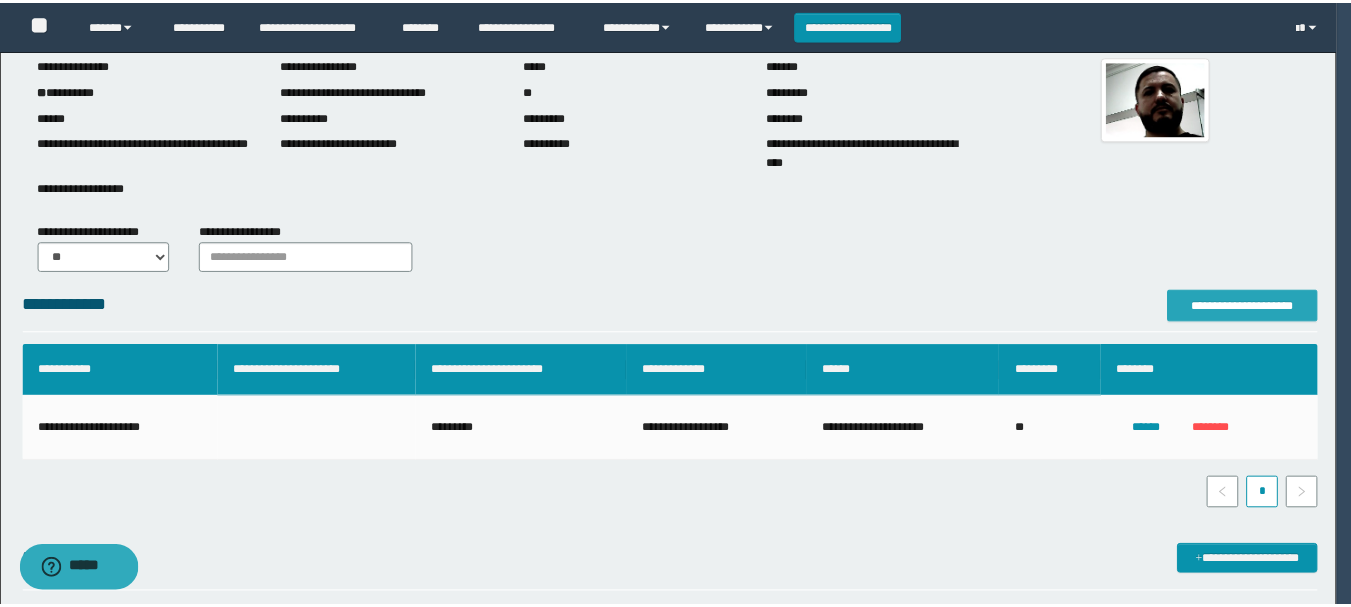 scroll, scrollTop: 0, scrollLeft: 0, axis: both 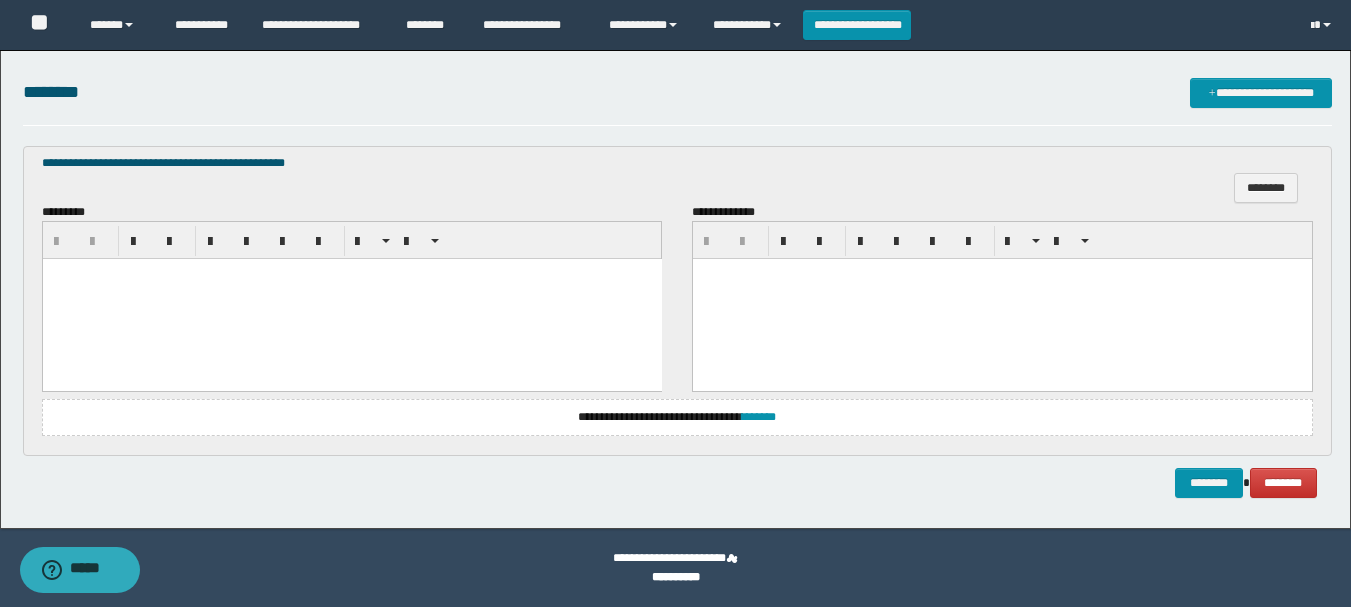 click at bounding box center [351, 299] 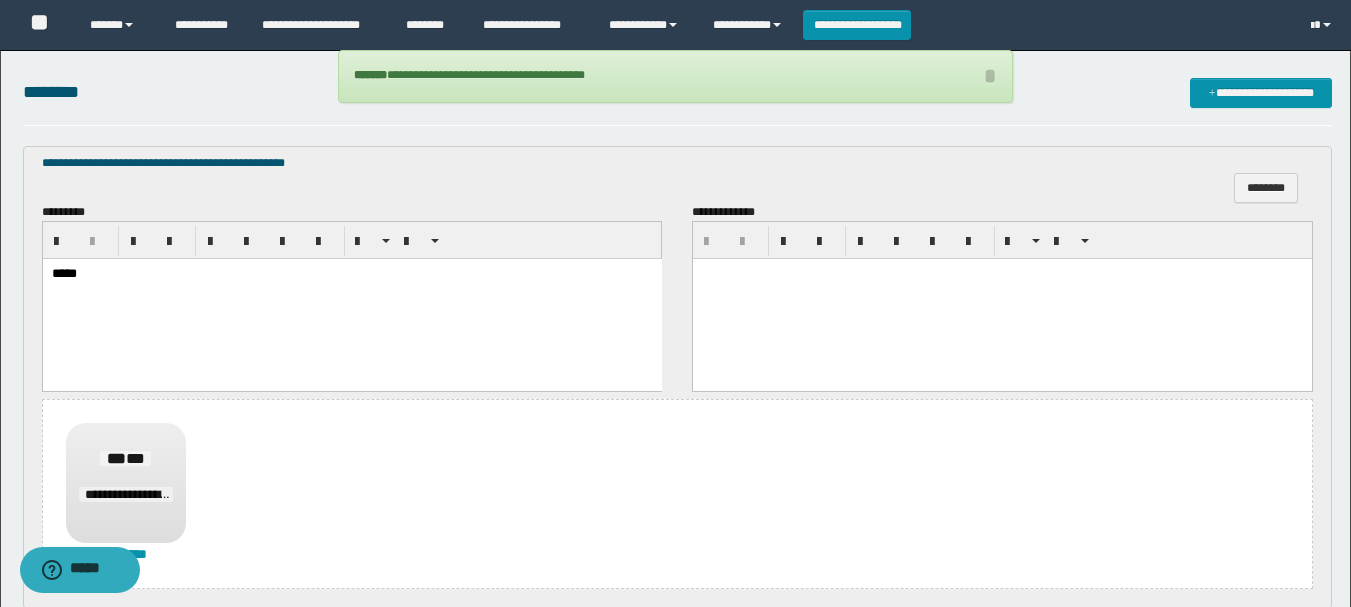 click on "**********" at bounding box center (677, 494) 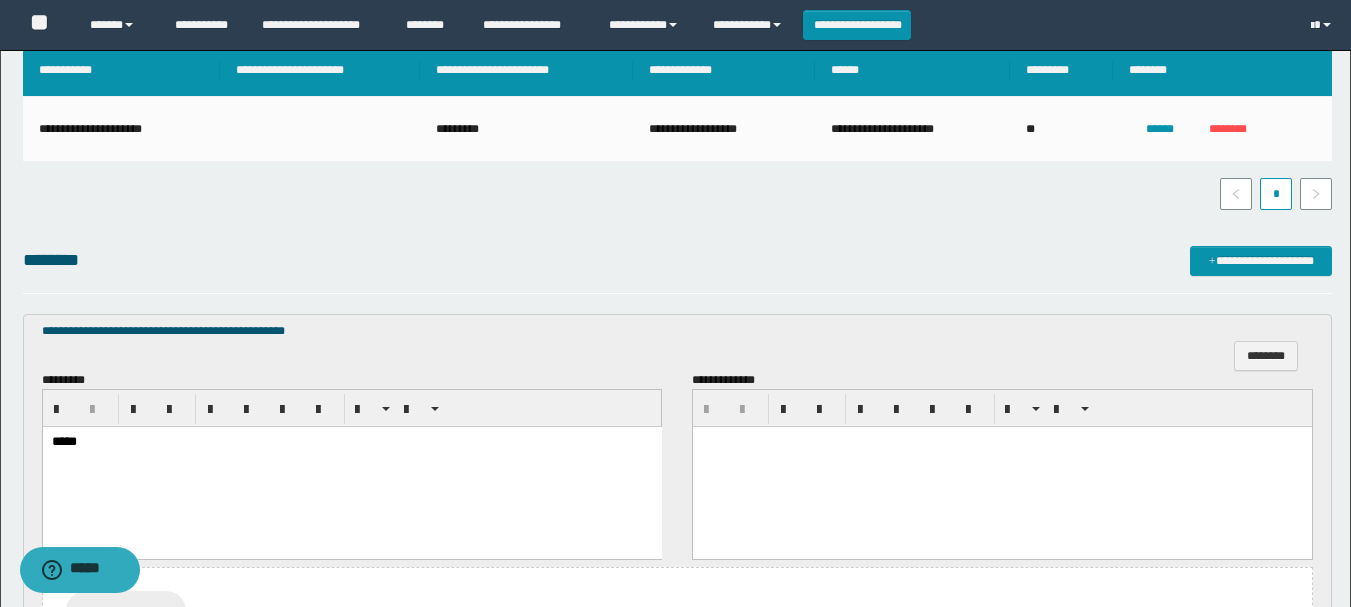 scroll, scrollTop: 721, scrollLeft: 0, axis: vertical 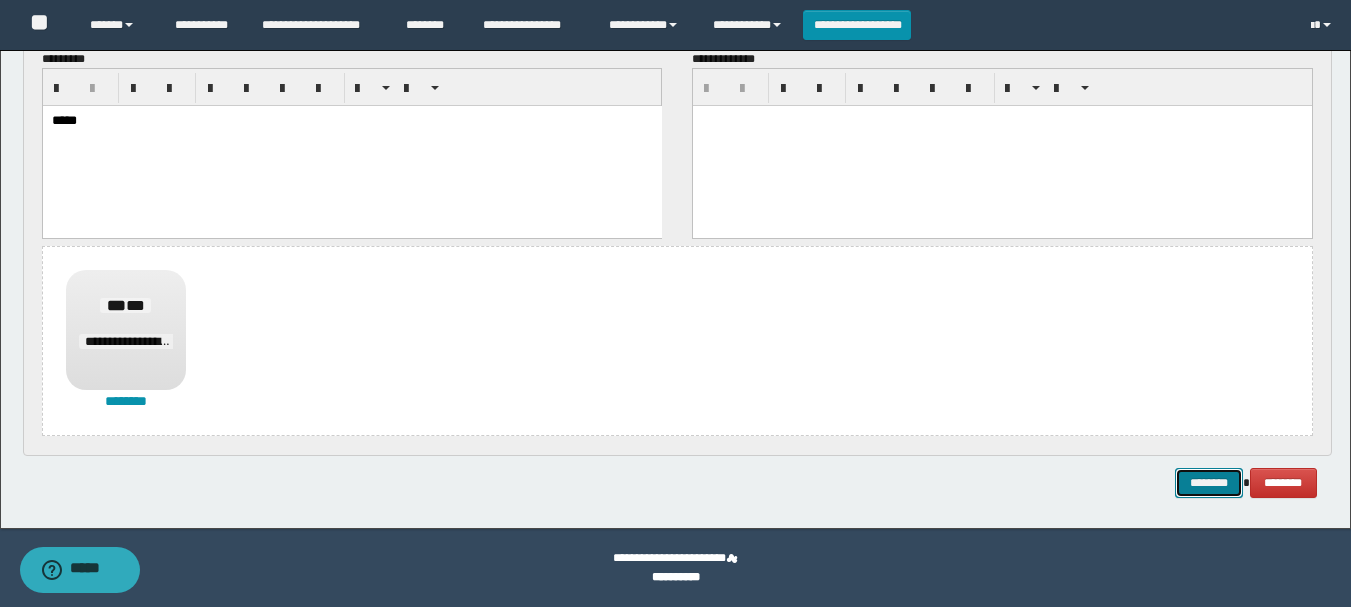 click on "********" at bounding box center [1209, 483] 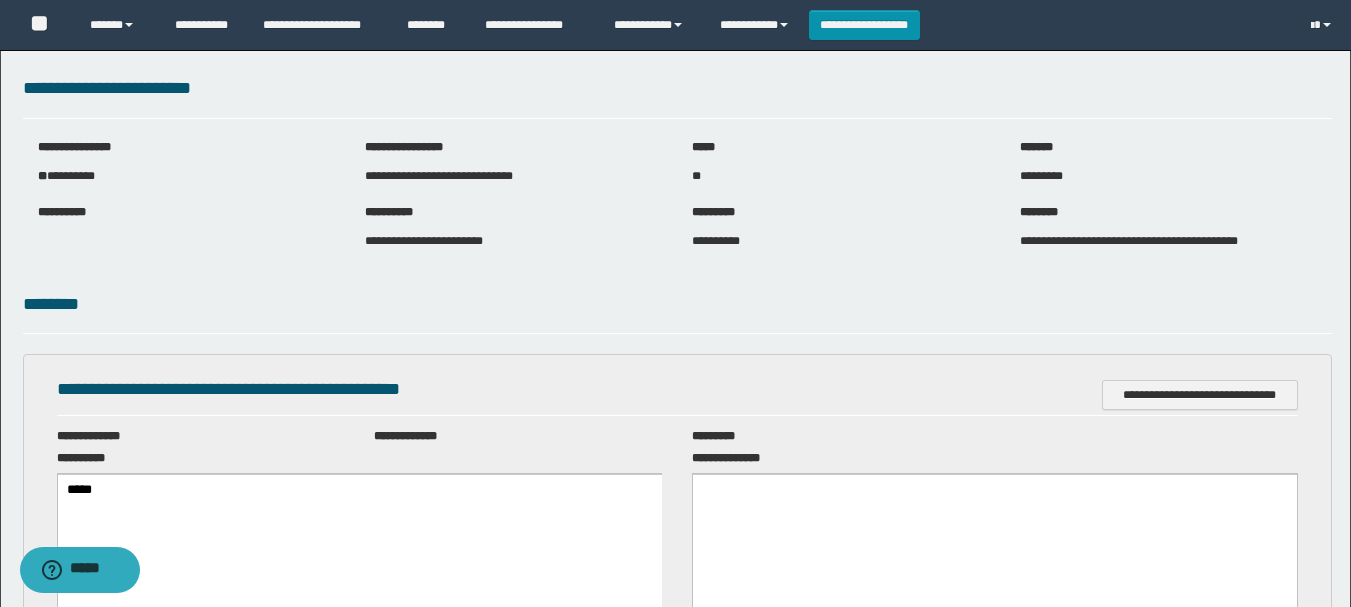 scroll, scrollTop: 0, scrollLeft: 0, axis: both 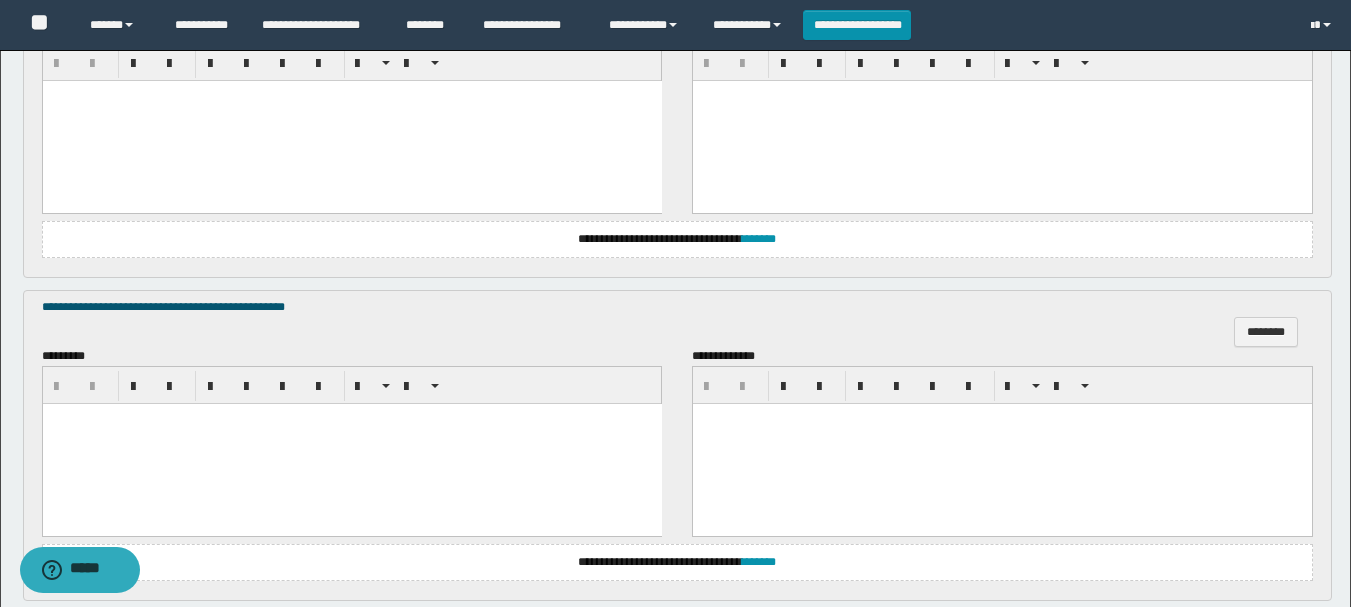 click at bounding box center [351, 443] 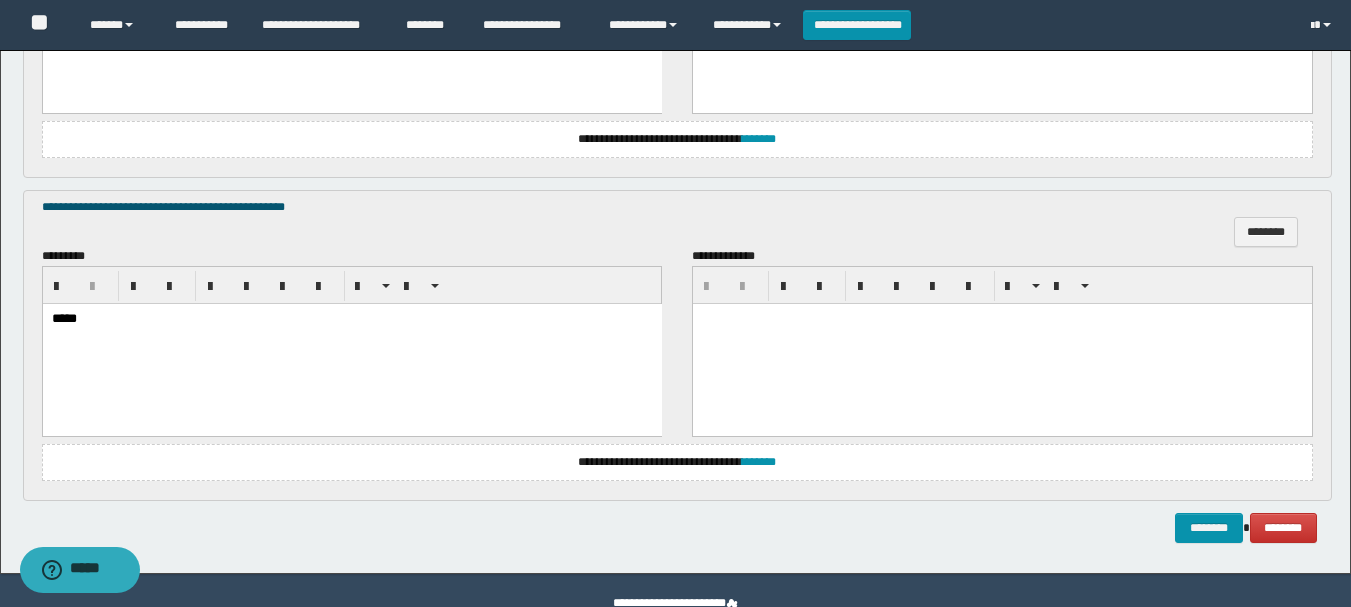 scroll, scrollTop: 600, scrollLeft: 0, axis: vertical 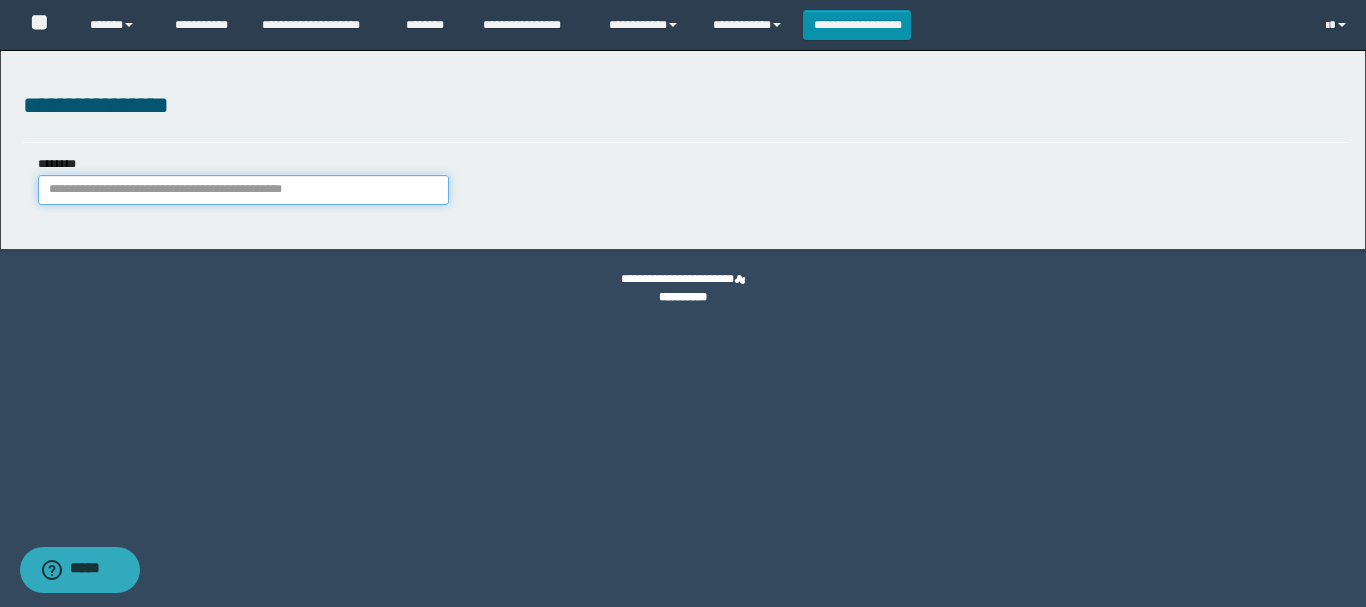 click on "********" at bounding box center [243, 190] 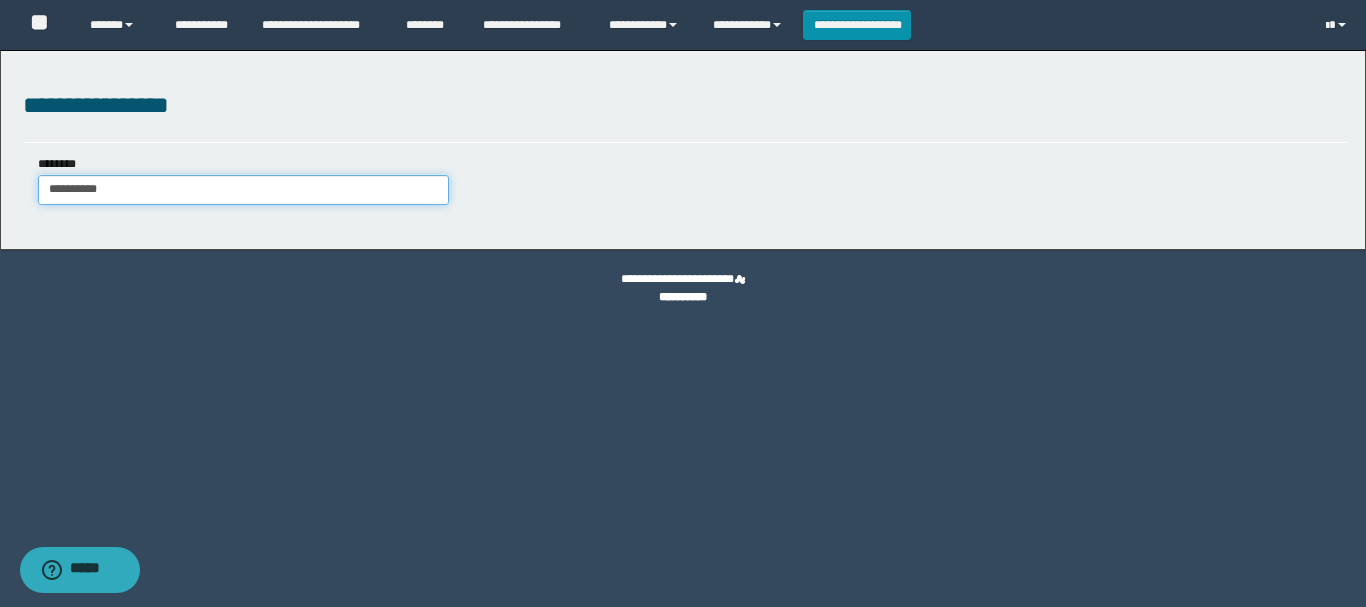 type on "**********" 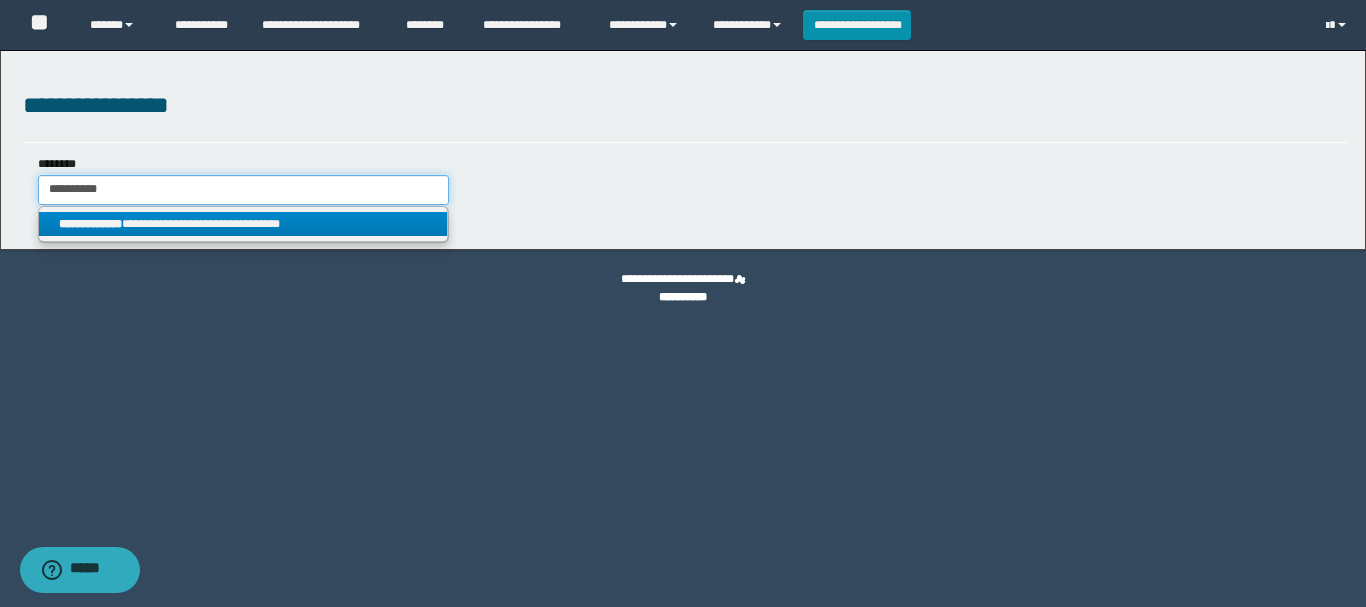 type on "**********" 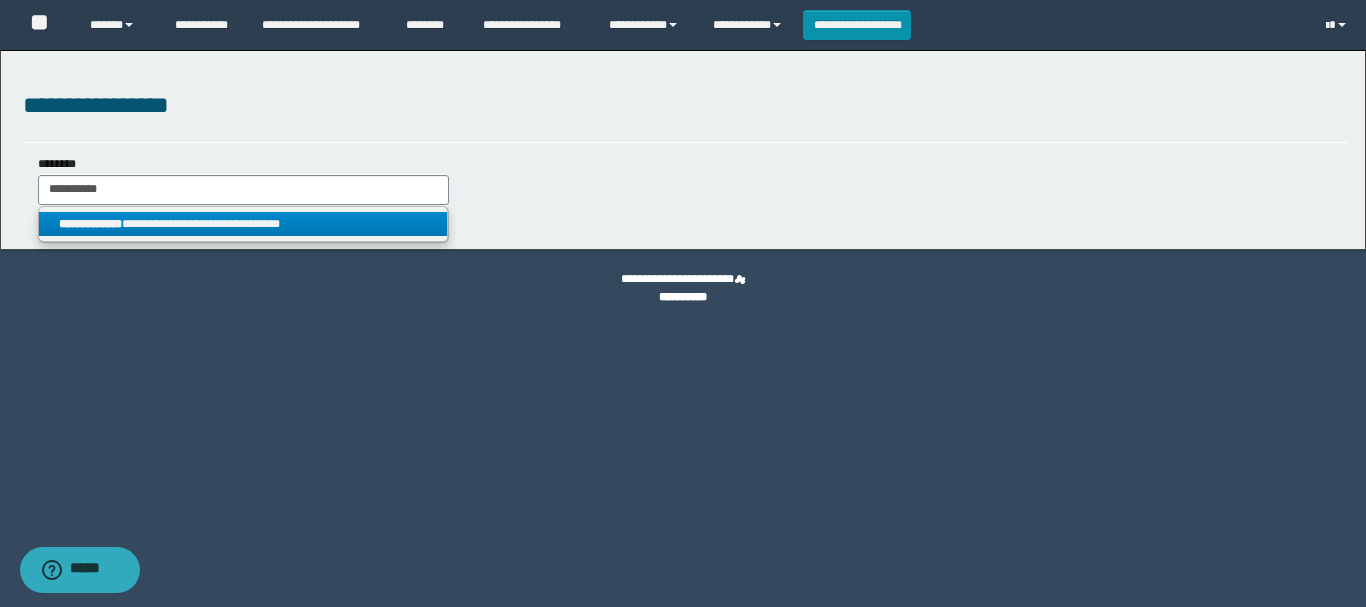 click on "**********" at bounding box center (243, 224) 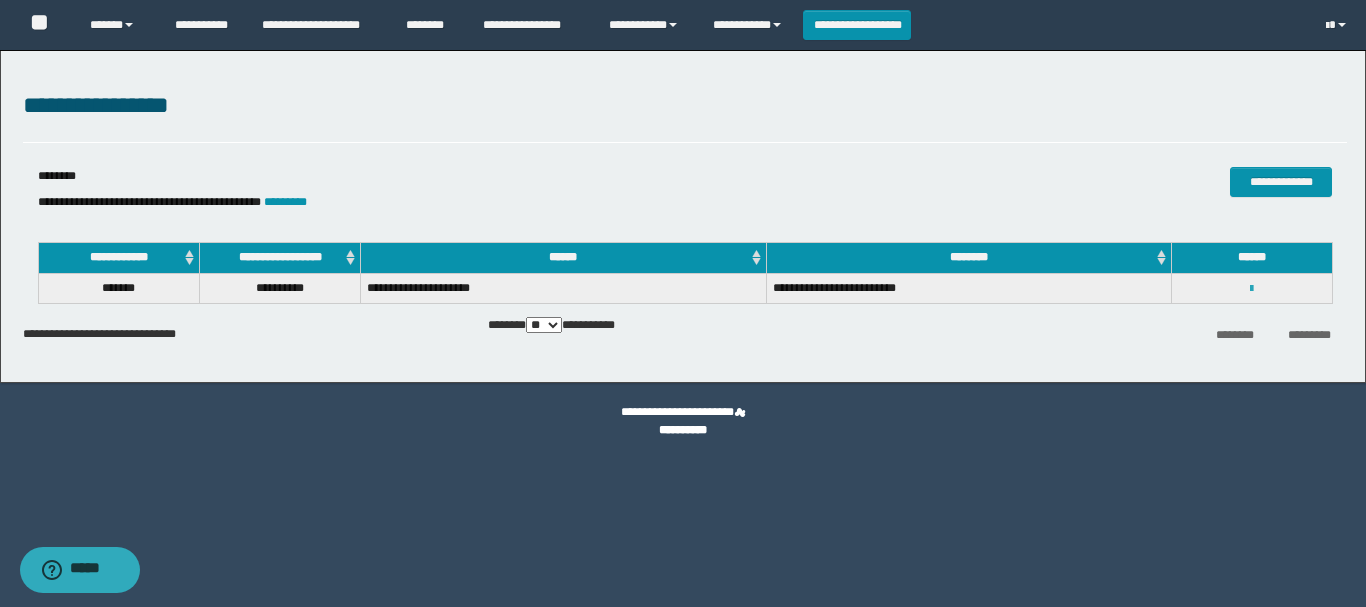 click at bounding box center (1251, 289) 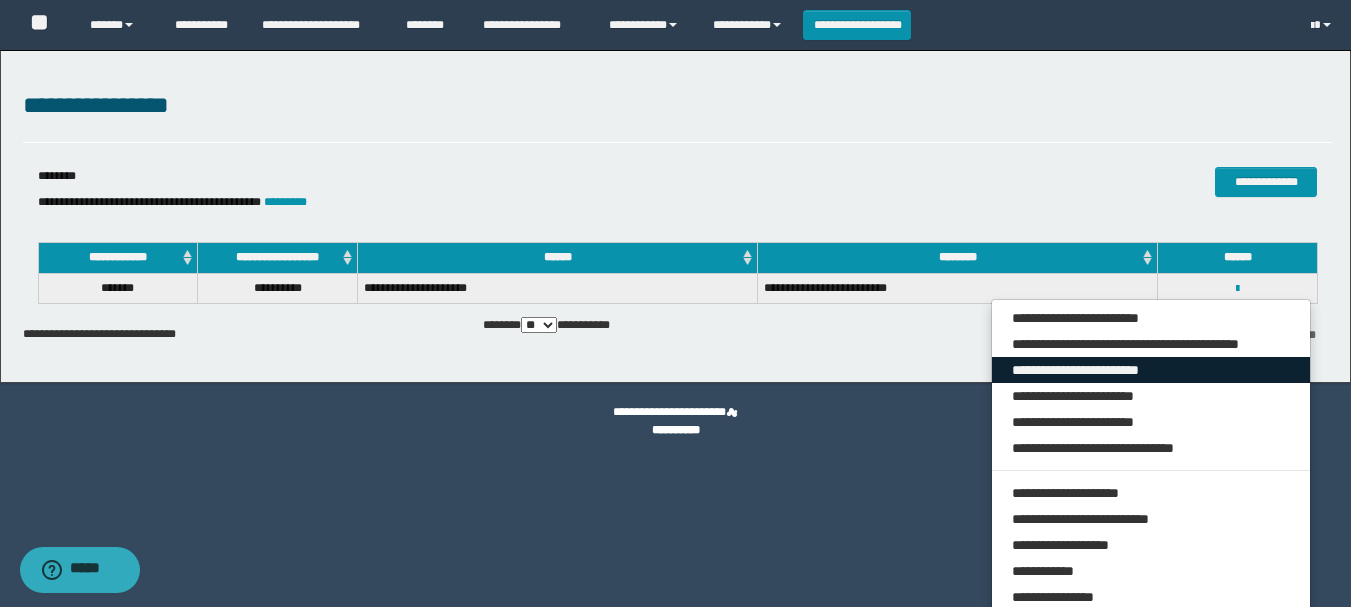 click on "**********" at bounding box center [1151, 370] 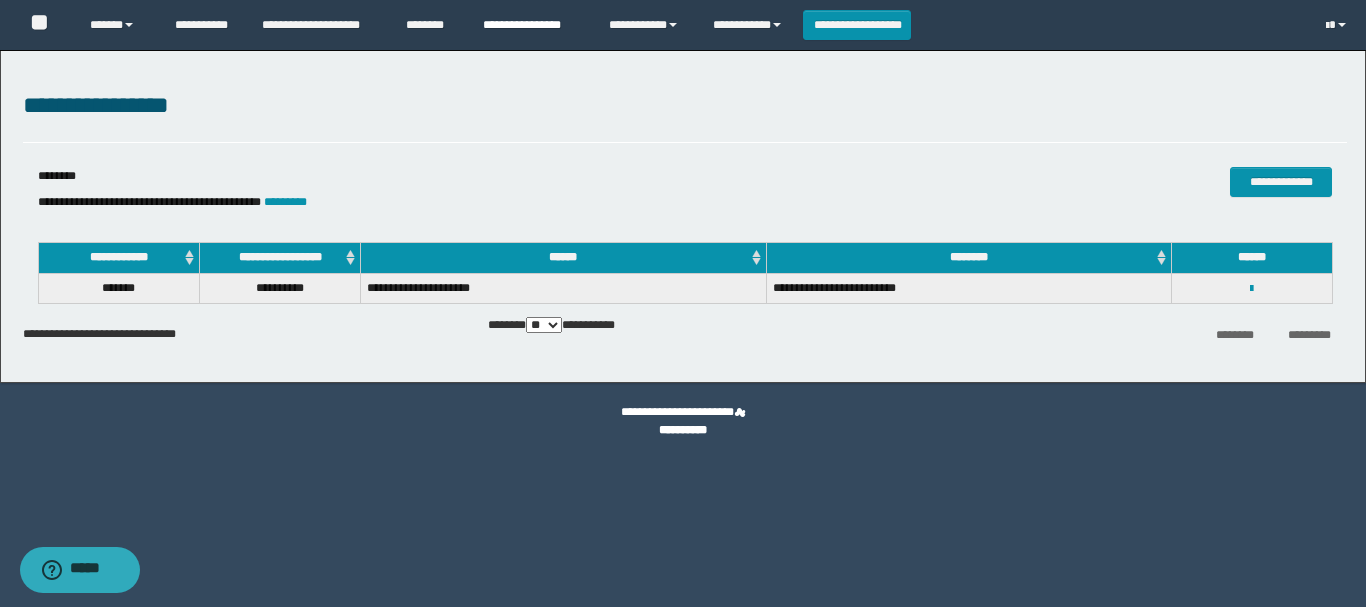 click on "**********" at bounding box center (531, 25) 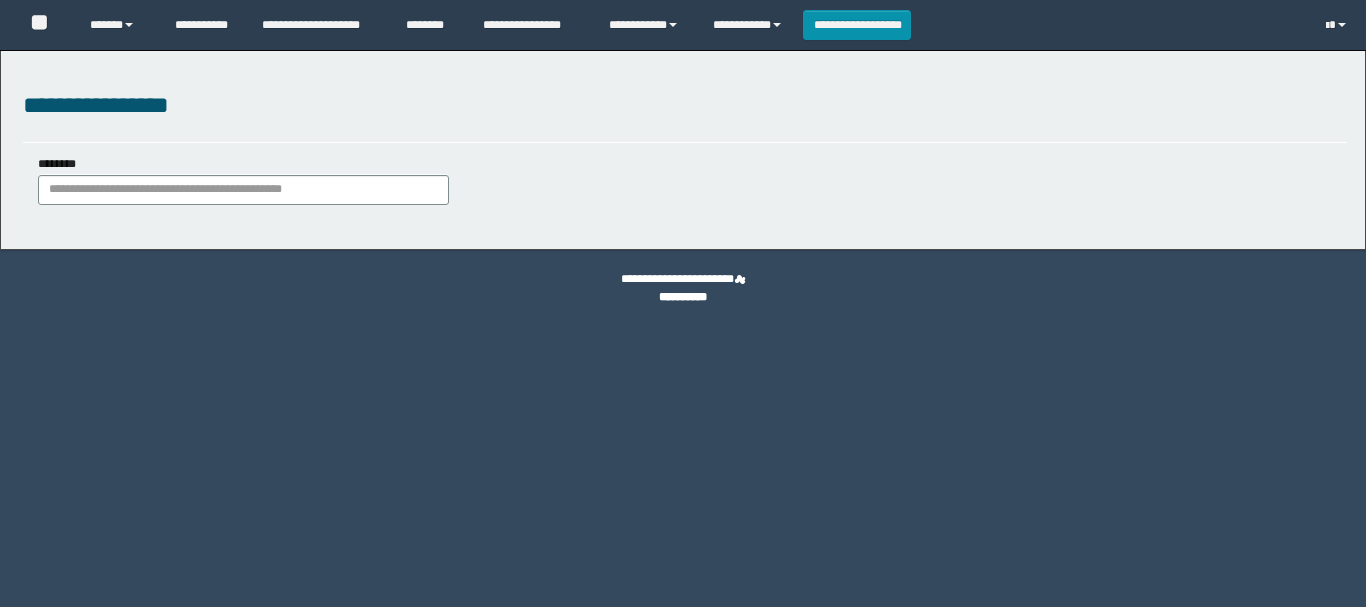scroll, scrollTop: 0, scrollLeft: 0, axis: both 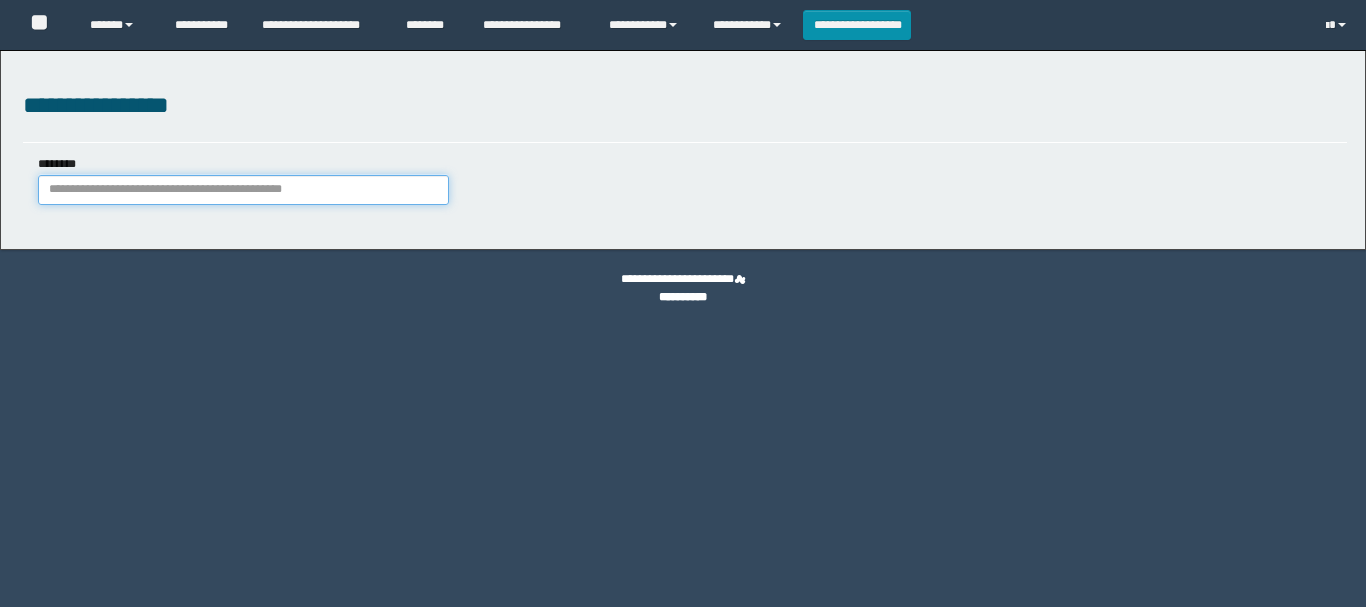 click on "********" at bounding box center (243, 190) 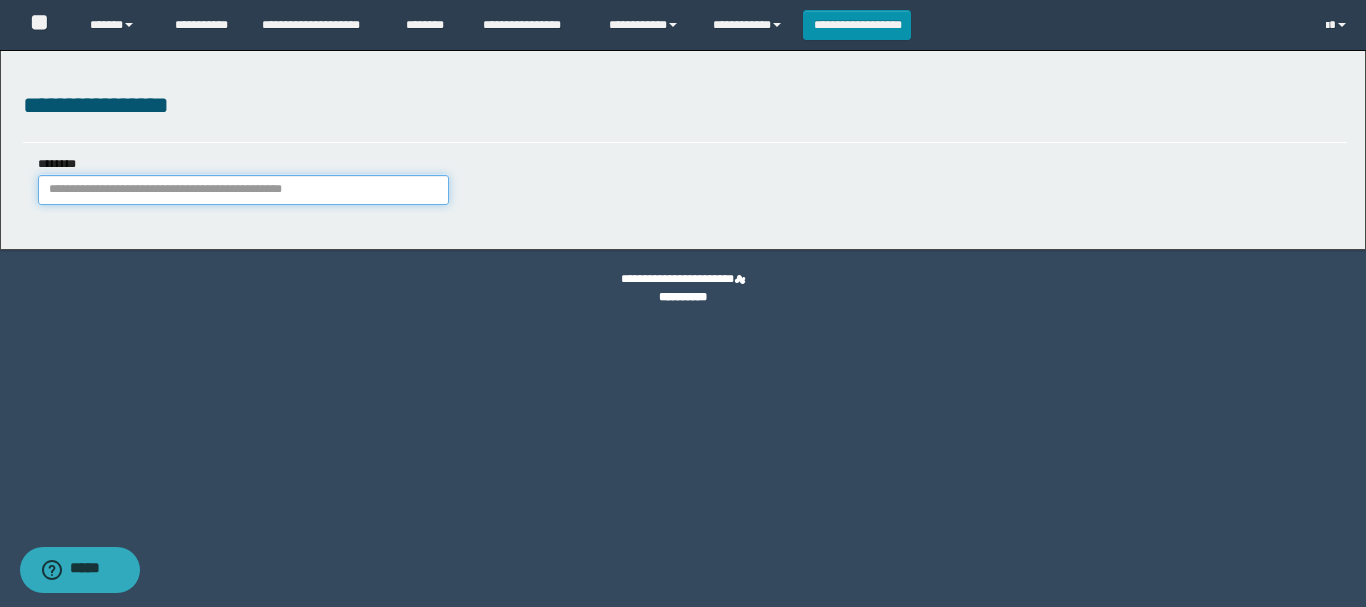 paste on "**********" 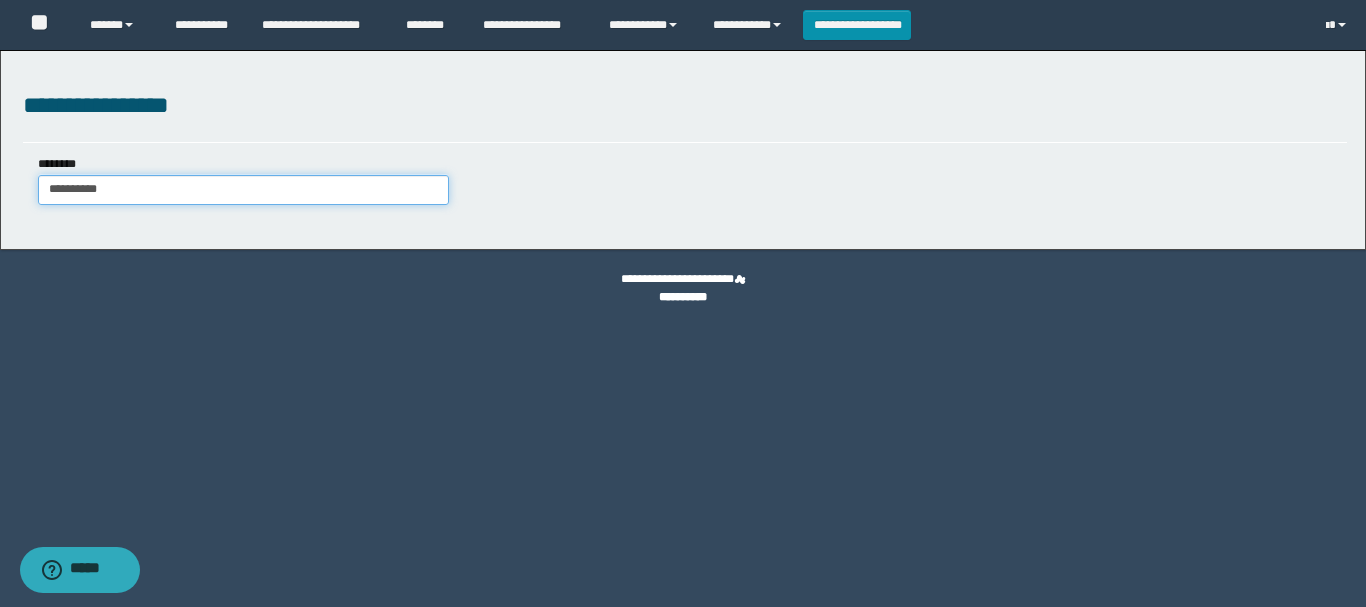 type on "**********" 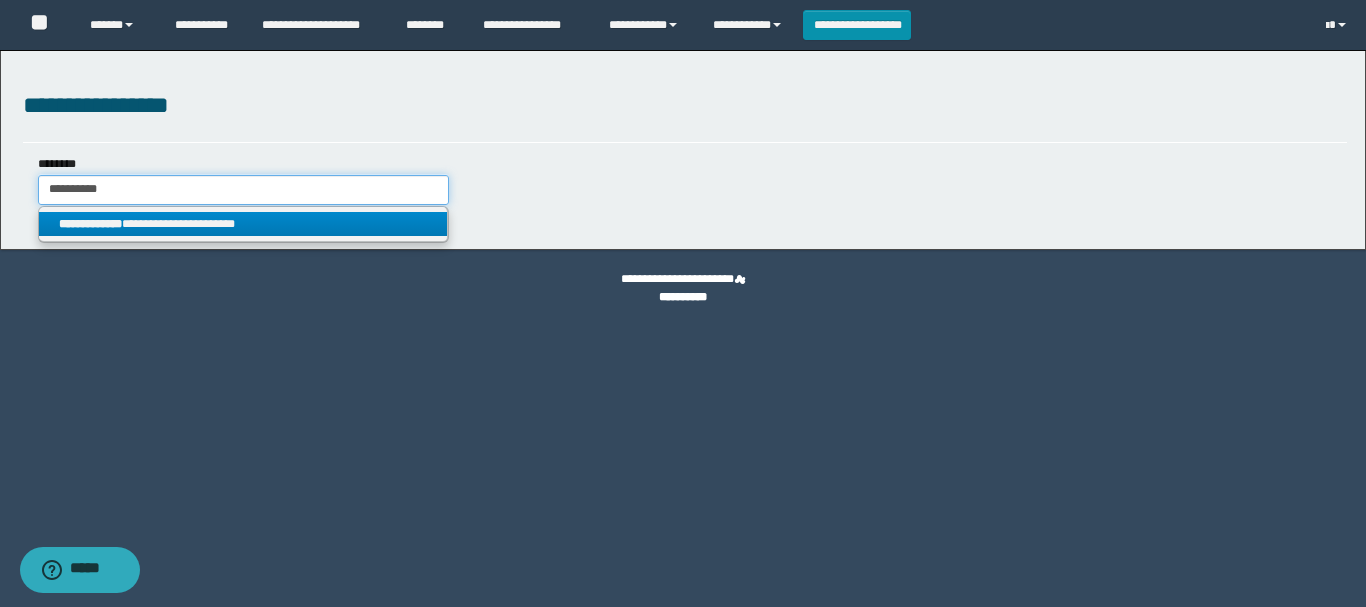 type on "**********" 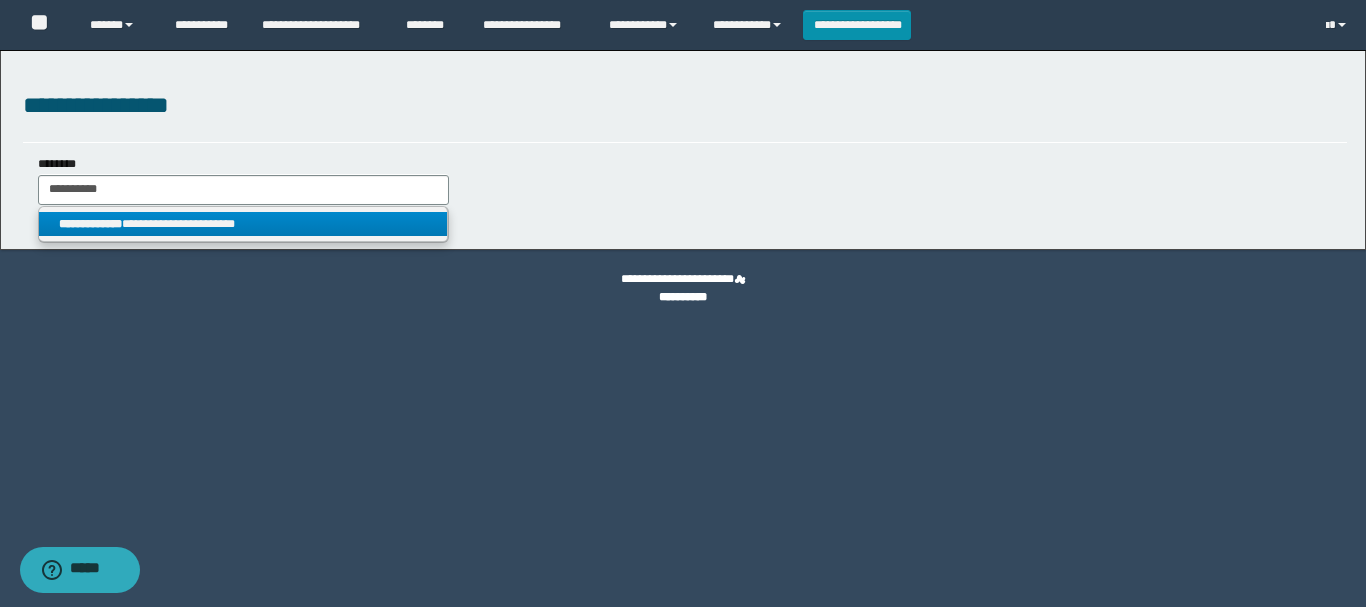 click on "**********" at bounding box center [243, 224] 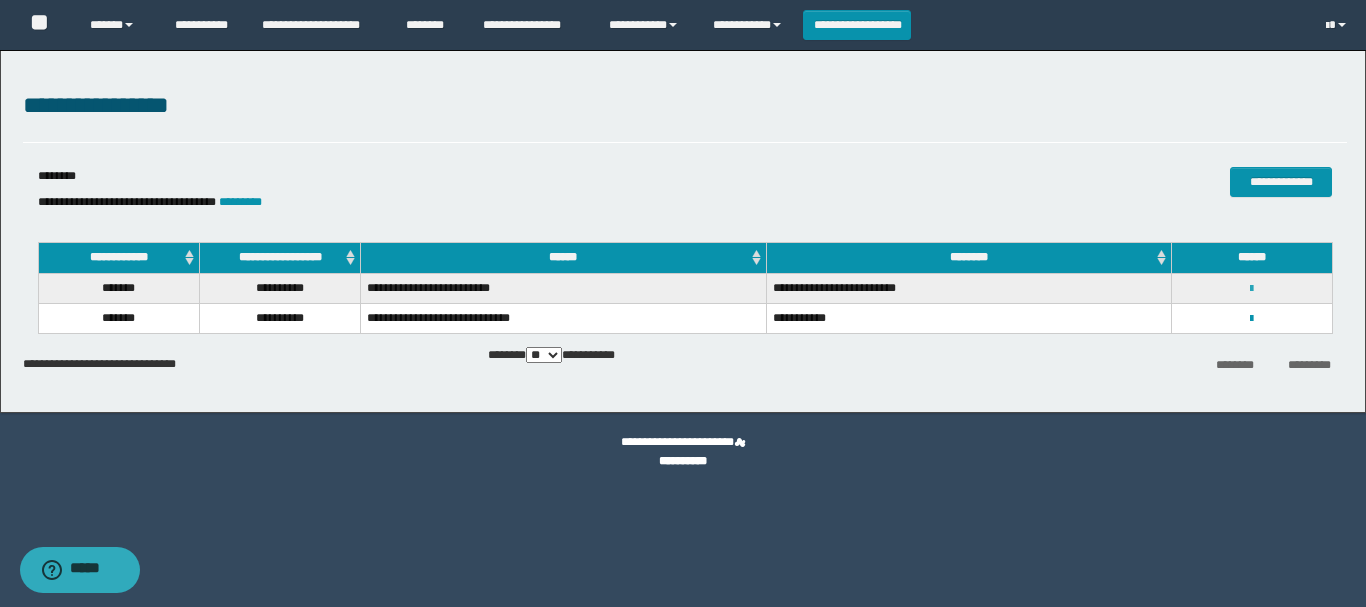 click at bounding box center [1251, 289] 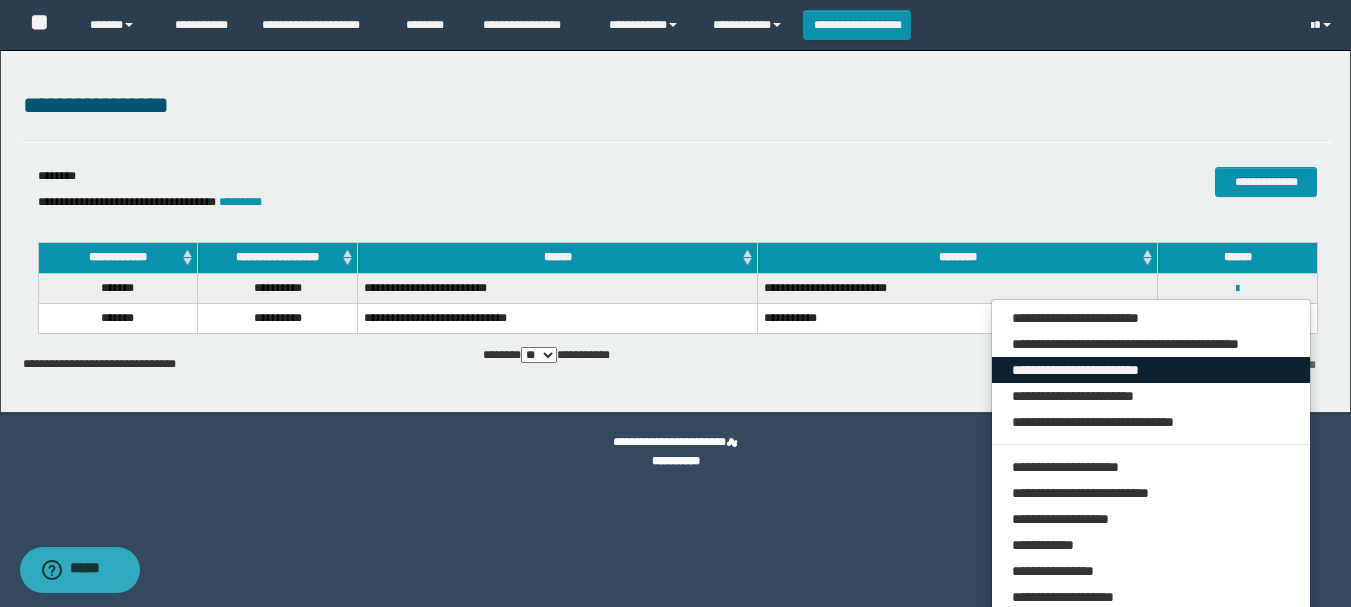 click on "**********" at bounding box center (1151, 370) 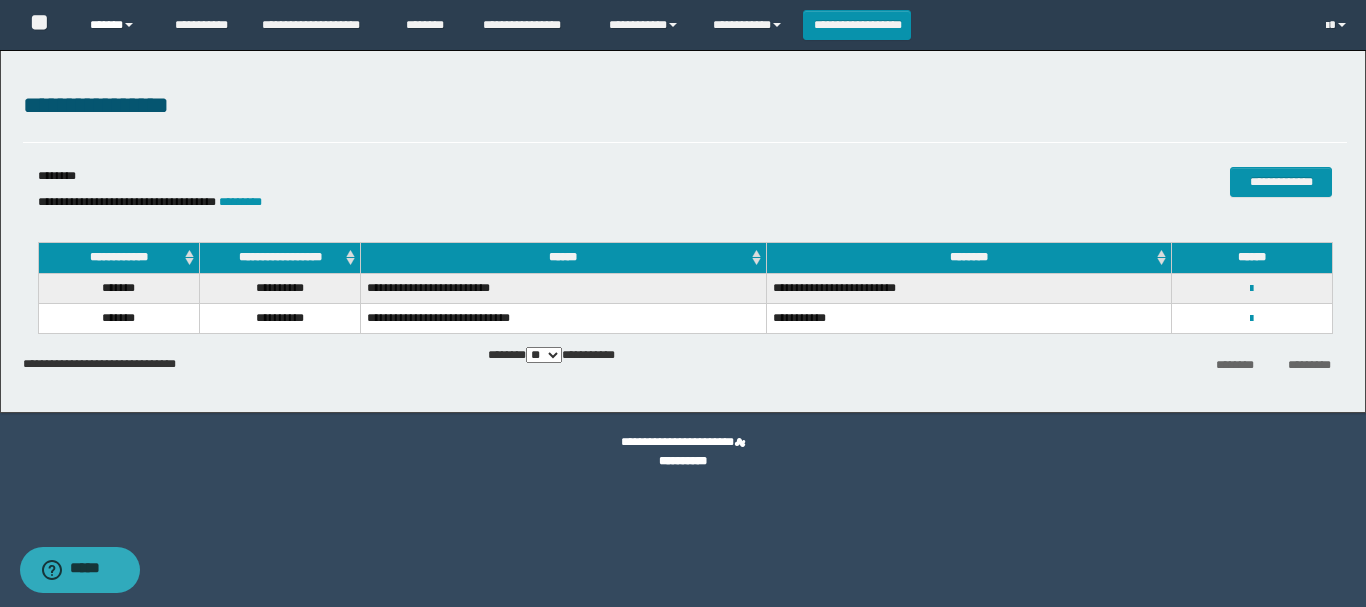 click on "******" at bounding box center [117, 25] 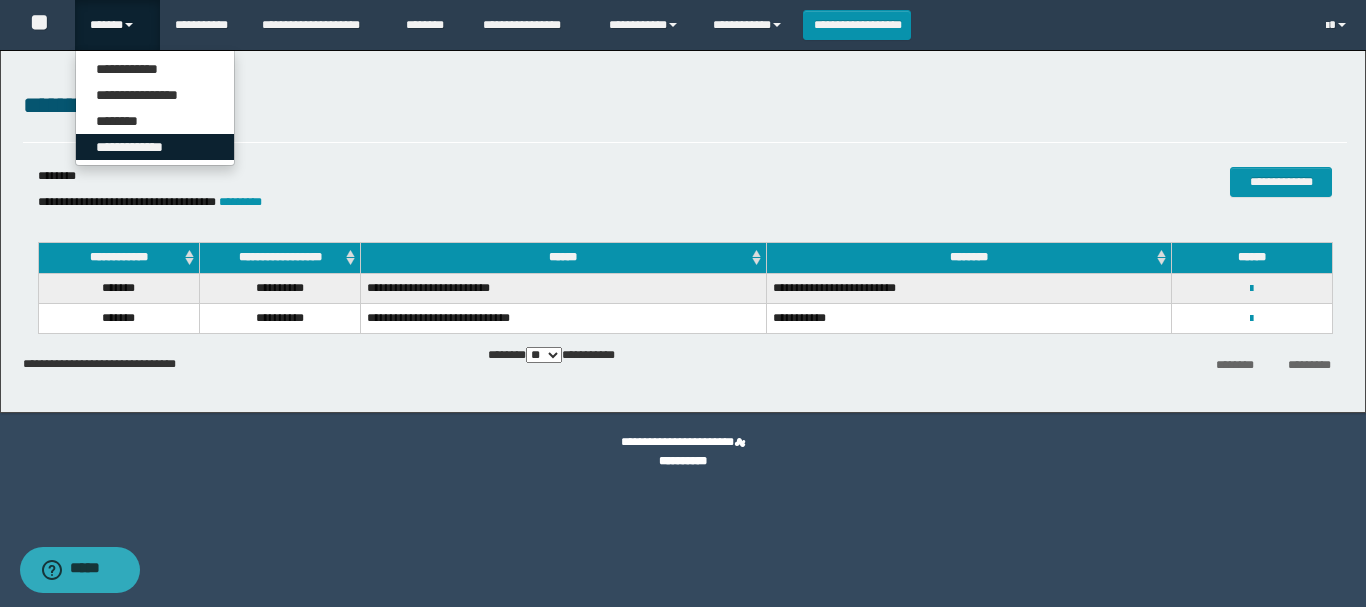click on "**********" at bounding box center (155, 147) 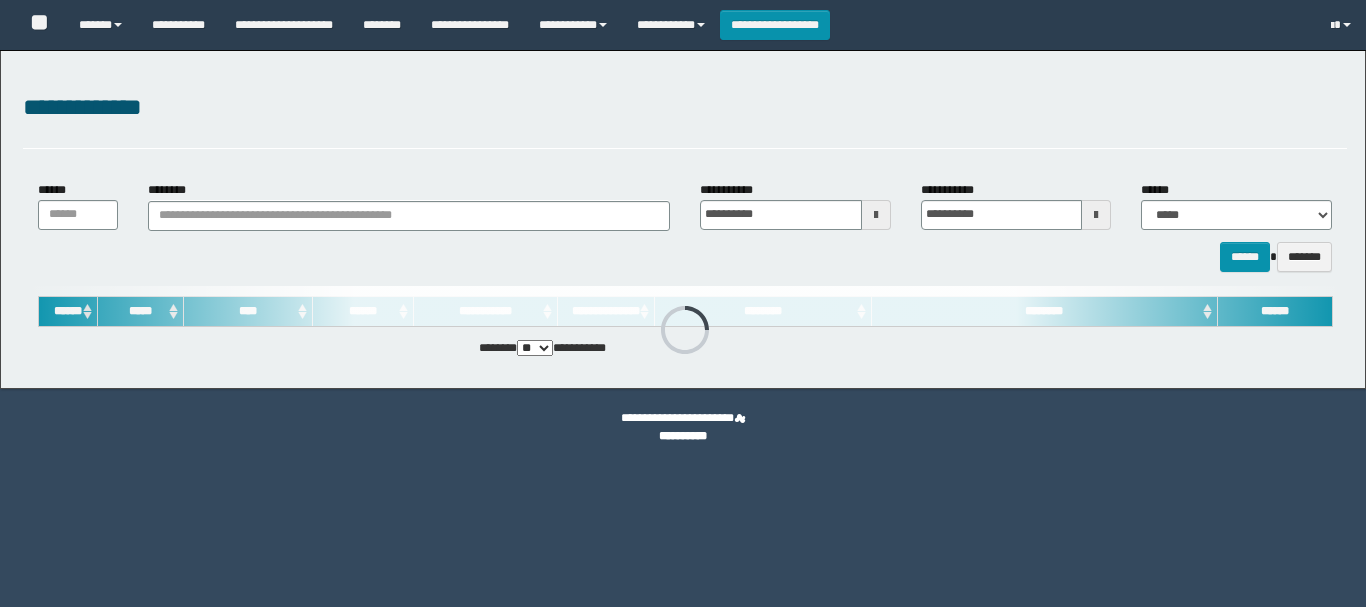 scroll, scrollTop: 0, scrollLeft: 0, axis: both 